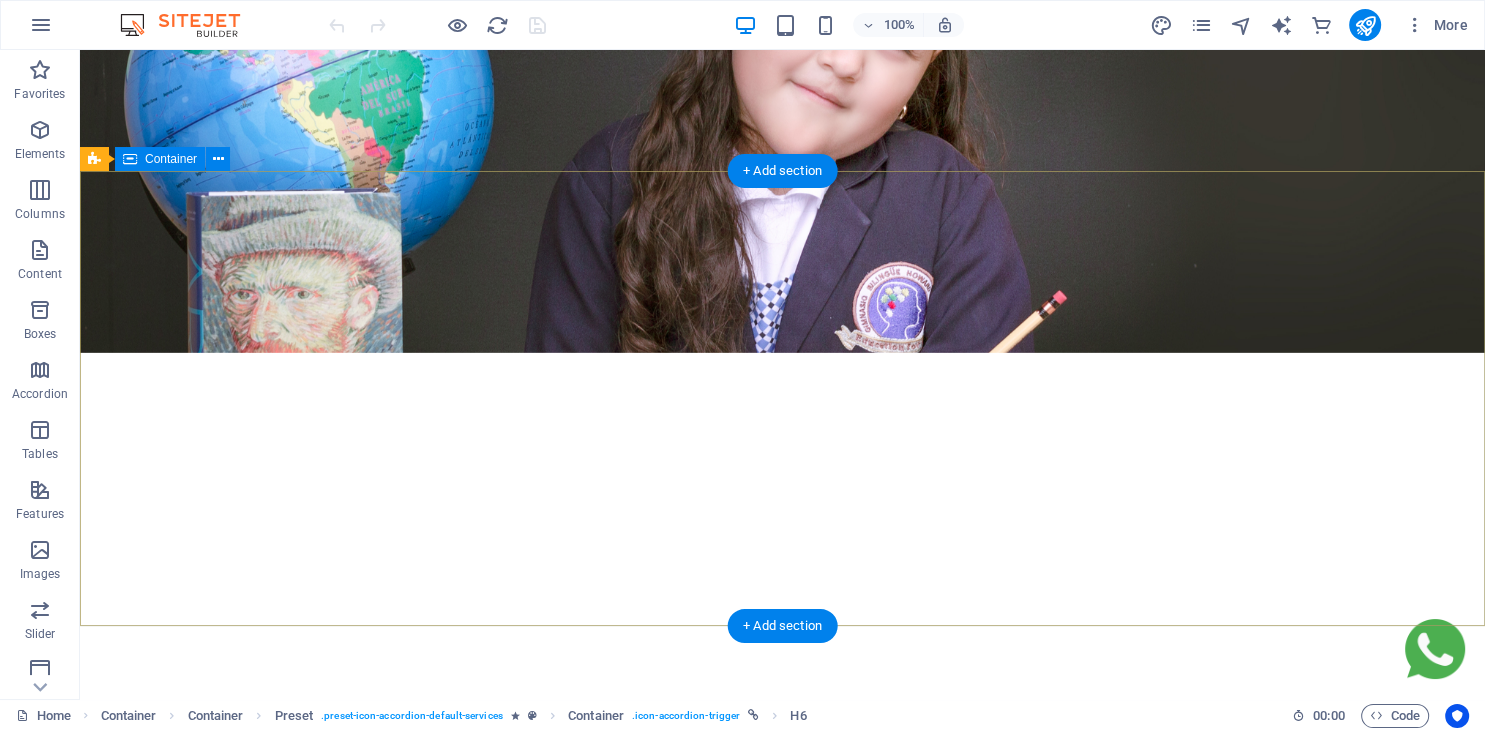 scroll, scrollTop: 0, scrollLeft: 0, axis: both 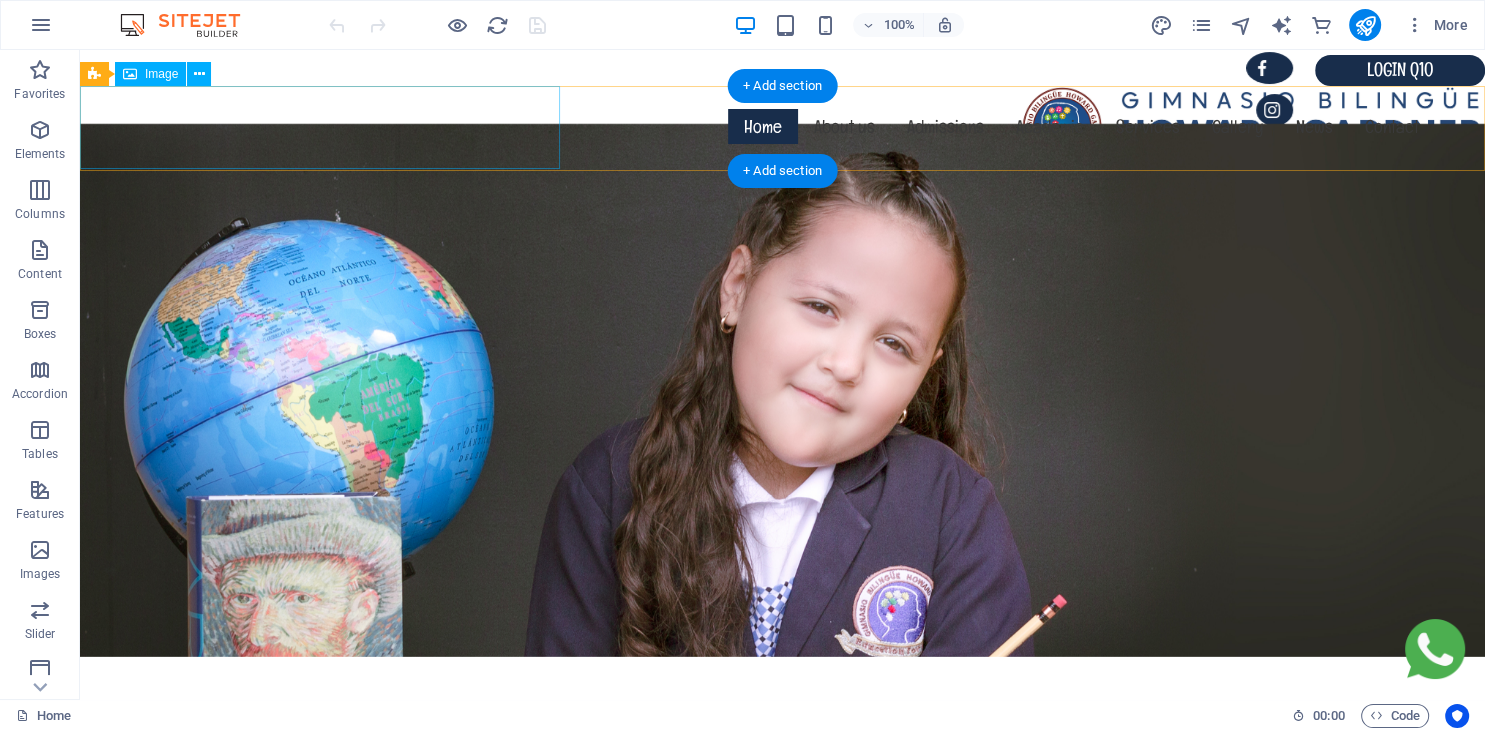 click at bounding box center [782, 128] 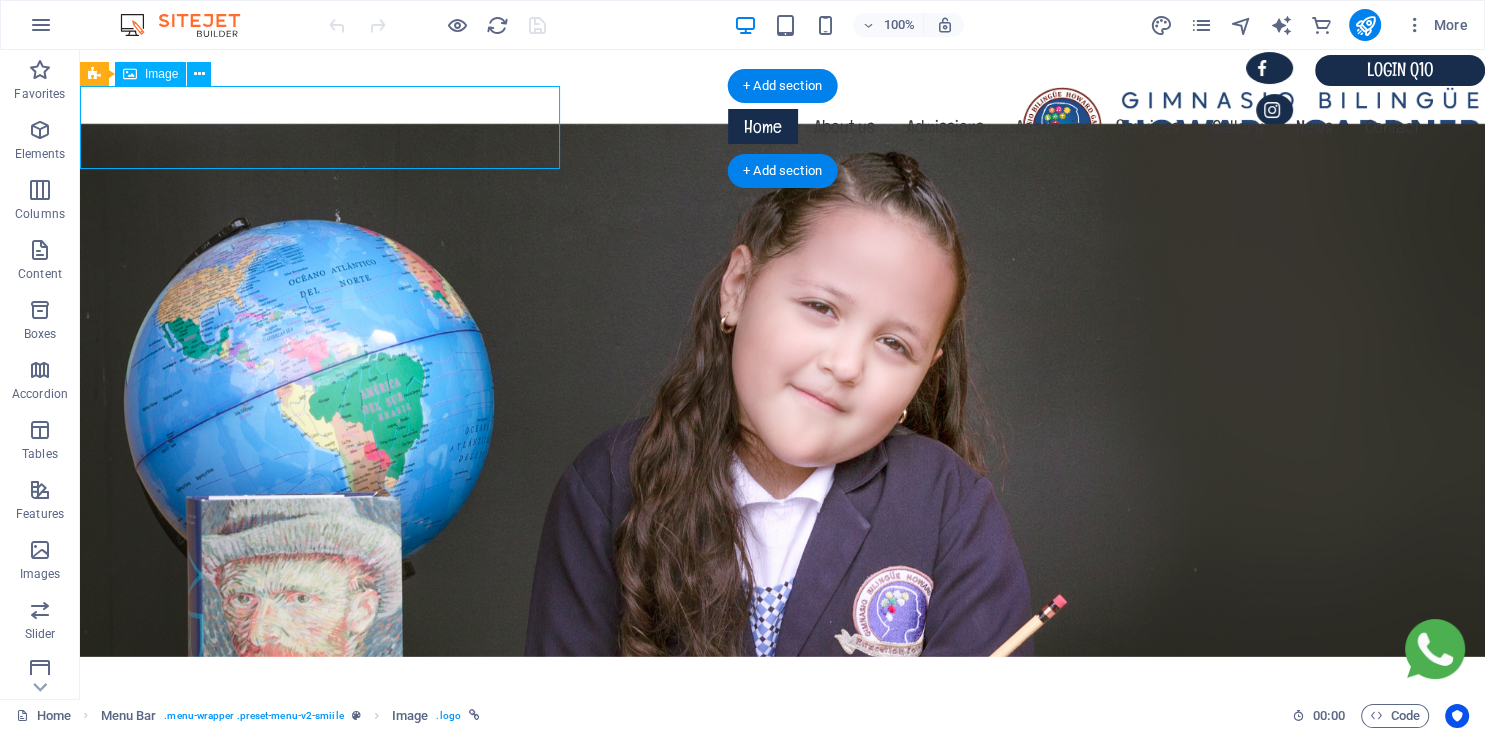 click at bounding box center [782, 128] 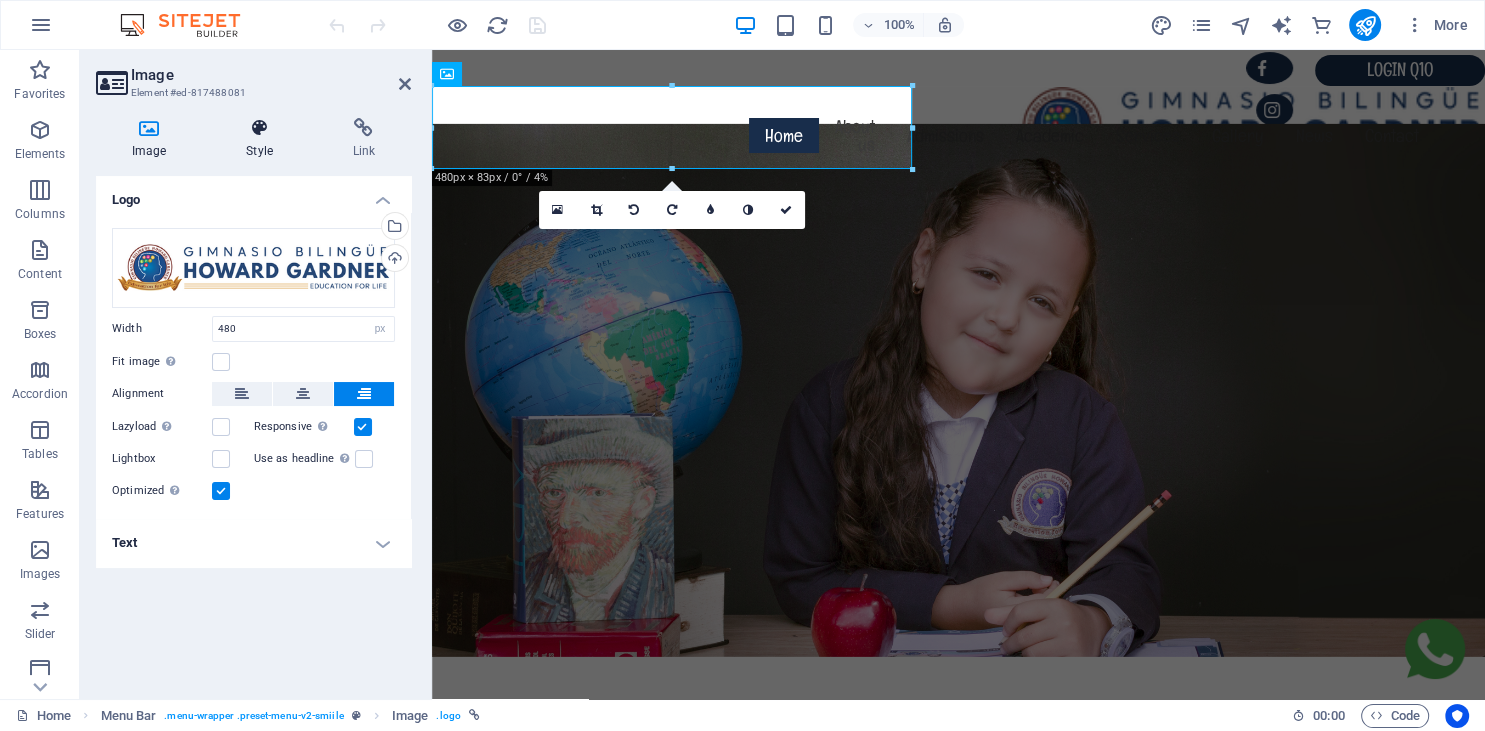 click at bounding box center (259, 128) 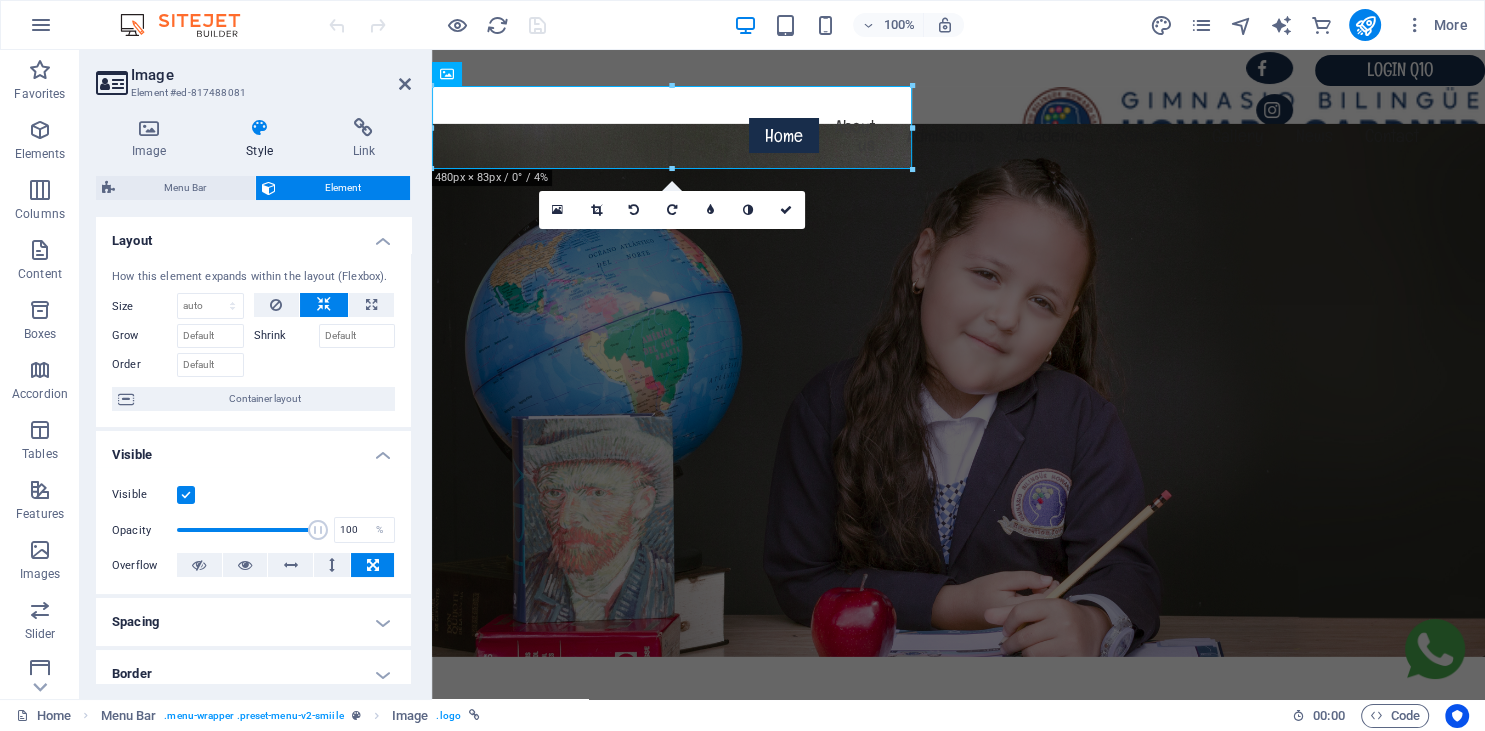 click on "Spacing" at bounding box center (253, 622) 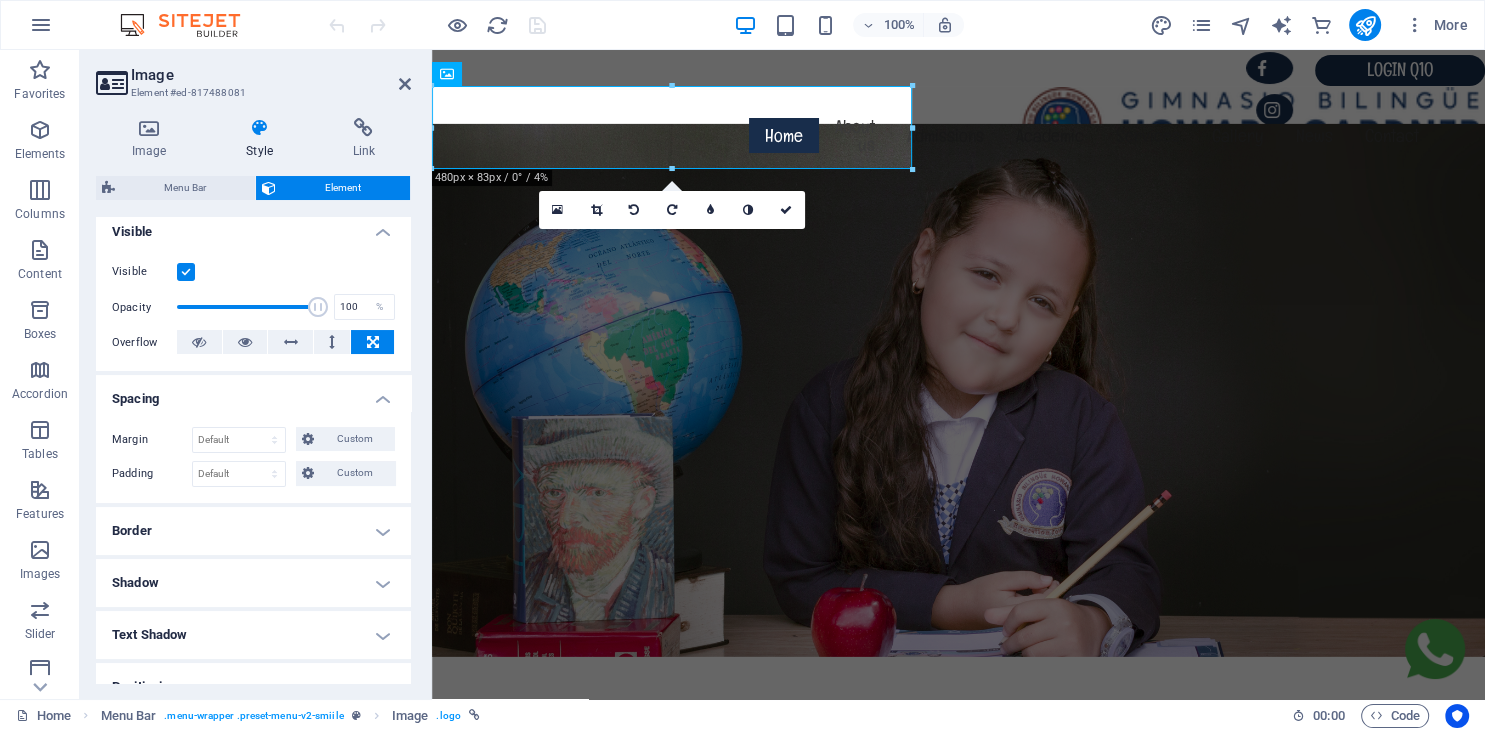 scroll, scrollTop: 237, scrollLeft: 0, axis: vertical 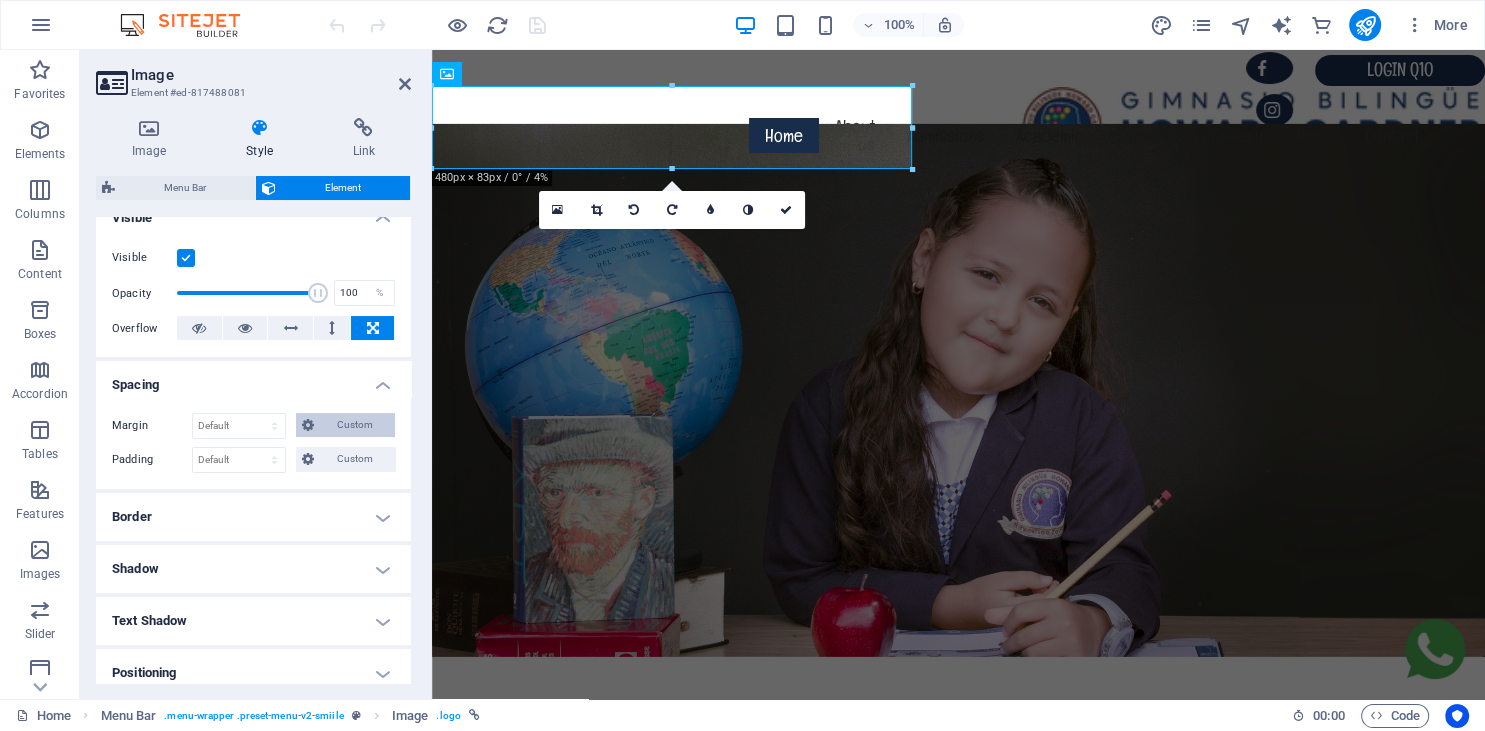click on "Custom" at bounding box center [345, 425] 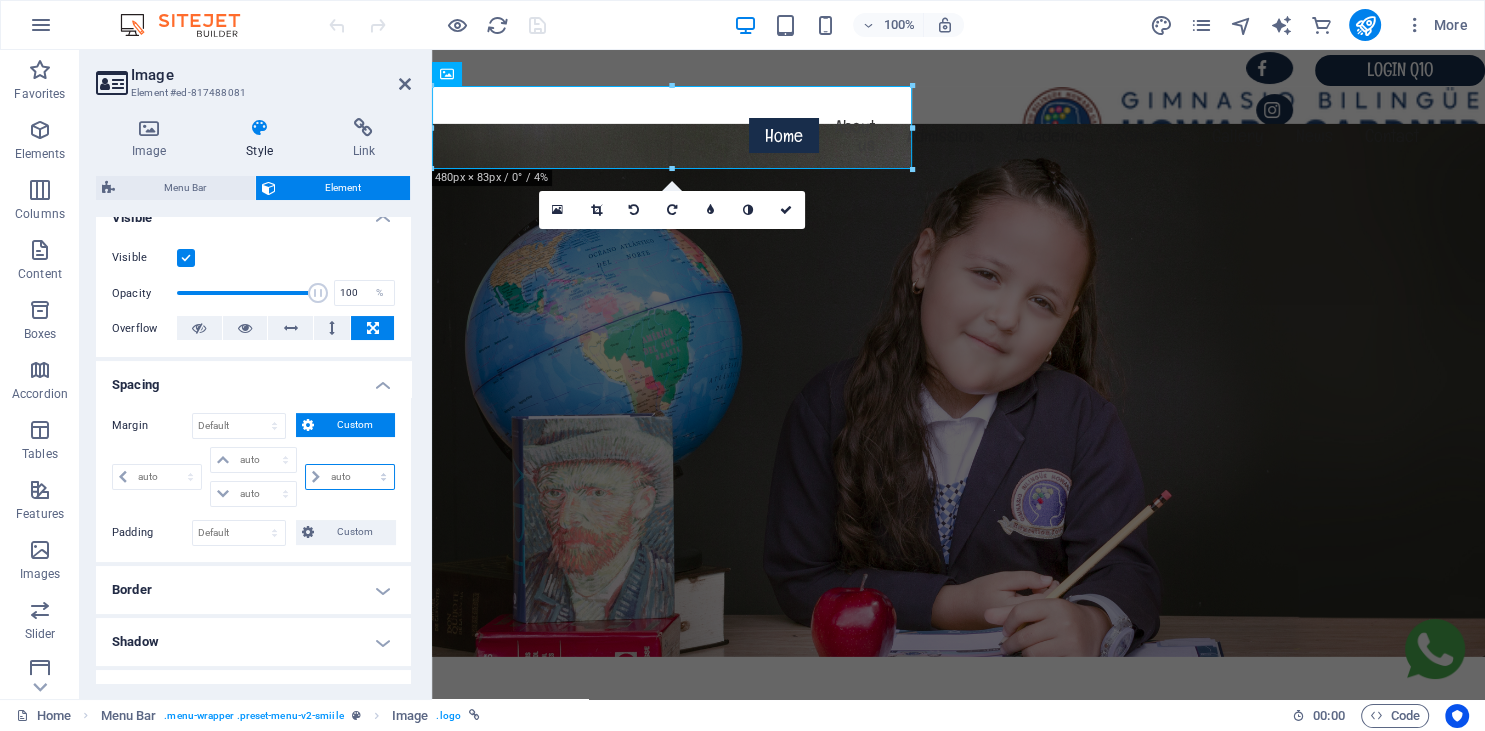 click on "auto px % rem vw vh" at bounding box center (350, 477) 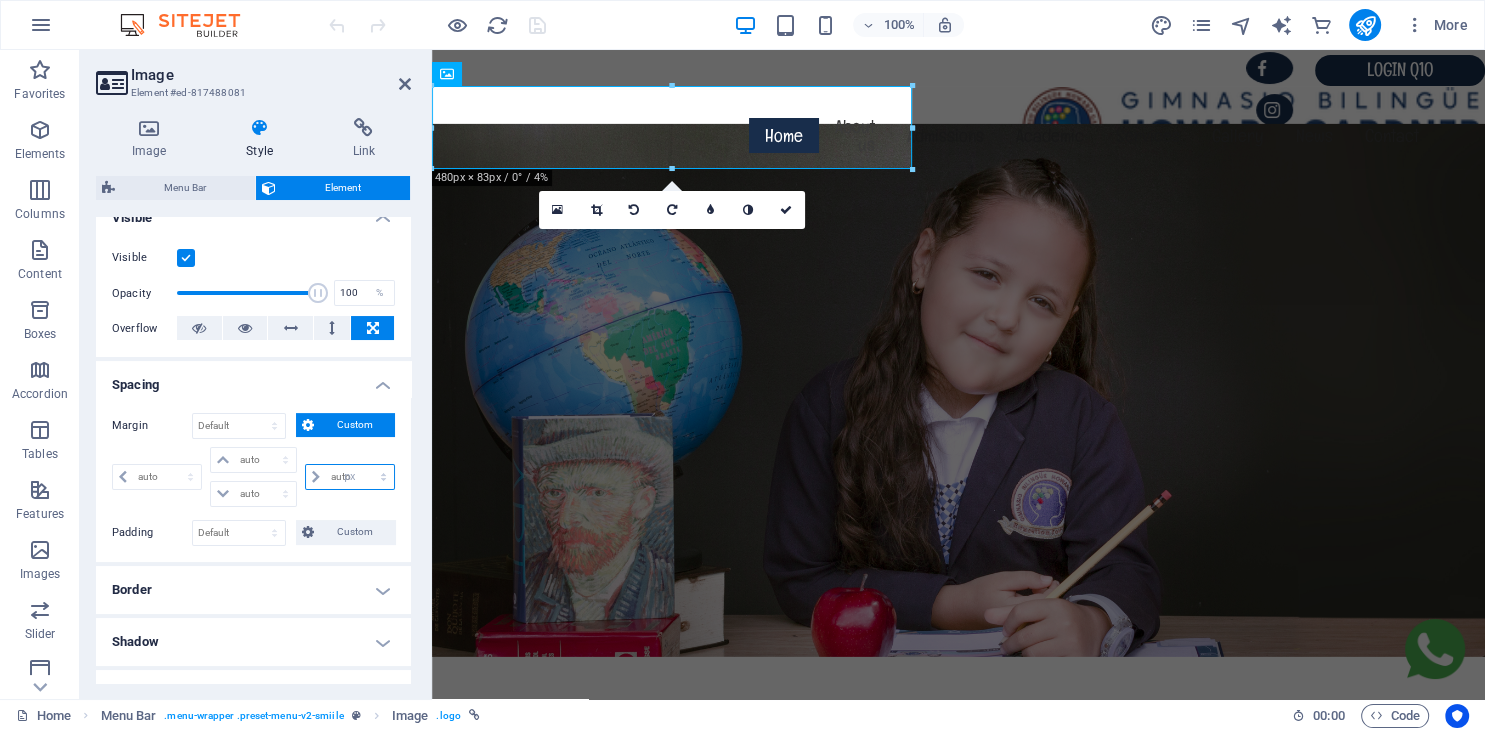 click on "px" at bounding box center [0, 0] 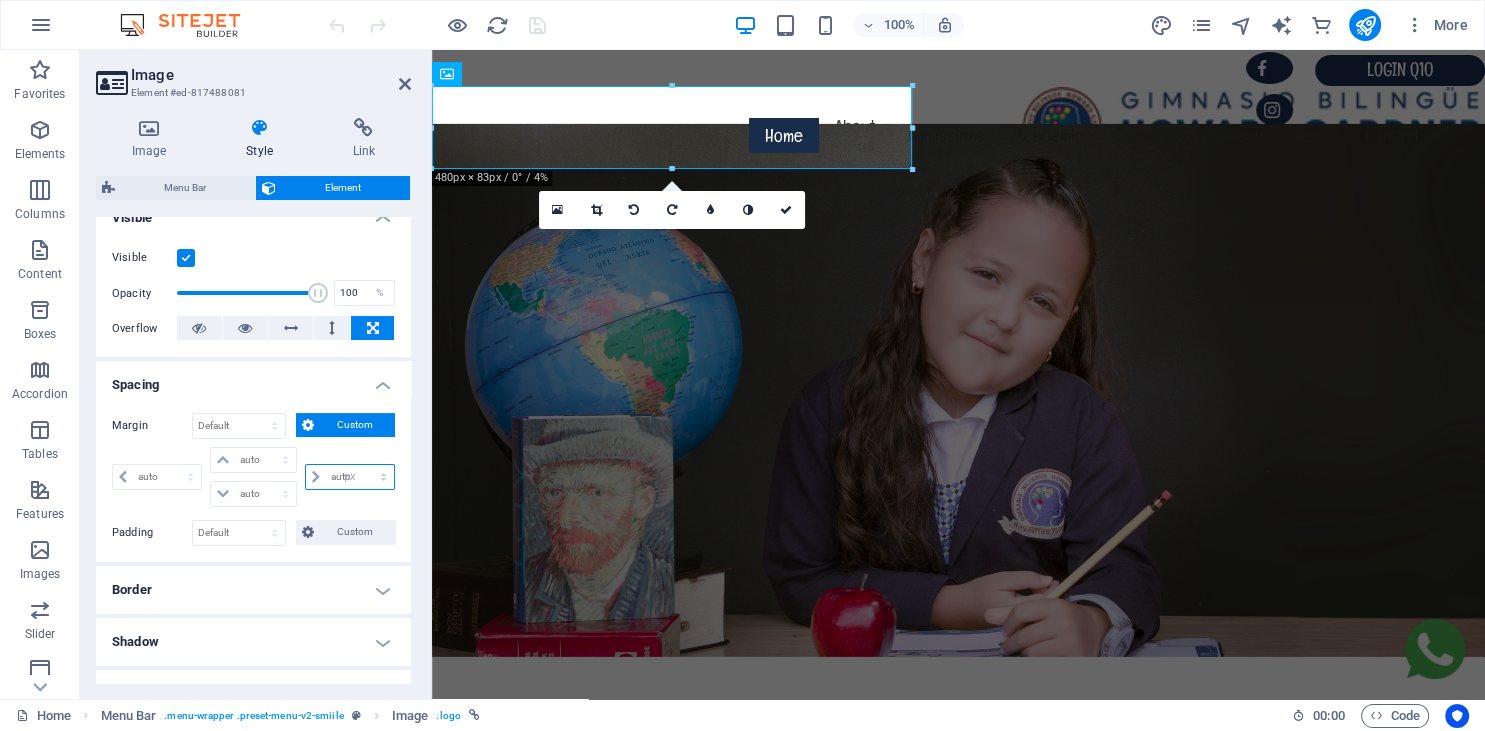 type on "0" 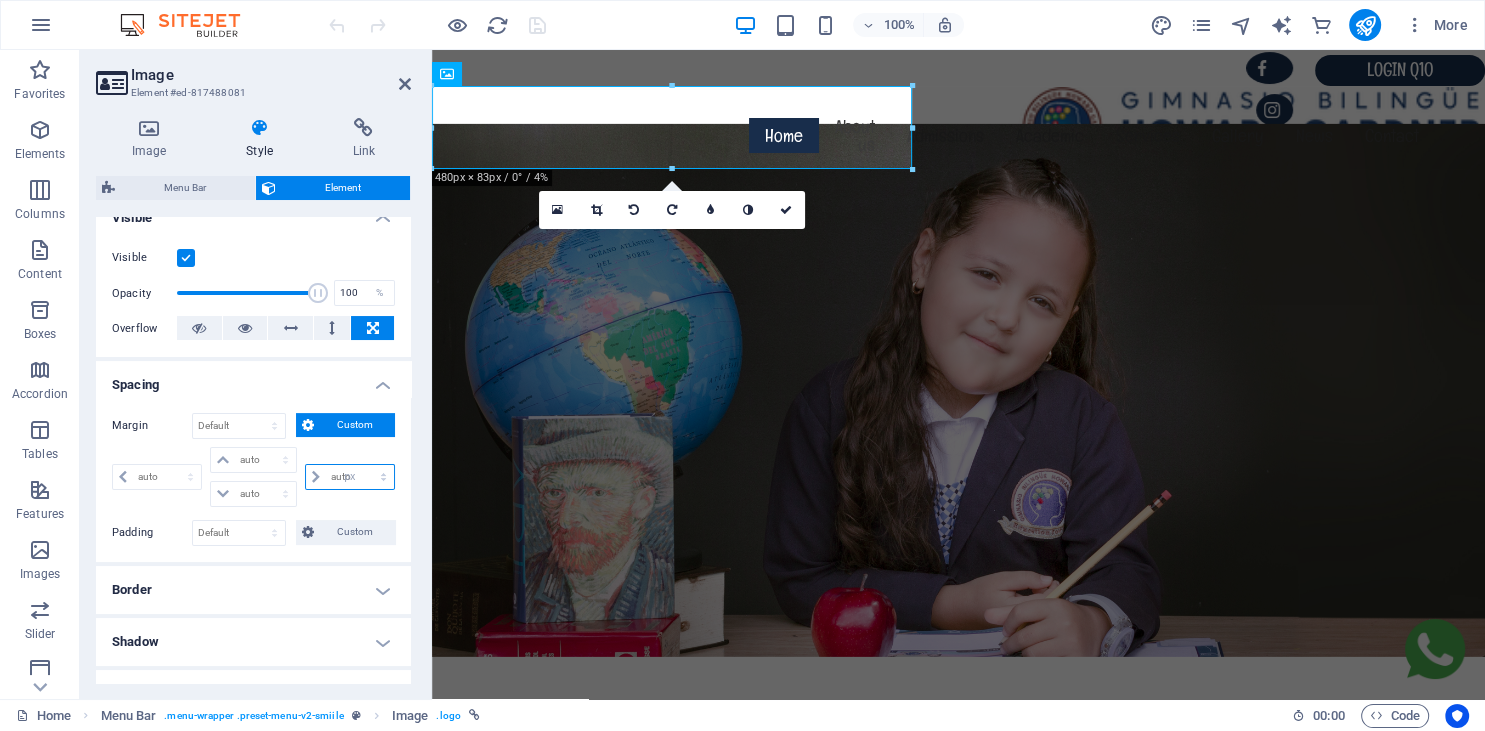 select on "px" 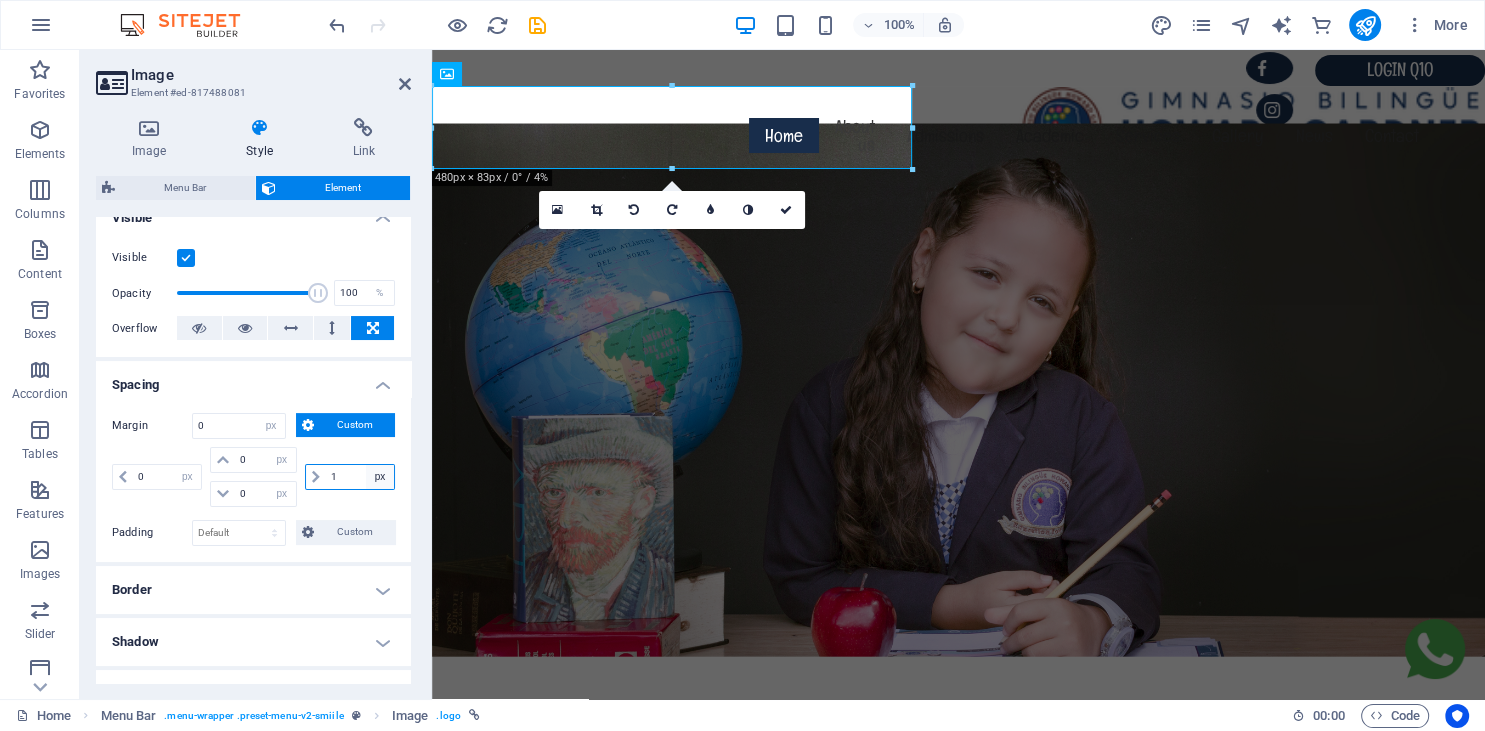 type on "10" 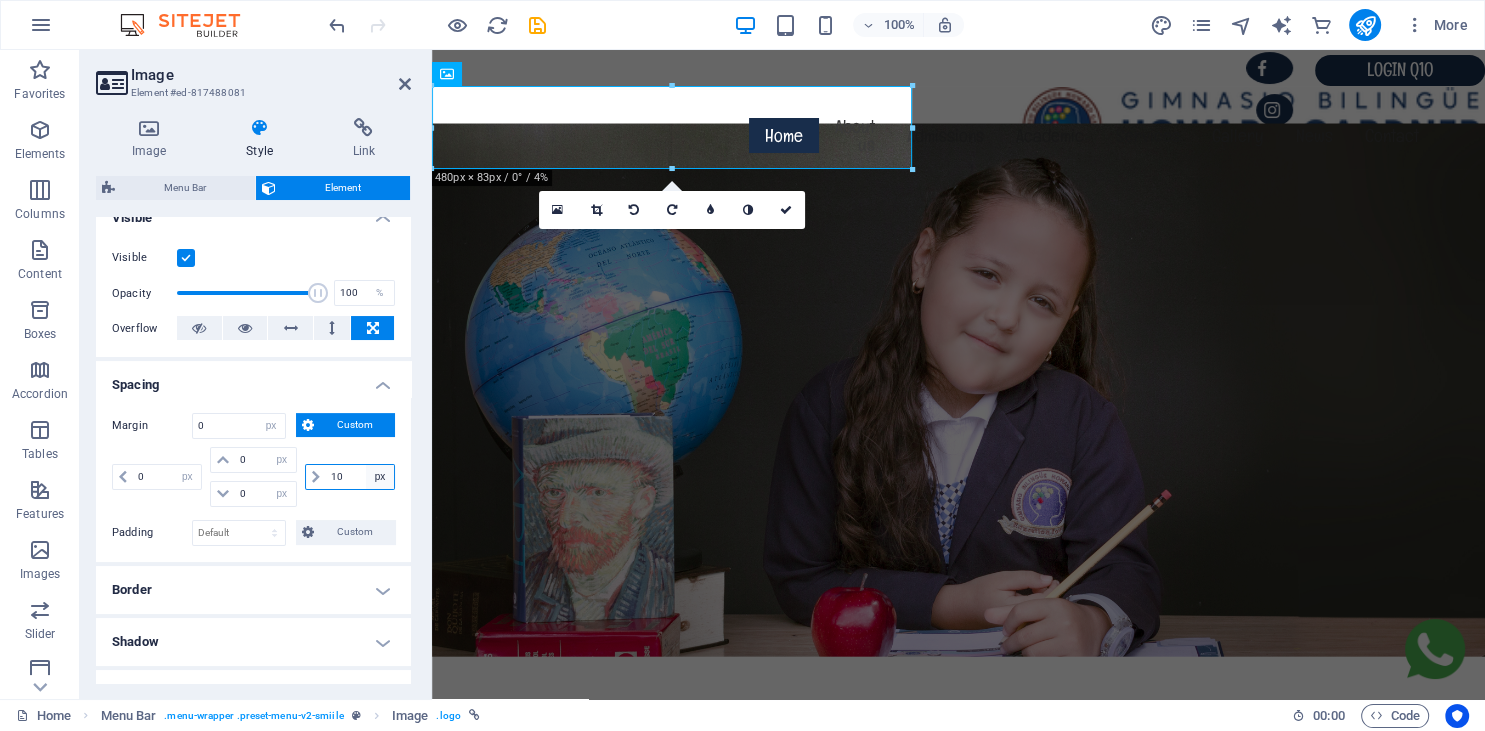 type 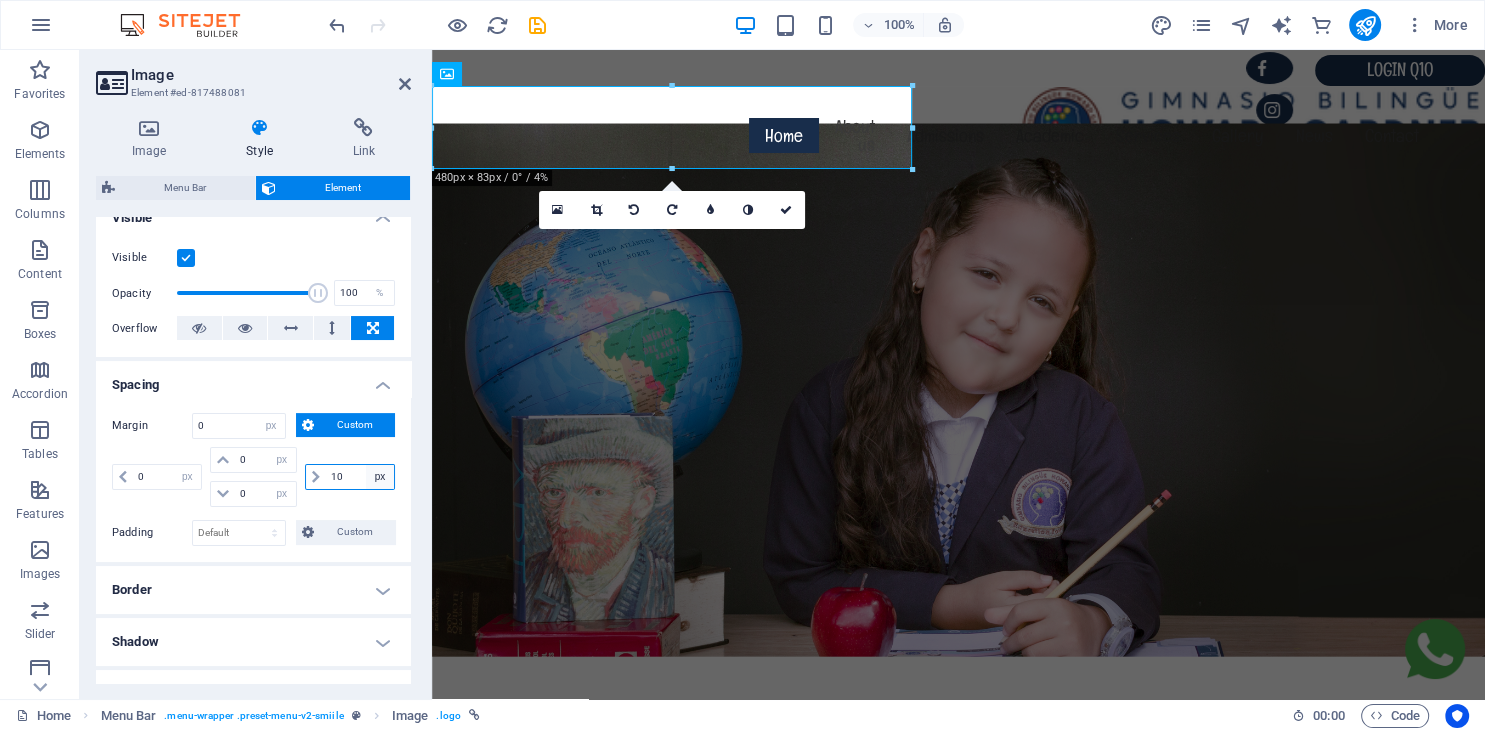 select on "DISABLED_OPTION_VALUE" 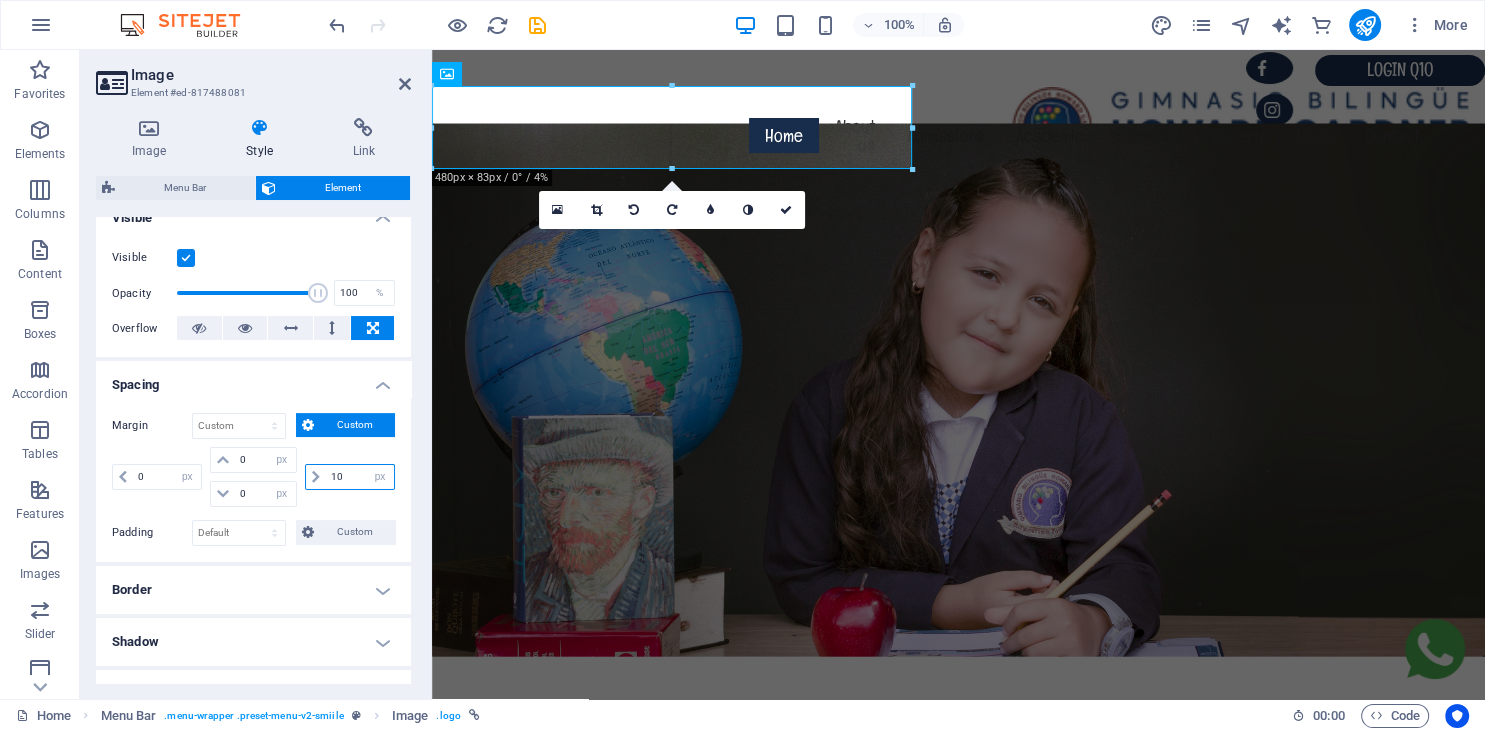 type on "10" 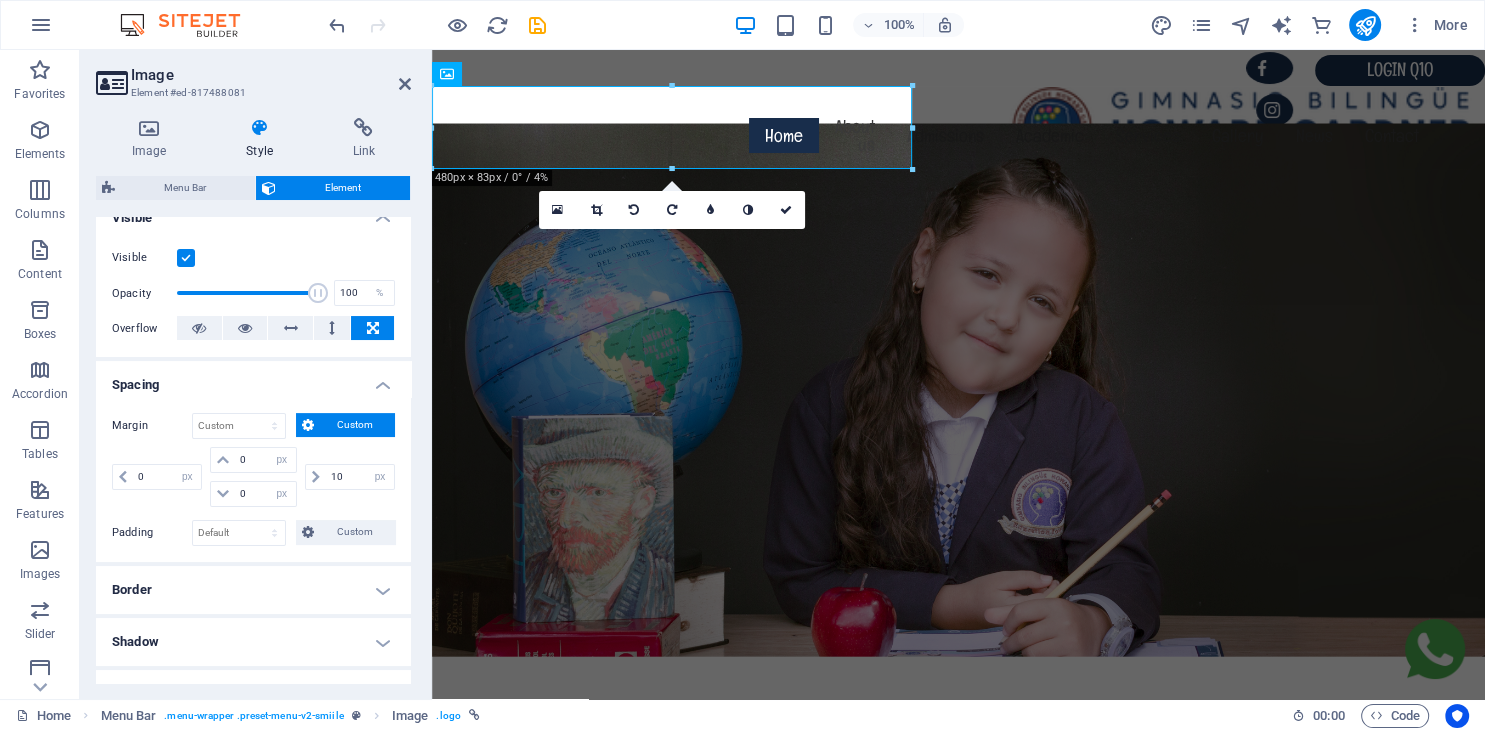 click on "Image Element #ed-817488081" at bounding box center [253, 76] 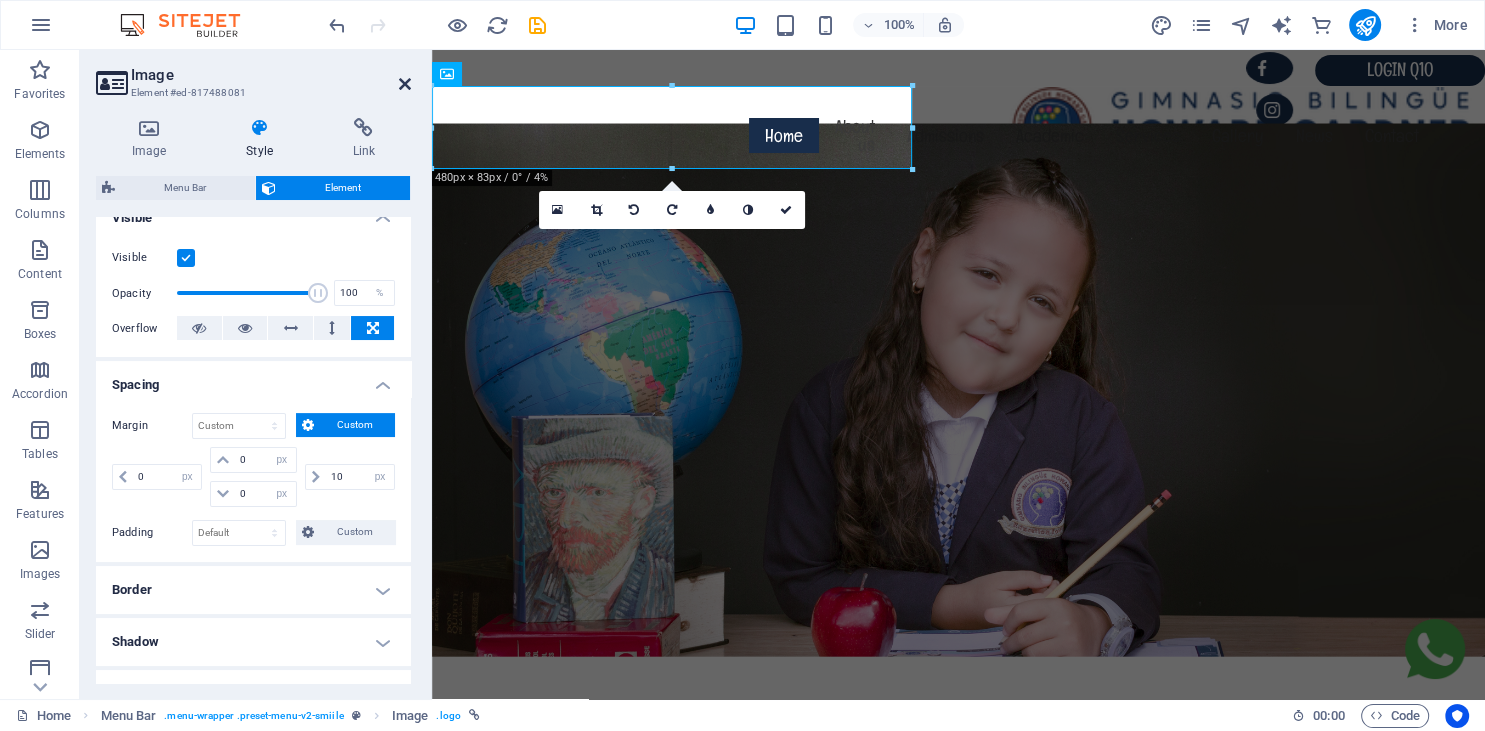 click at bounding box center (405, 84) 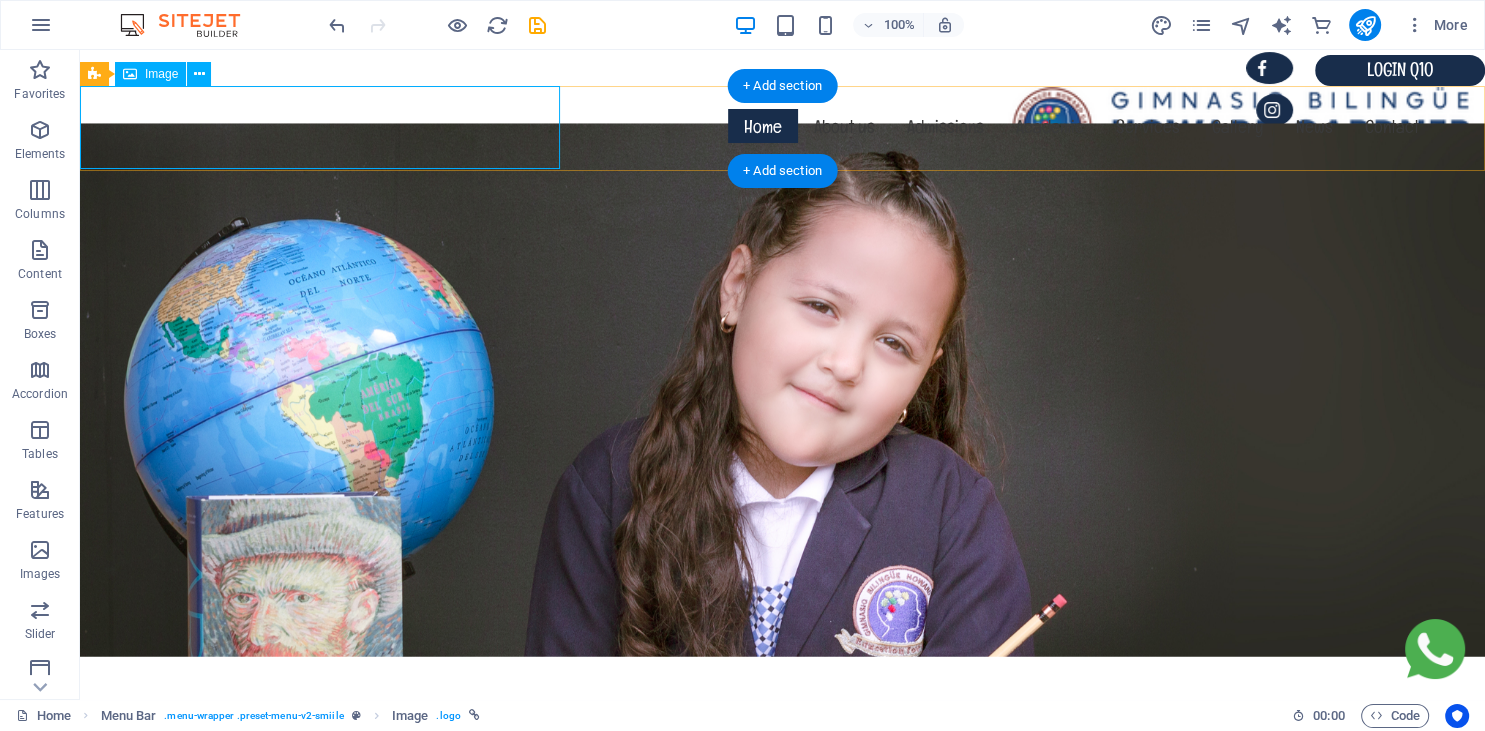 click at bounding box center (777, 128) 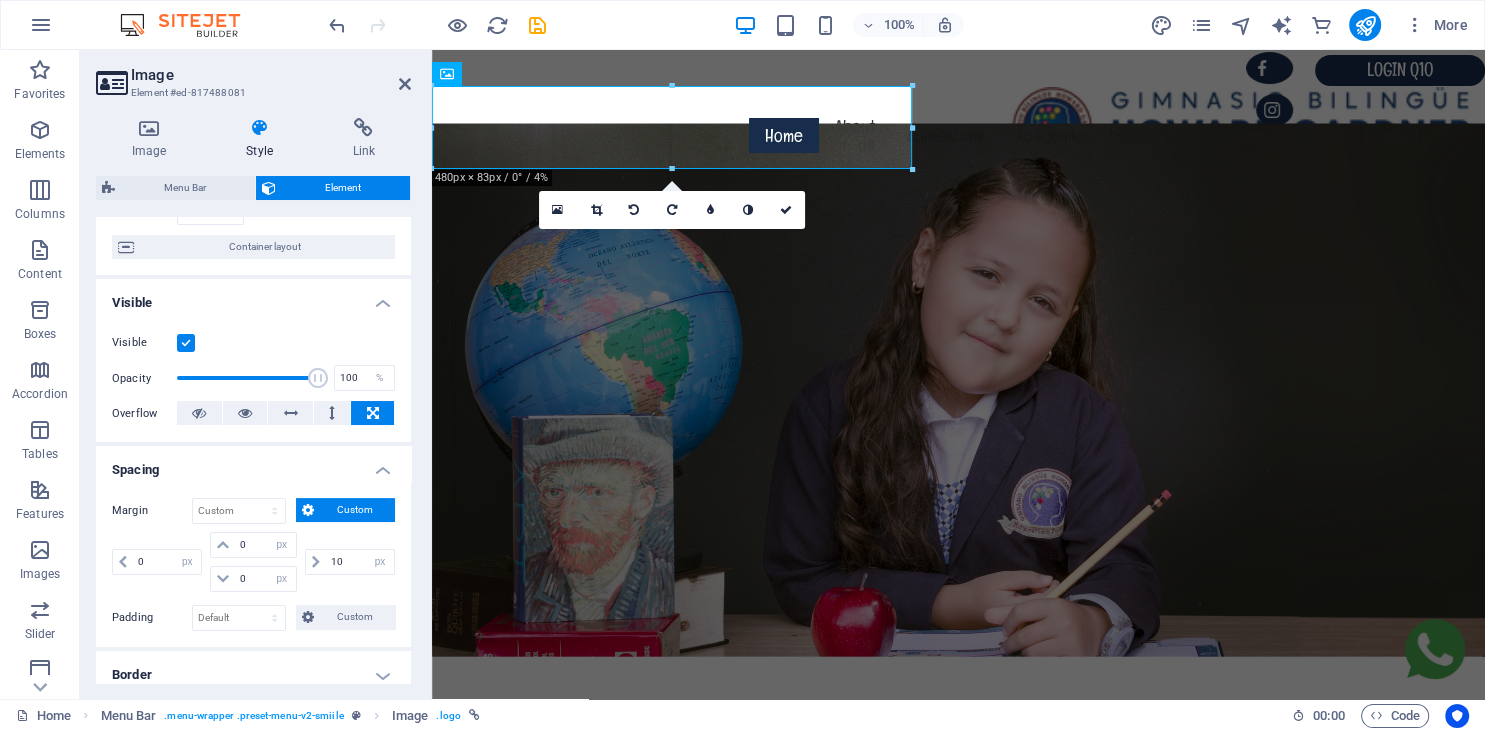 scroll, scrollTop: 153, scrollLeft: 0, axis: vertical 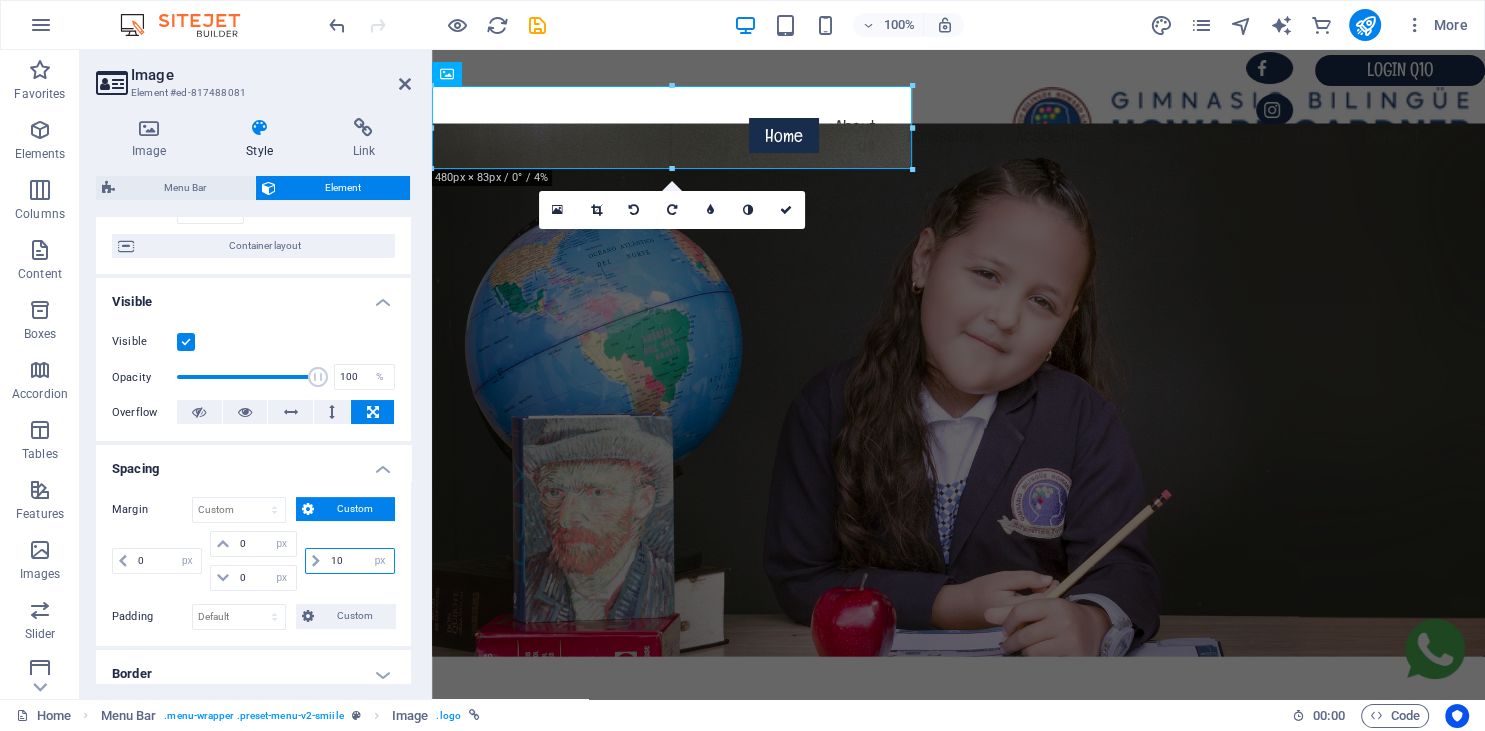 click on "10" at bounding box center (360, 561) 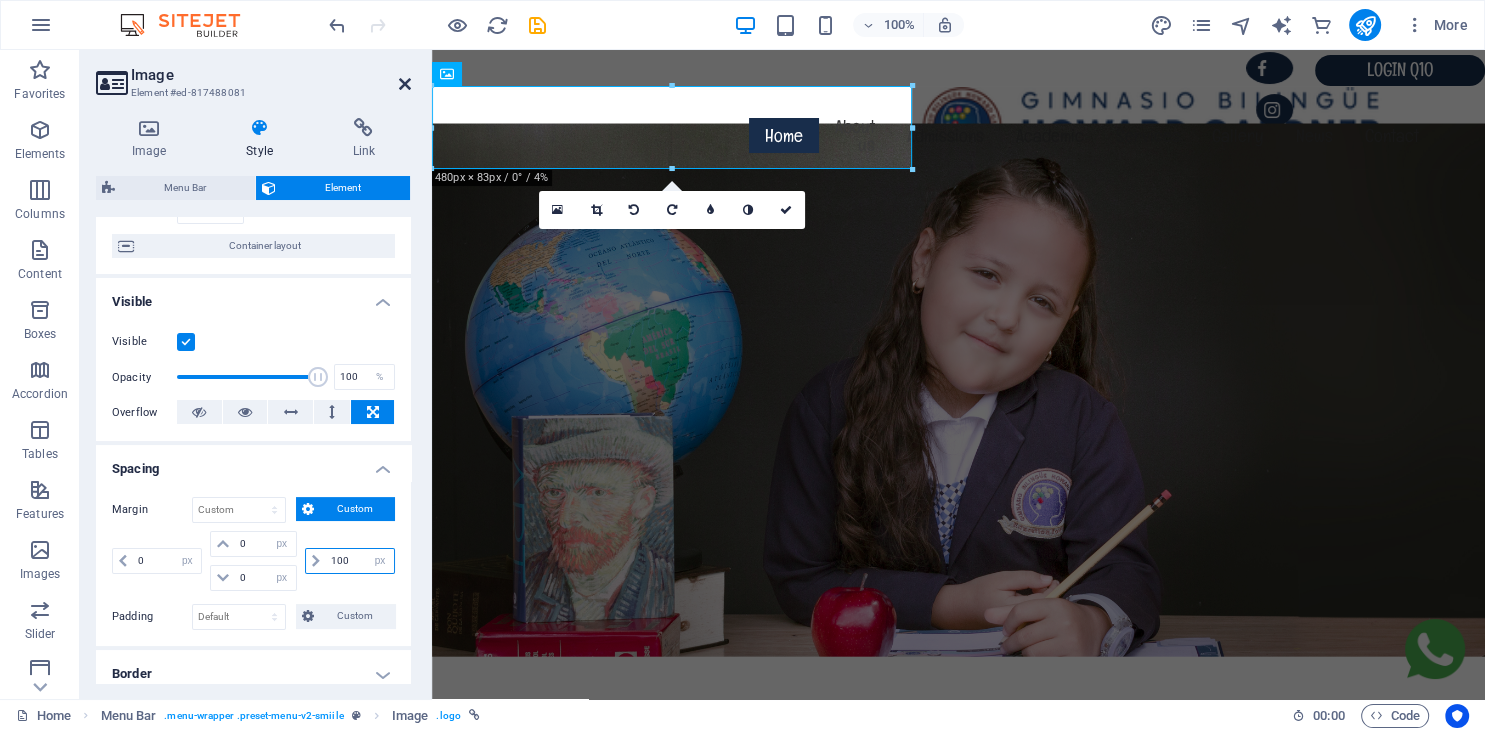 type on "100" 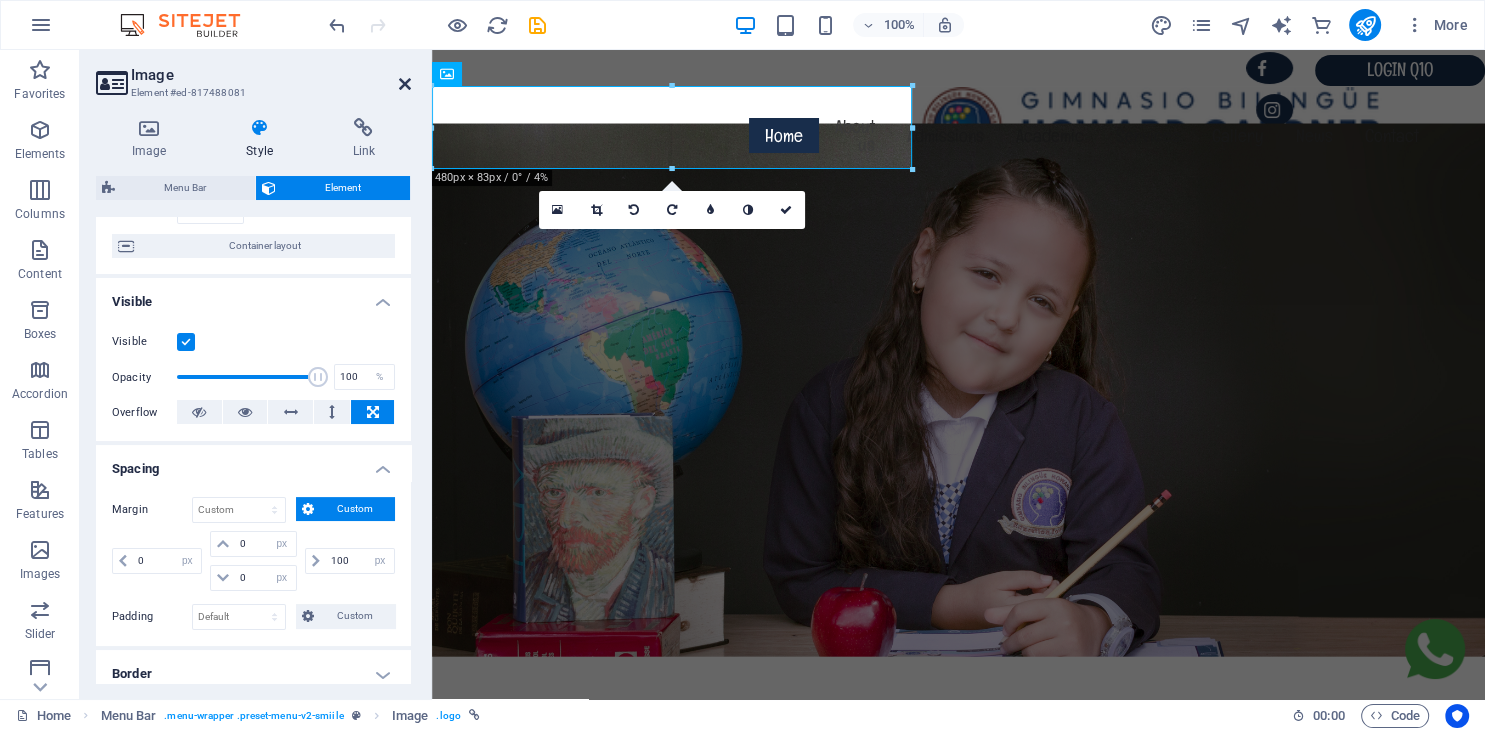click at bounding box center (405, 84) 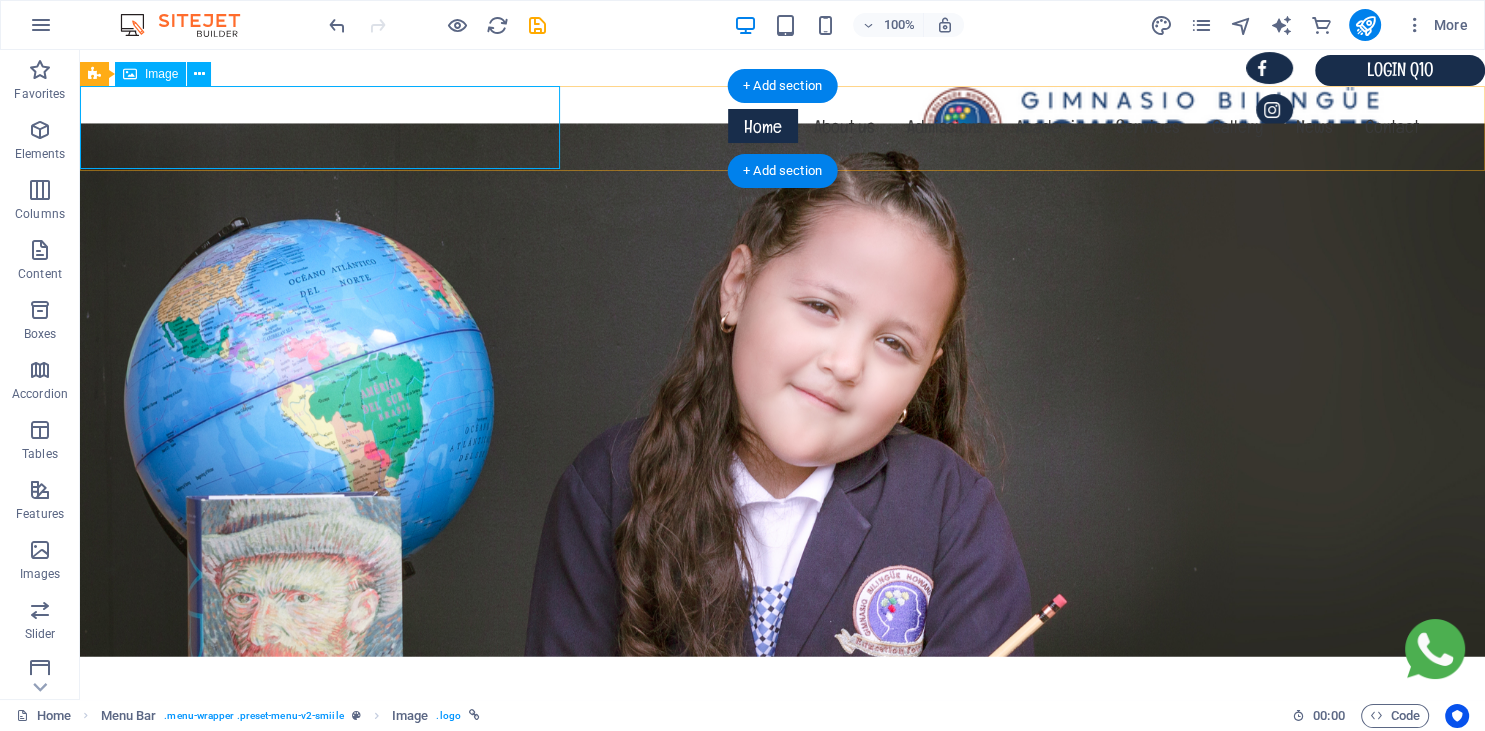 click at bounding box center [732, 128] 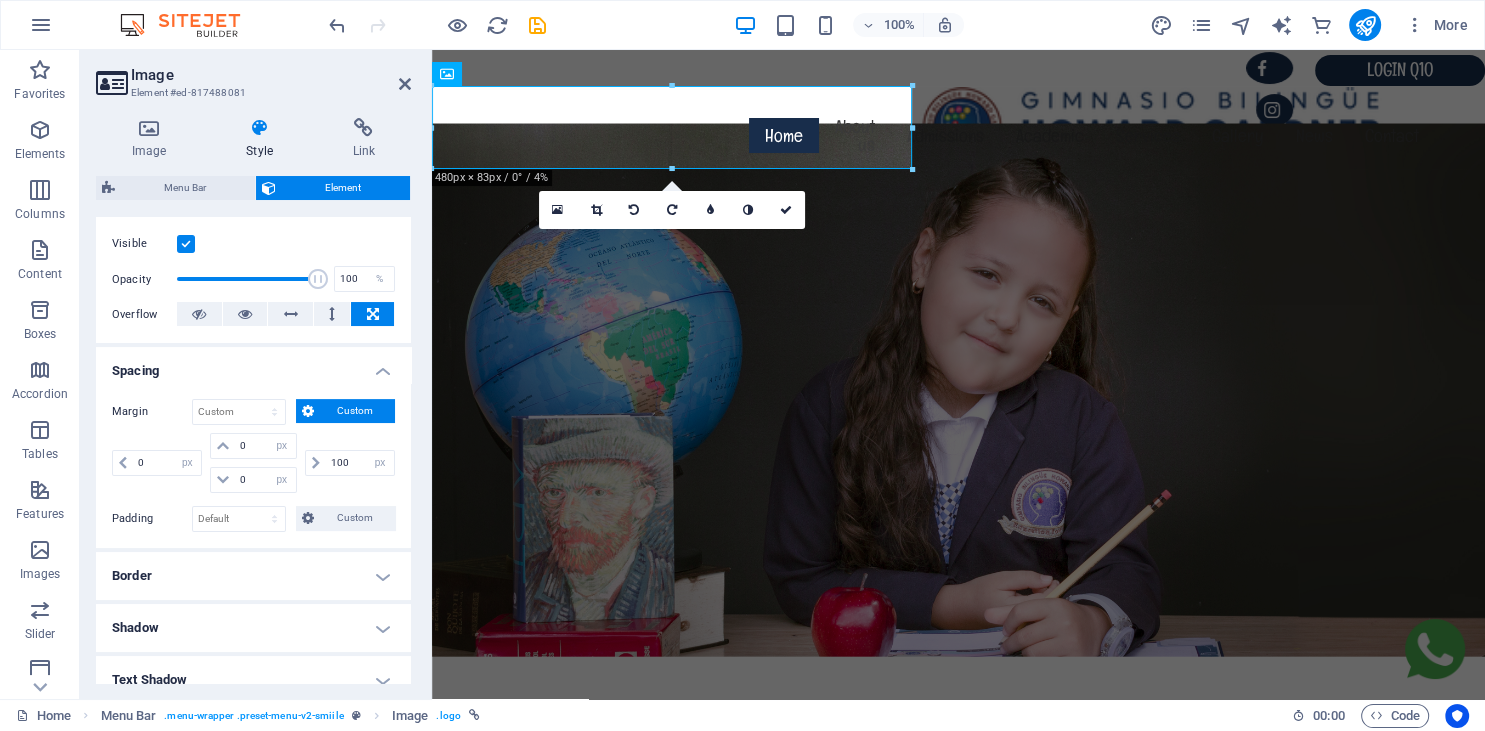 scroll, scrollTop: 252, scrollLeft: 0, axis: vertical 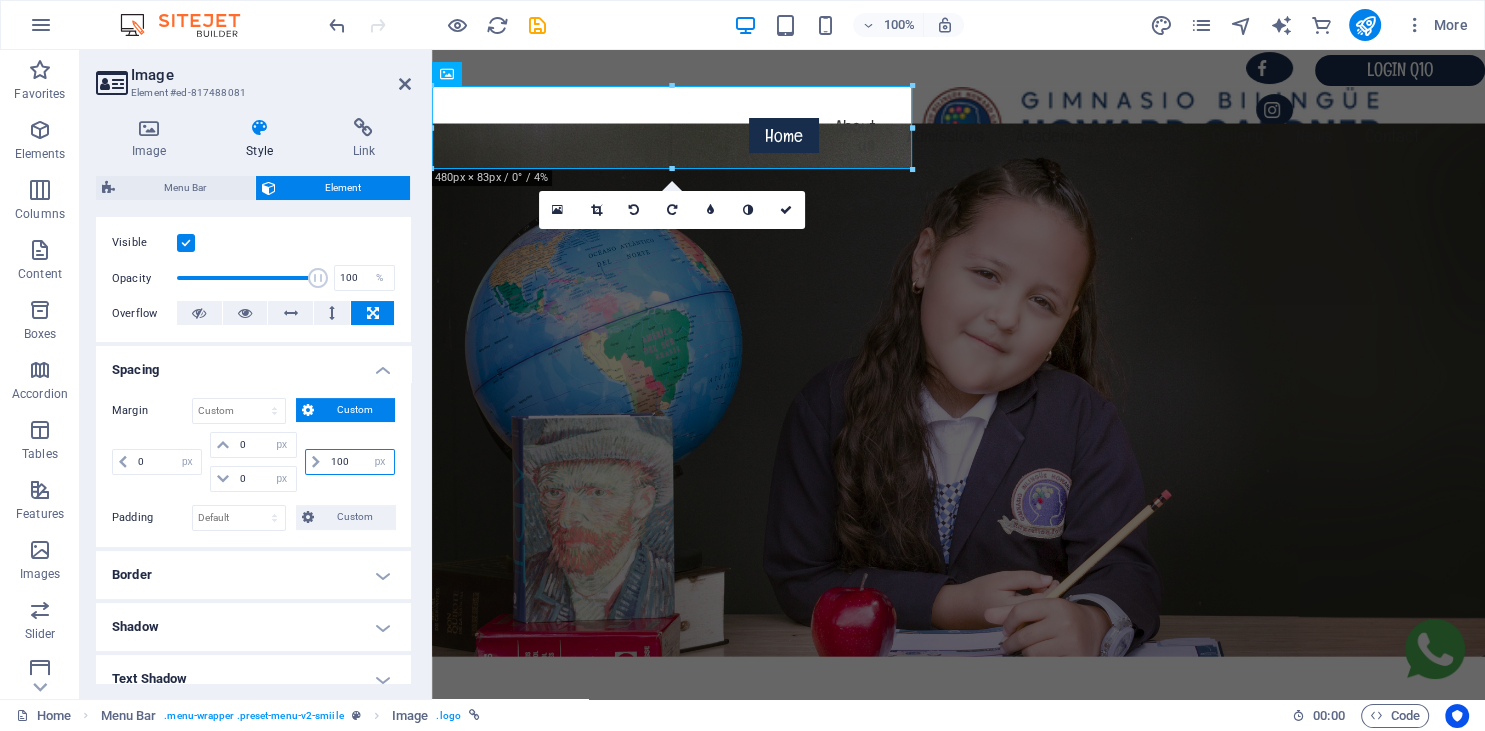 click on "100" at bounding box center [360, 462] 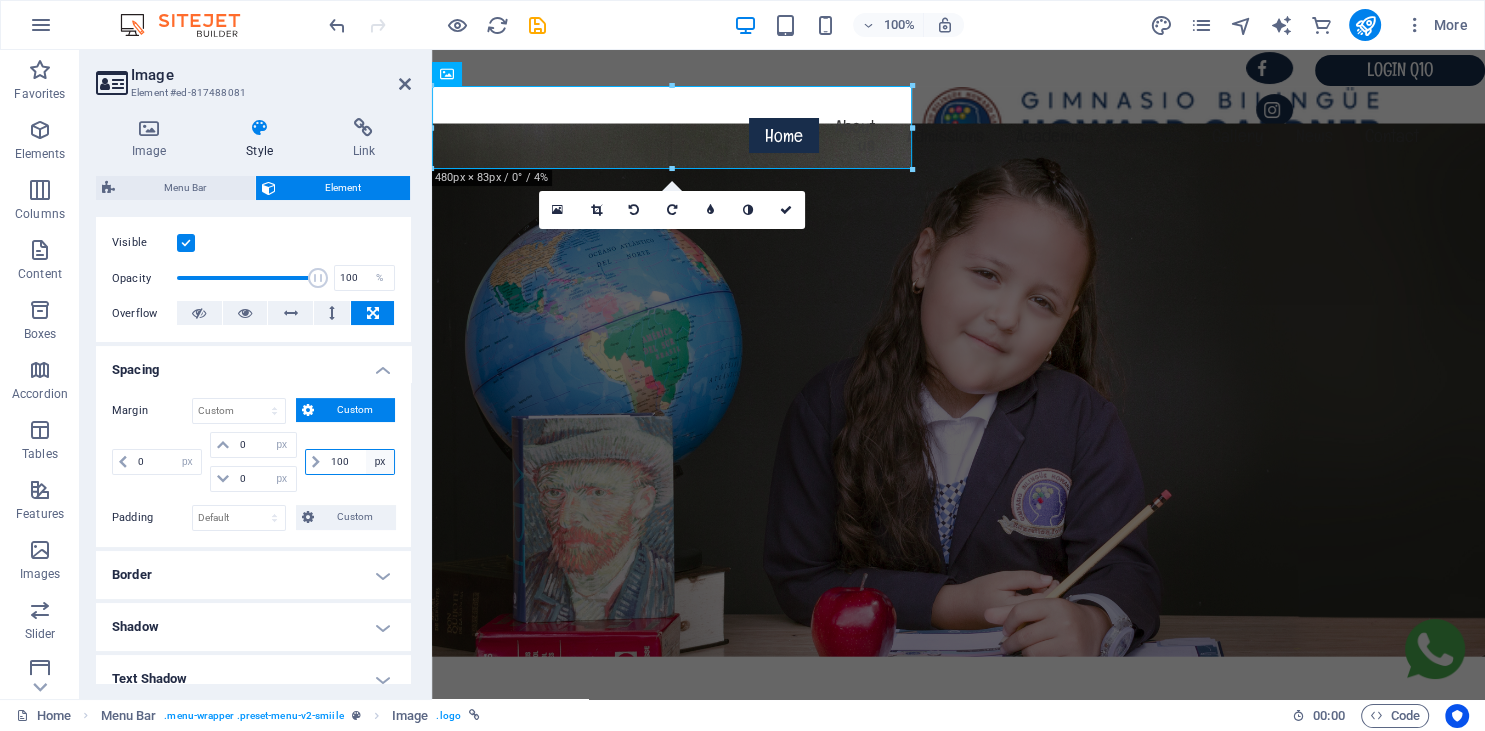 click on "auto px % rem vw vh" at bounding box center (380, 462) 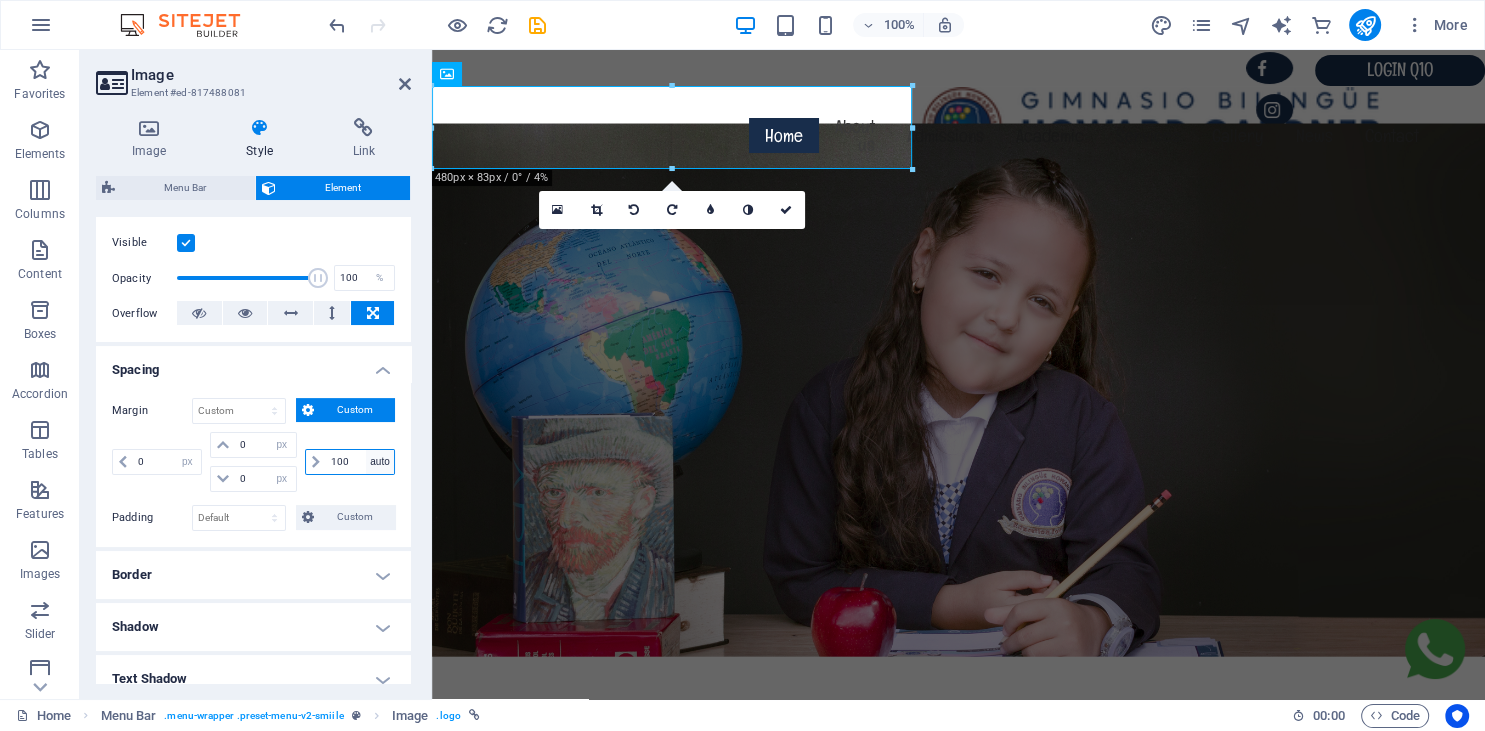 click on "auto" at bounding box center [0, 0] 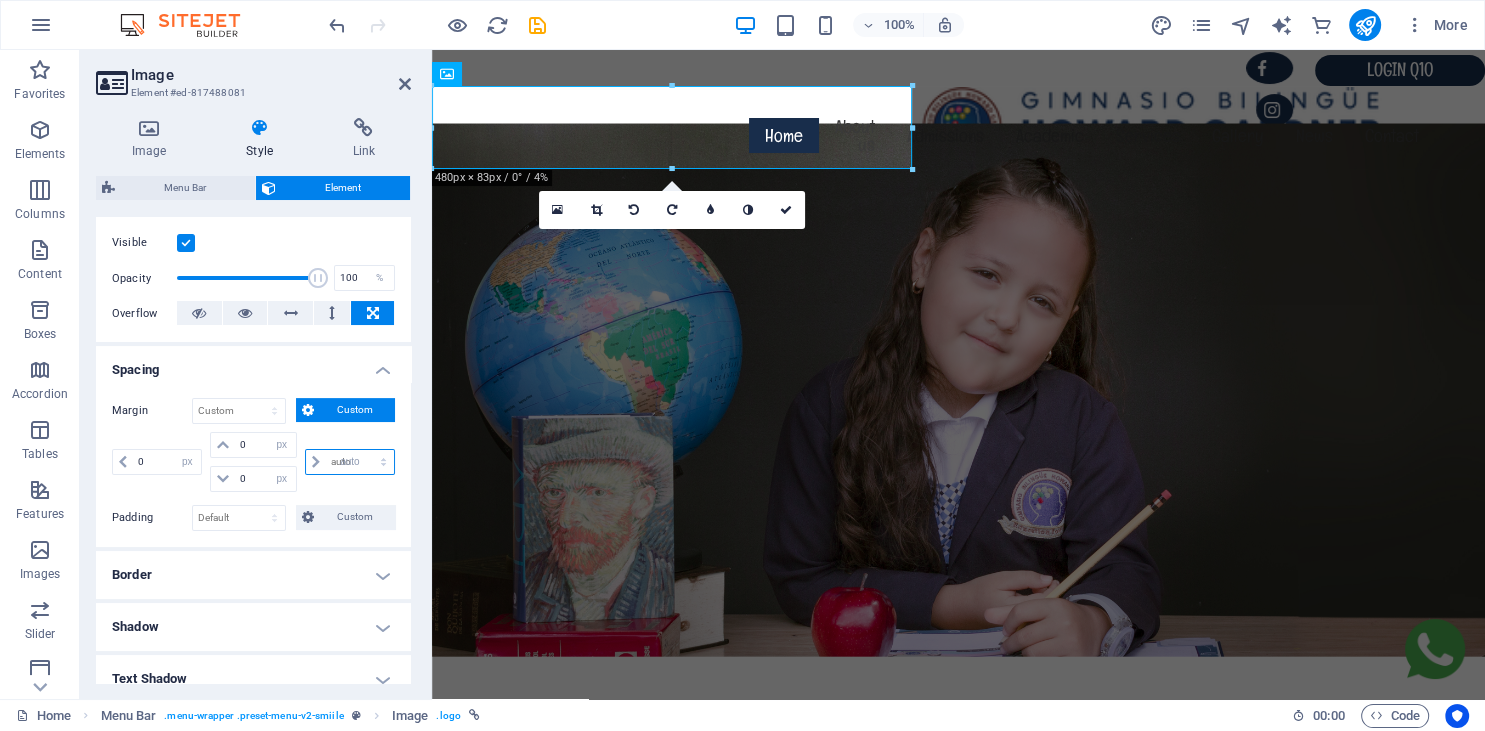 type 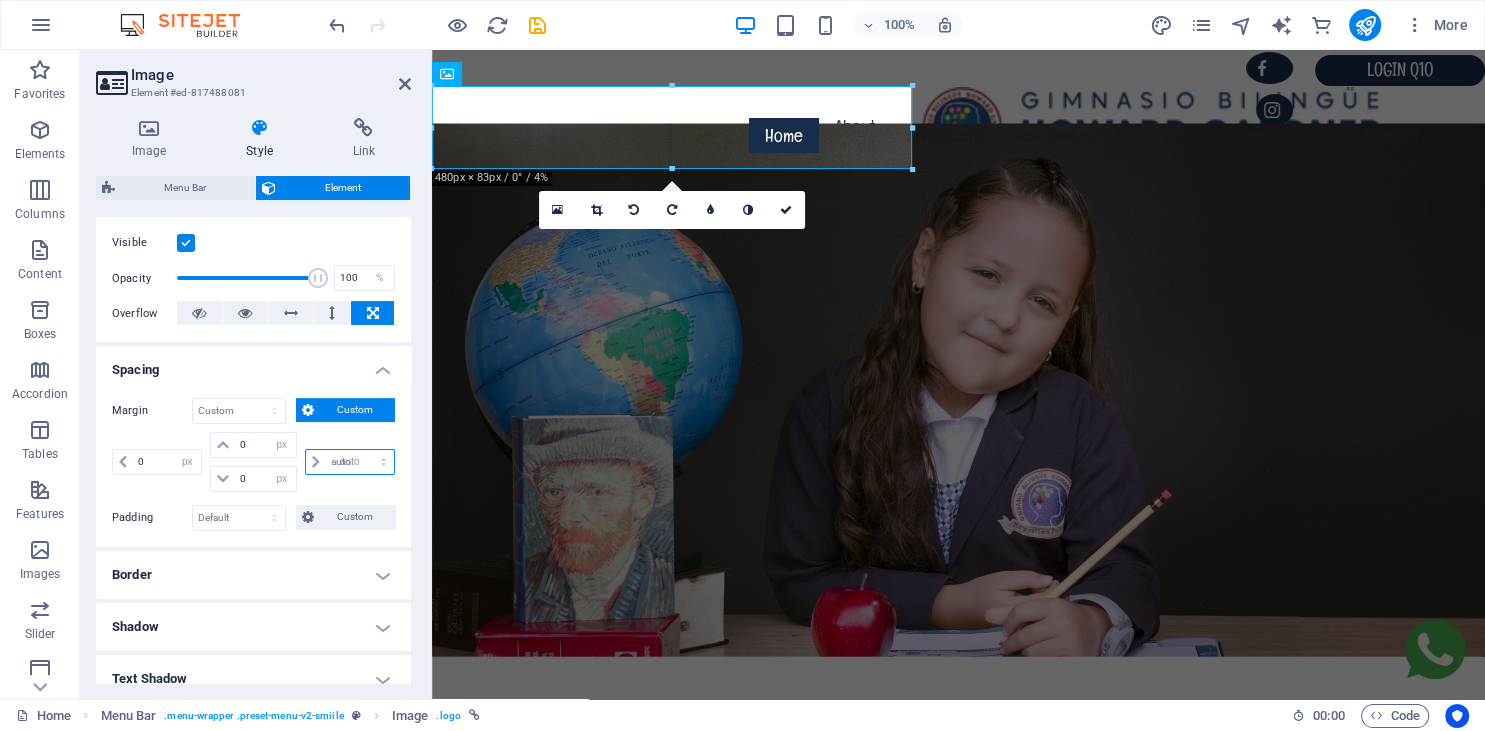 select on "DISABLED_OPTION_VALUE" 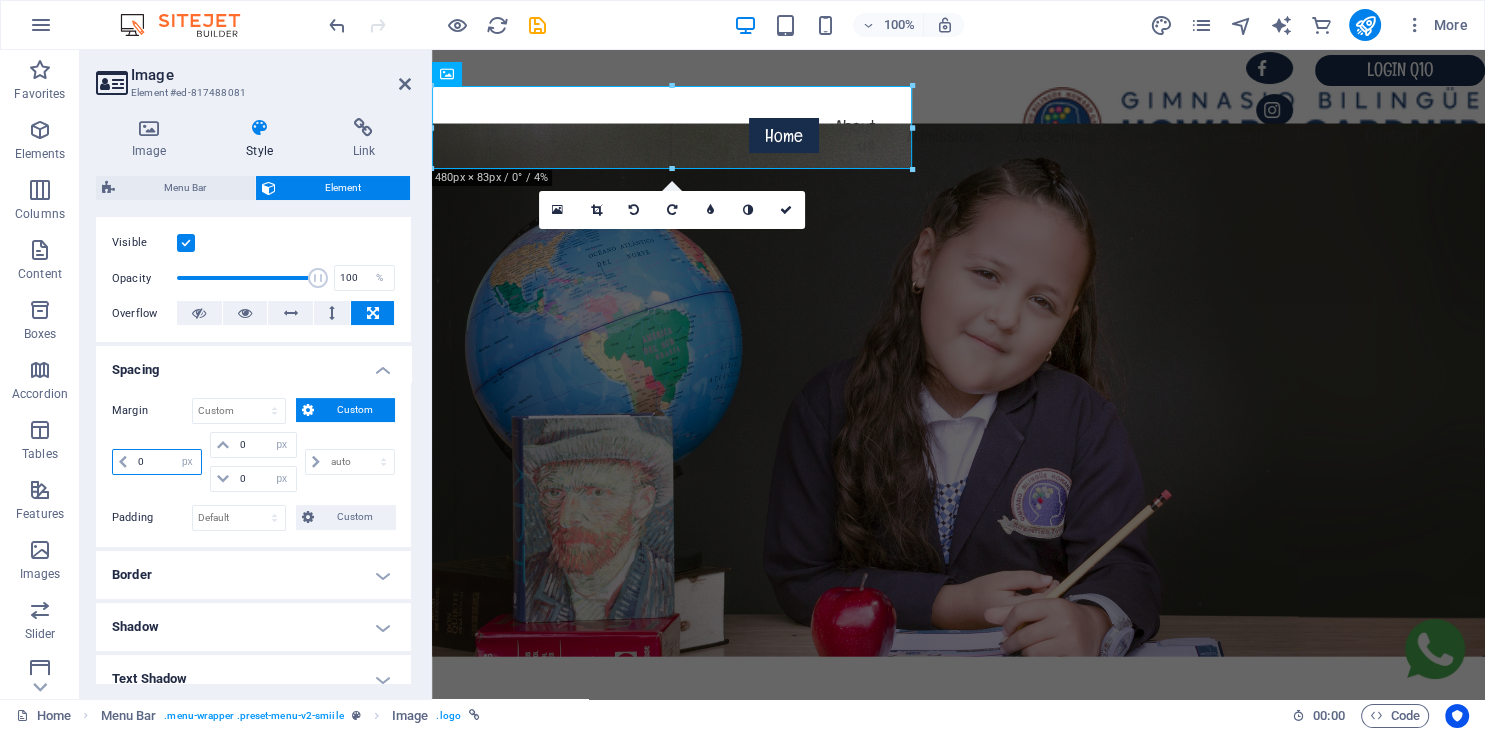click on "0" at bounding box center (167, 462) 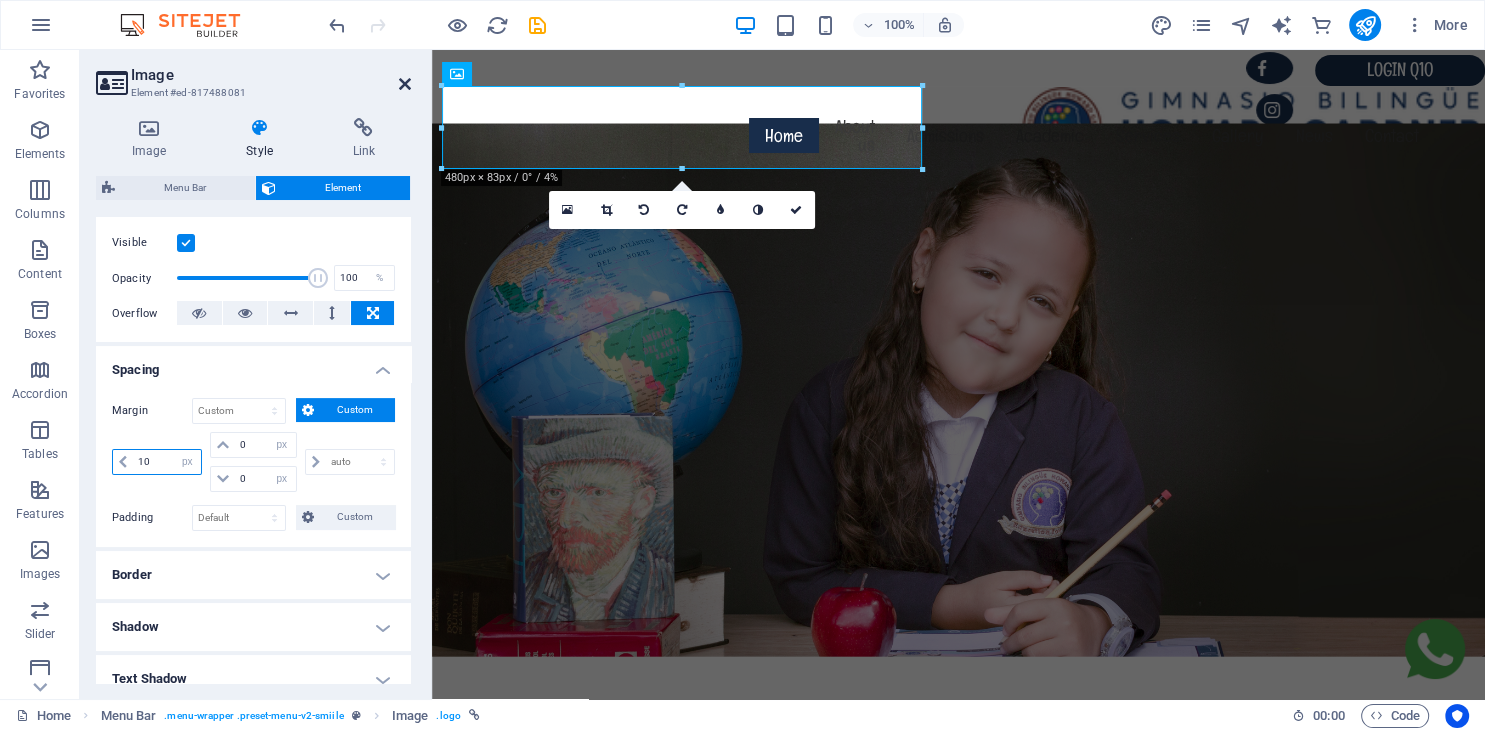 type on "10" 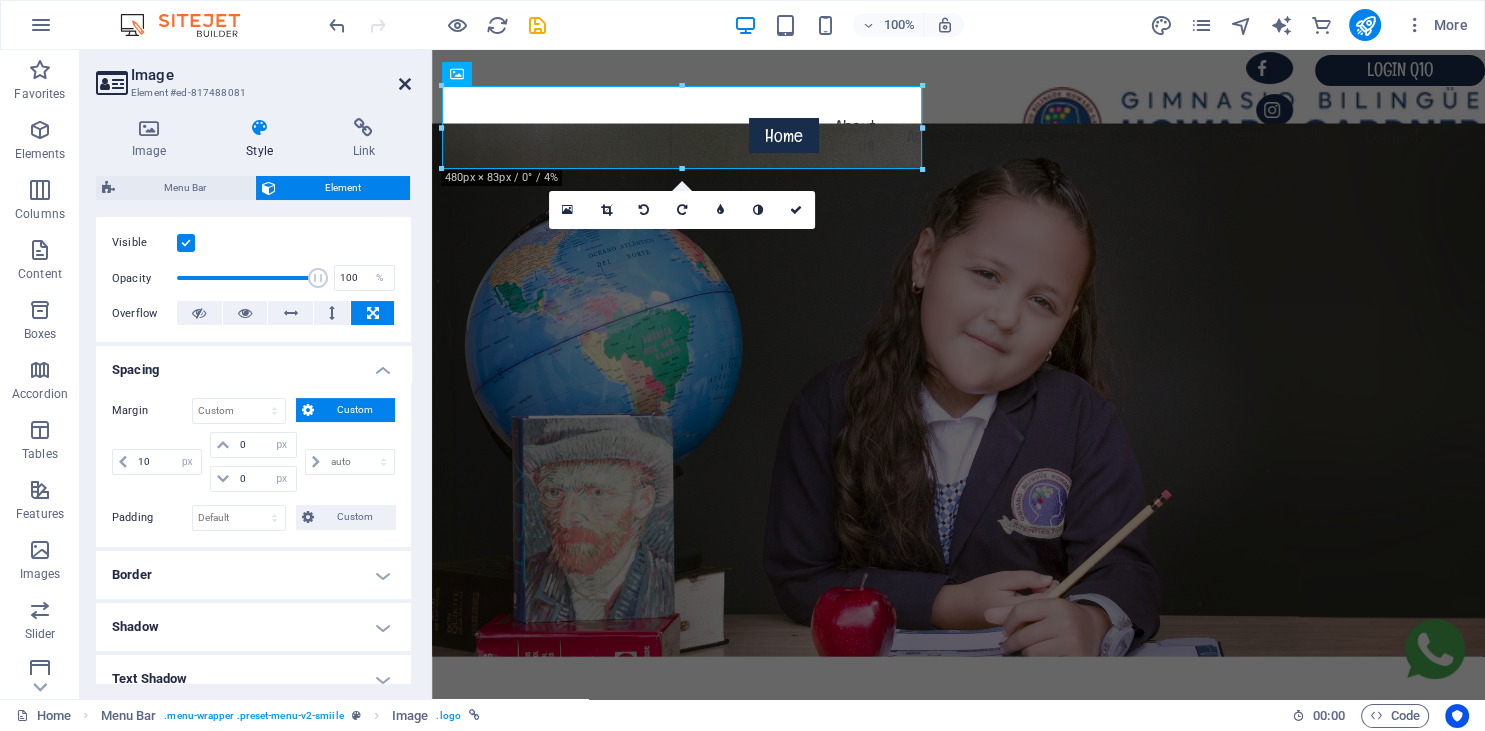 click at bounding box center (405, 84) 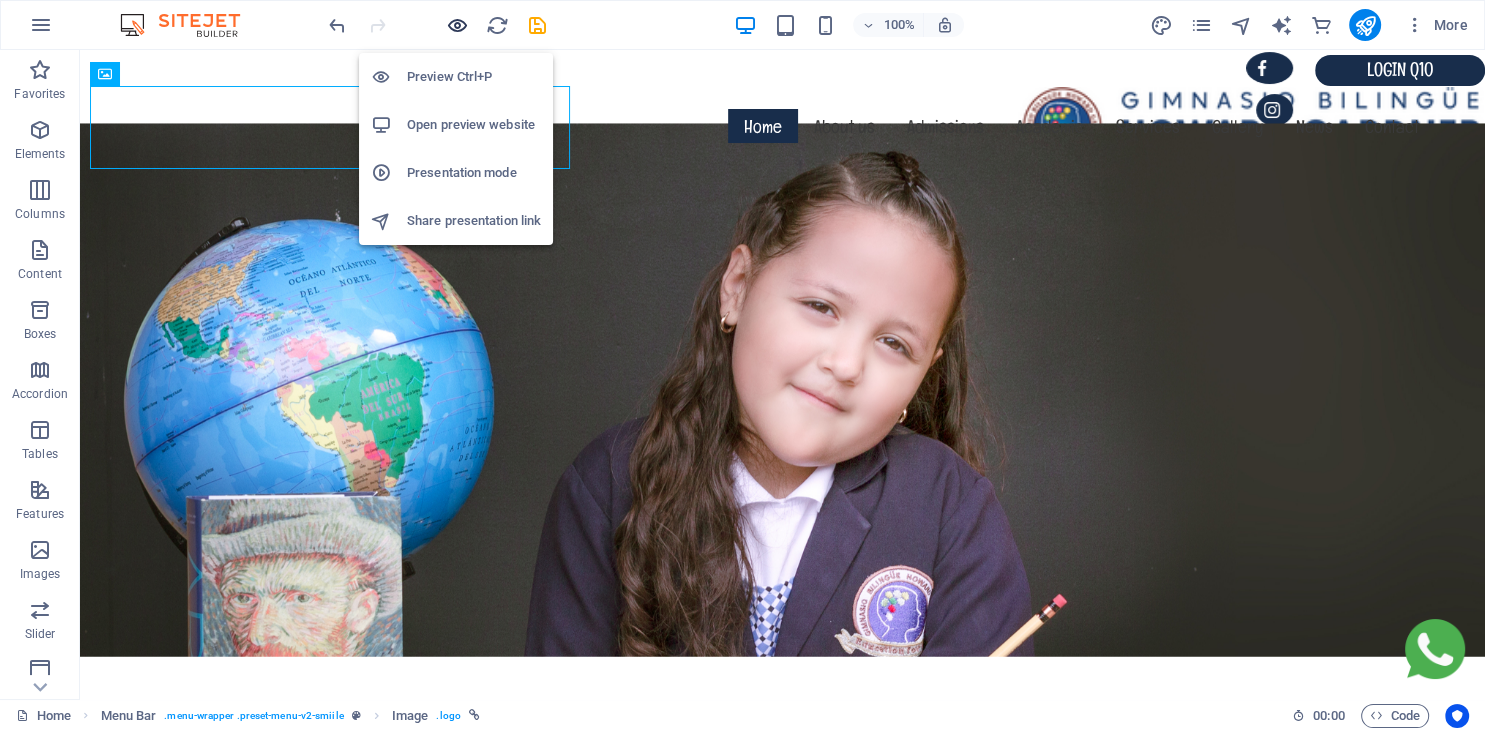 click at bounding box center [457, 25] 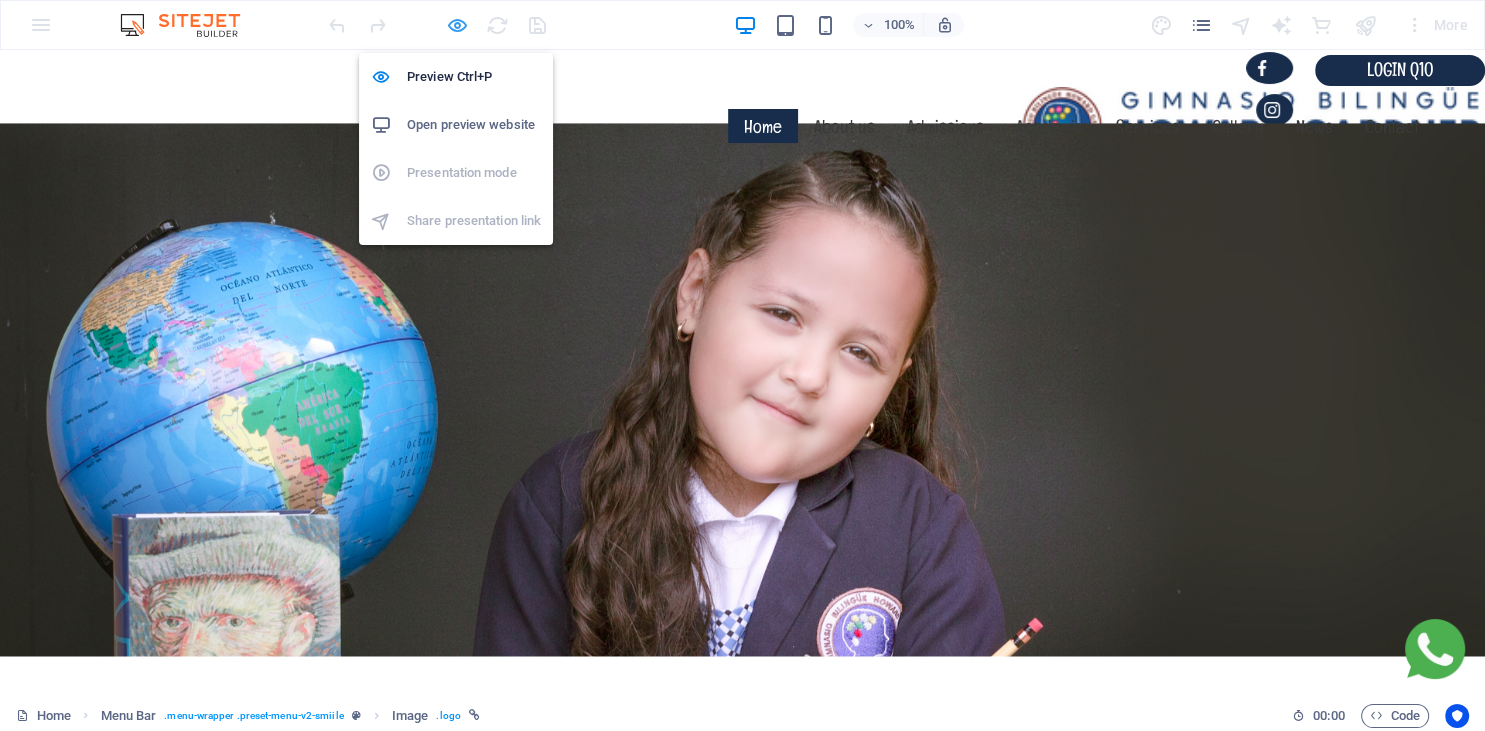 click at bounding box center (457, 25) 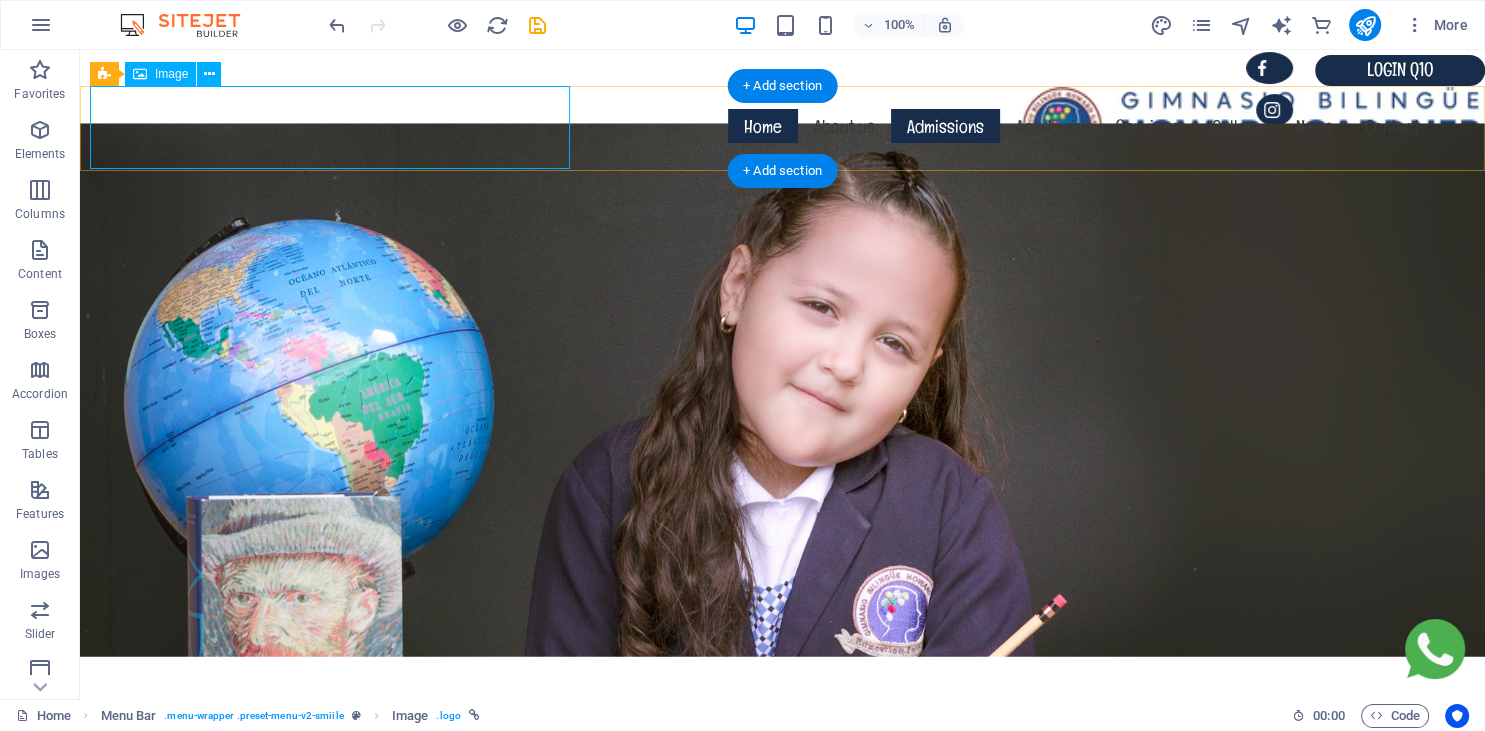 click at bounding box center (787, 128) 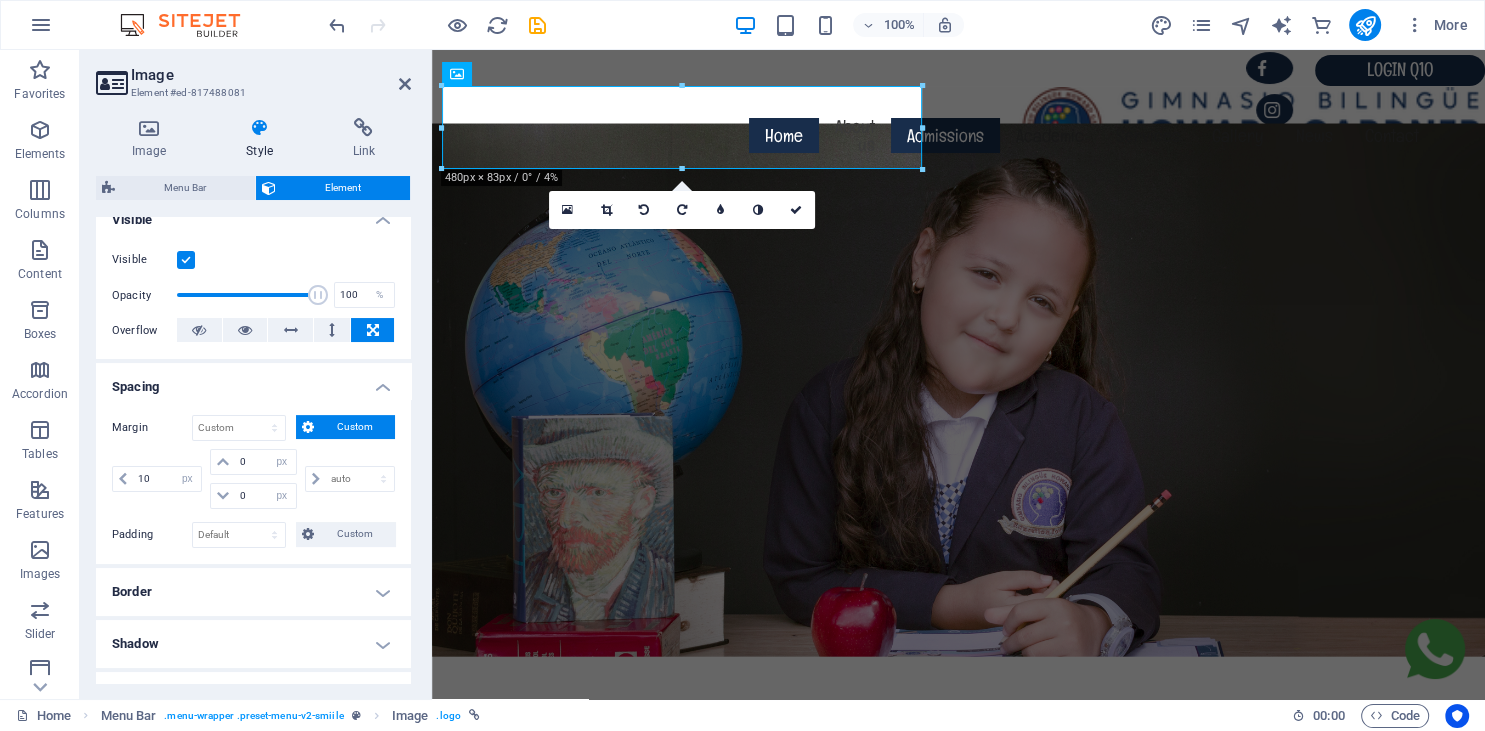 scroll, scrollTop: 245, scrollLeft: 0, axis: vertical 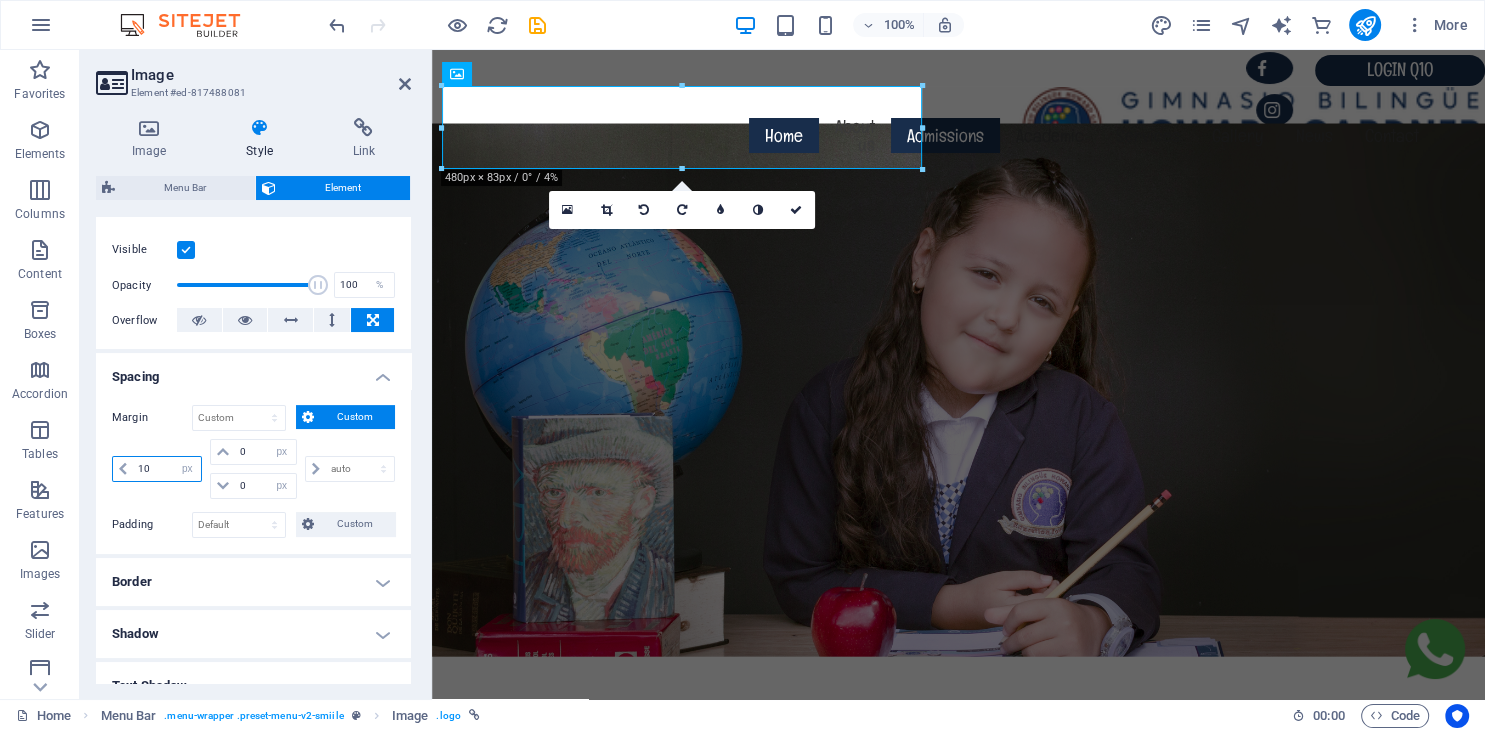 click on "10" at bounding box center [167, 469] 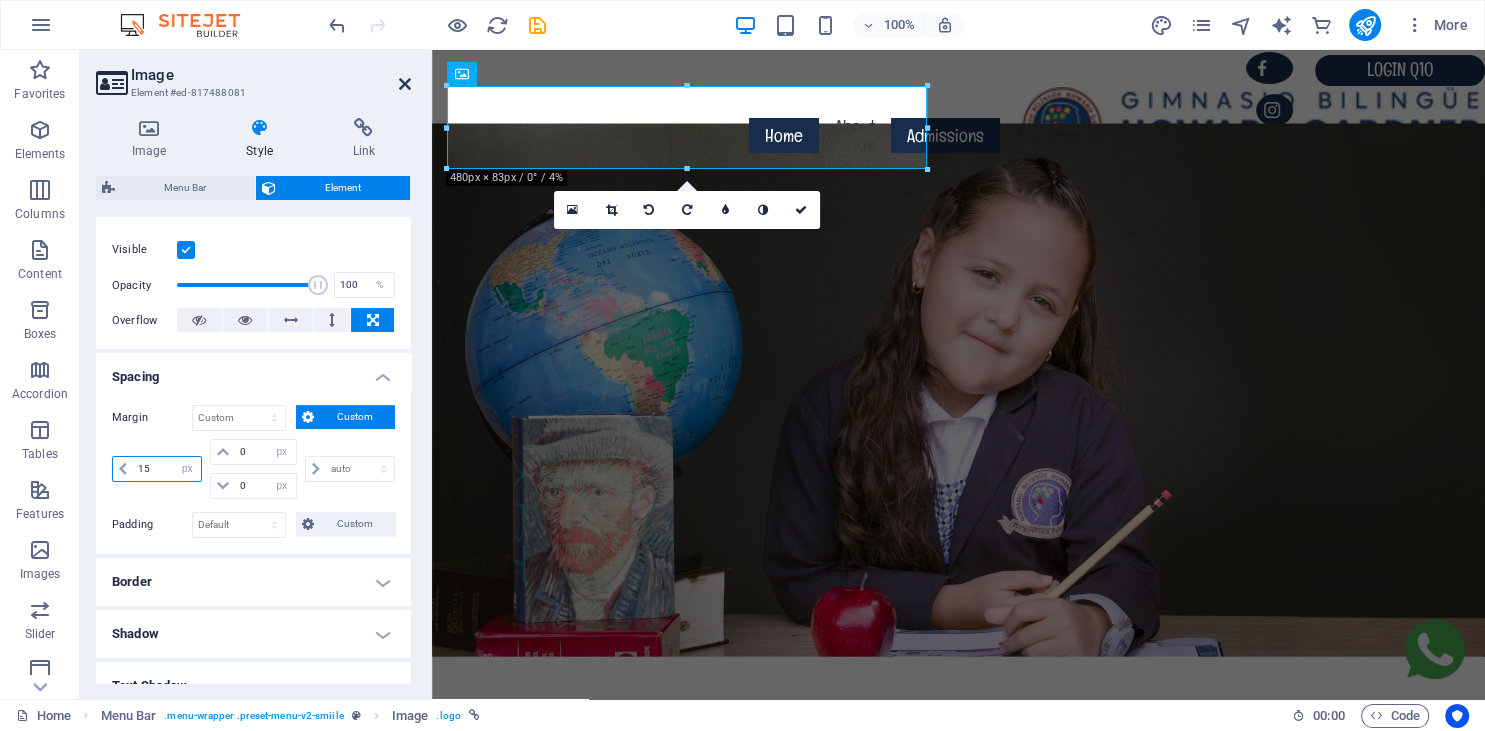 type on "15" 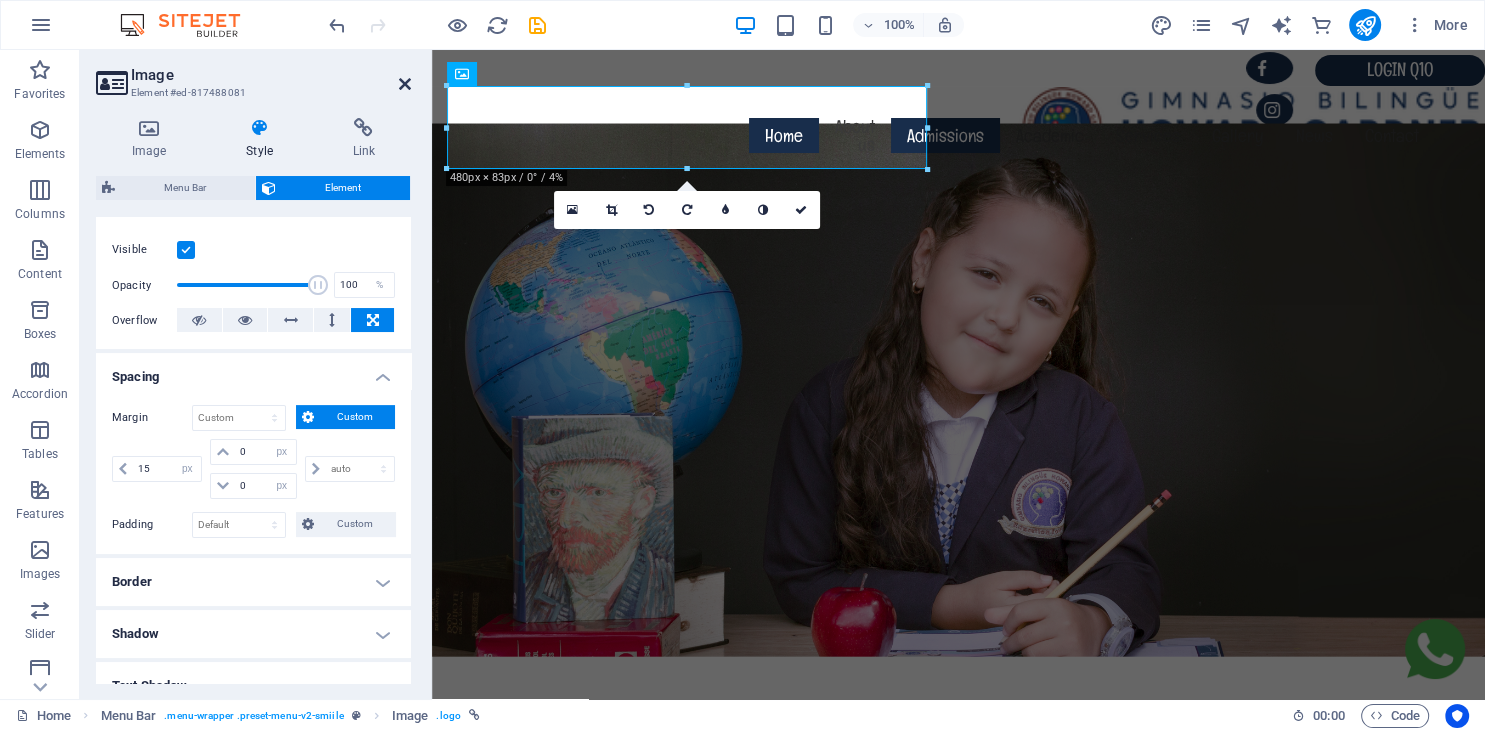 click at bounding box center [405, 84] 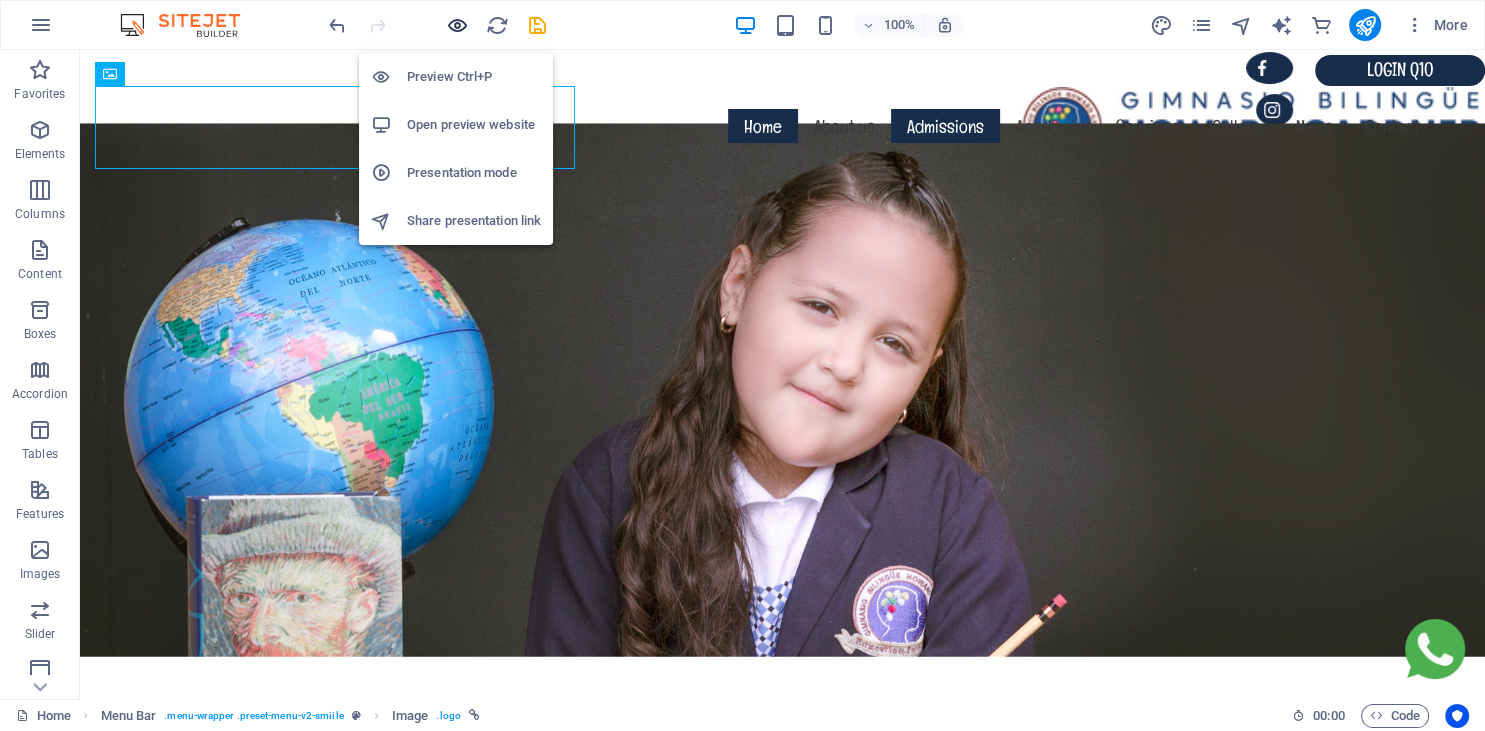 click at bounding box center [457, 25] 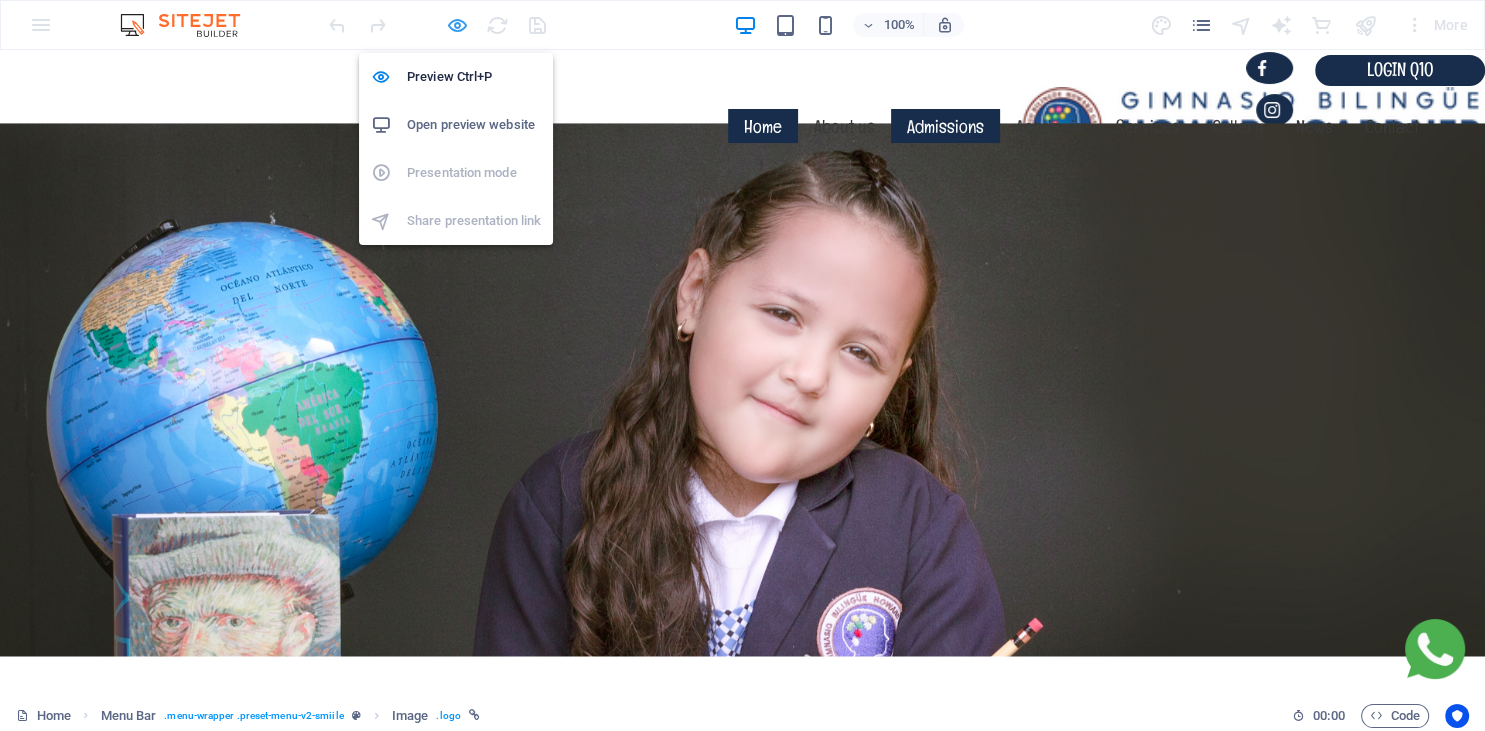 click at bounding box center [457, 25] 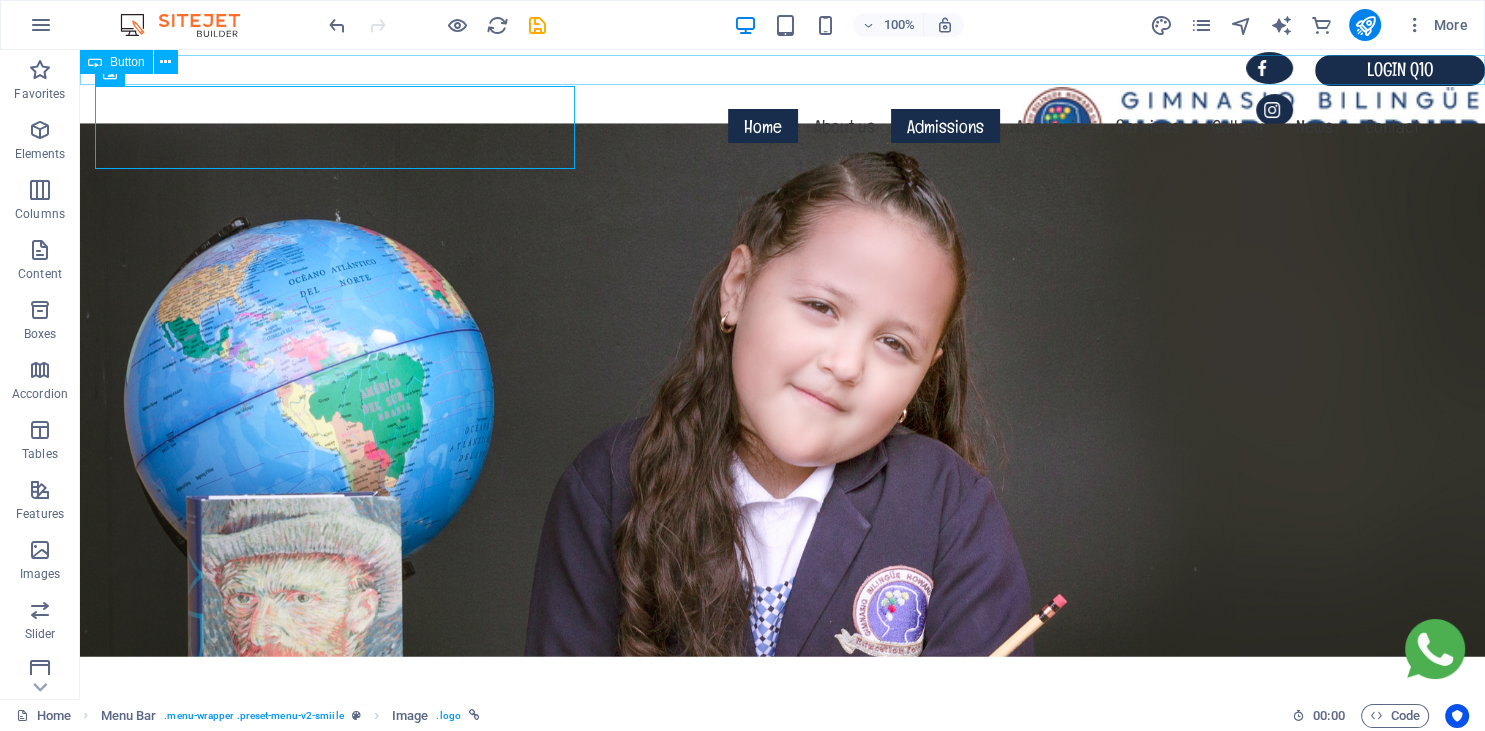 click on "login q10" at bounding box center (782, 70) 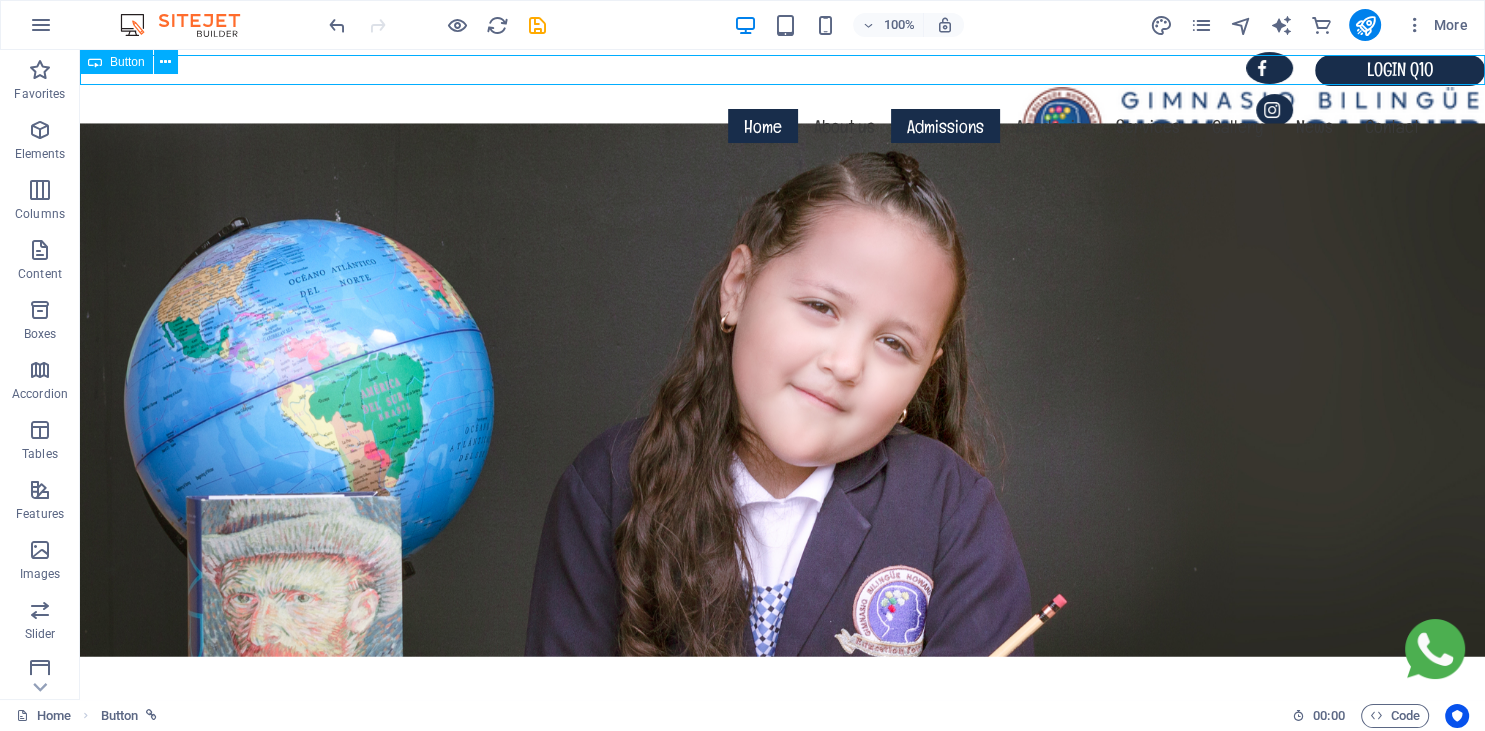 click on "login q10" at bounding box center (782, 70) 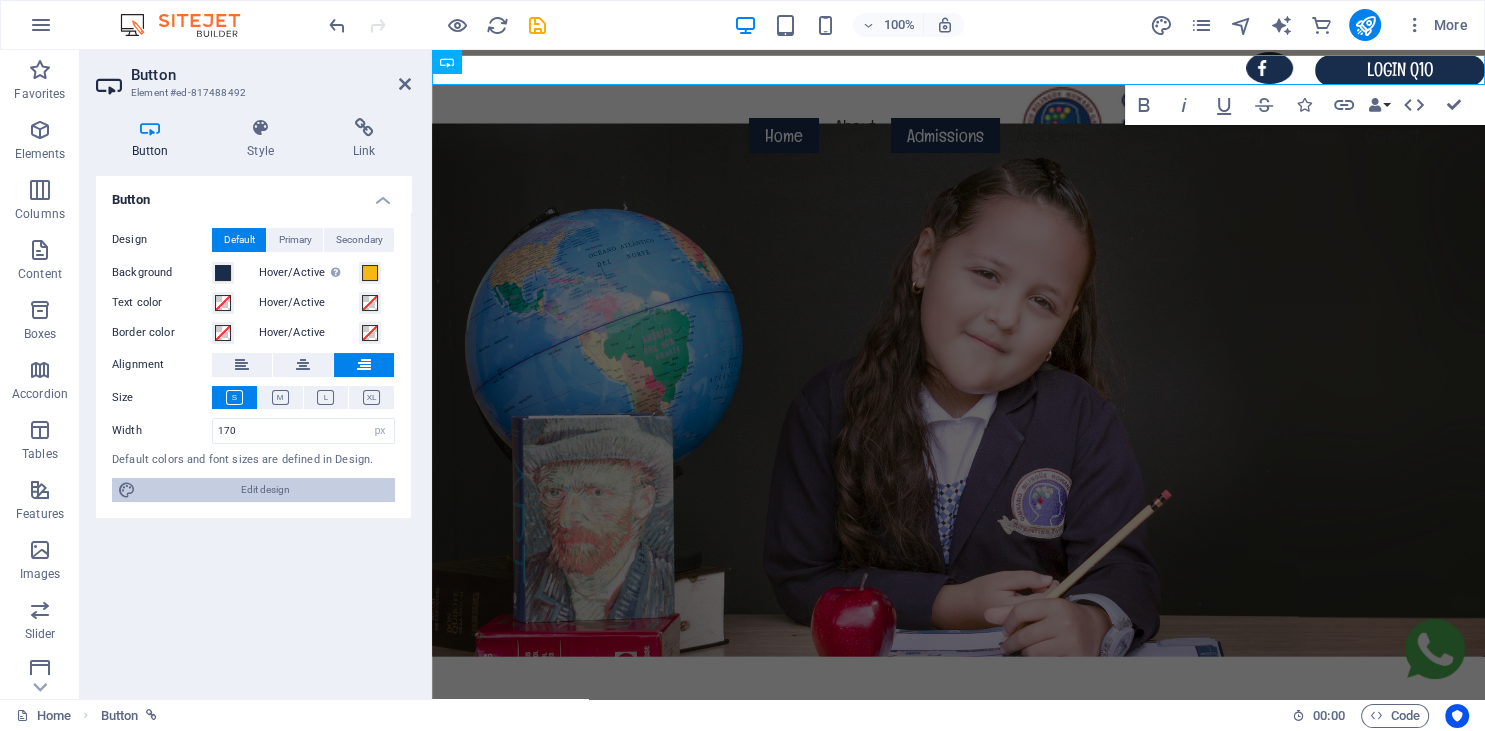 click on "Edit design" at bounding box center [265, 490] 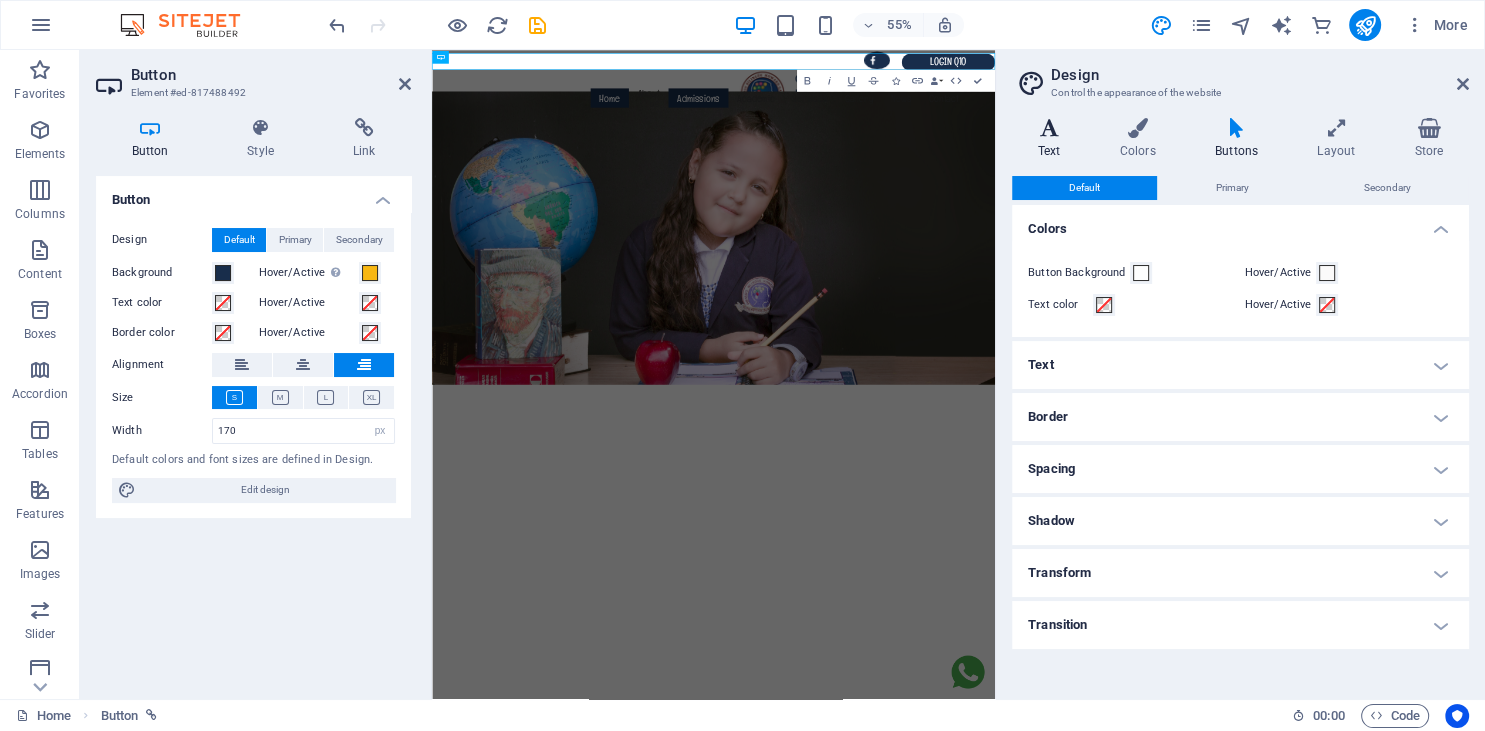 click on "Text" at bounding box center (1053, 139) 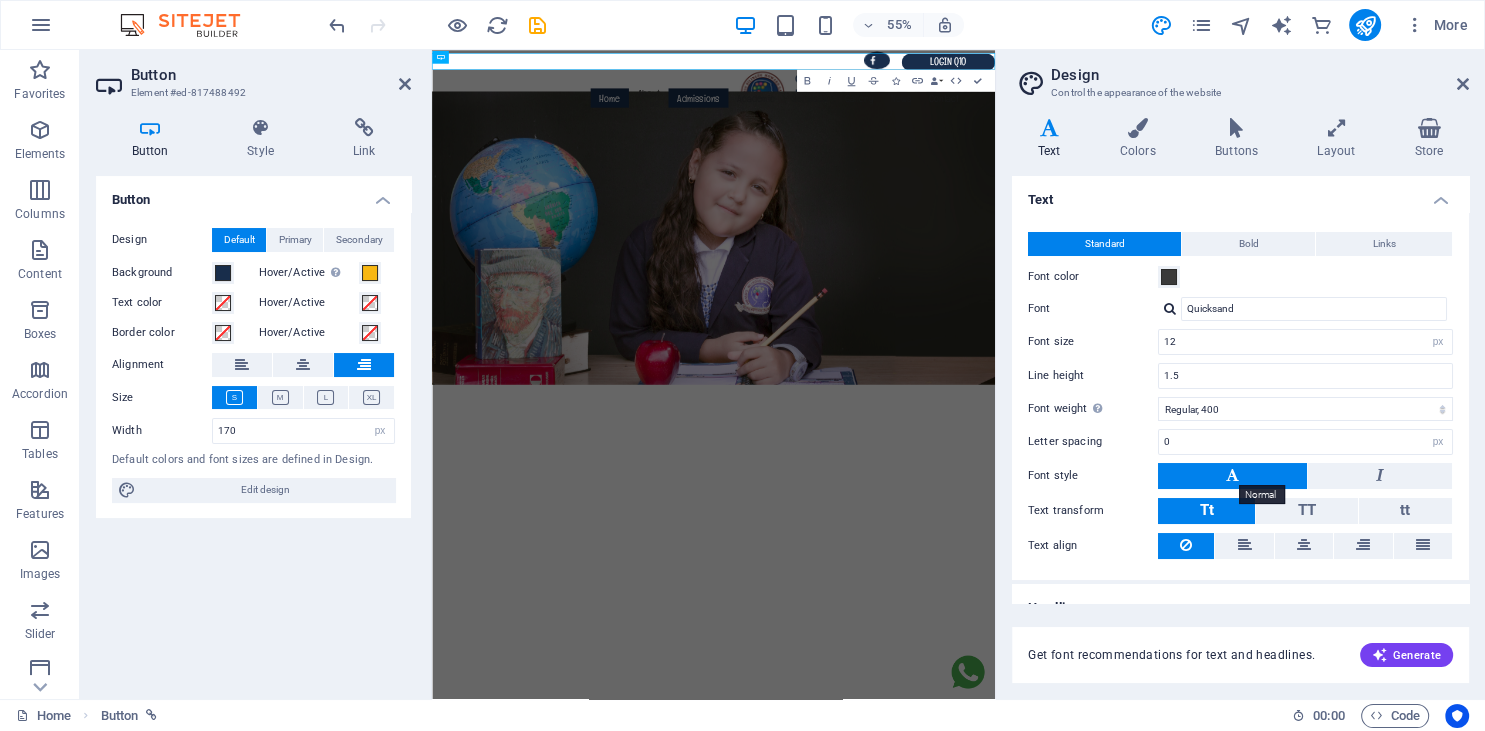 click at bounding box center [1232, 475] 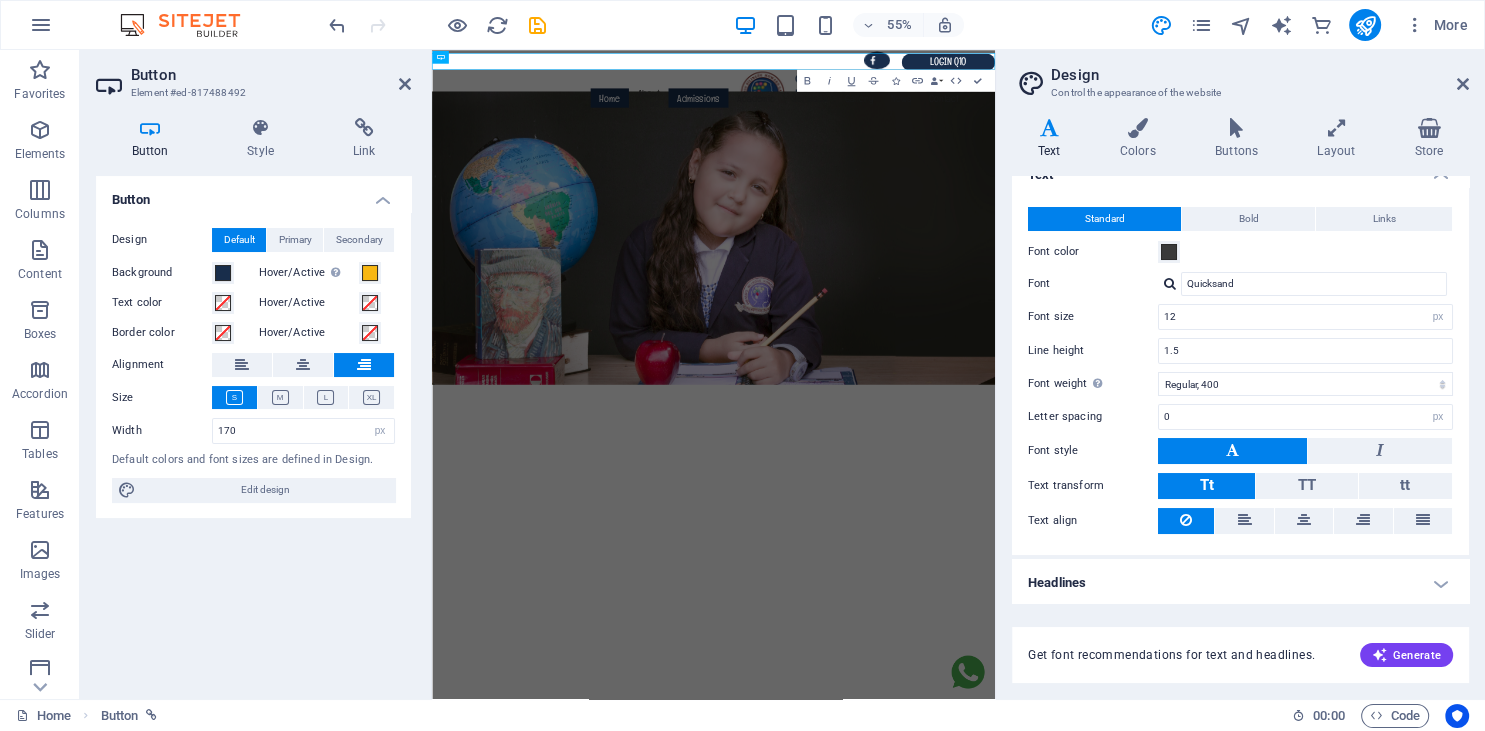 scroll, scrollTop: 0, scrollLeft: 0, axis: both 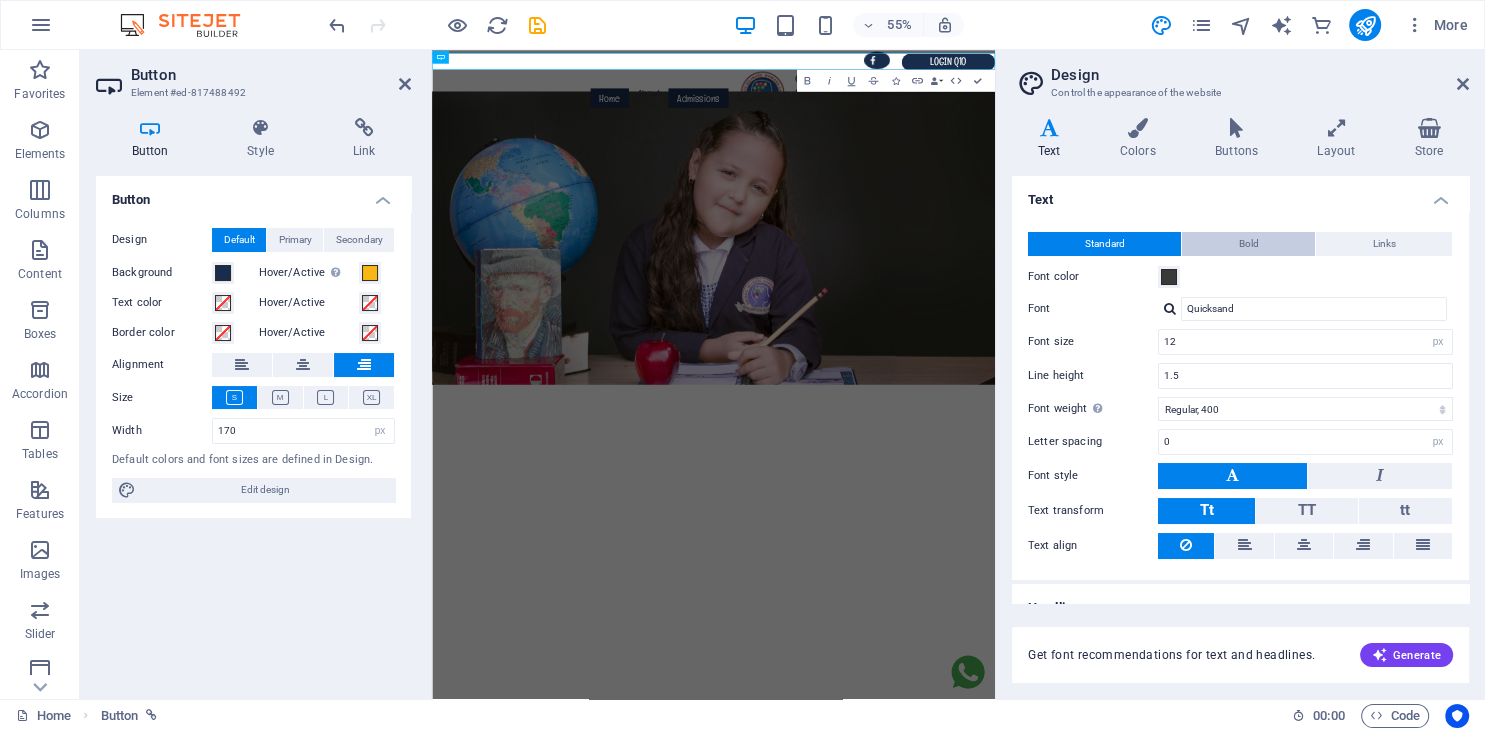 click on "Bold" at bounding box center [1248, 244] 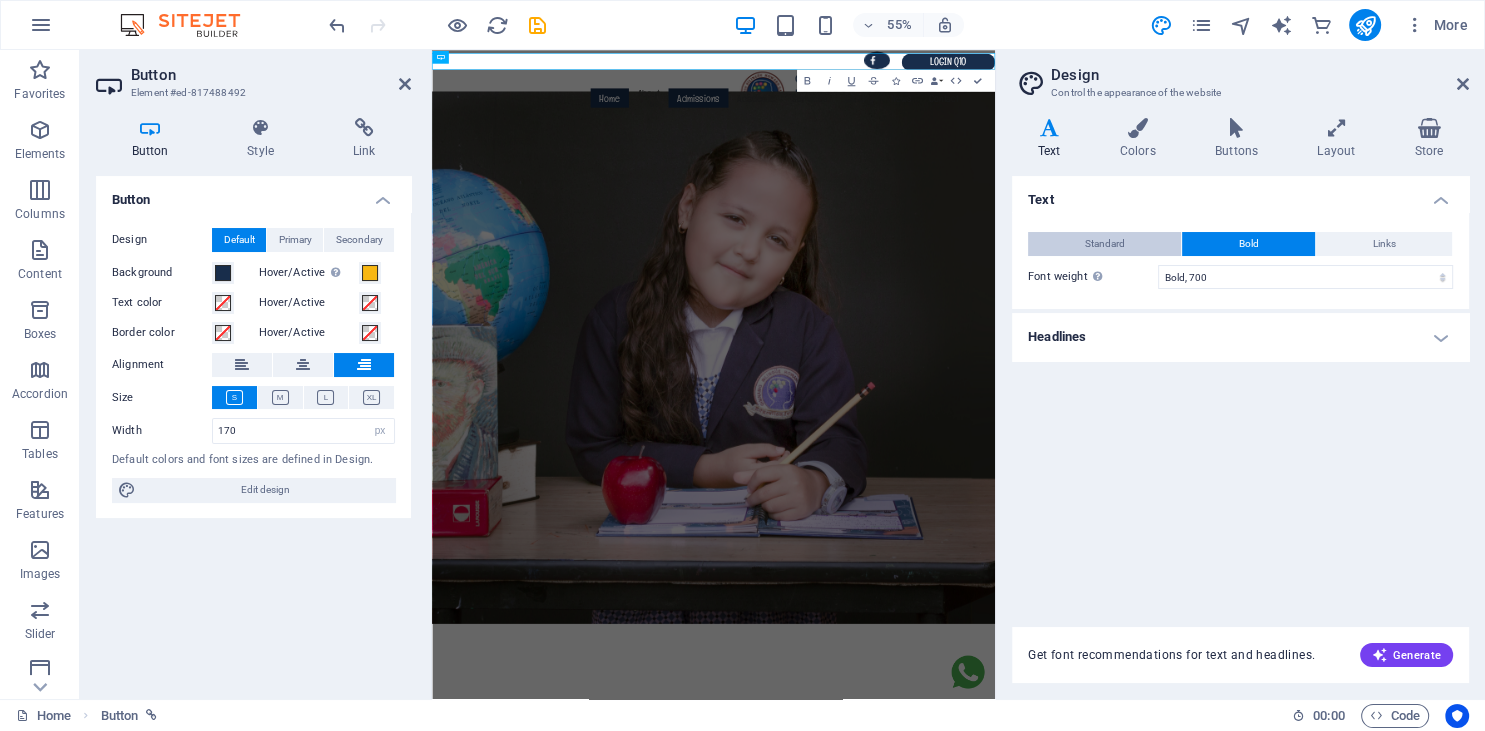 click on "Standard" at bounding box center [1104, 244] 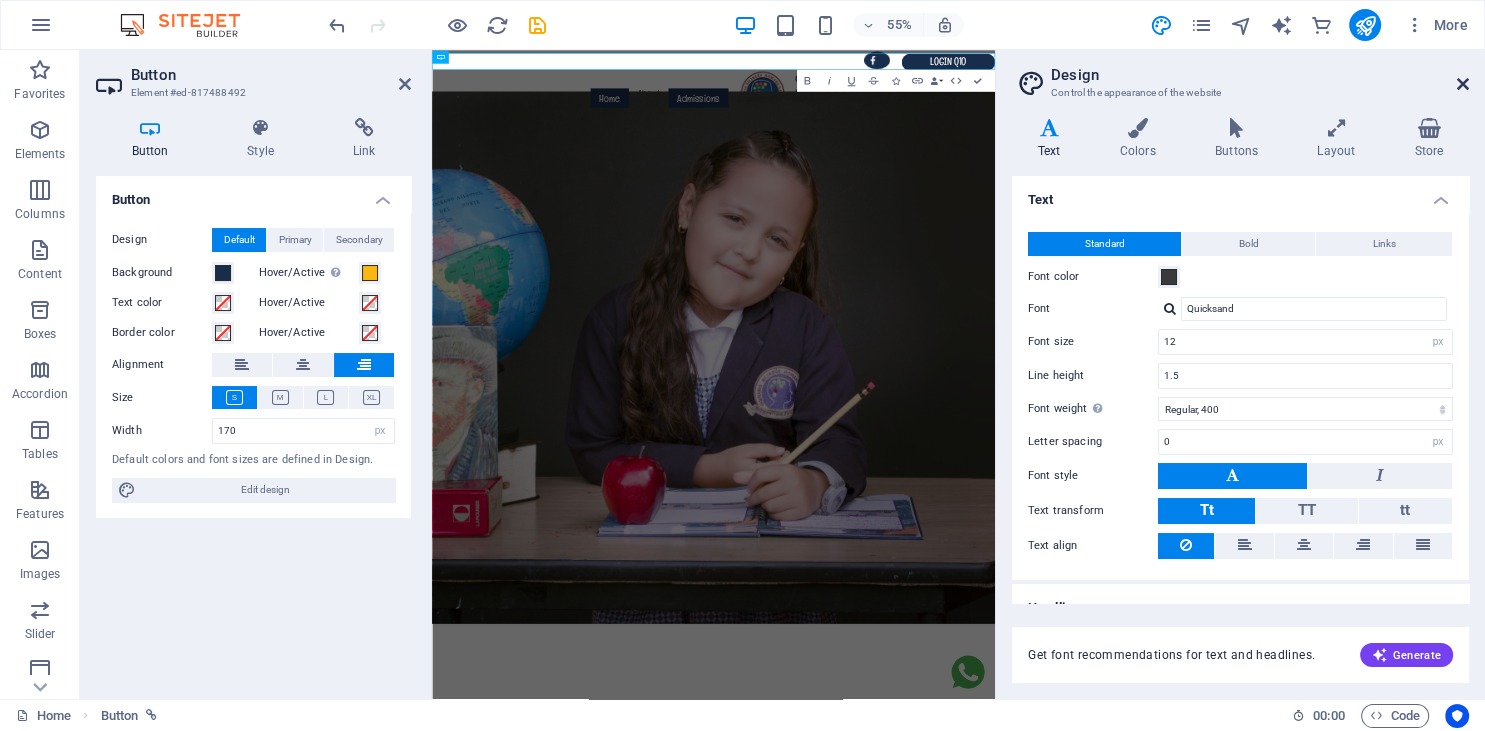 click at bounding box center [1463, 84] 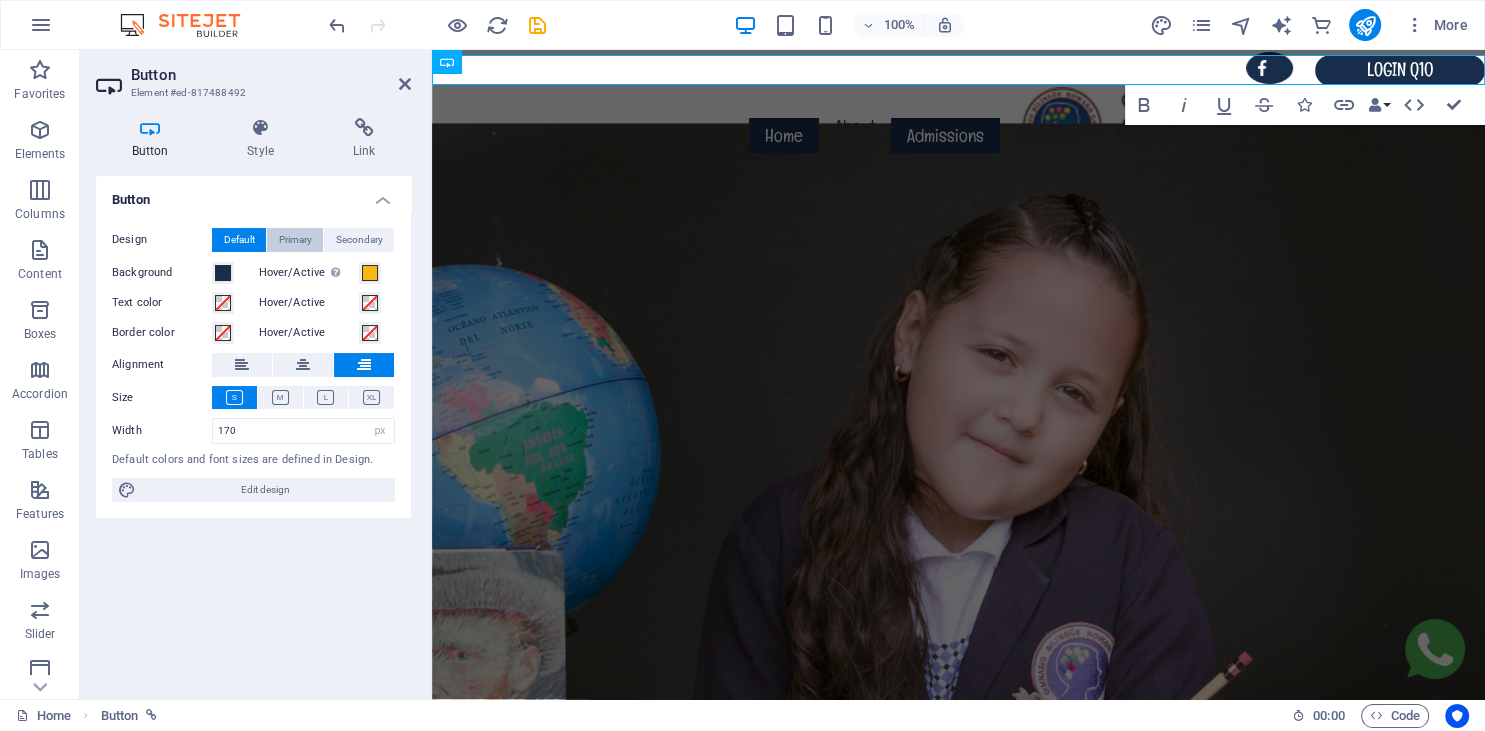 click on "Primary" at bounding box center (295, 240) 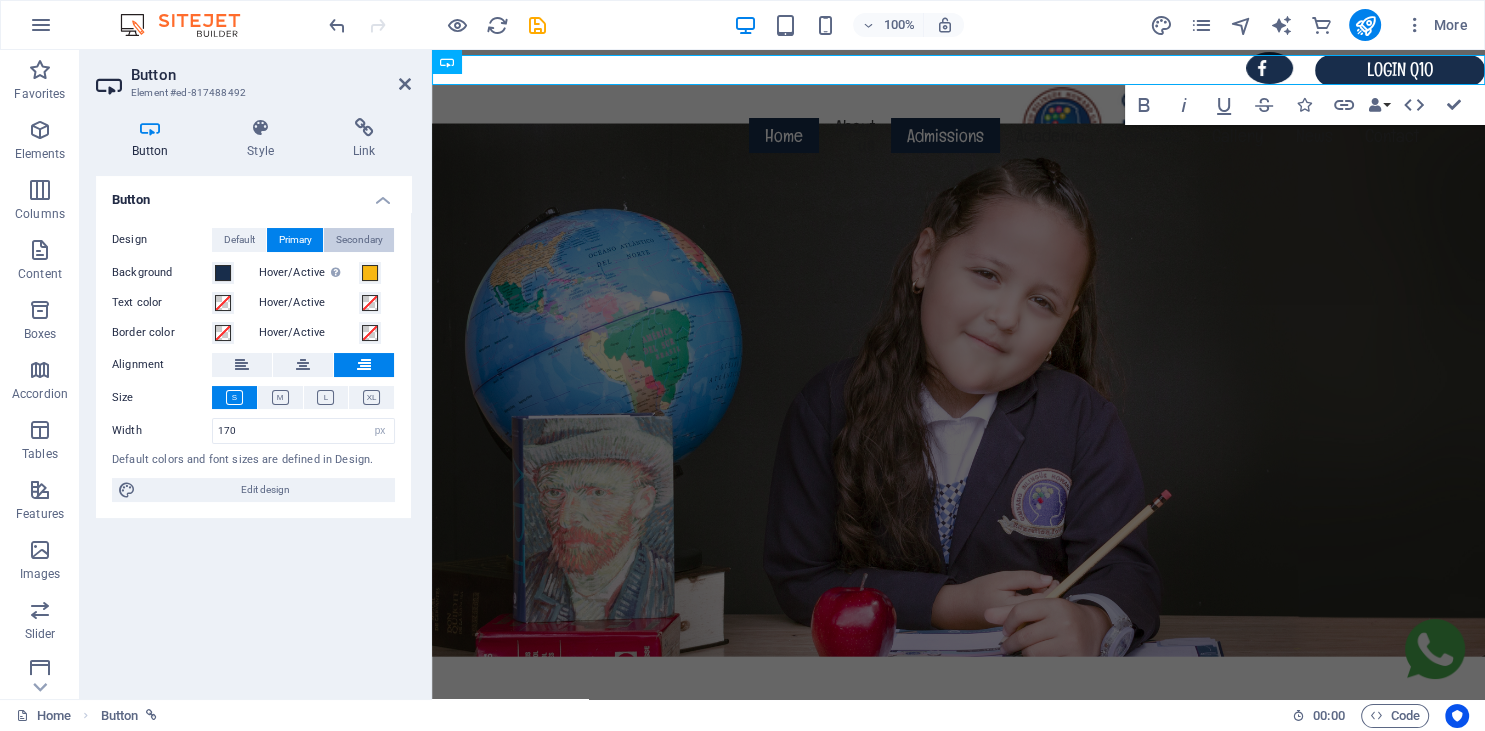 click on "Secondary" at bounding box center [359, 240] 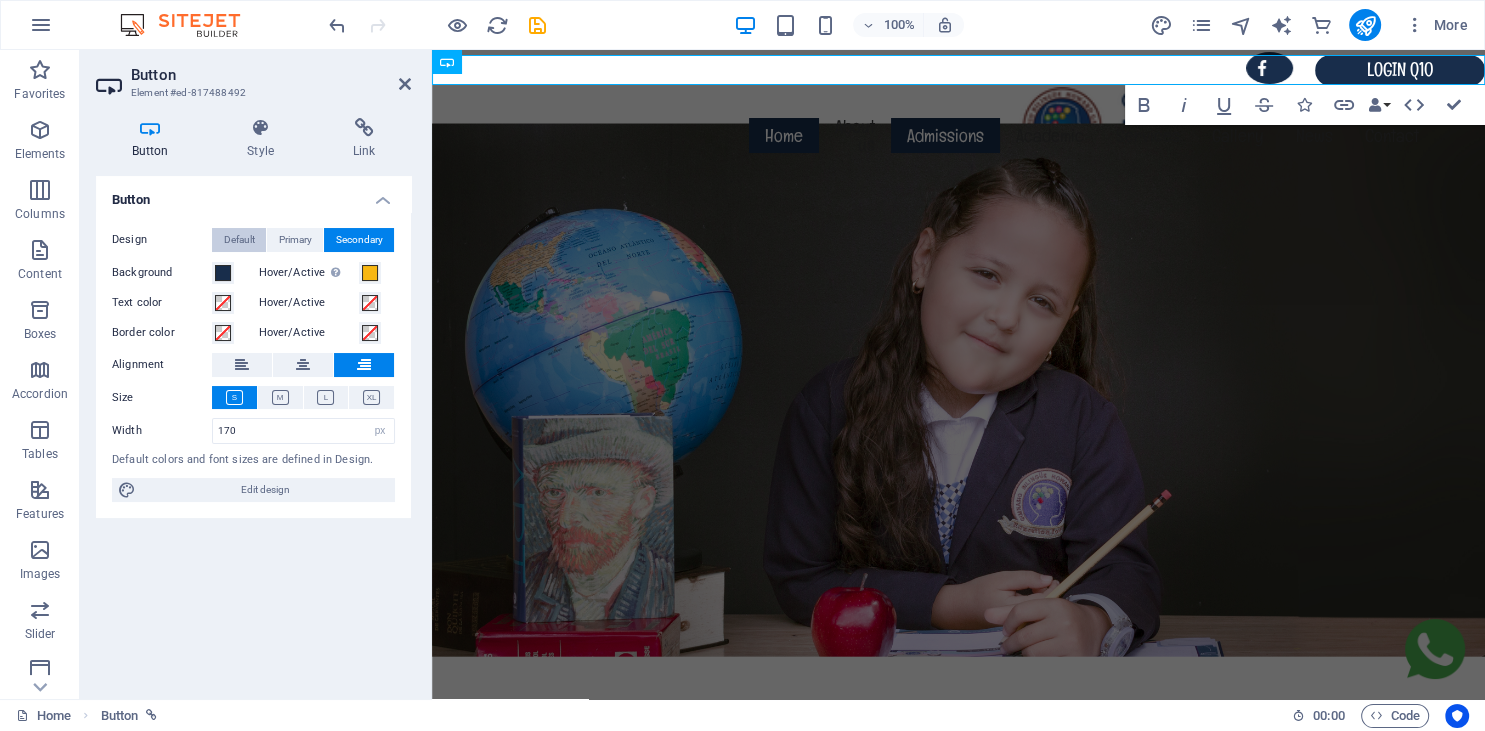 click on "Default" at bounding box center (239, 240) 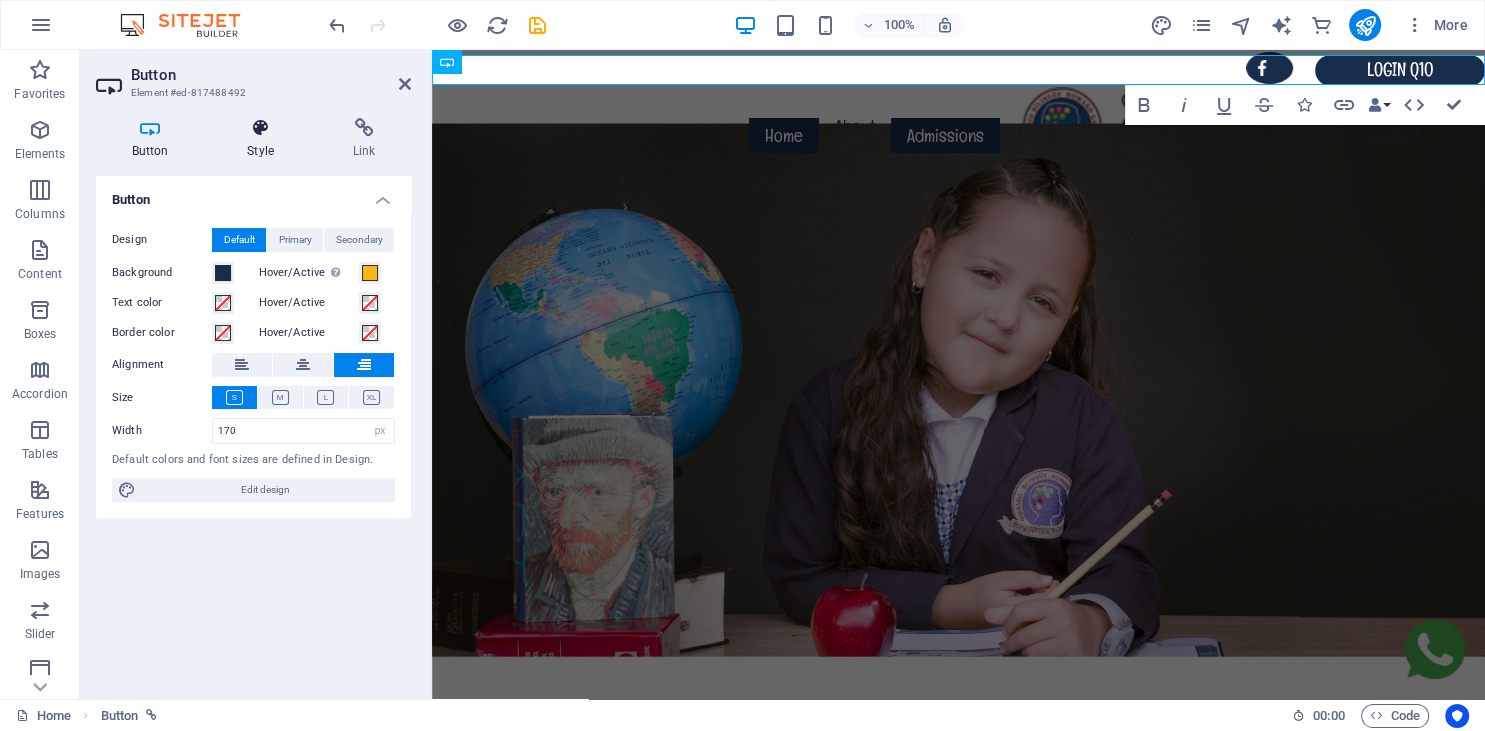 click at bounding box center (261, 128) 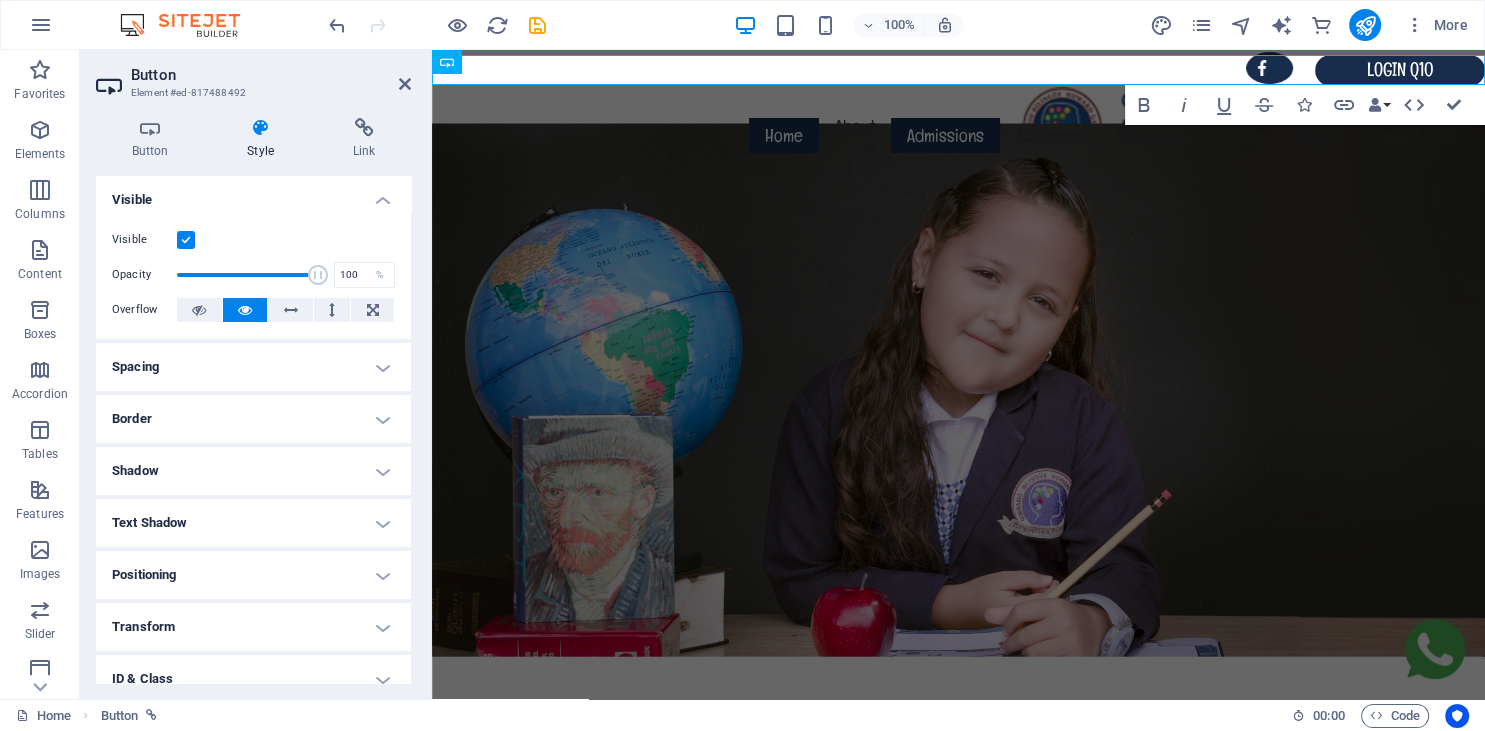 click on "Spacing" at bounding box center [253, 367] 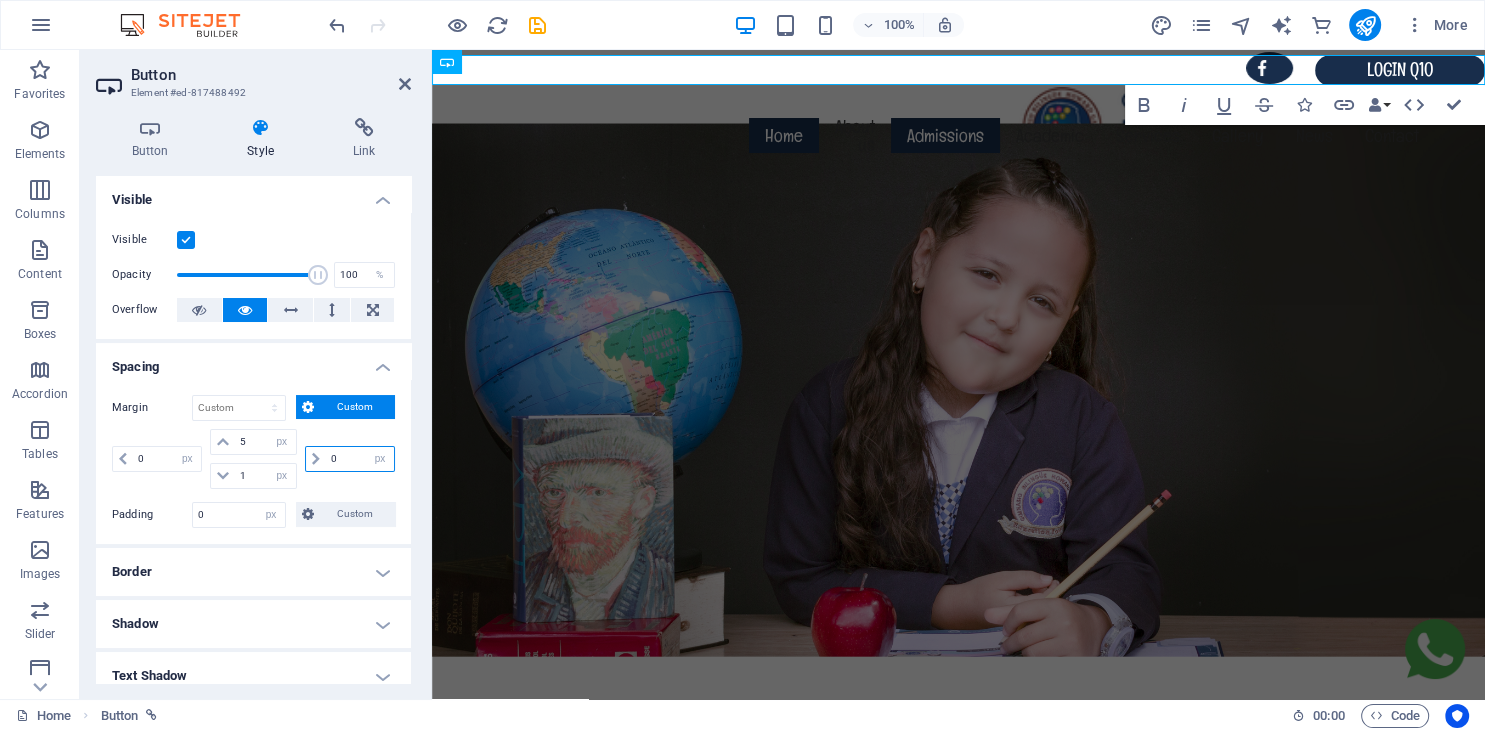 click on "0" at bounding box center (360, 459) 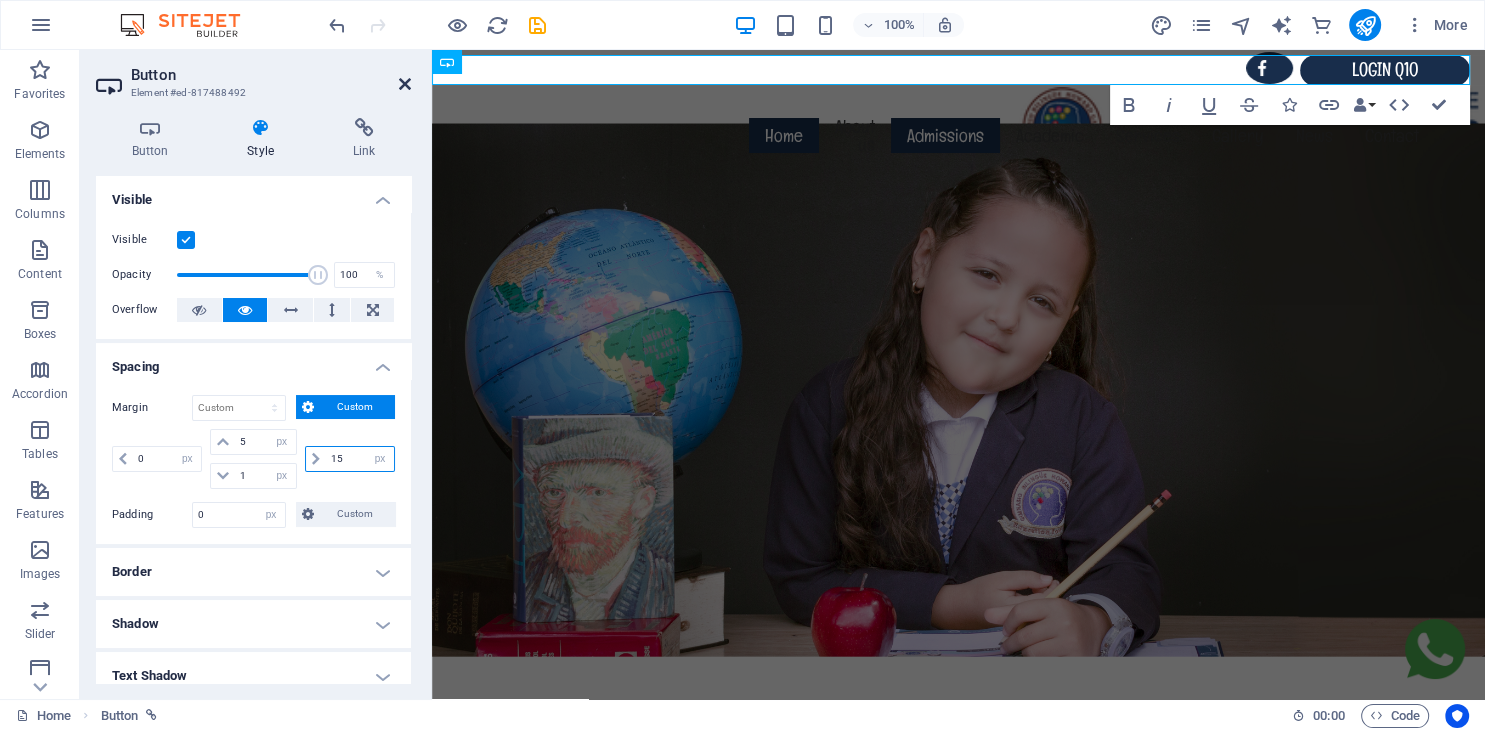 type on "15" 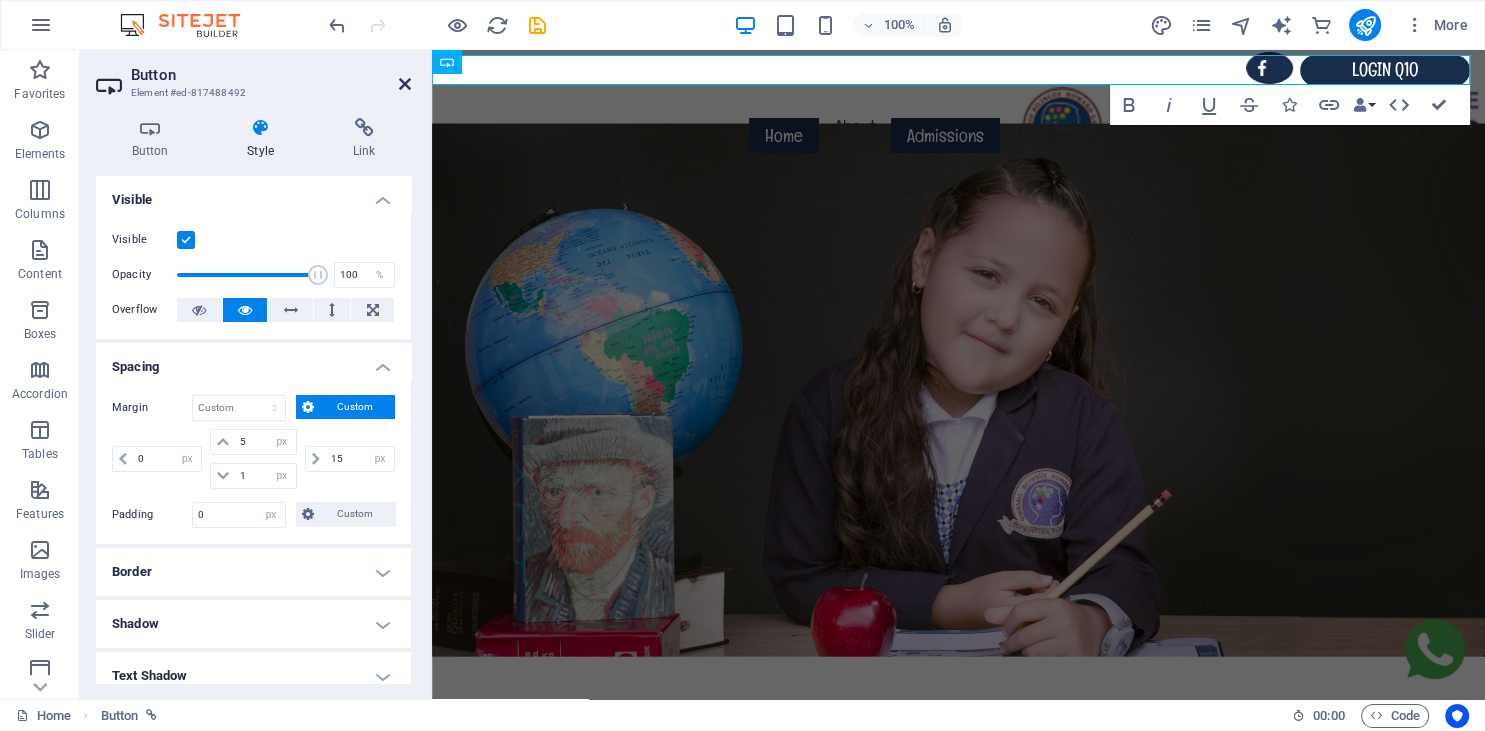 click at bounding box center [405, 84] 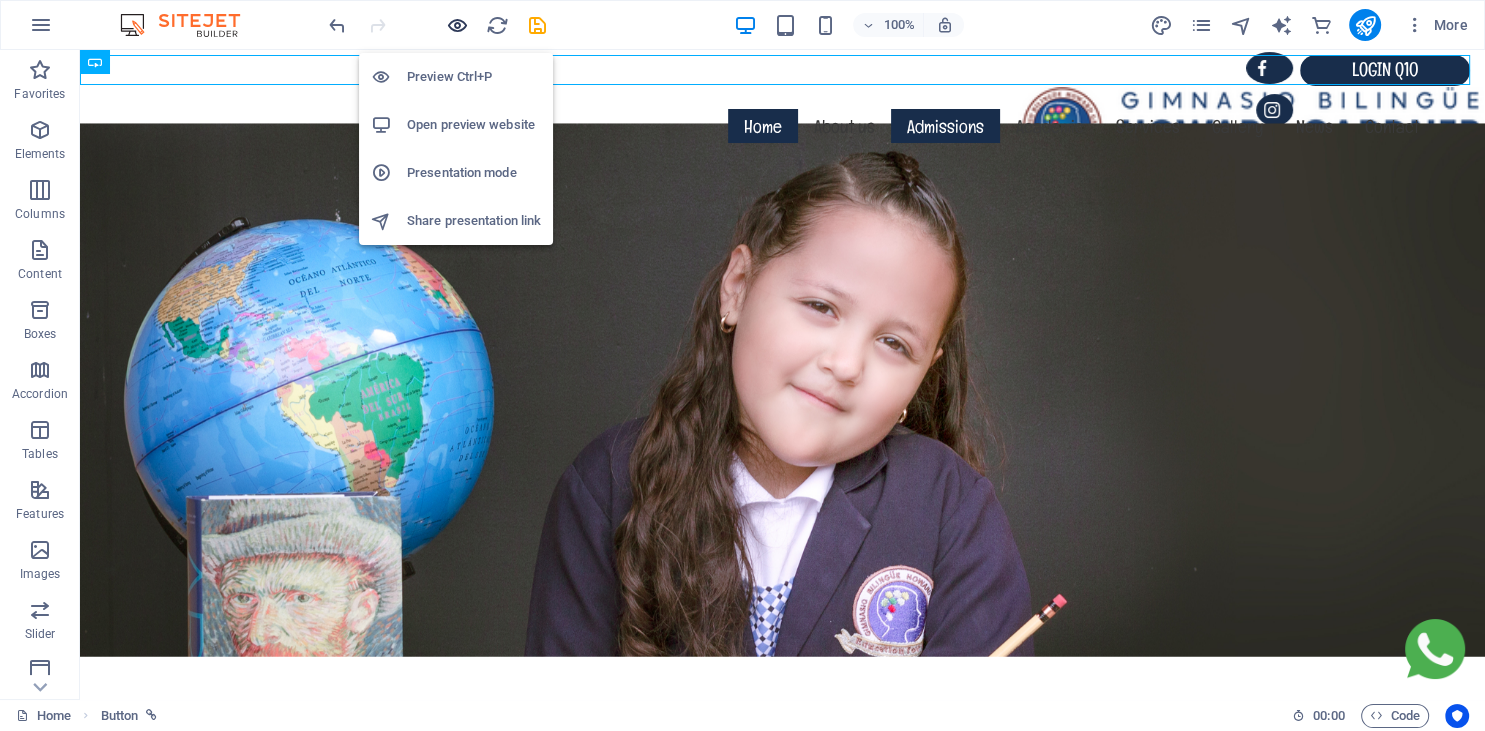 click at bounding box center (457, 25) 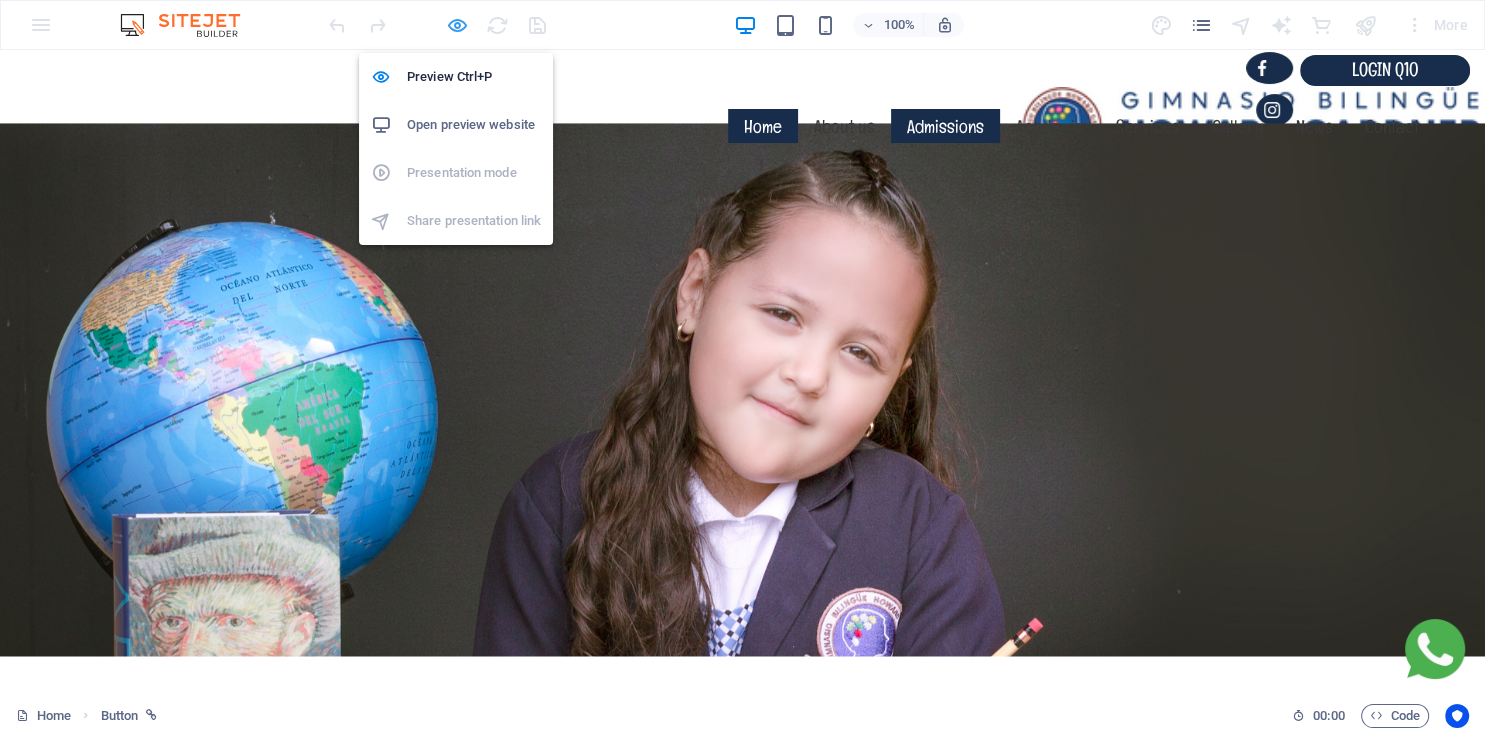 click at bounding box center [457, 25] 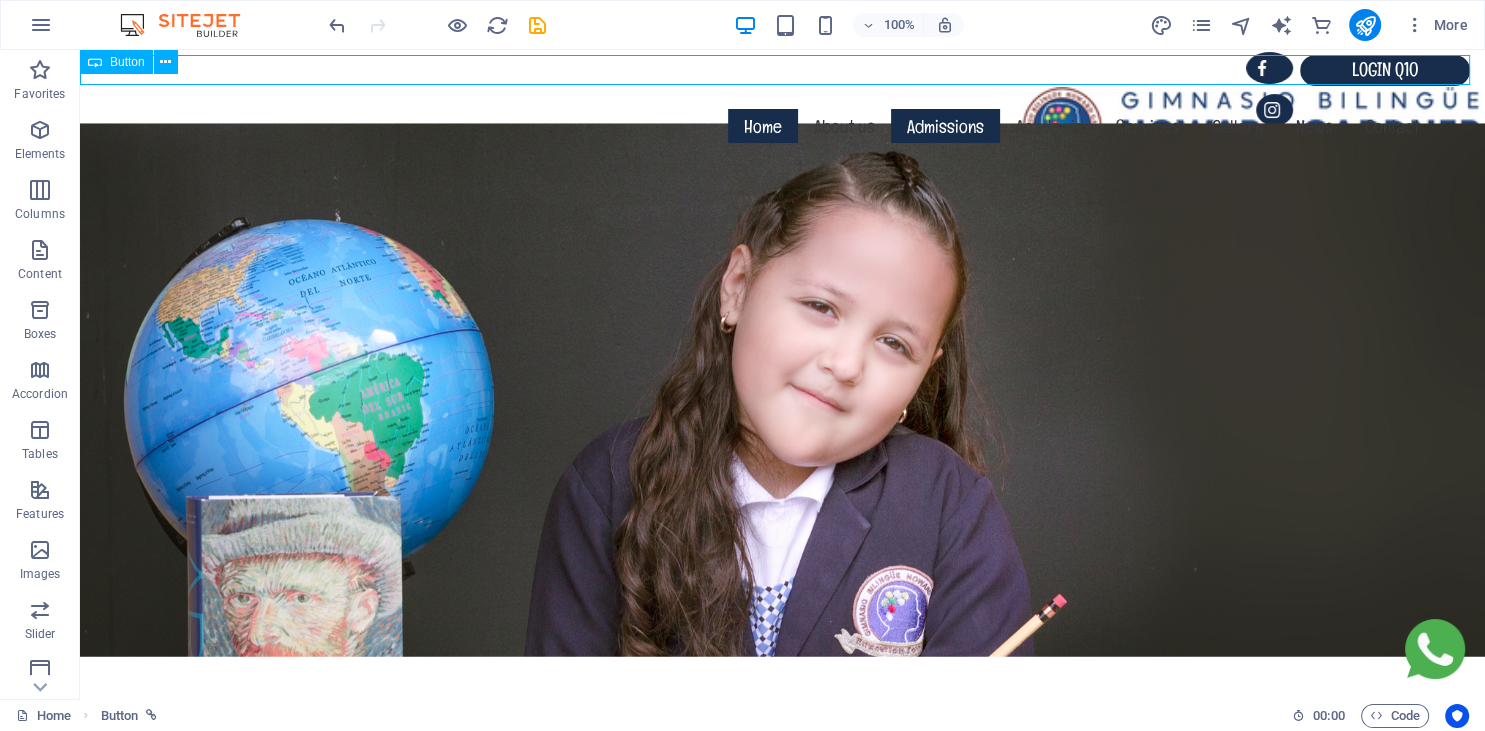 click on "login q10" at bounding box center [775, 70] 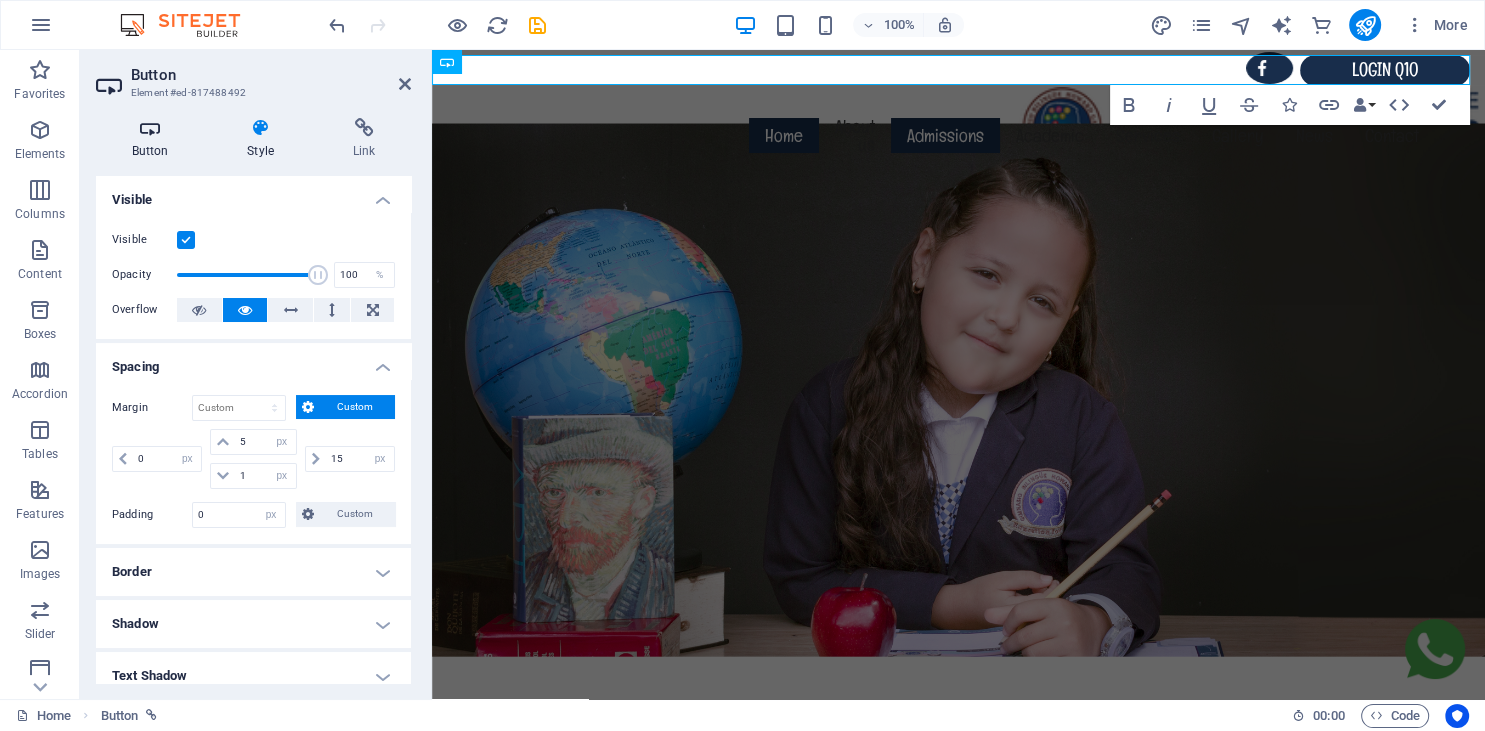click on "Button" at bounding box center [154, 139] 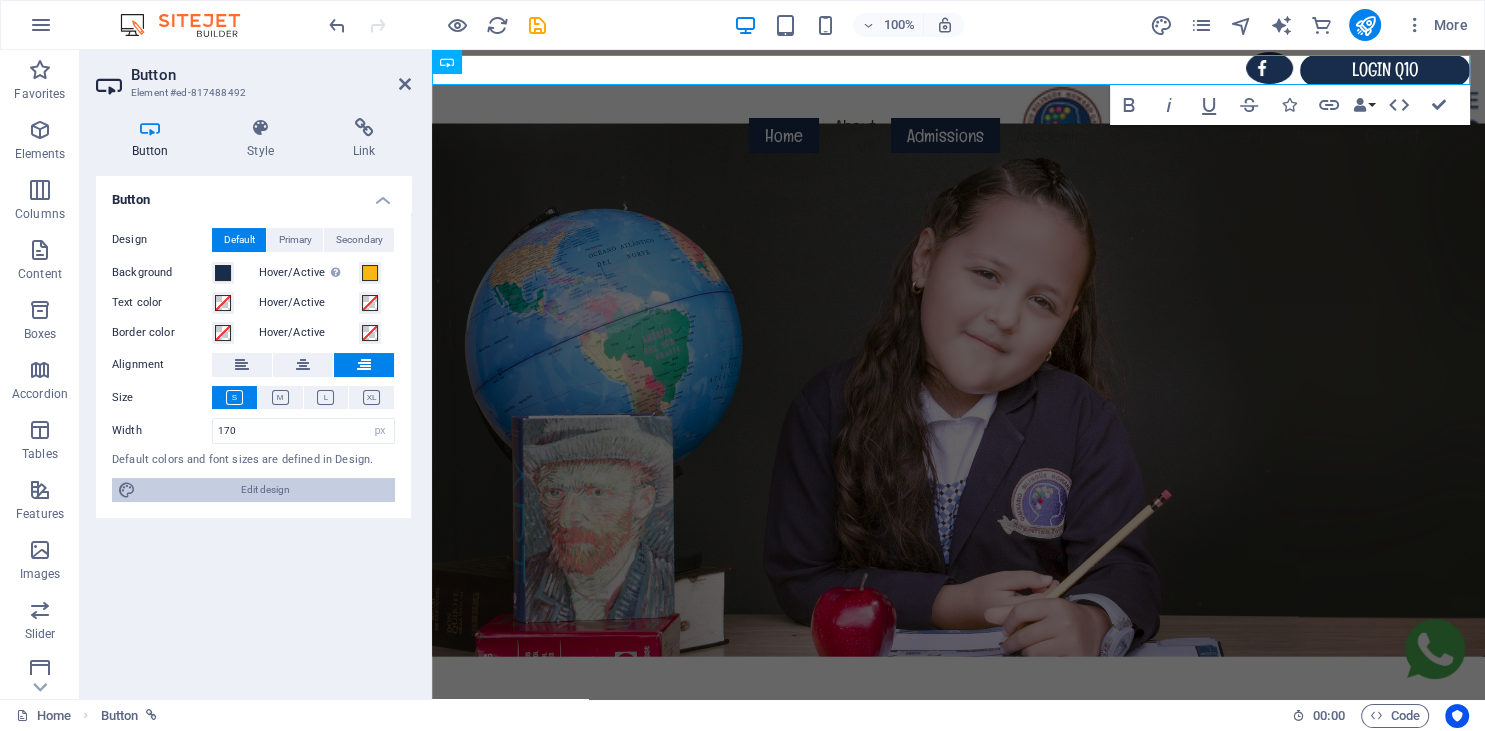 click on "Edit design" at bounding box center (265, 490) 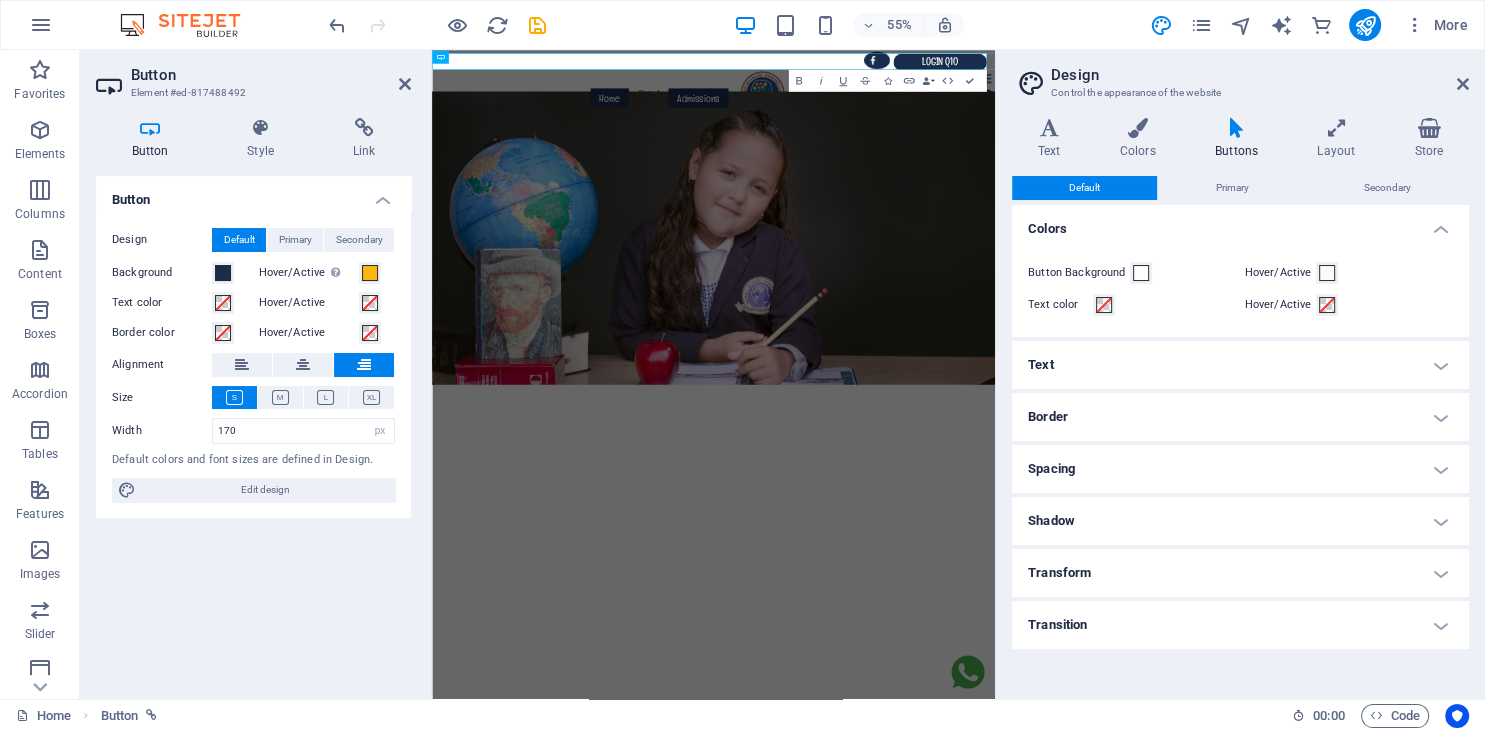 click on "Text" at bounding box center [1240, 365] 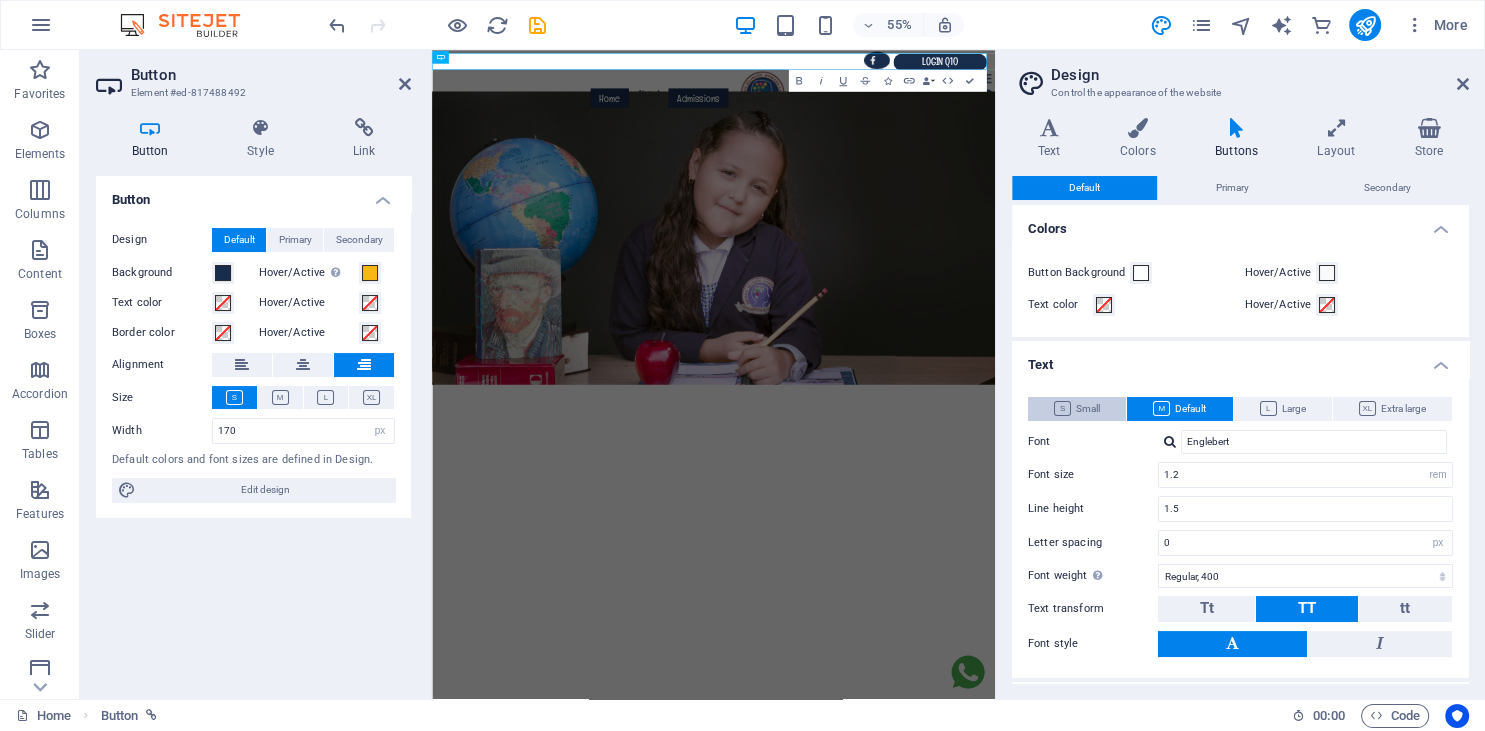 click on "Small" at bounding box center (1077, 409) 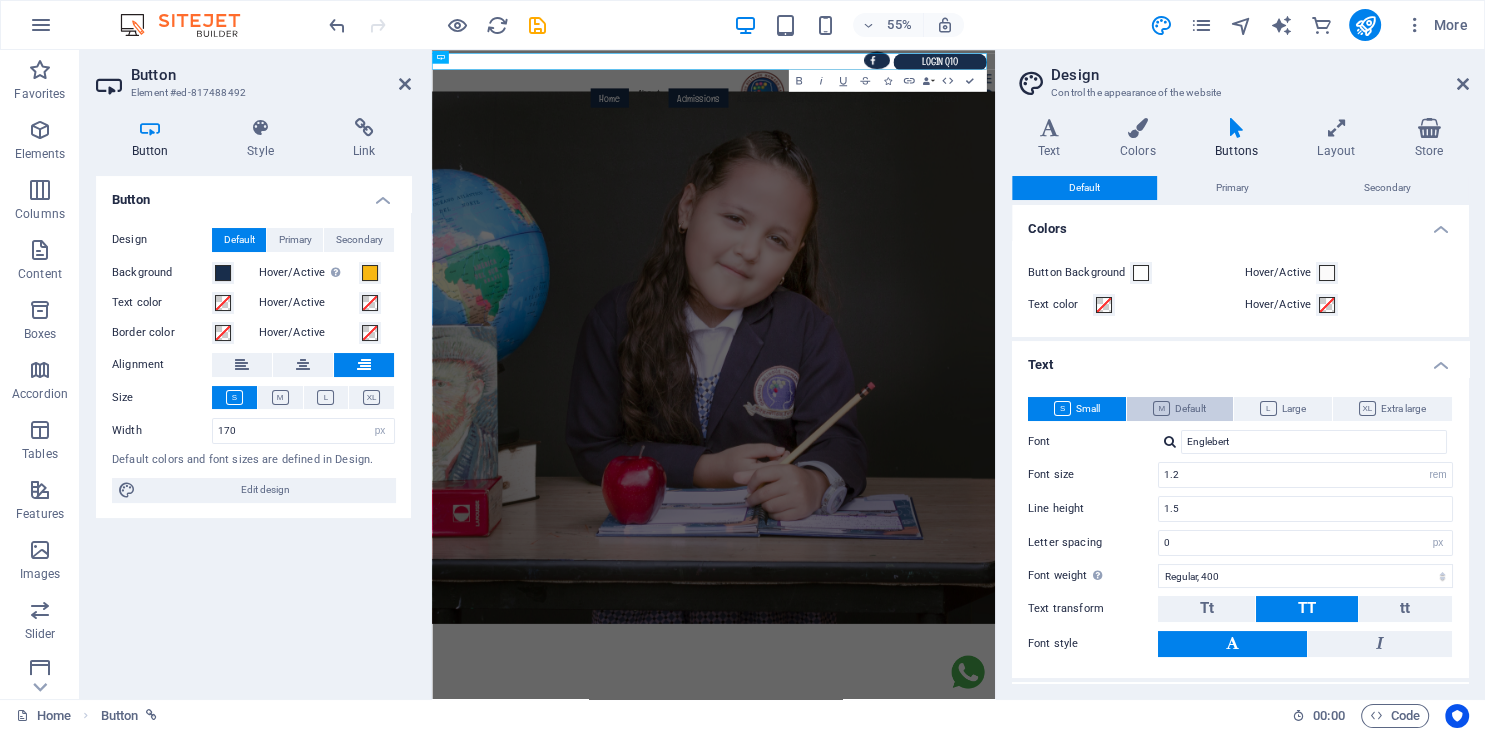 click on "Default" at bounding box center (1179, 409) 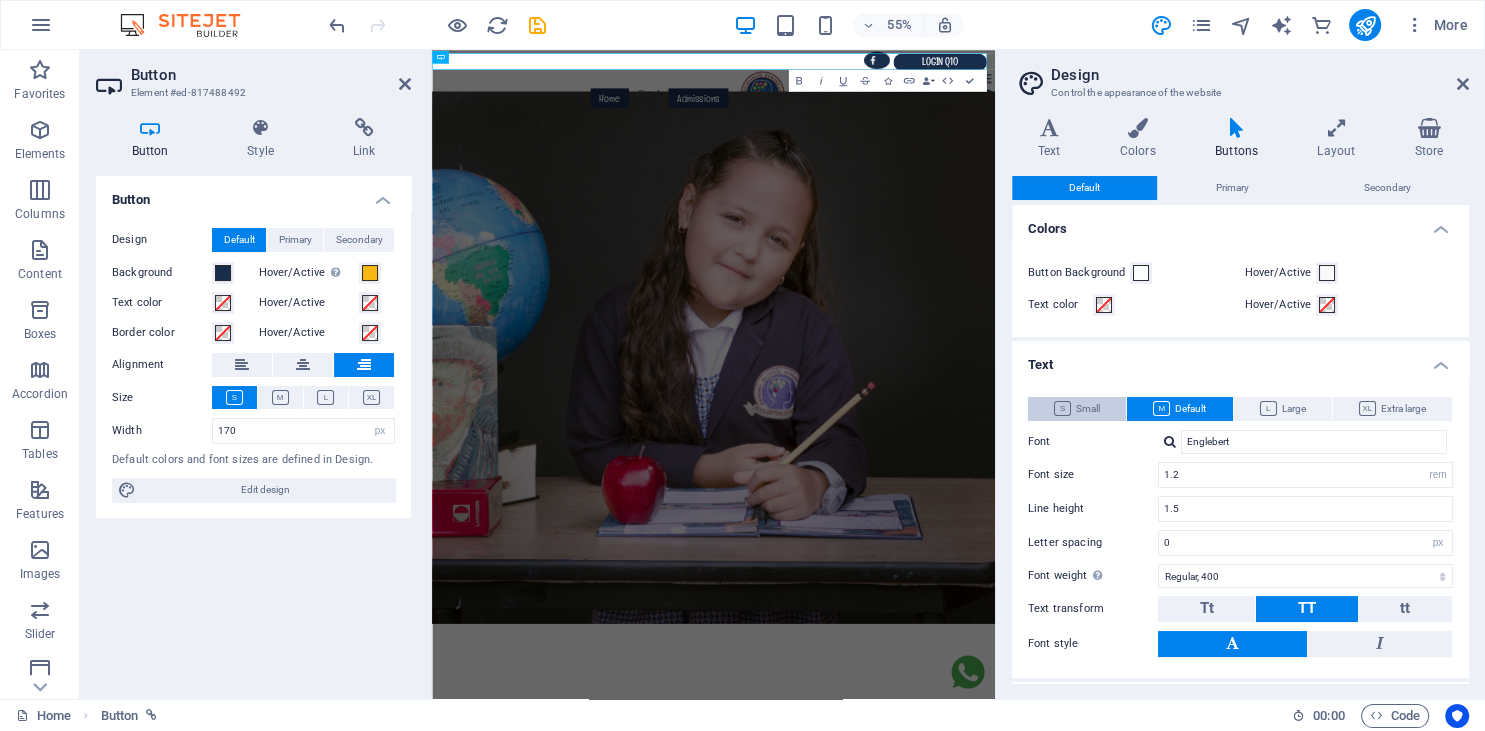 click on "Small" at bounding box center (1077, 409) 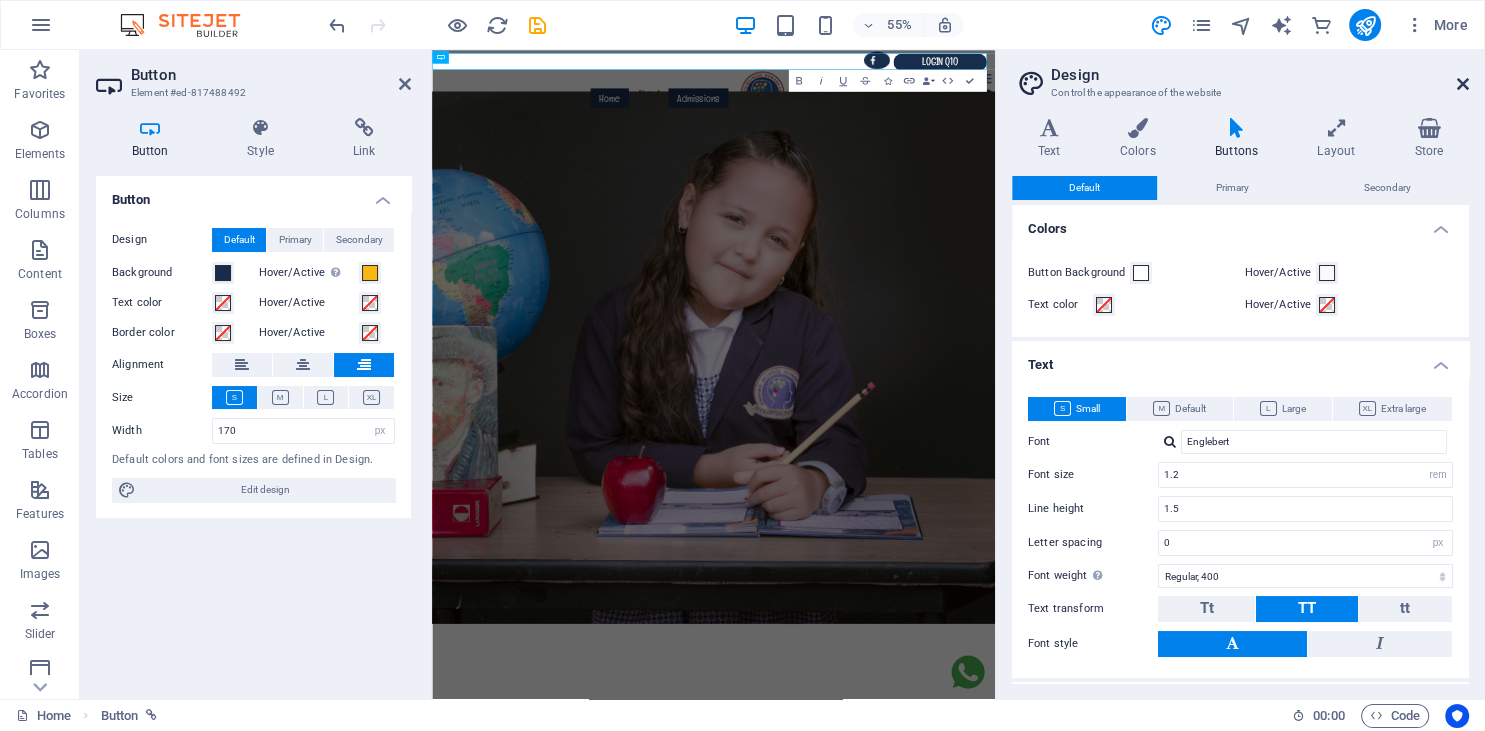 click at bounding box center (1463, 84) 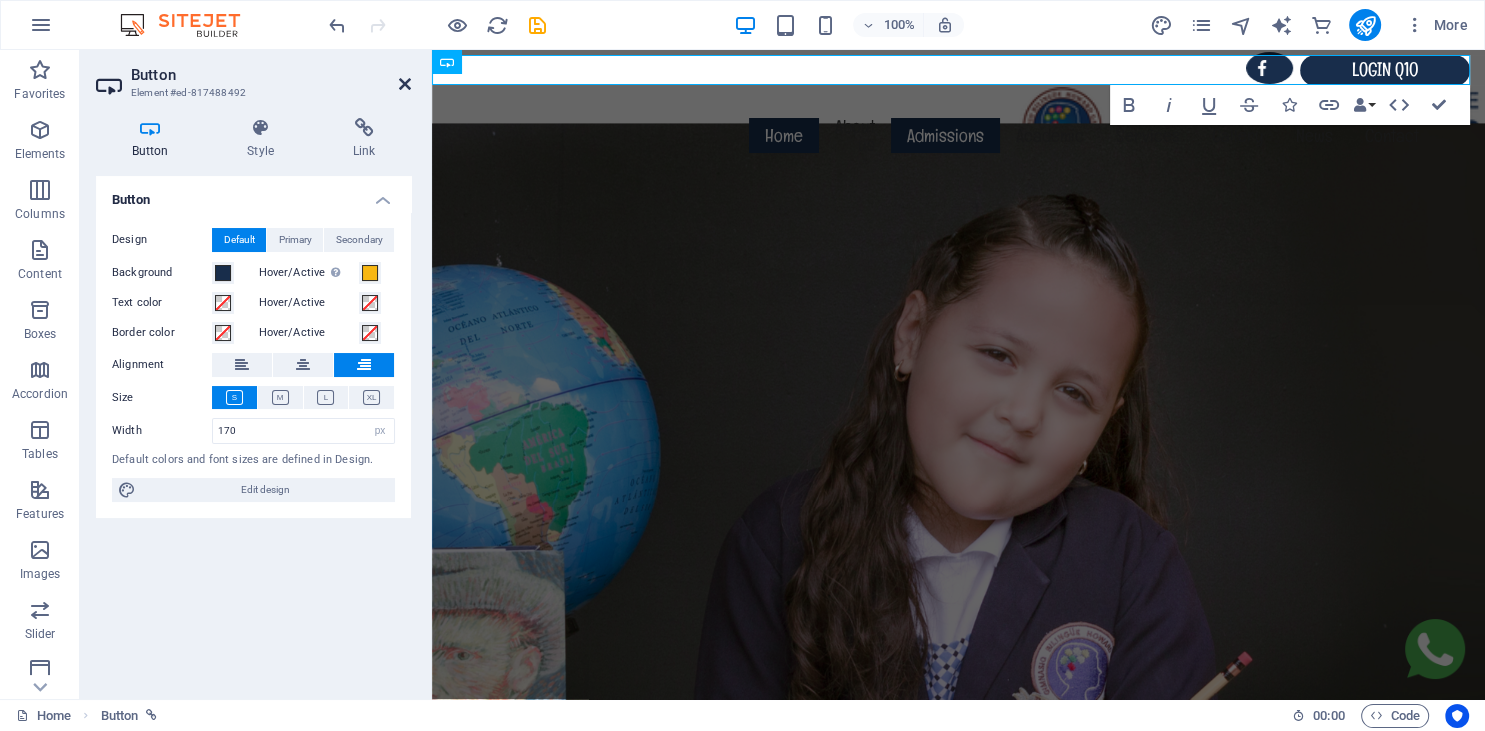 click at bounding box center (405, 84) 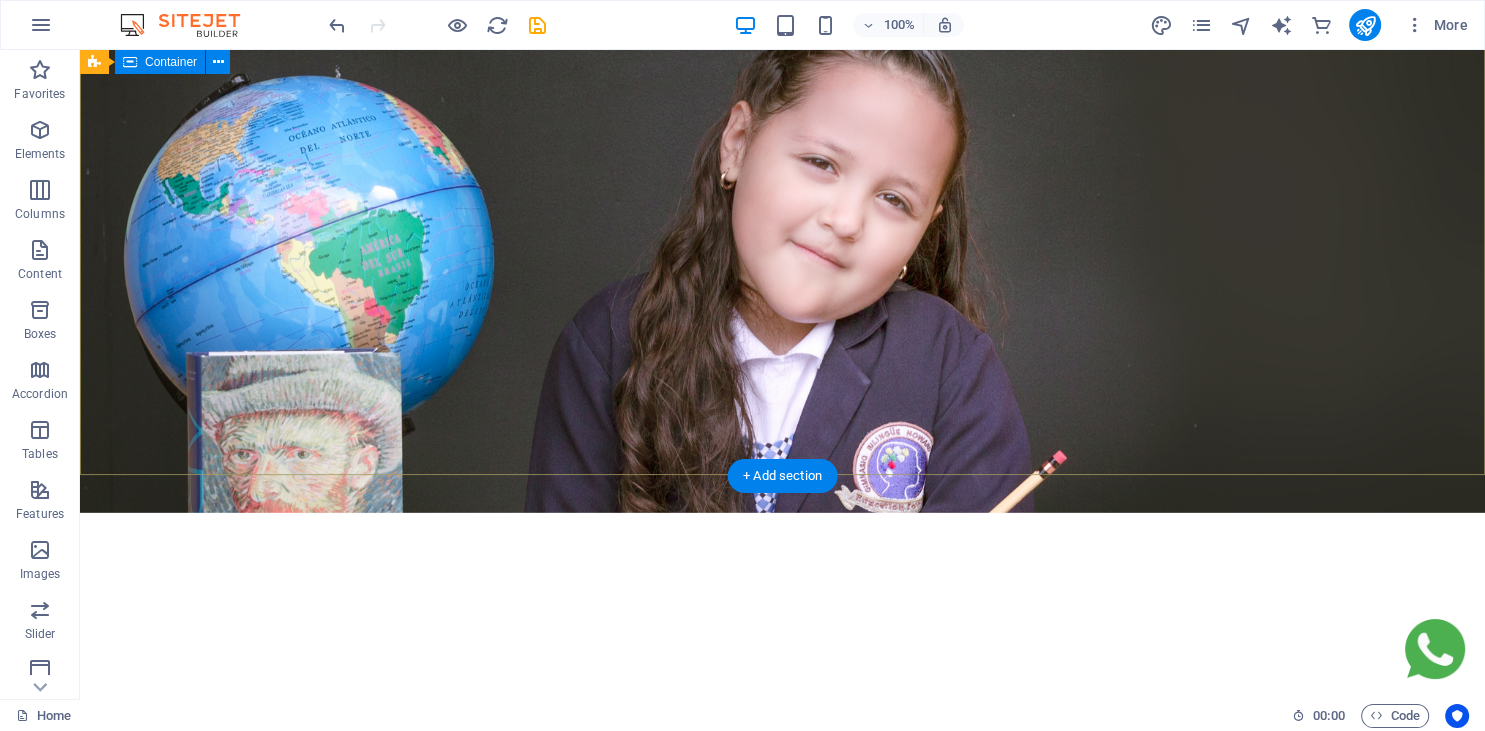scroll, scrollTop: 0, scrollLeft: 0, axis: both 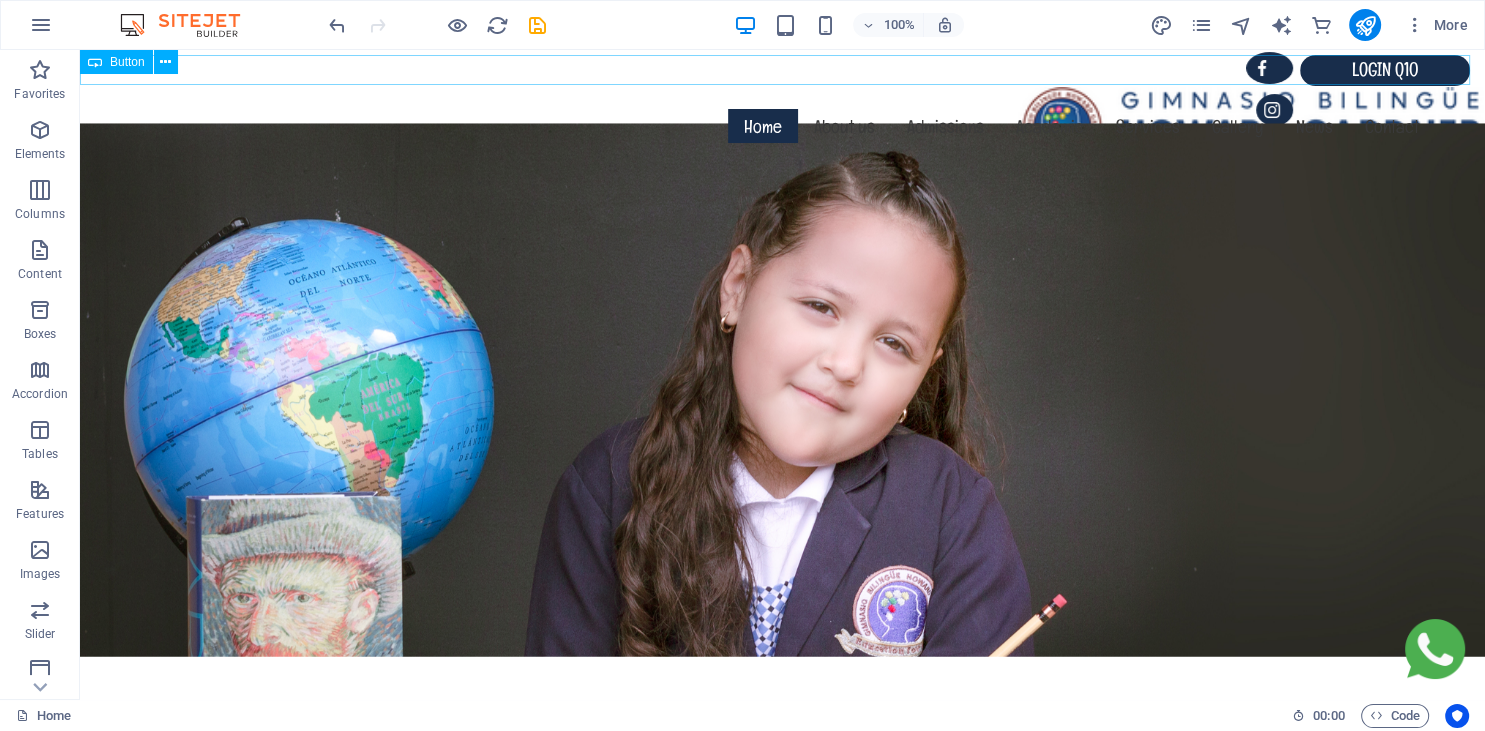 click on "login q10" at bounding box center (775, 70) 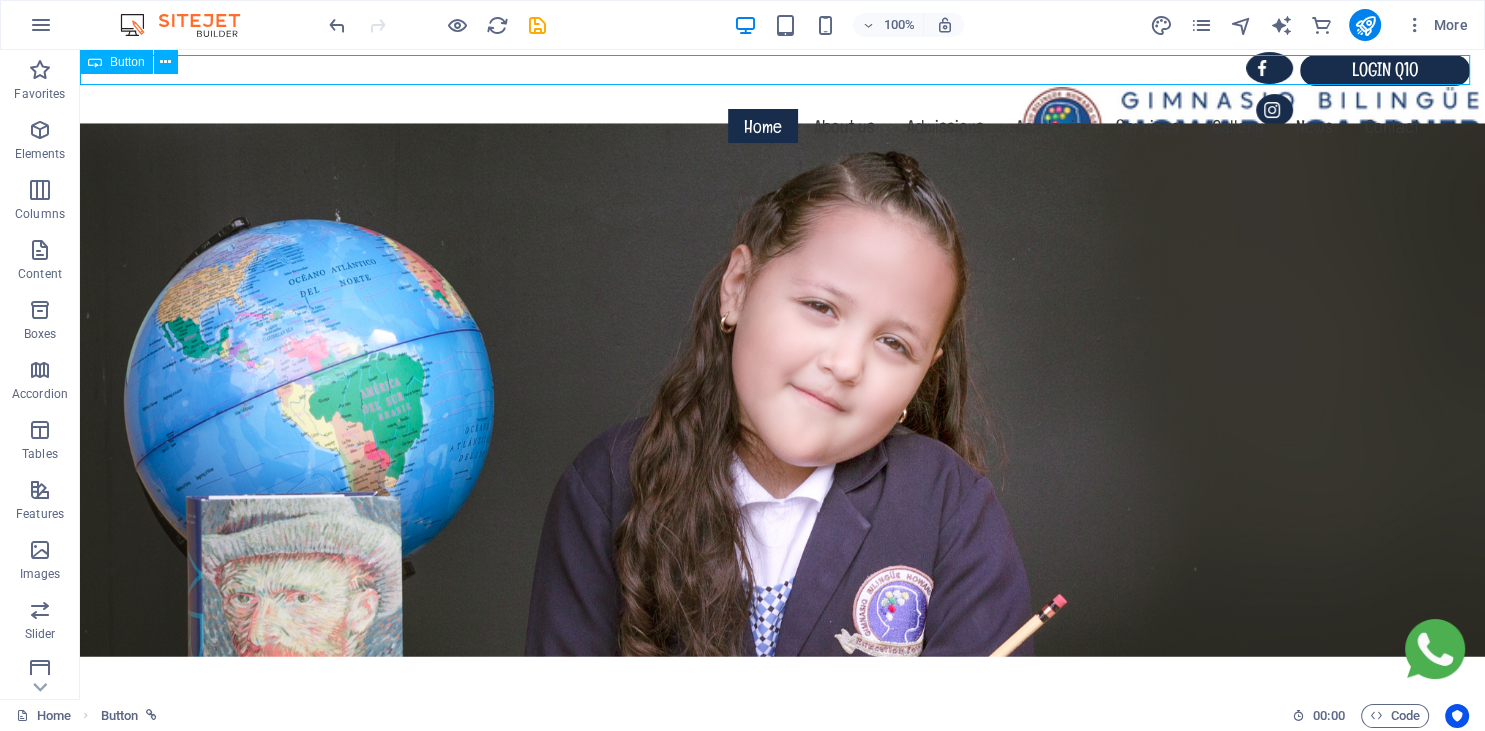 click on "login q10" at bounding box center [775, 70] 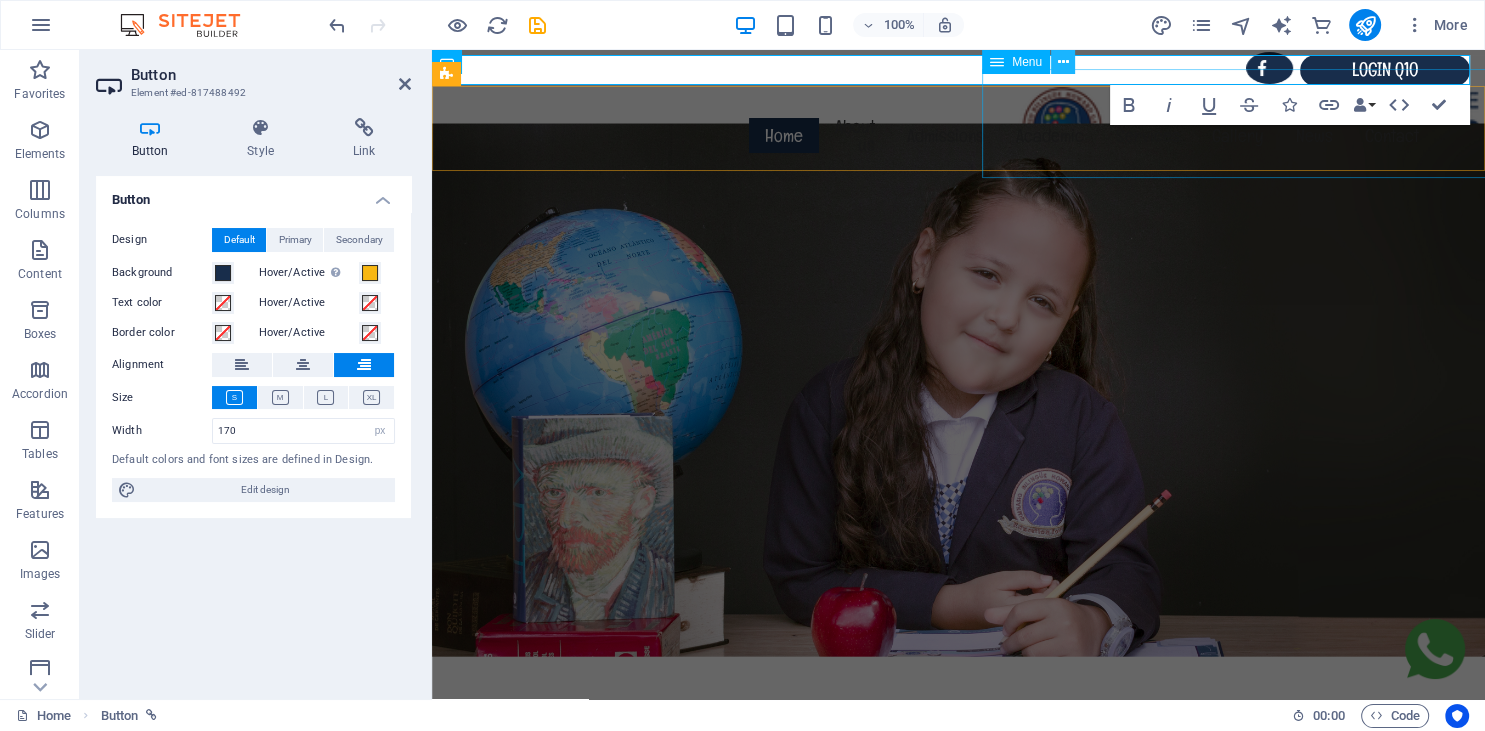 click at bounding box center [1063, 62] 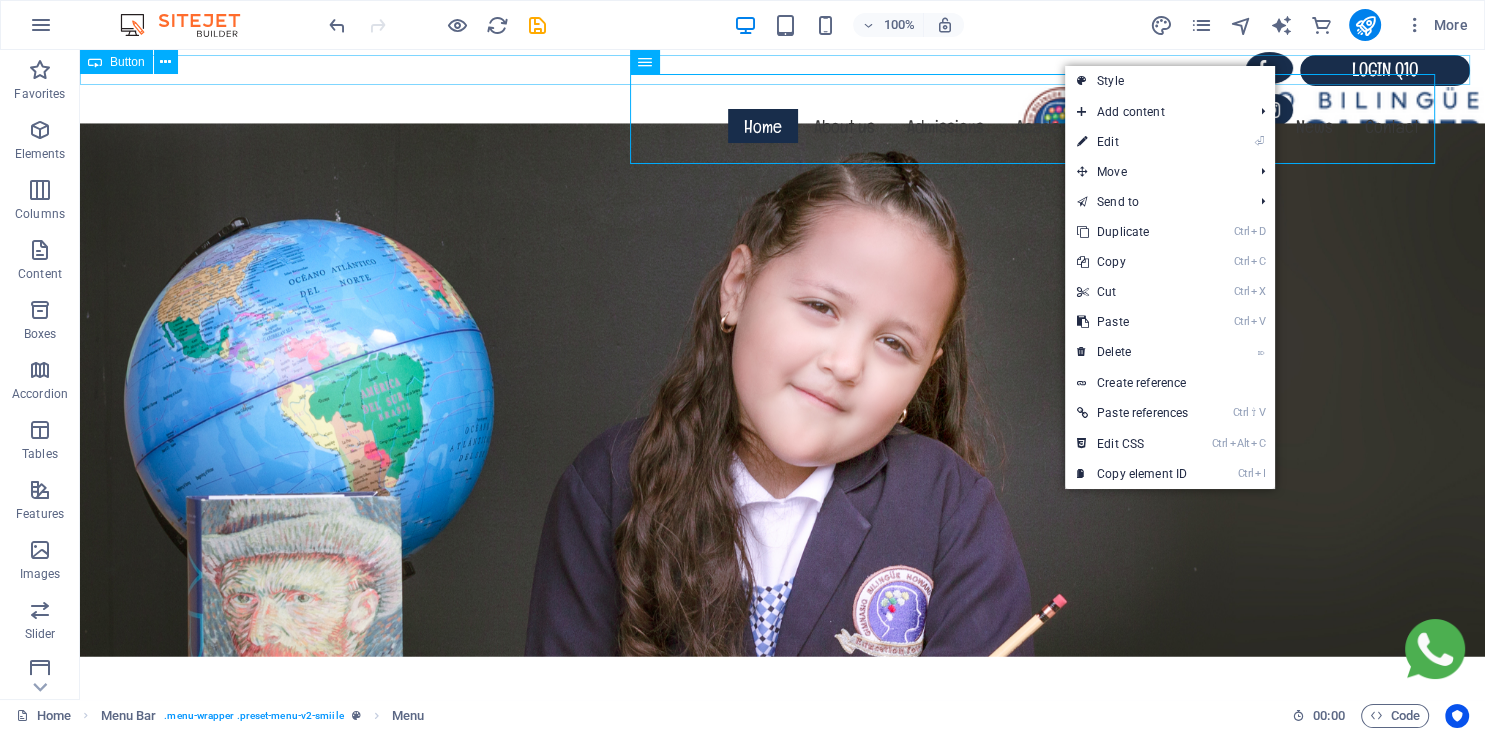 click on "login q10" at bounding box center (775, 70) 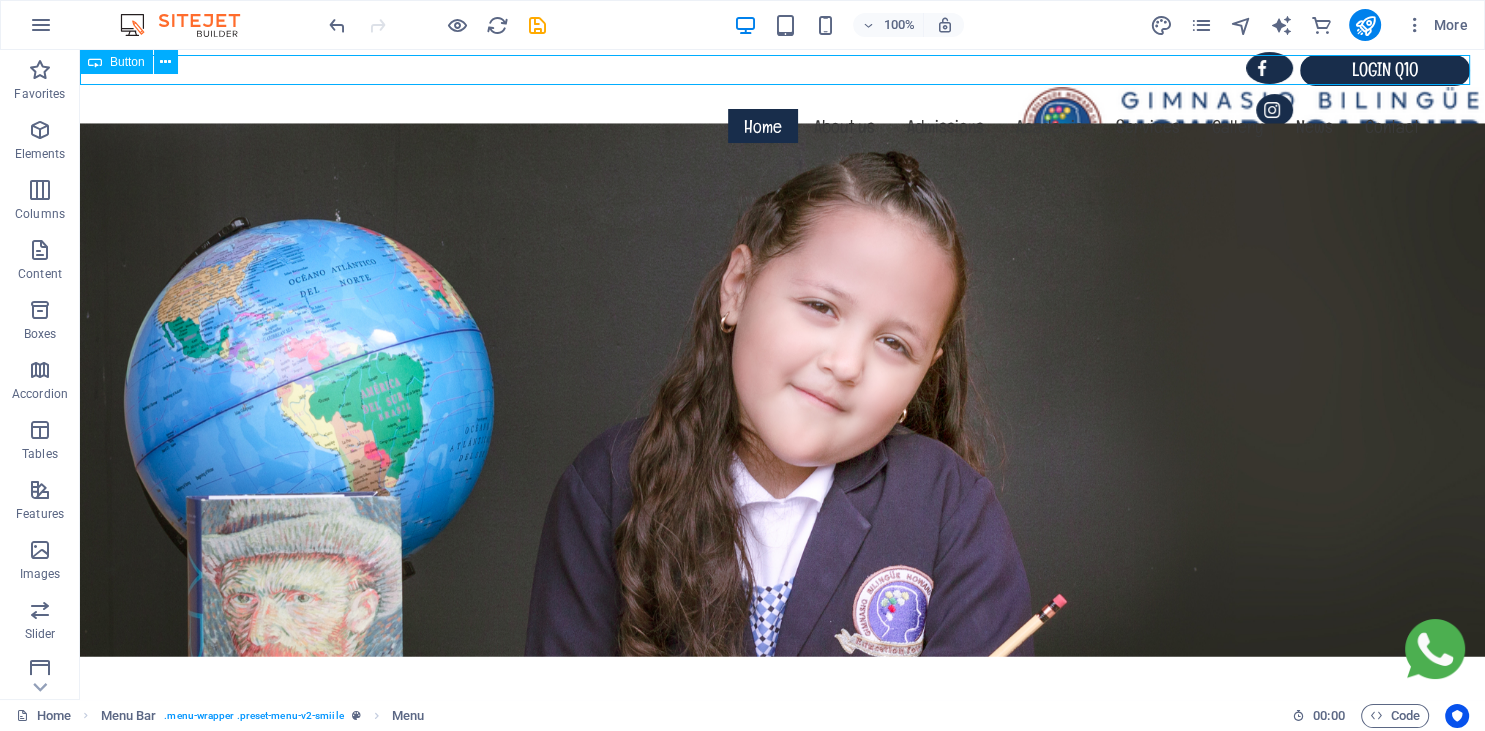 click on "login q10" at bounding box center (775, 70) 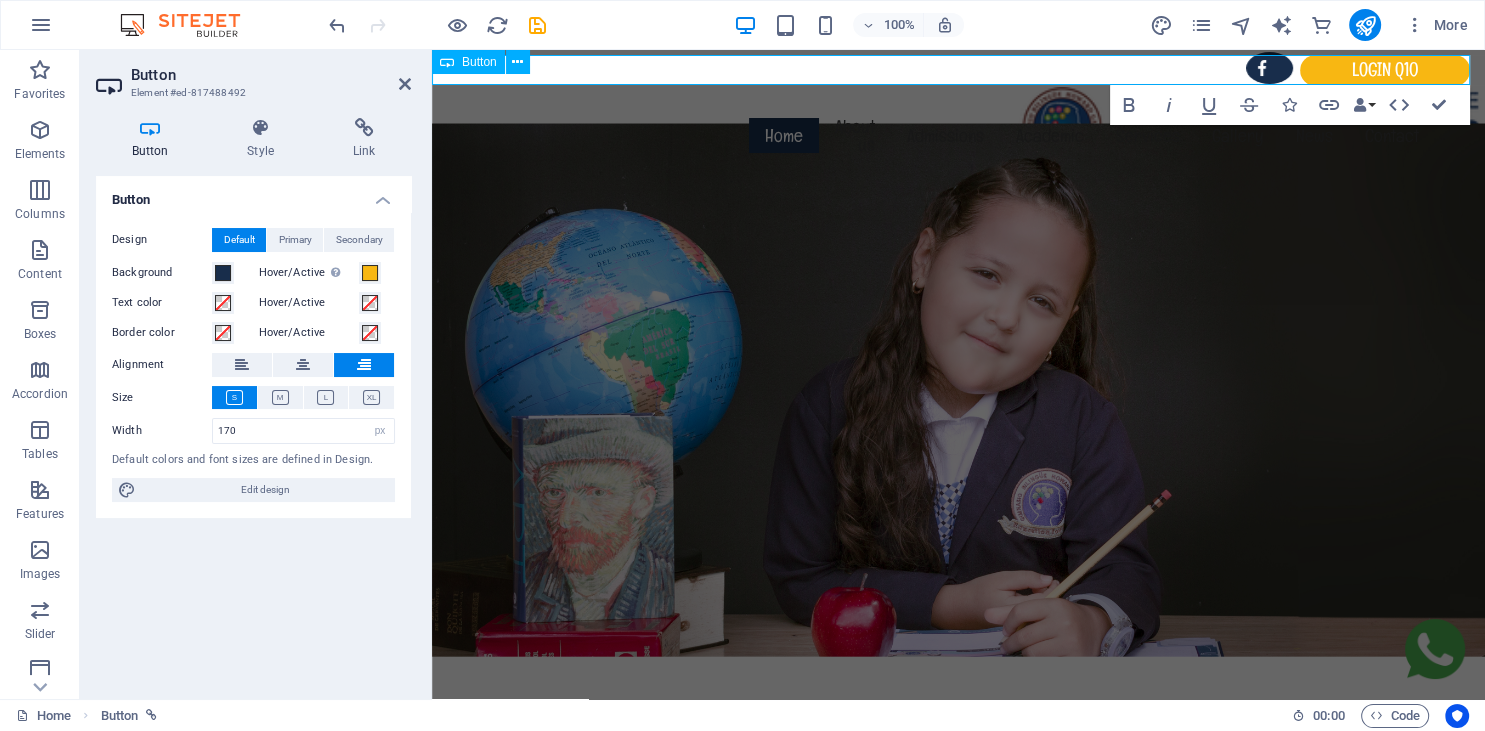 click on "login q10" at bounding box center [1385, 70] 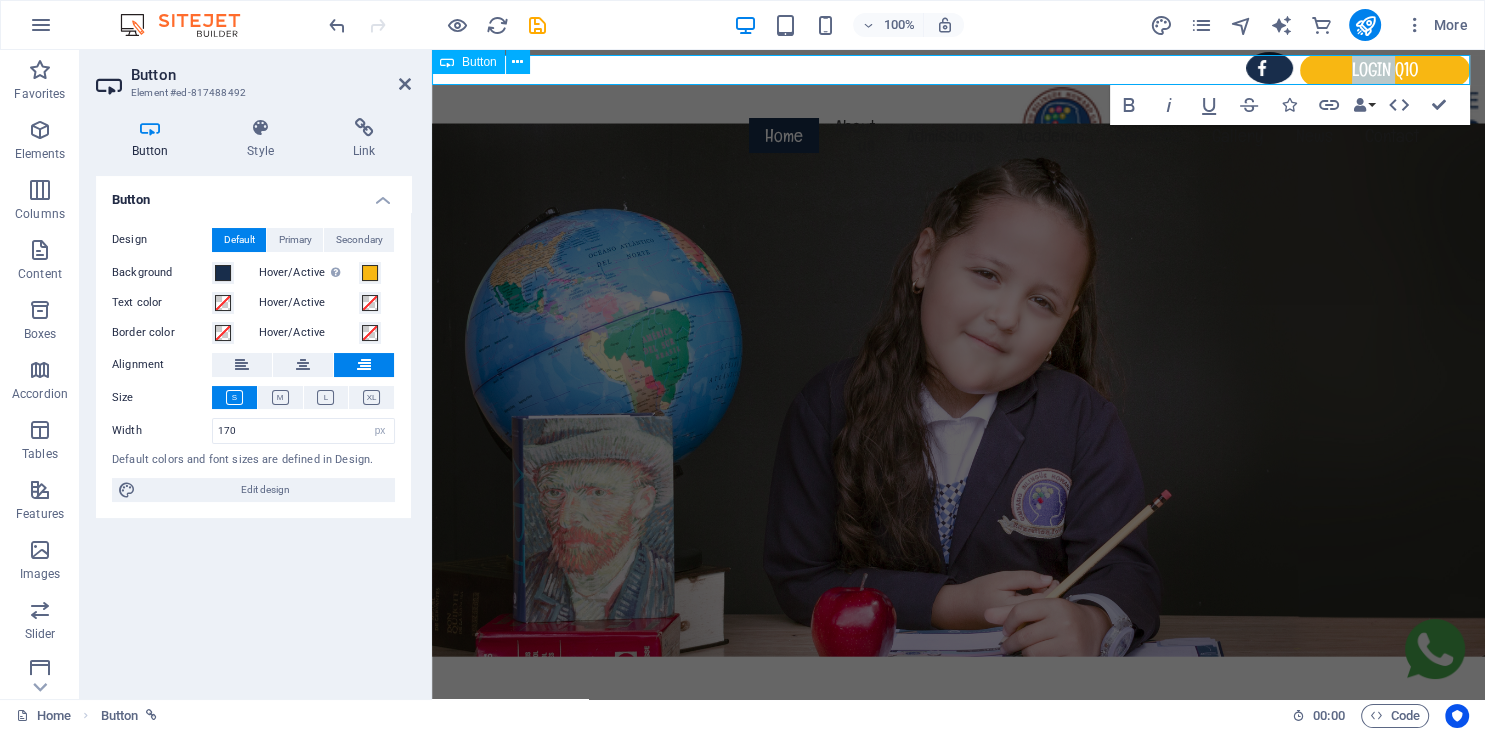 click on "login q10" at bounding box center (1385, 70) 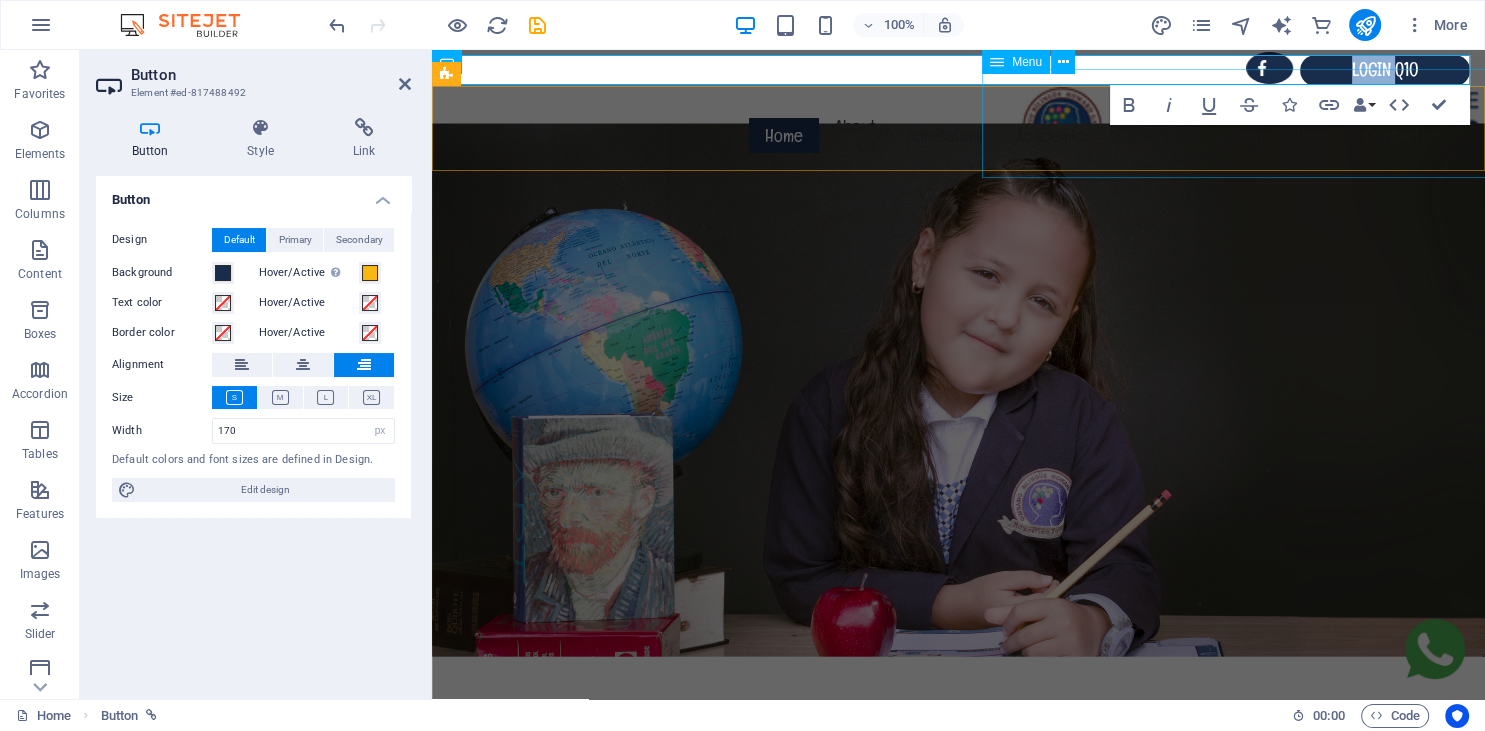 click on "Home About us Admissions Academic Services Gallery News Contact" at bounding box center (1208, 123) 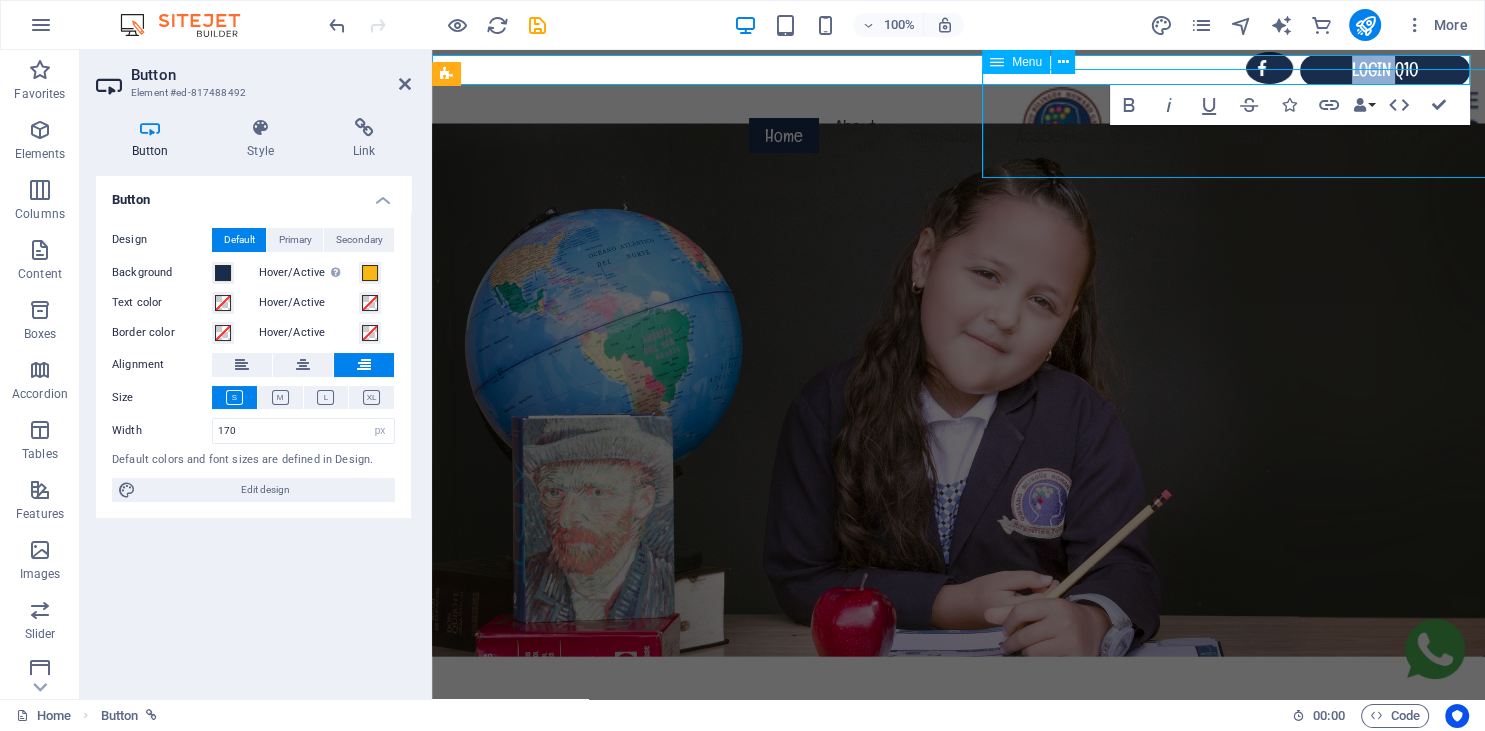 click on "Home About us Admissions Academic Services Gallery News Contact" at bounding box center (1208, 123) 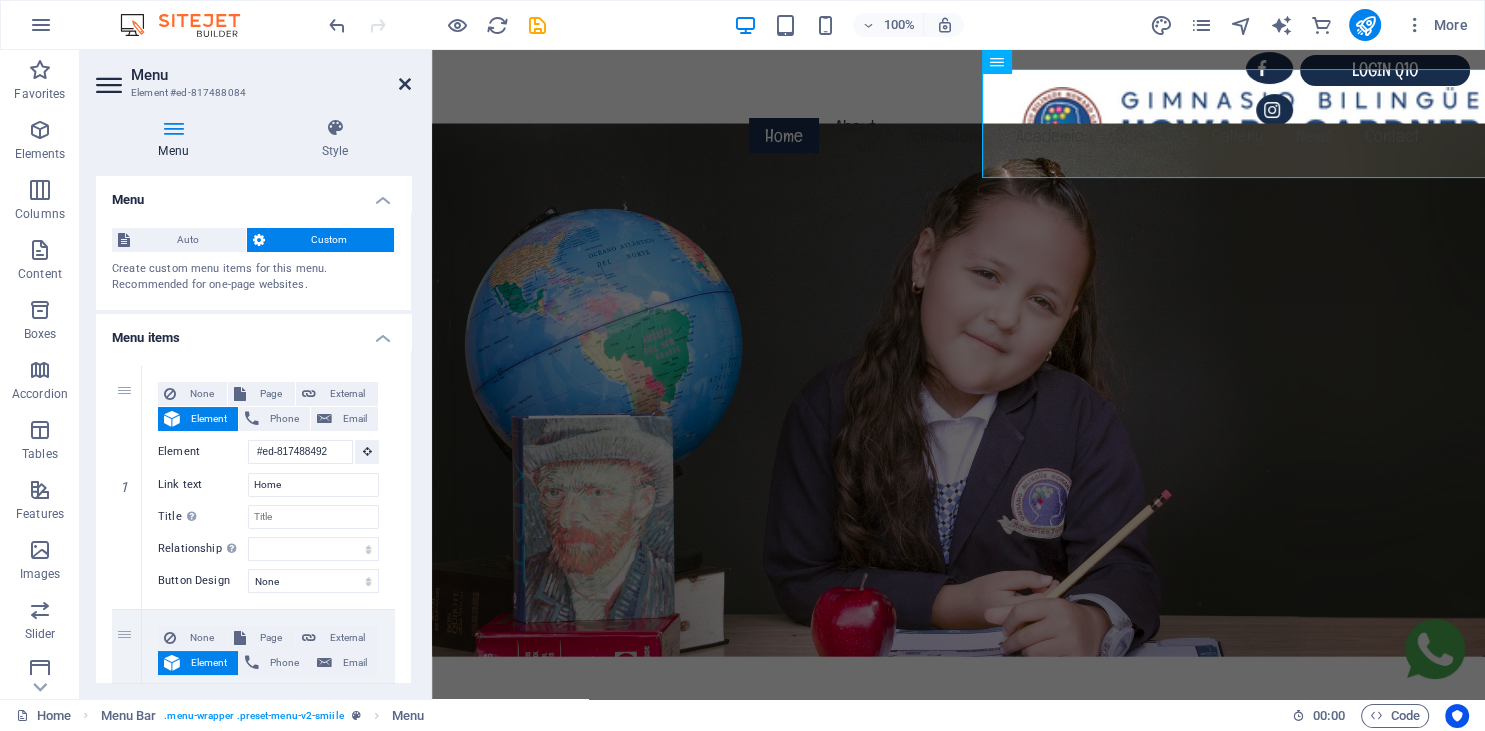 click at bounding box center (405, 84) 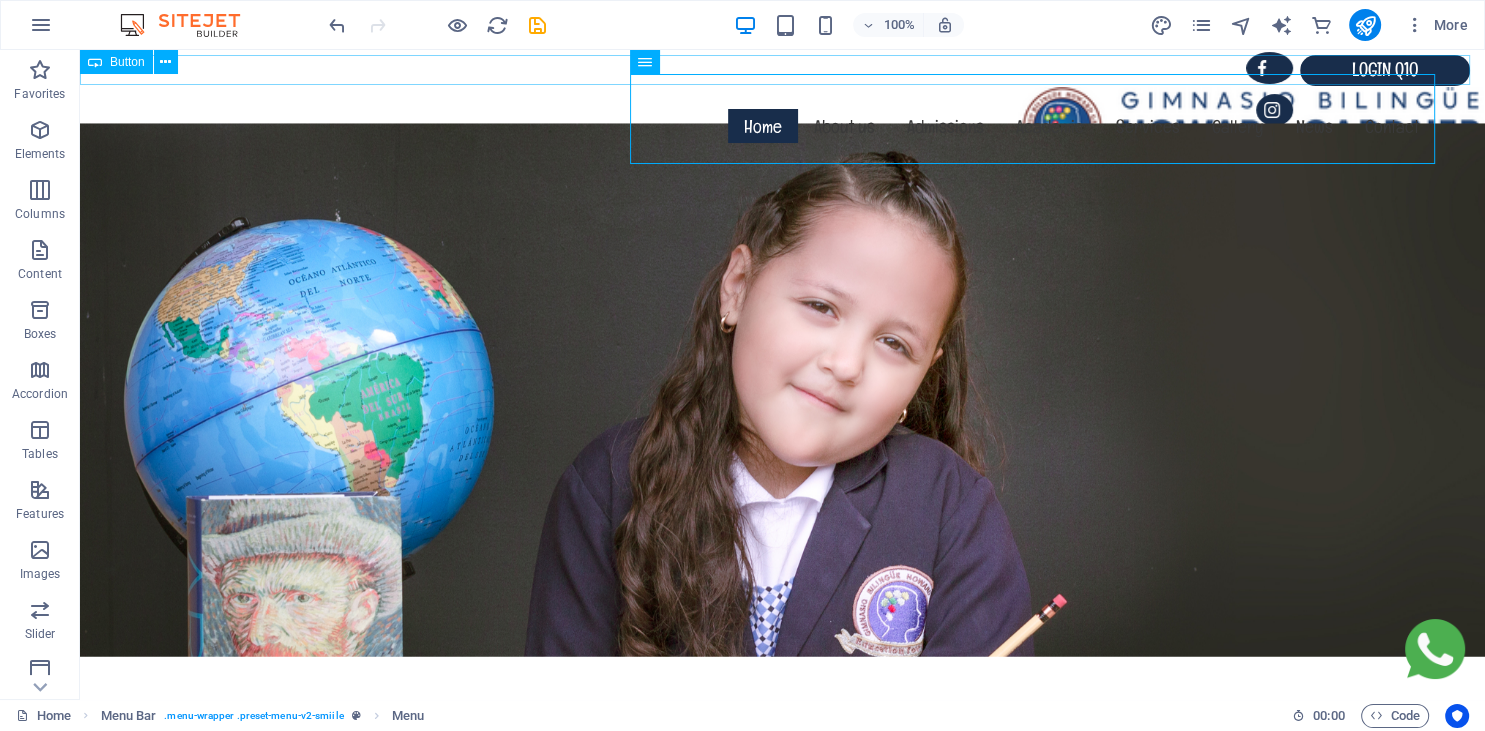 click on "login q10" at bounding box center [775, 70] 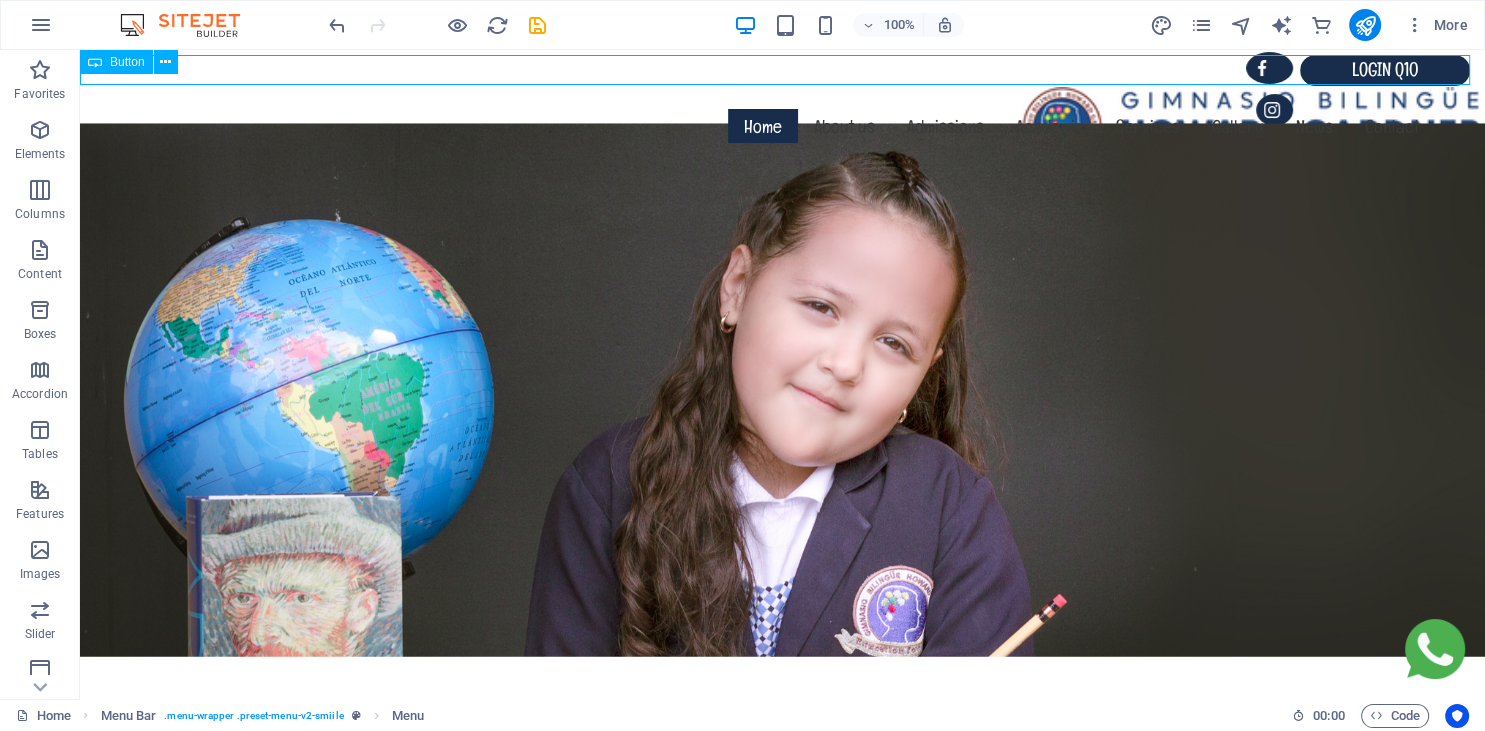click on "login q10" at bounding box center [775, 70] 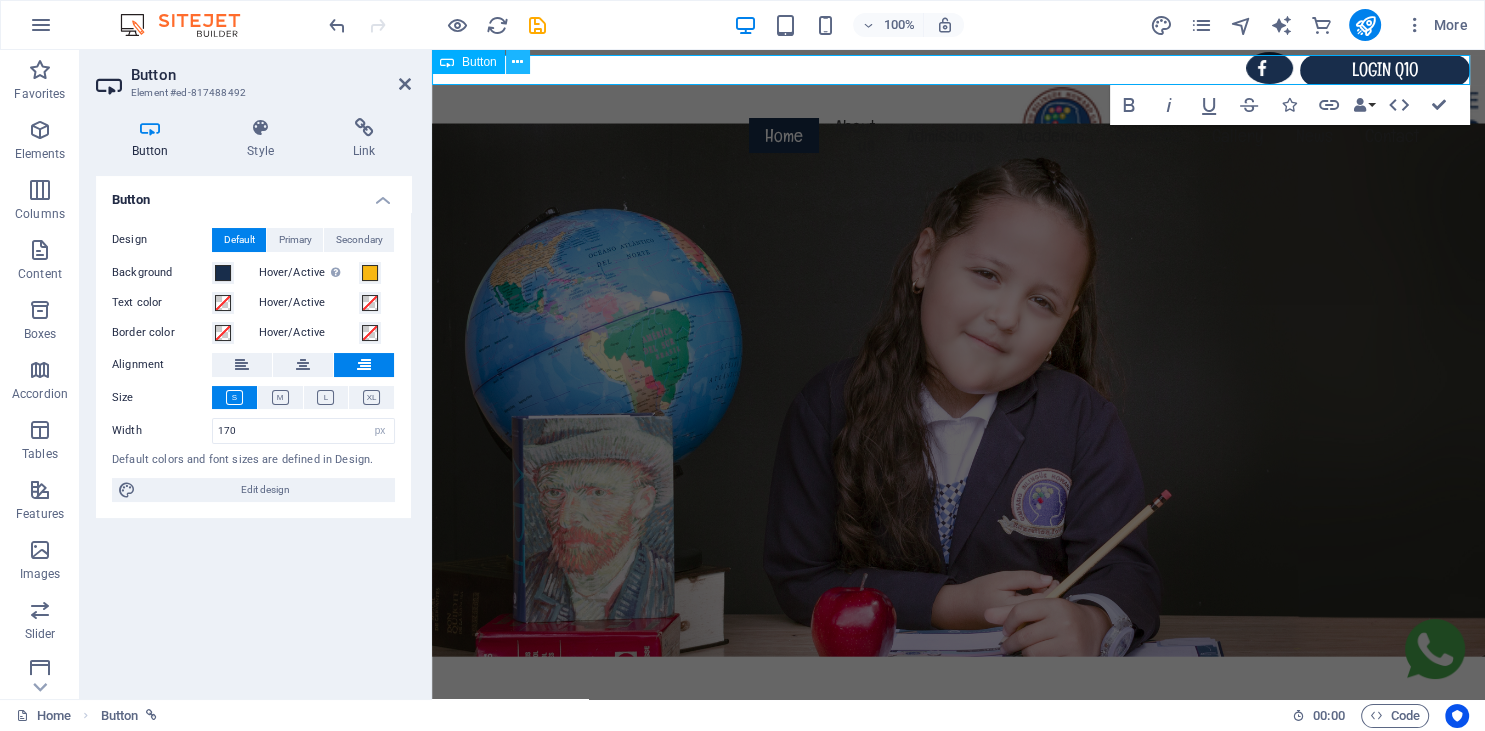 click at bounding box center [517, 62] 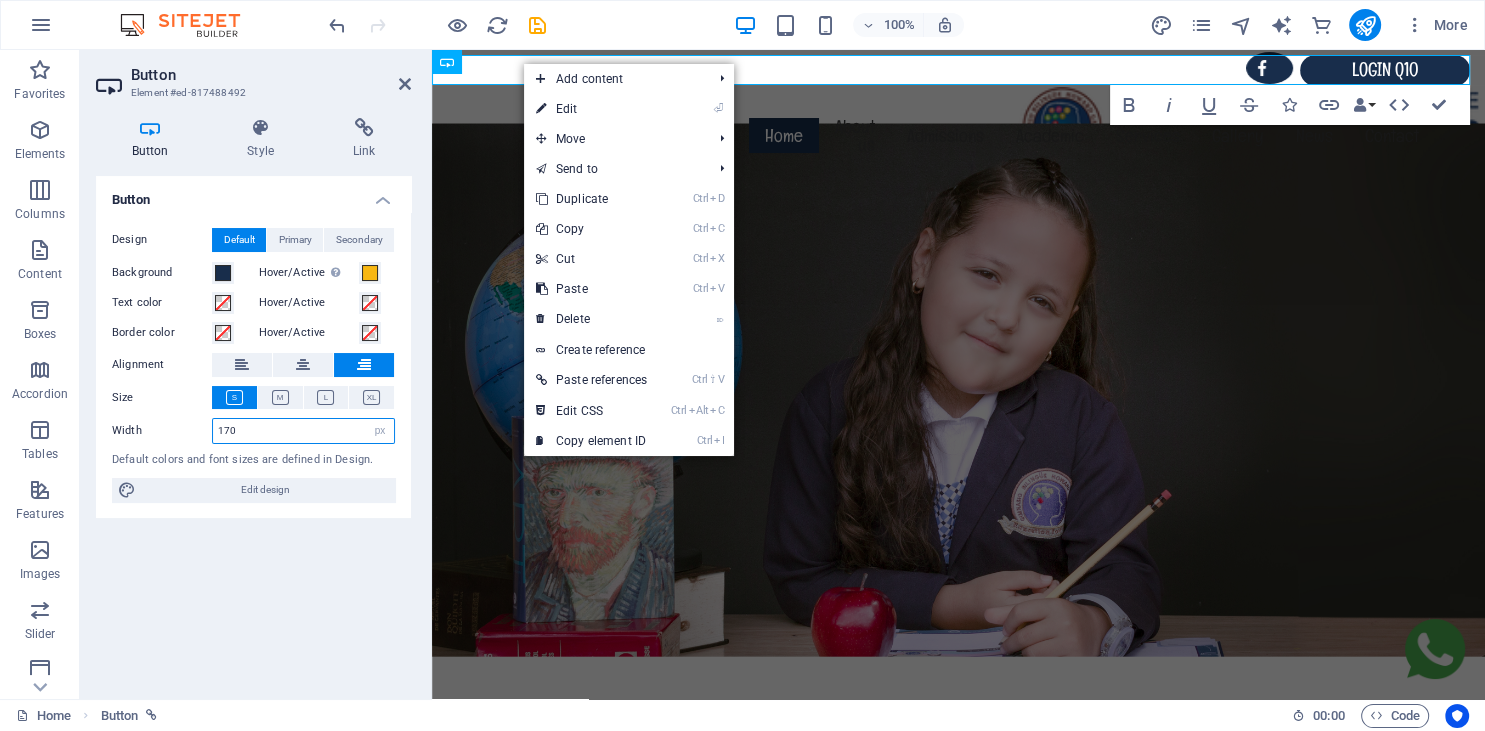 click on "170" at bounding box center [303, 431] 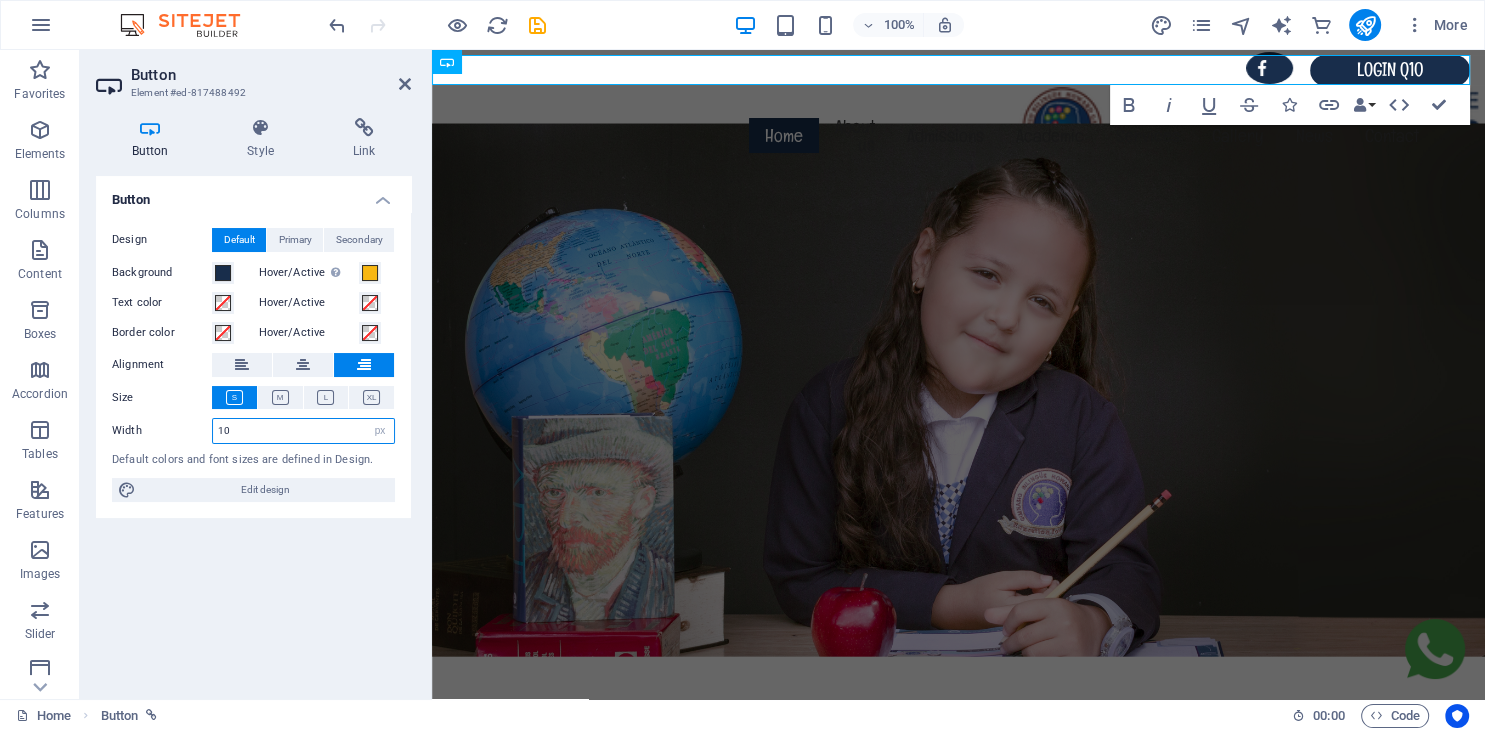 type on "170" 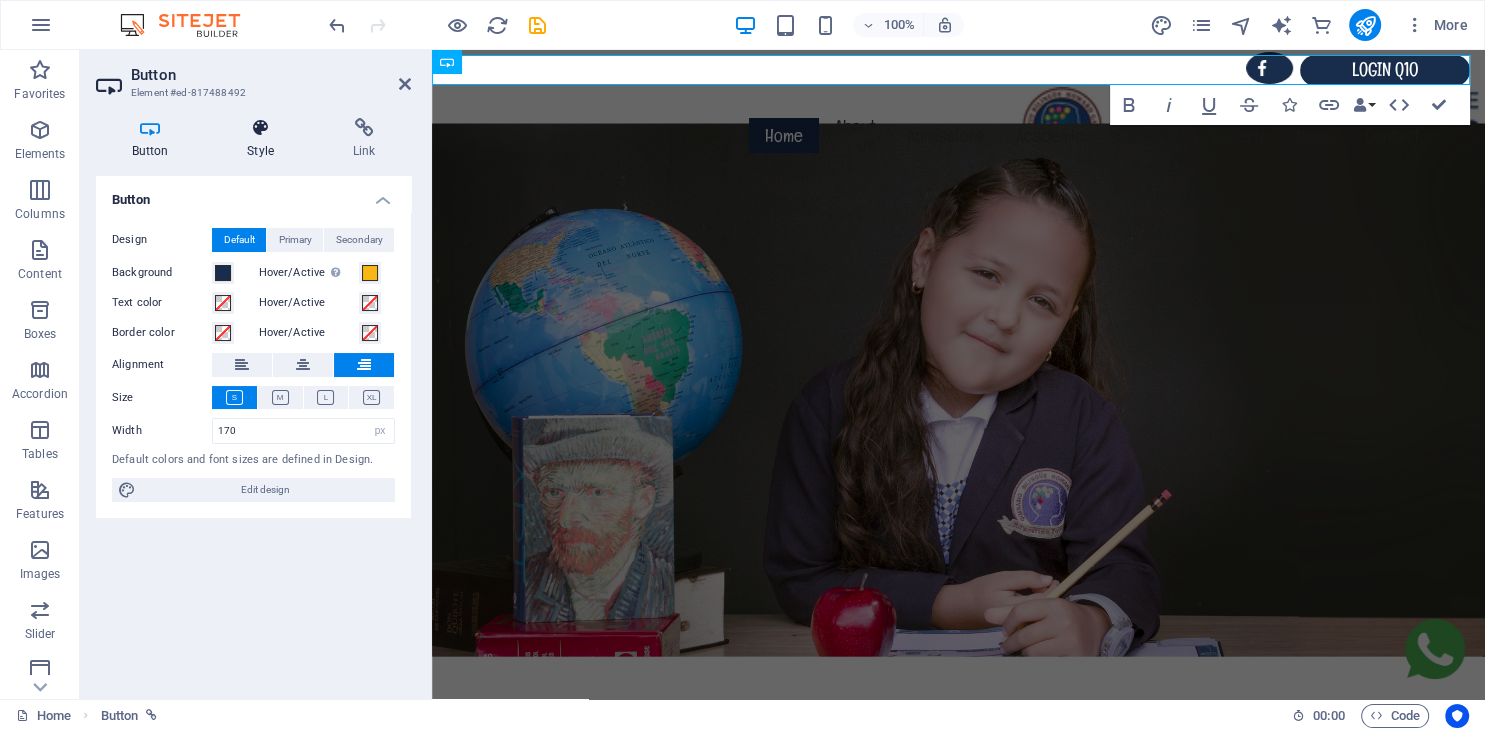click at bounding box center (261, 128) 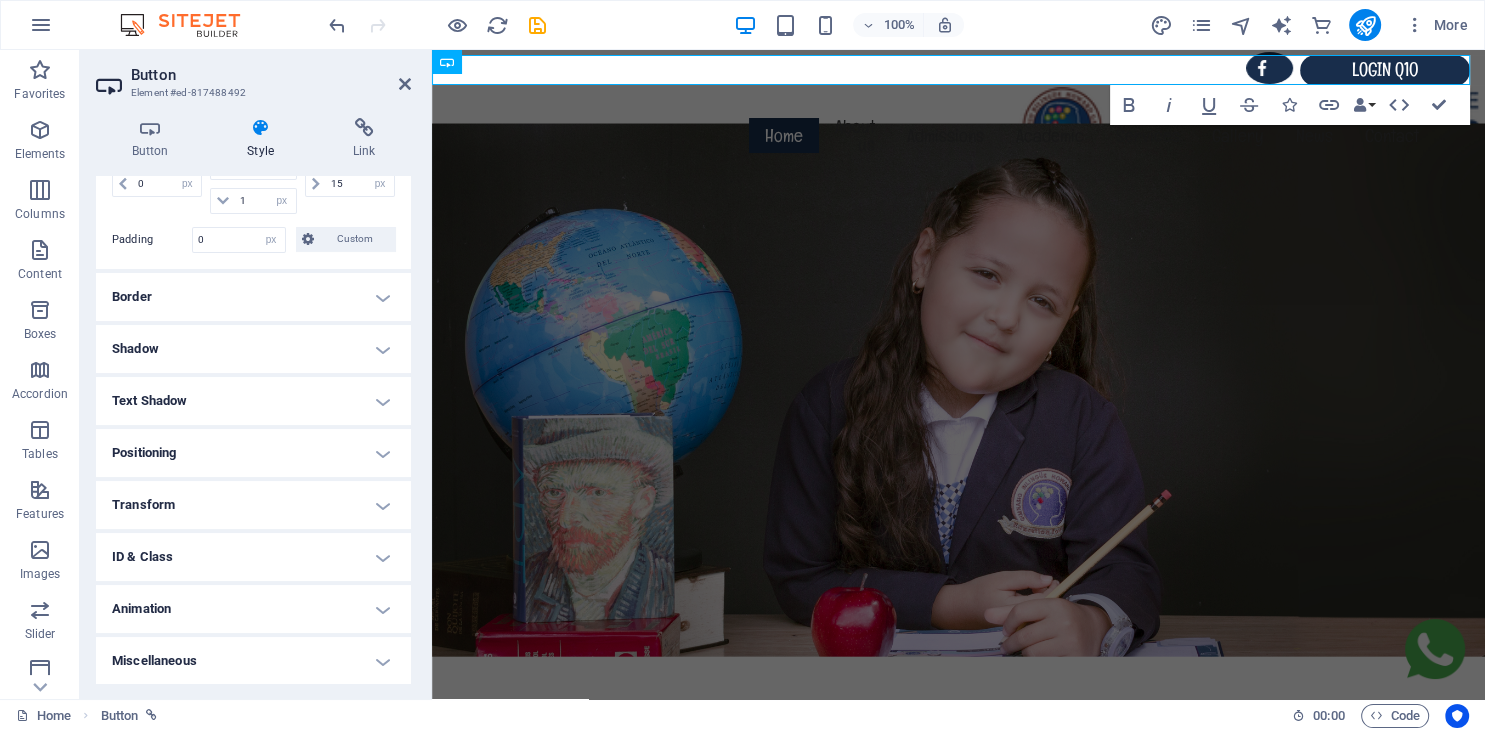 scroll, scrollTop: 0, scrollLeft: 0, axis: both 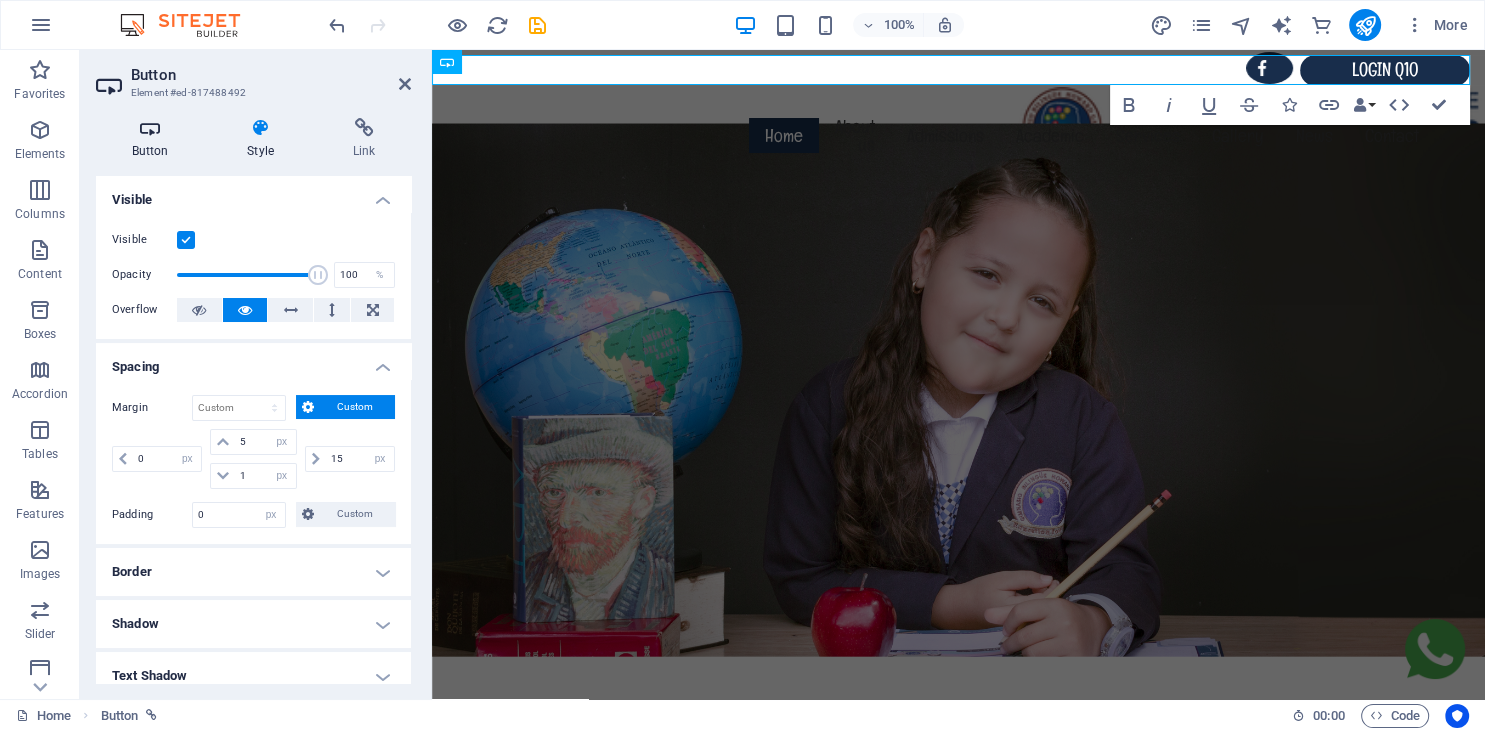 click at bounding box center [150, 128] 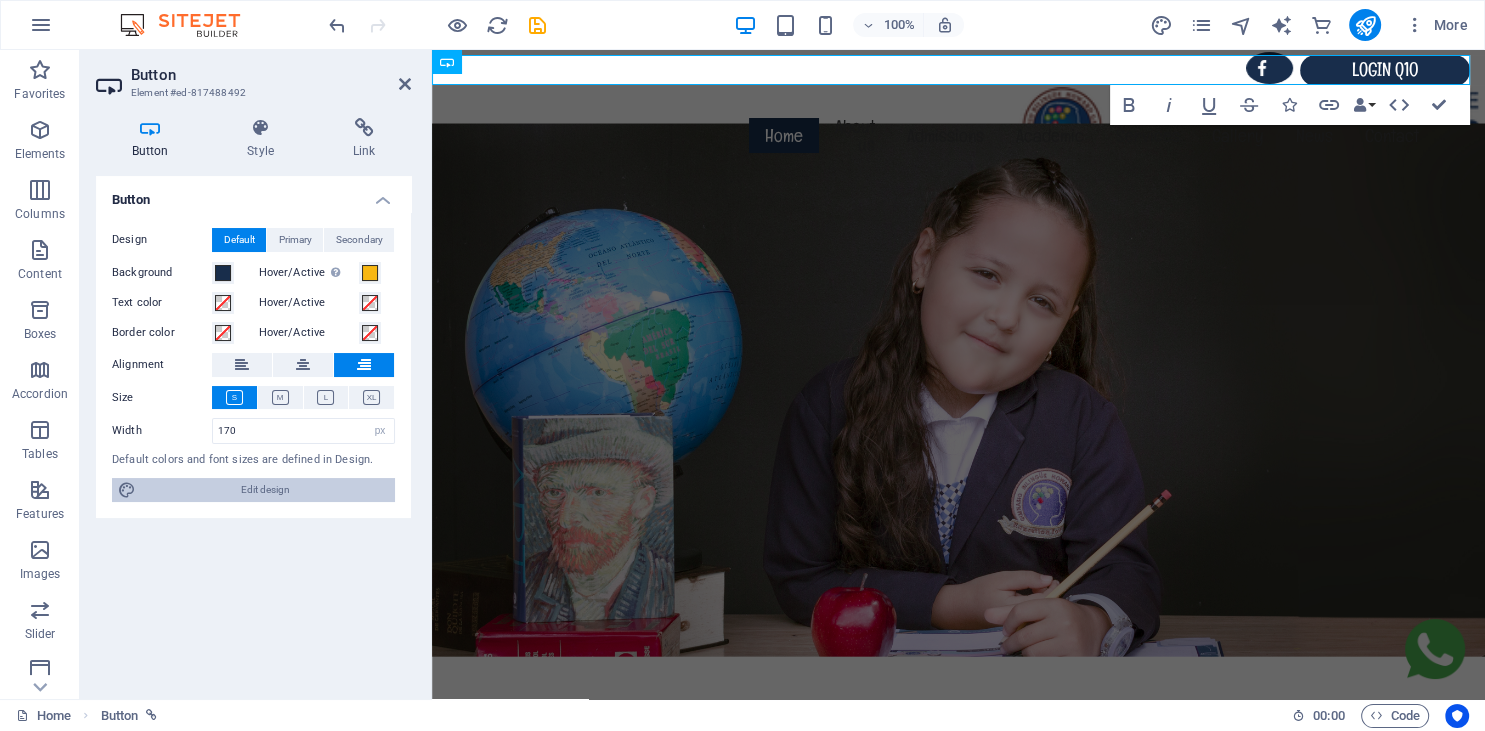 click on "Edit design" at bounding box center (265, 490) 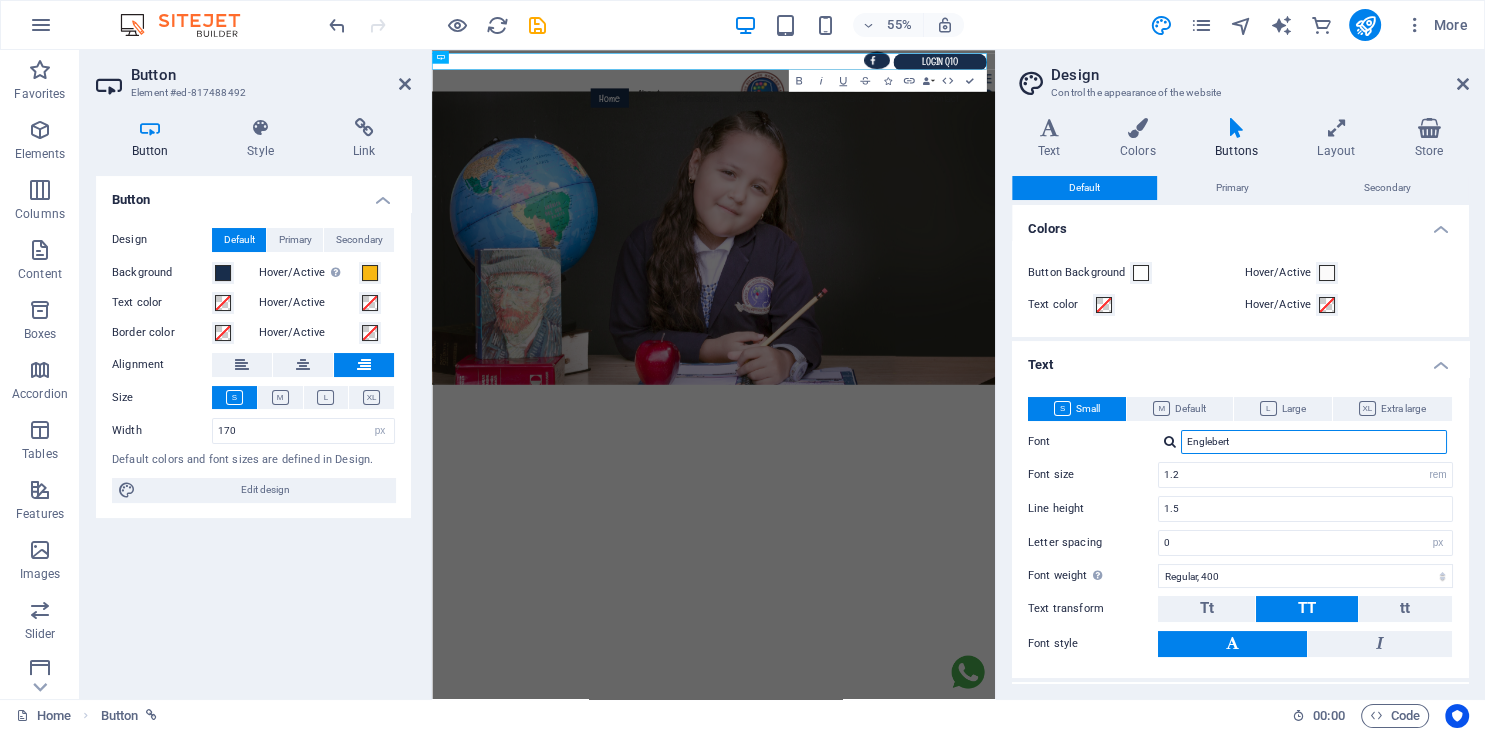 click on "Englebert" at bounding box center (1314, 442) 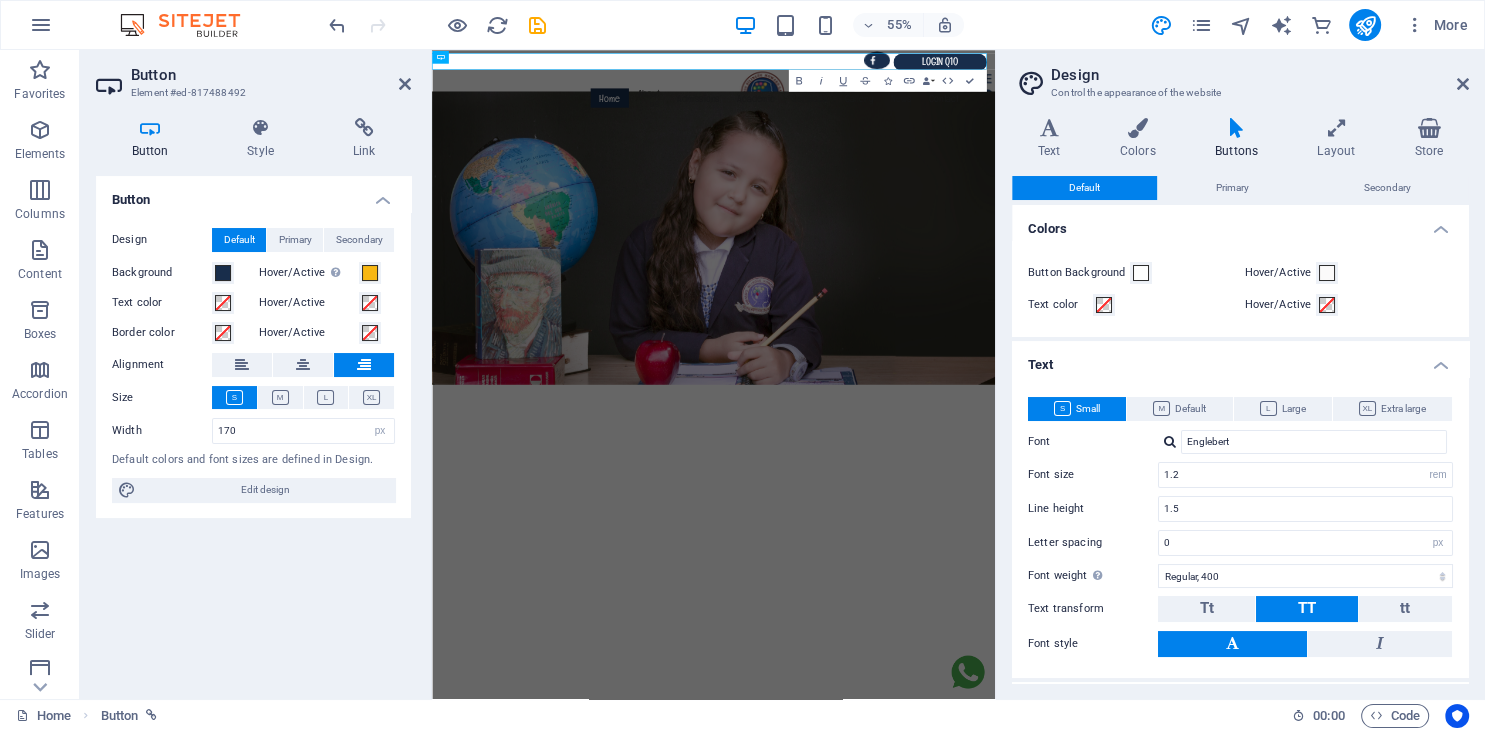 click at bounding box center [1170, 441] 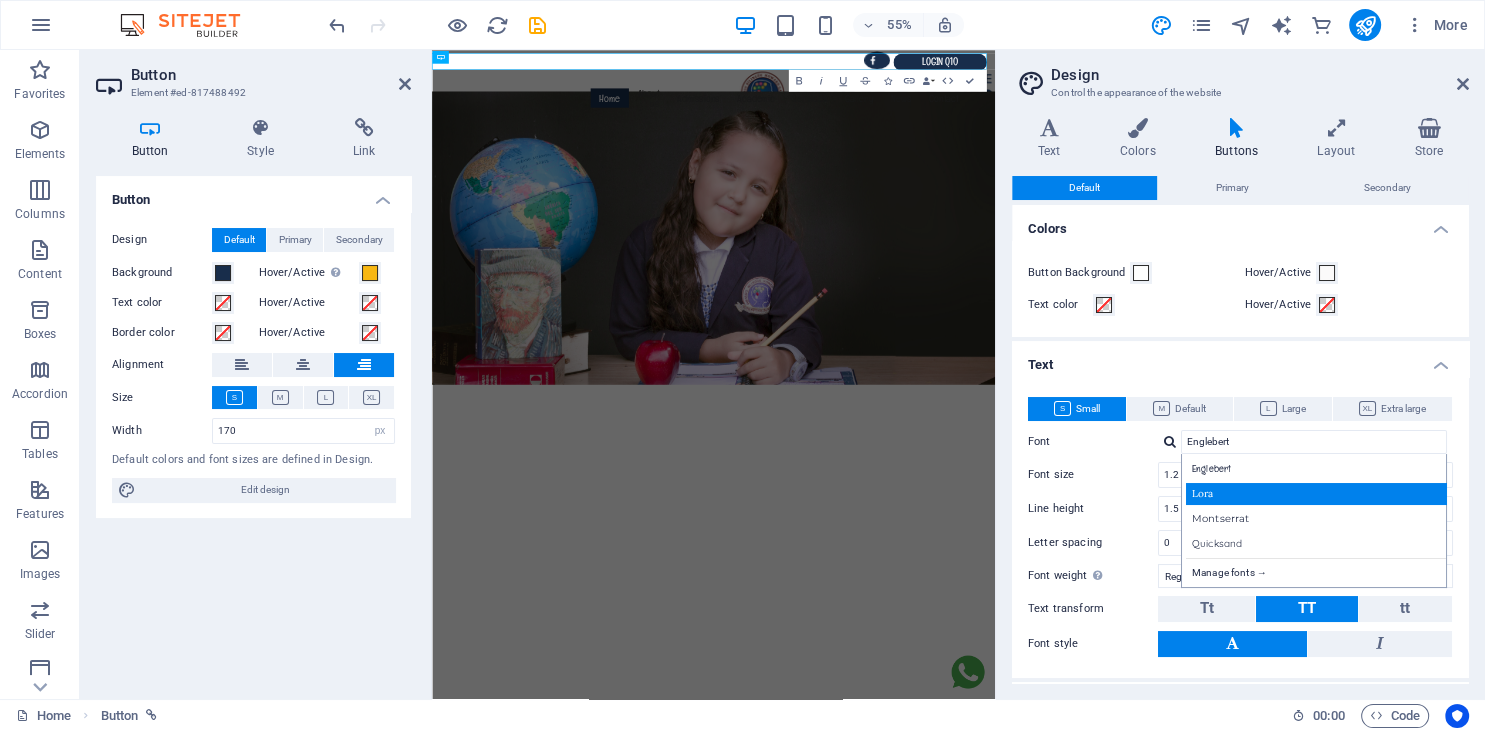 click on "Lora" at bounding box center (1318, 493) 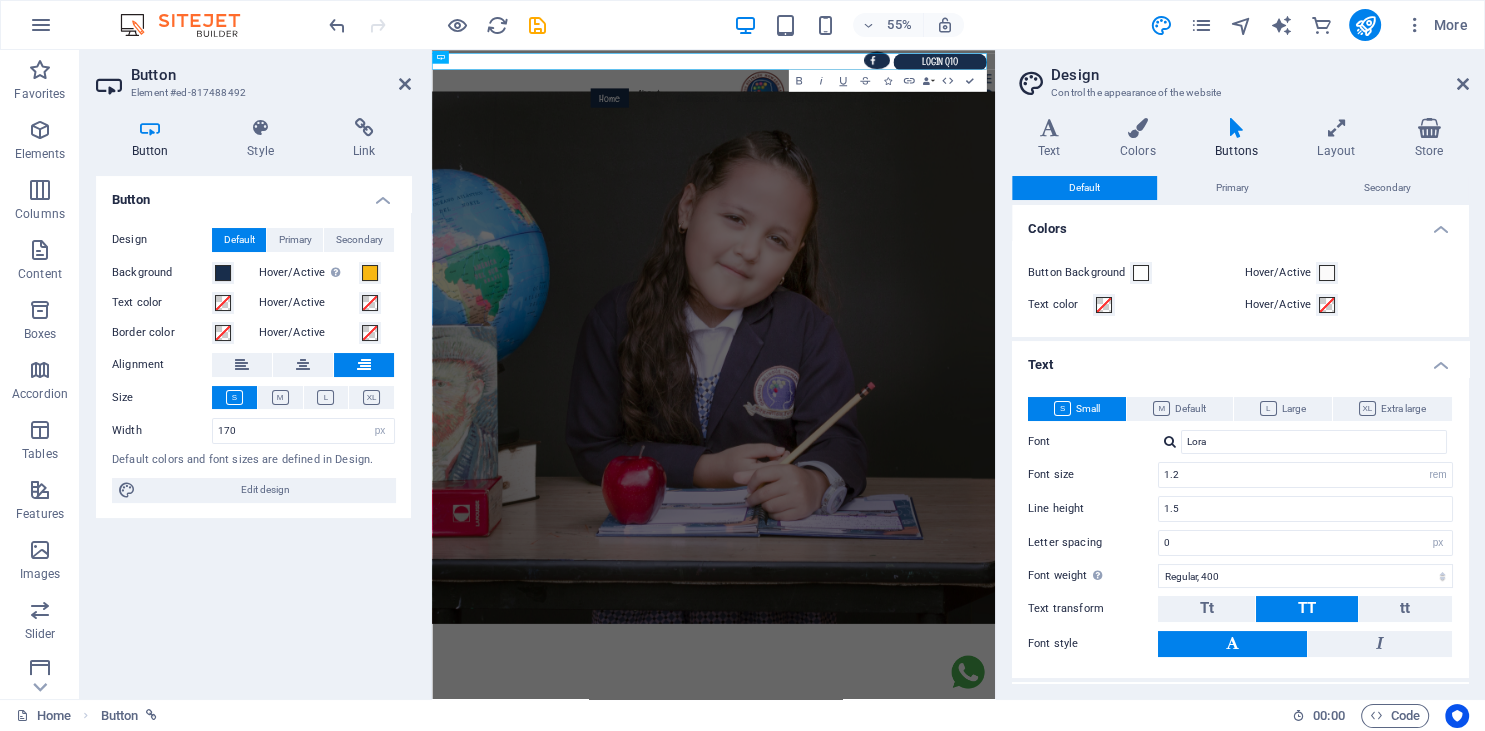 click at bounding box center [1170, 441] 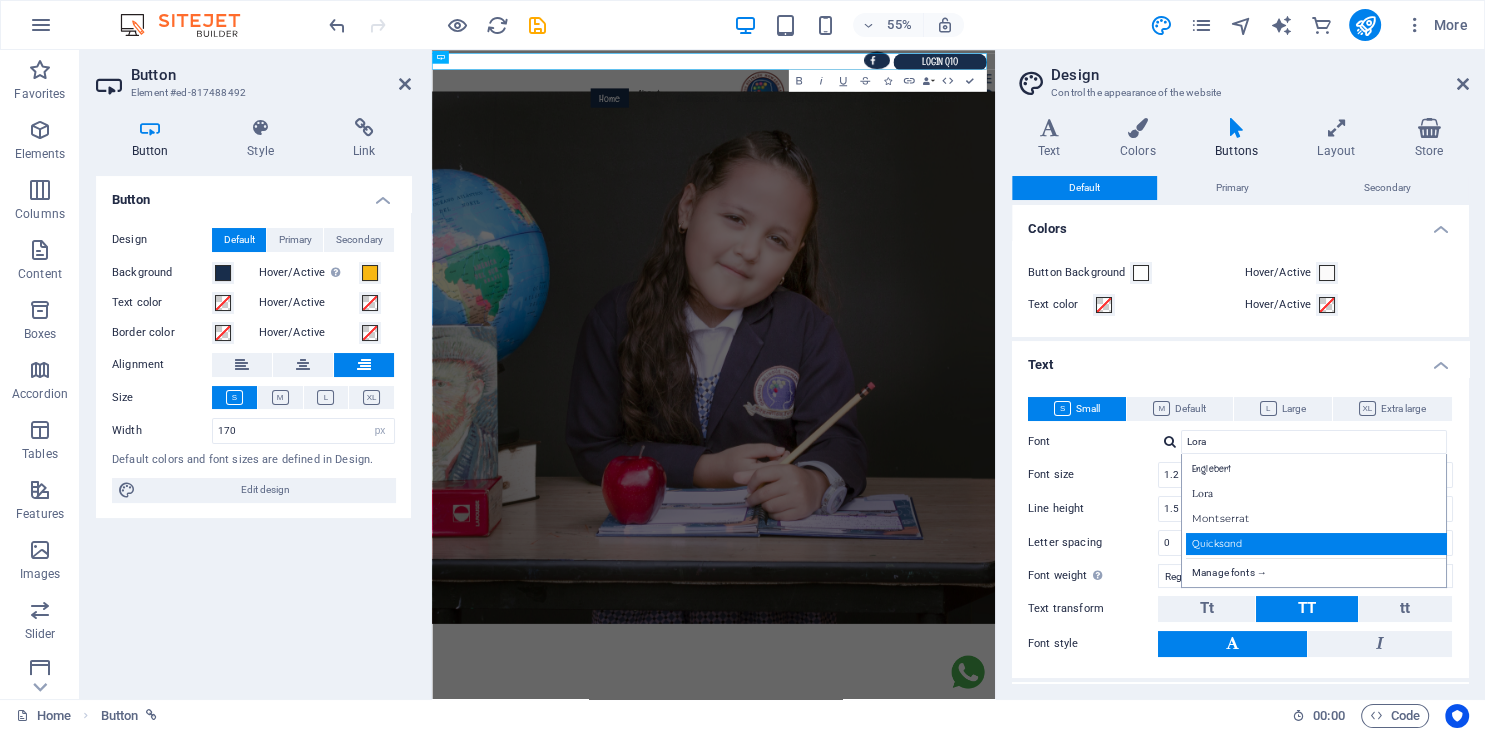 click on "Quicksand" at bounding box center [1318, 543] 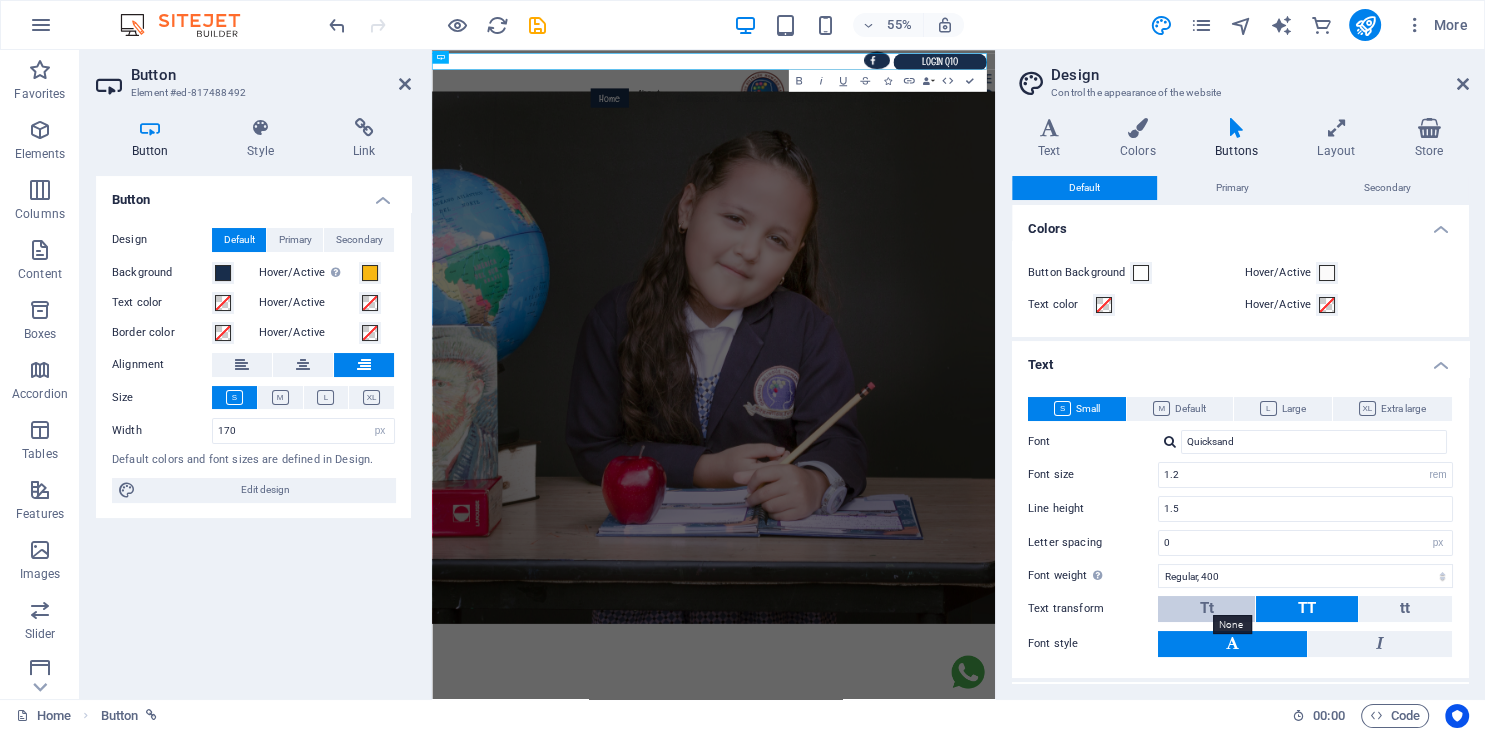 click on "Tt" at bounding box center [1207, 608] 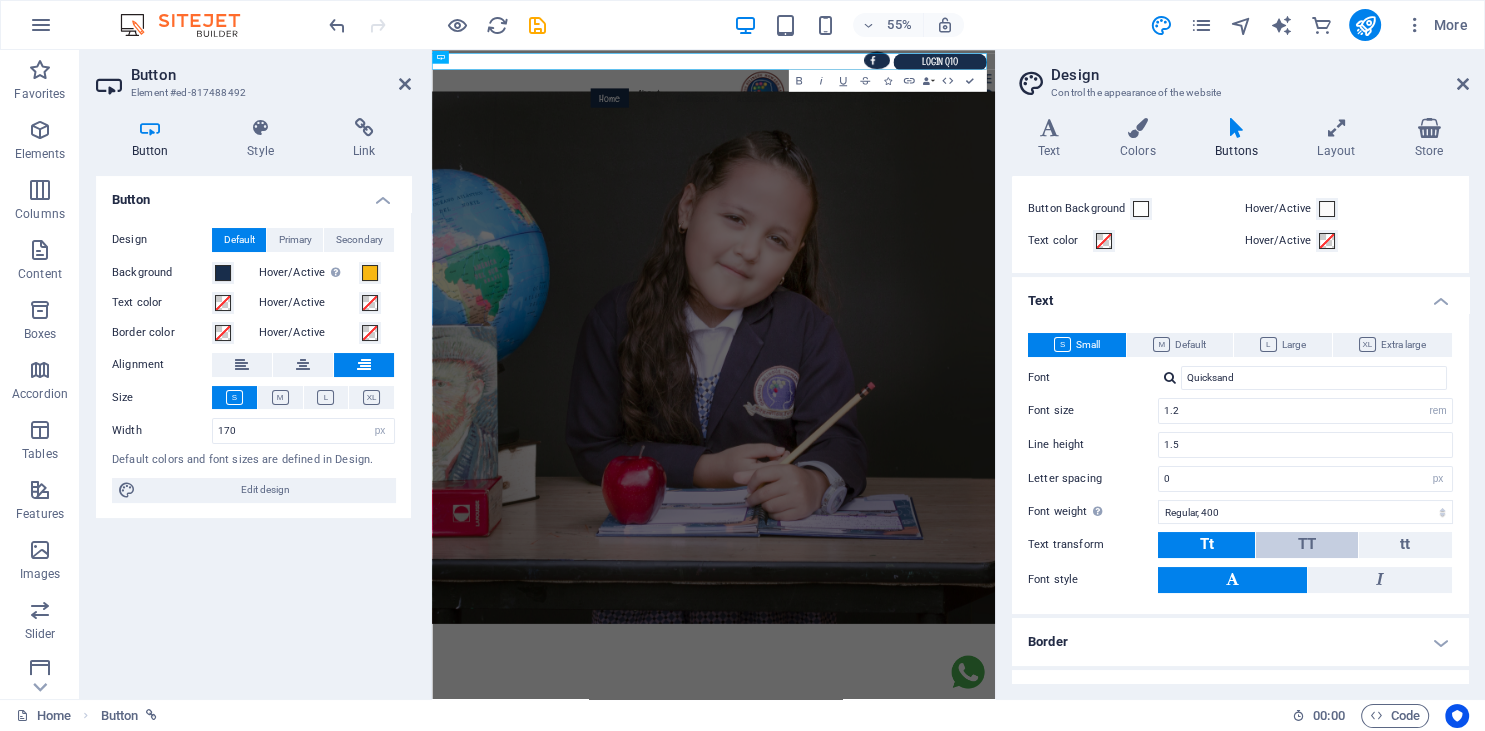 scroll, scrollTop: 63, scrollLeft: 0, axis: vertical 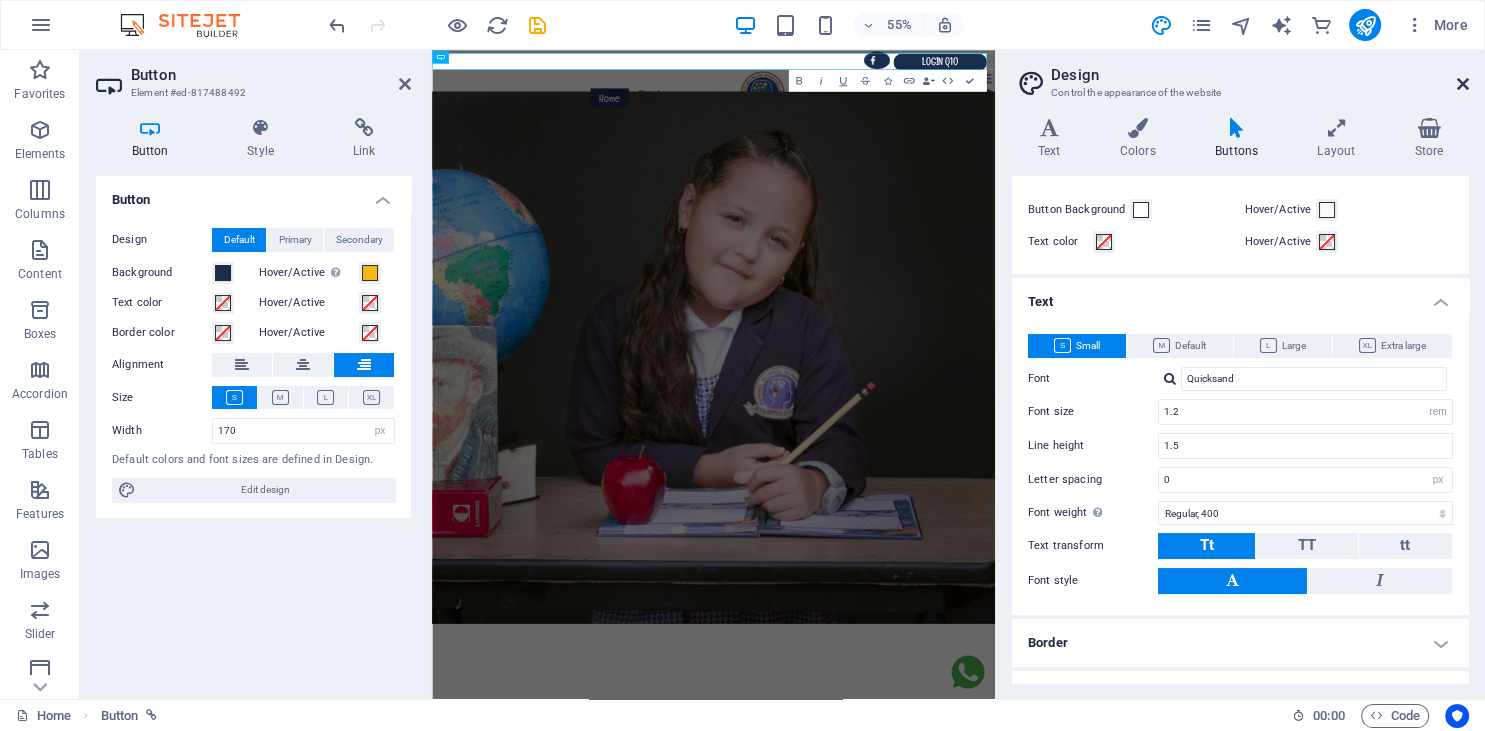 click at bounding box center [1463, 84] 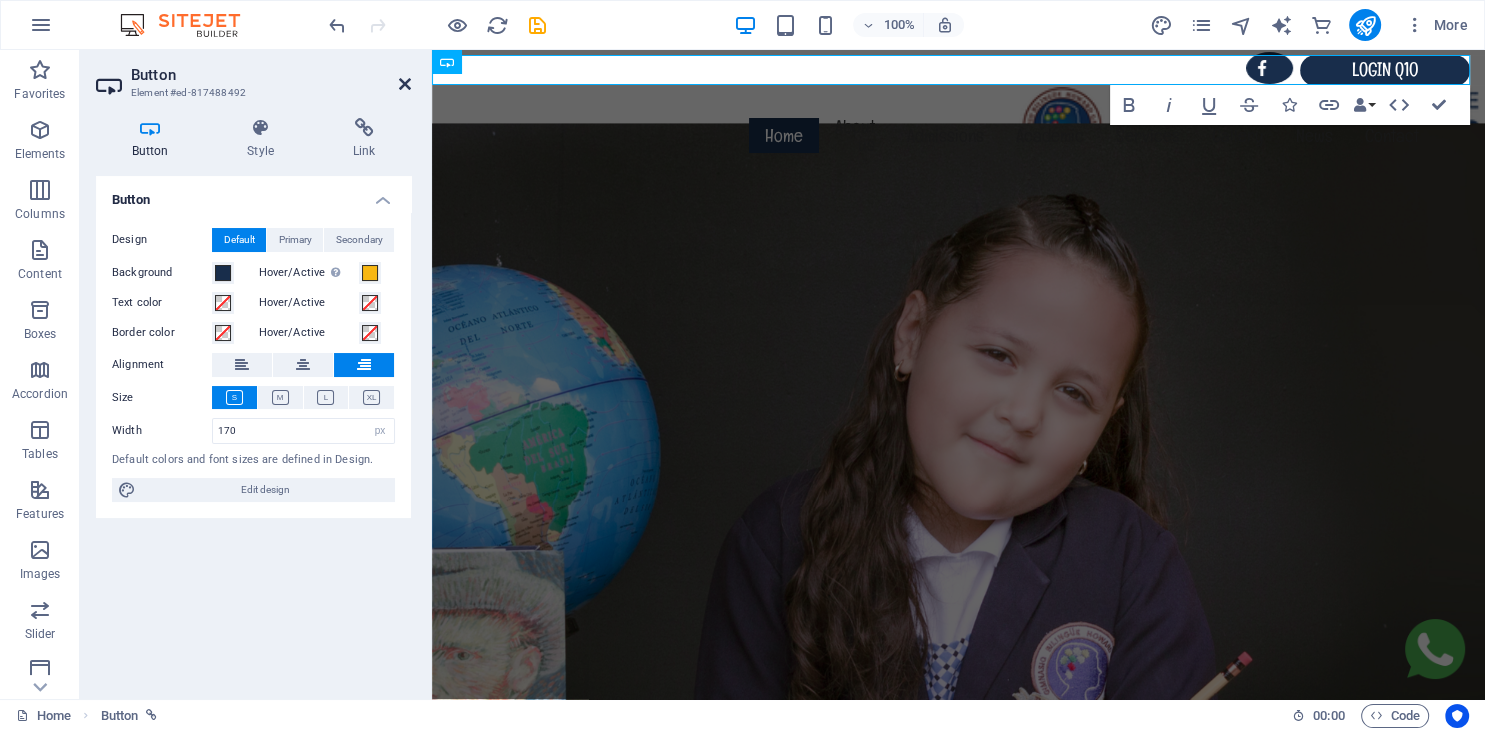 click at bounding box center (405, 84) 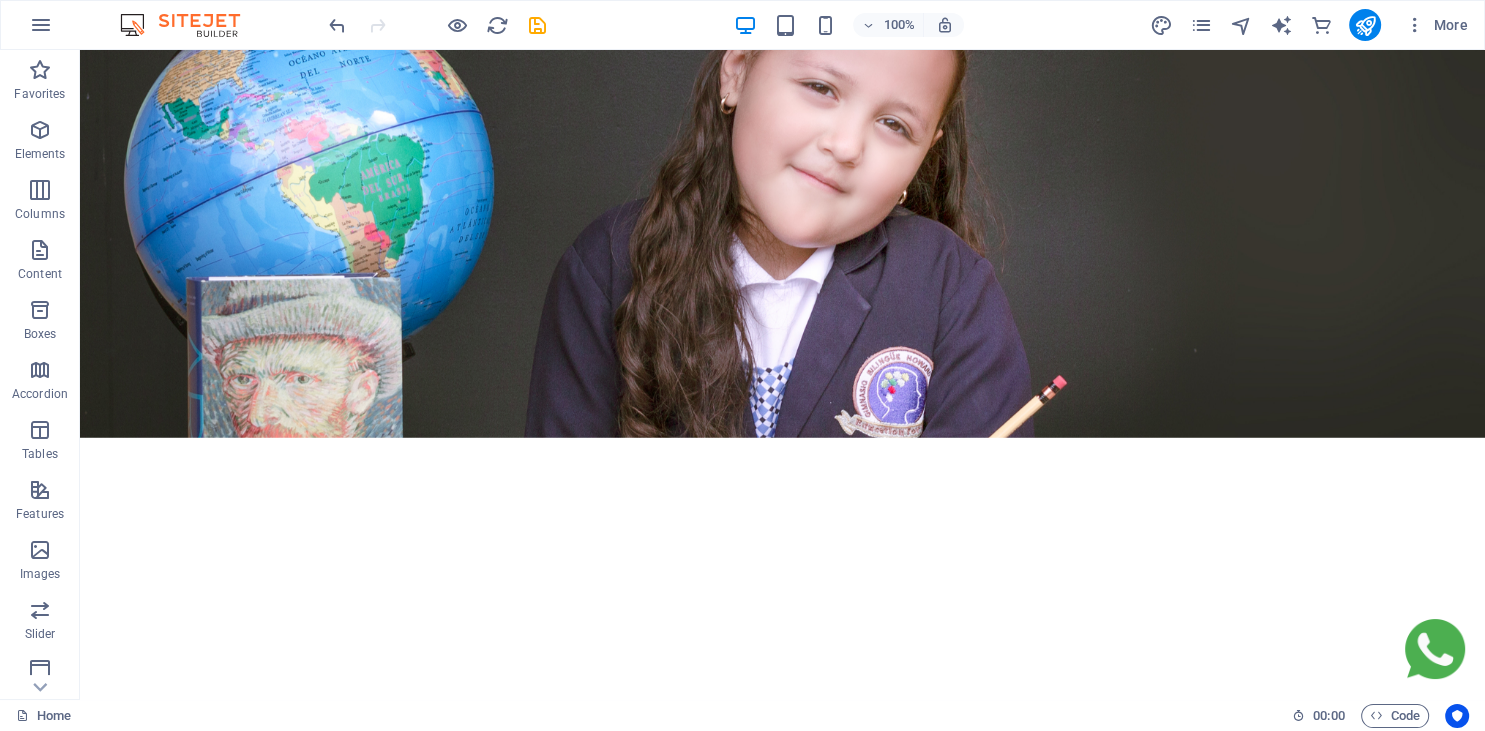 scroll, scrollTop: 0, scrollLeft: 0, axis: both 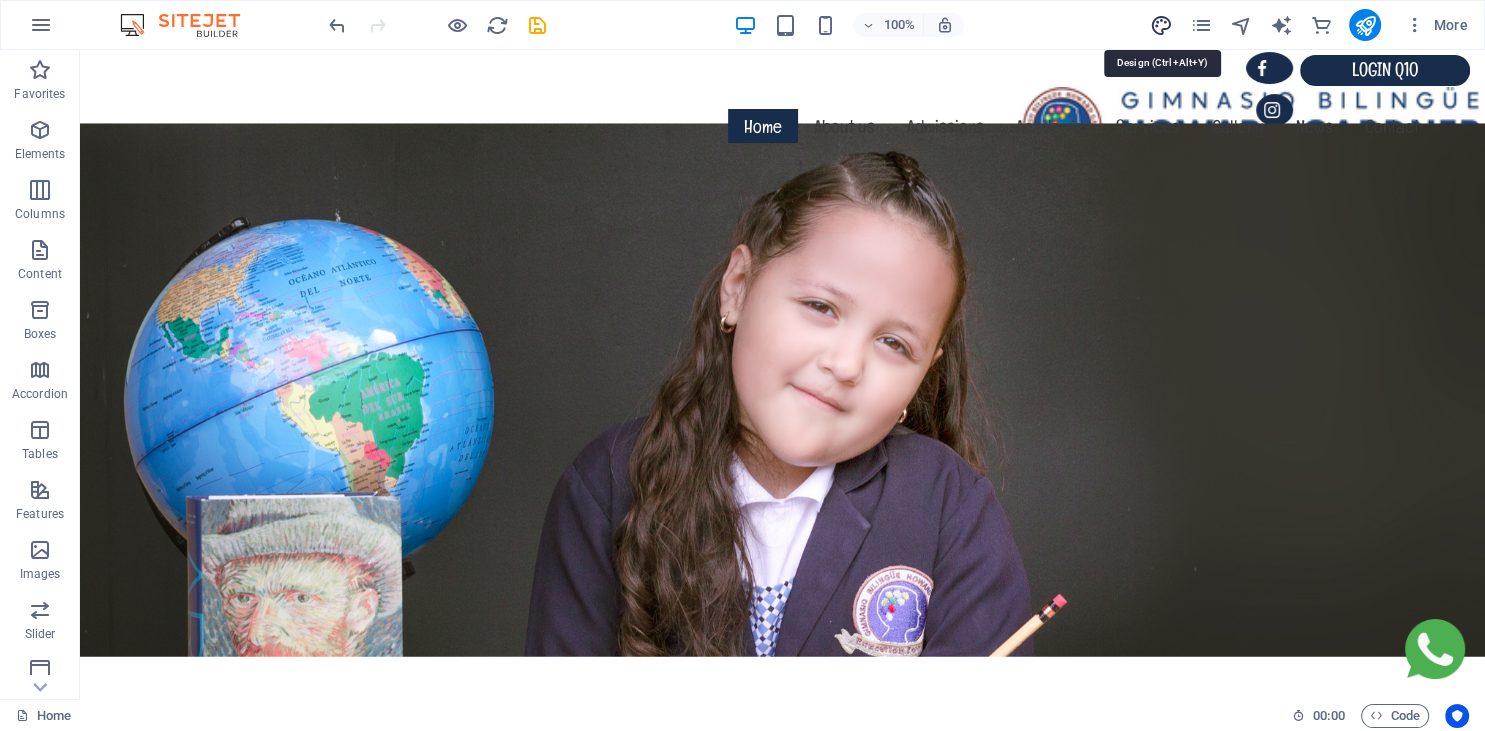 click at bounding box center [1160, 25] 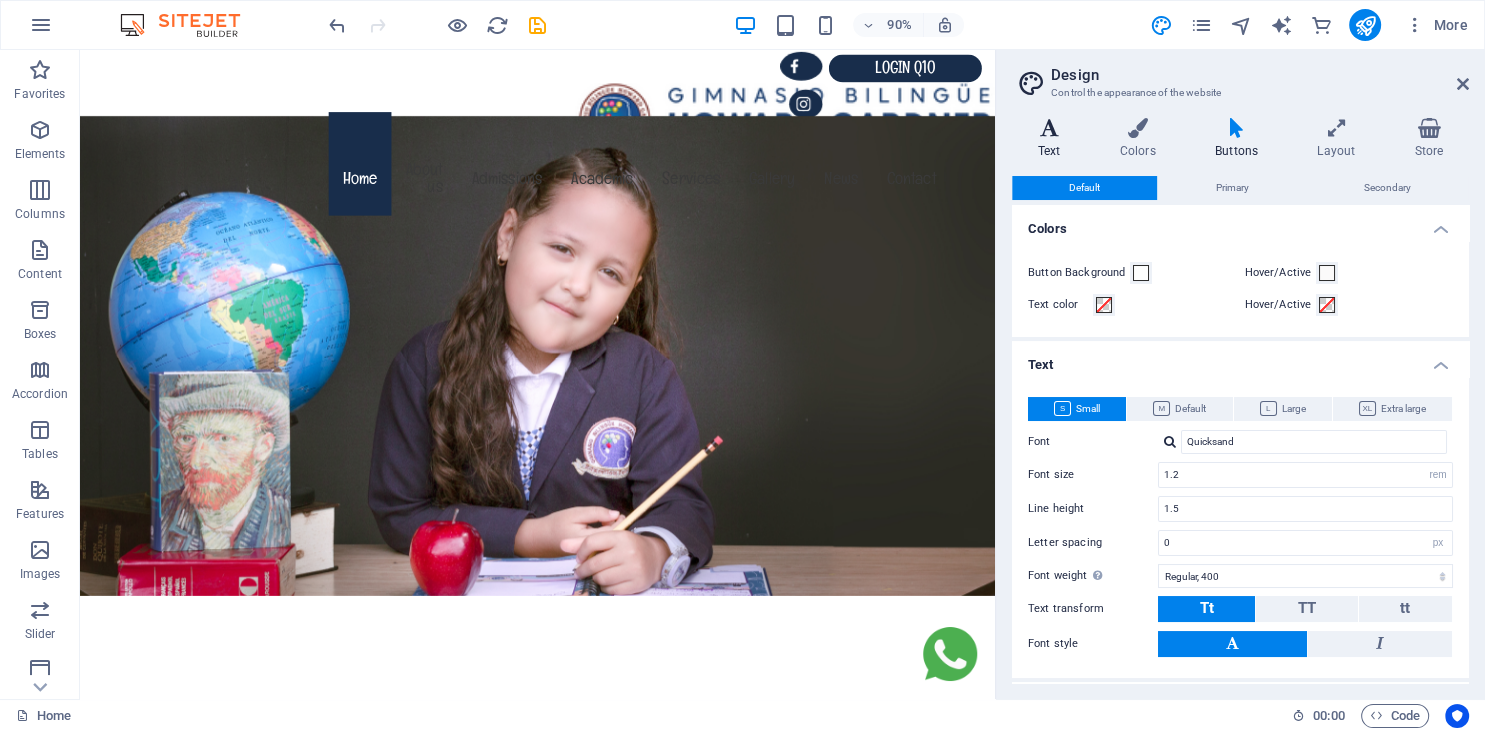 click at bounding box center (1049, 128) 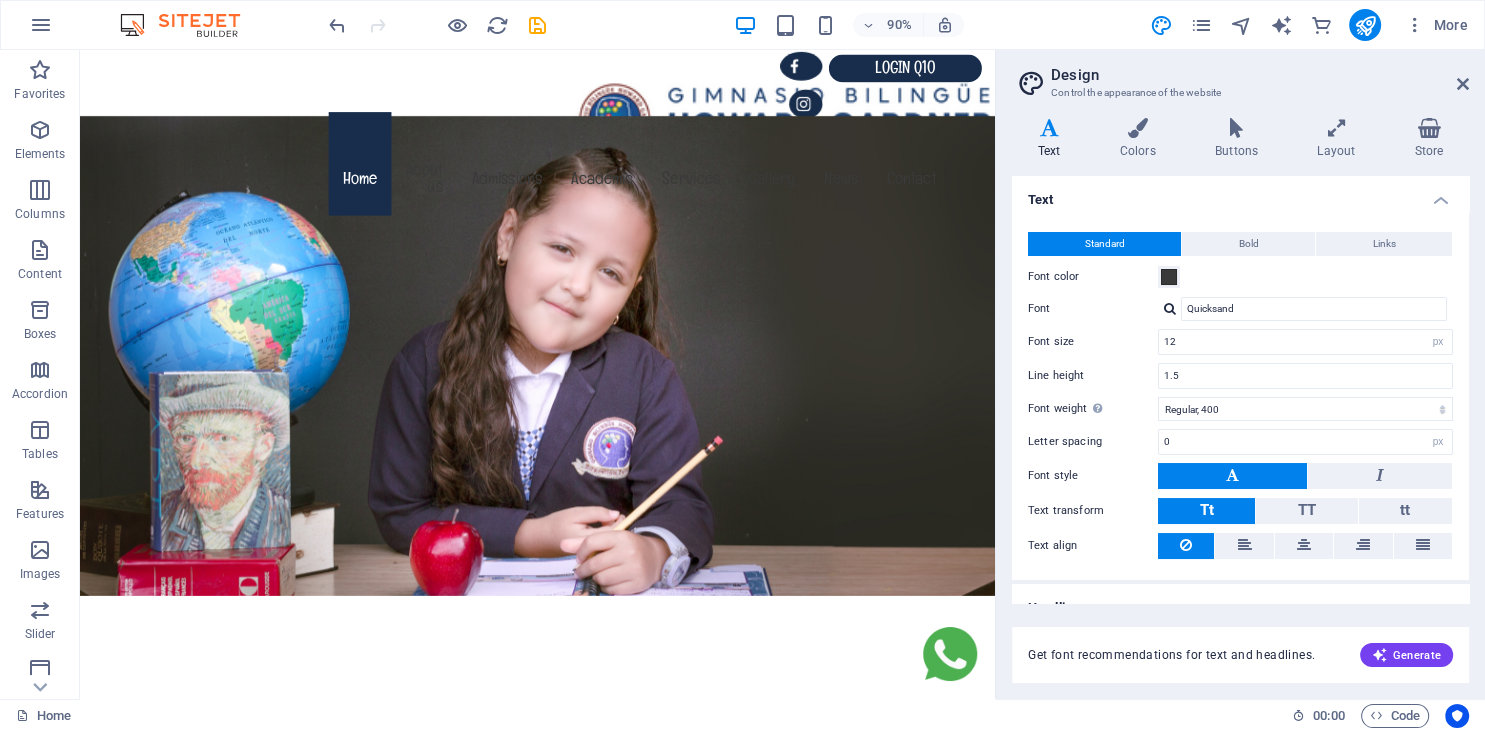 click at bounding box center [1232, 476] 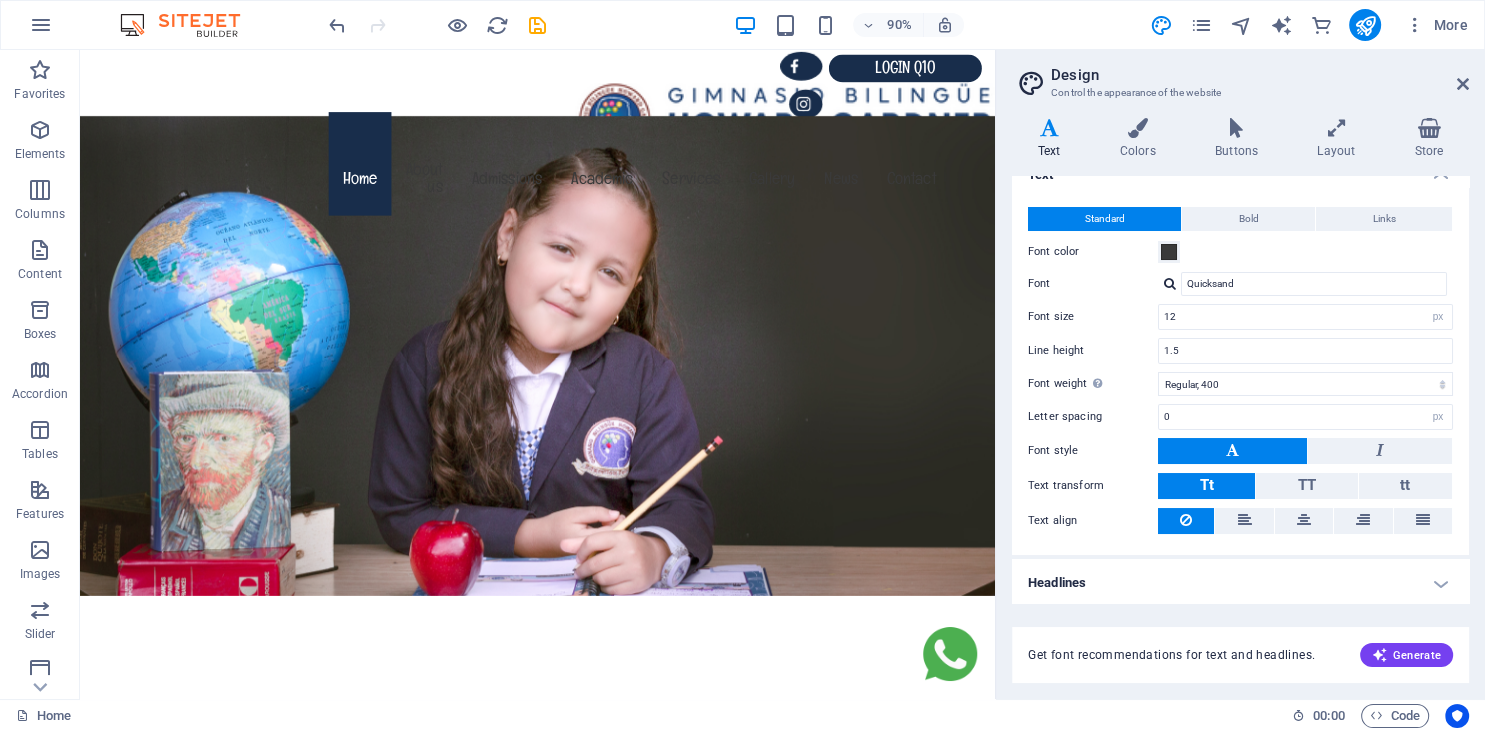 click on "Headlines" at bounding box center (1240, 583) 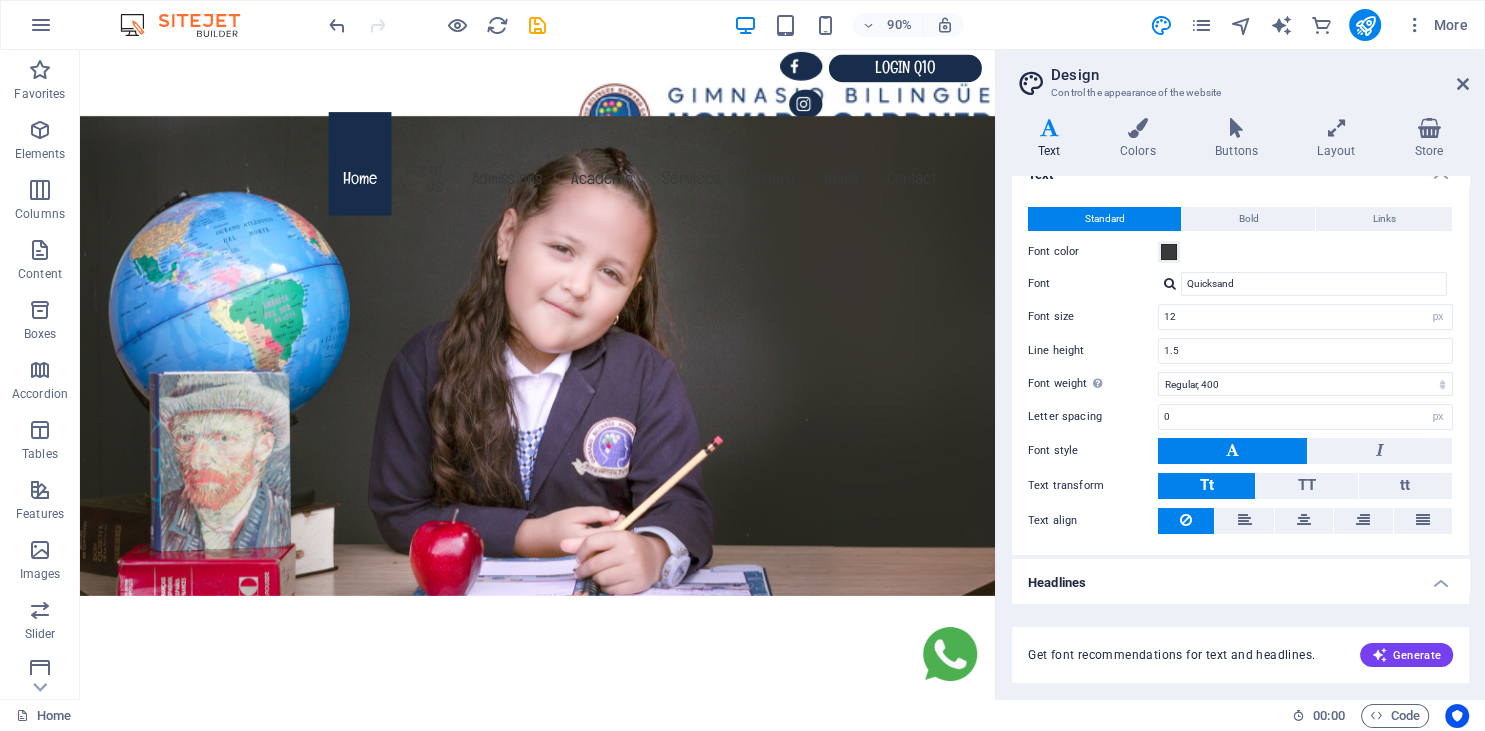 click on "Headlines" at bounding box center (1240, 577) 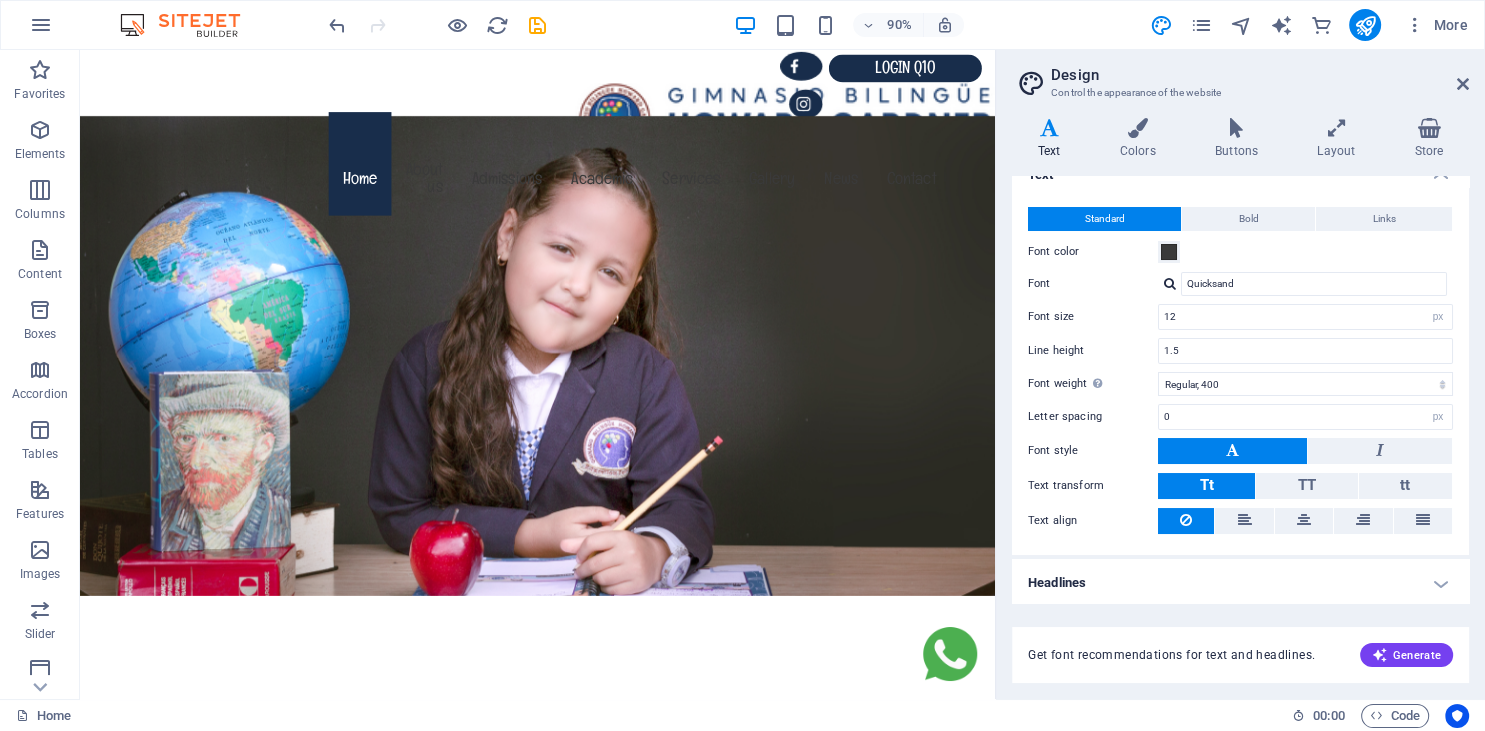 click on "Headlines" at bounding box center [1240, 583] 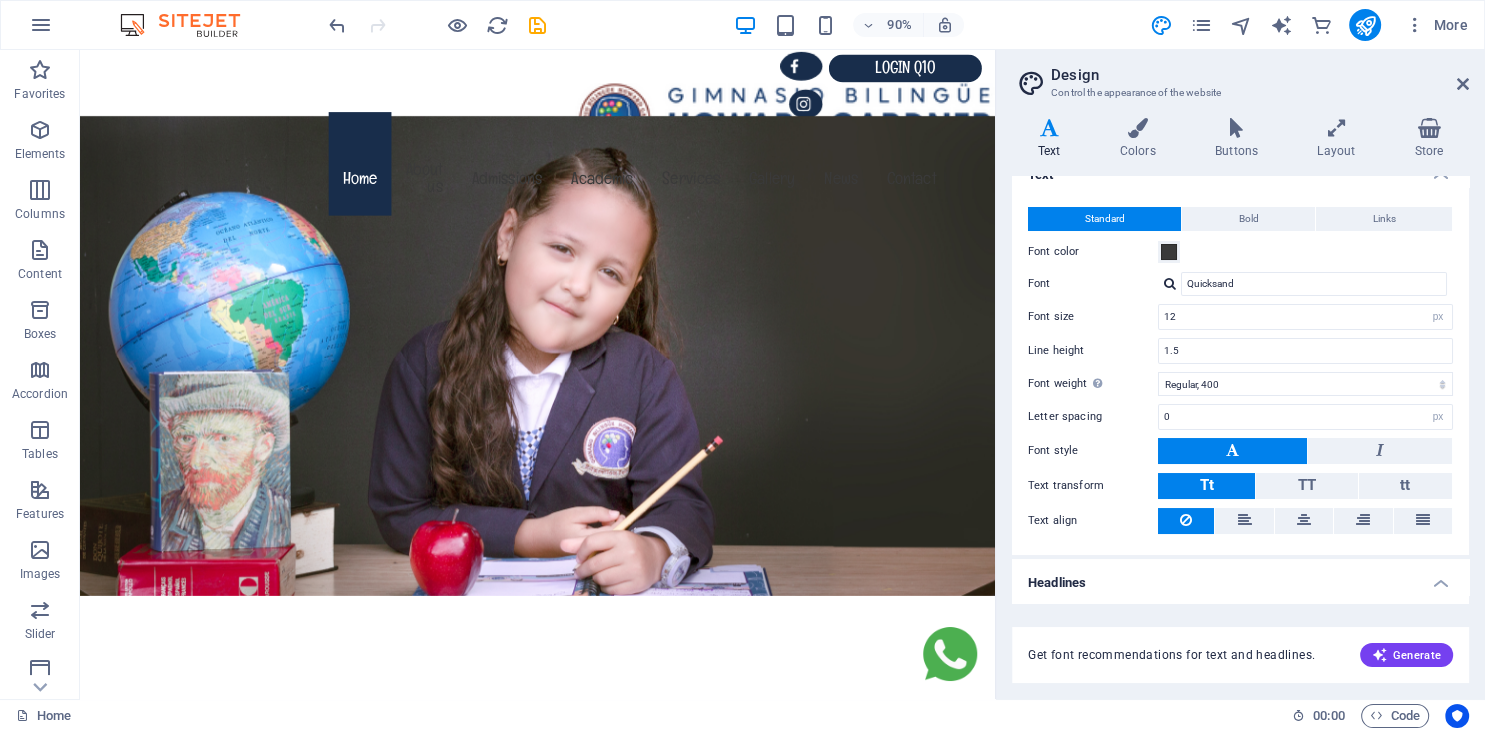 scroll, scrollTop: 316, scrollLeft: 0, axis: vertical 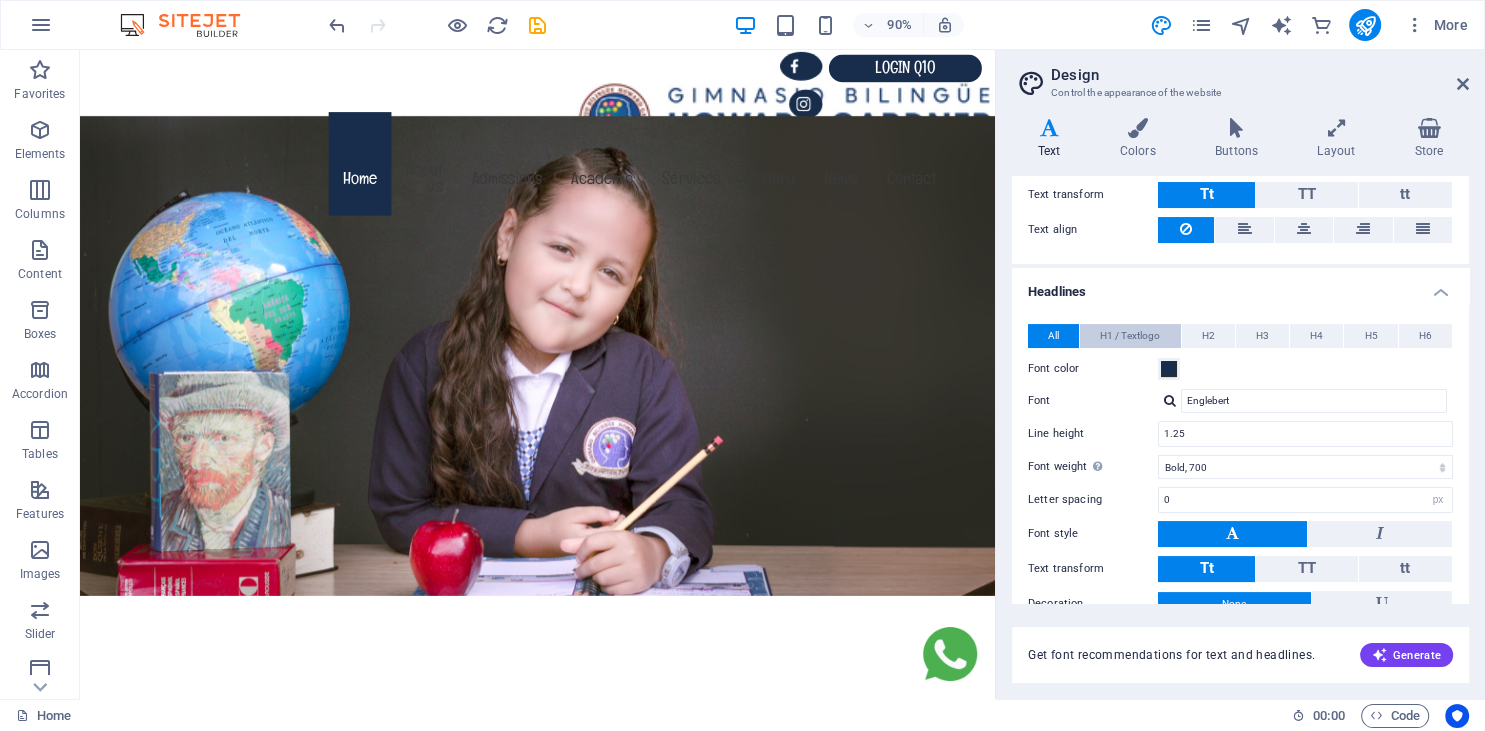 click on "H1 / Textlogo" at bounding box center [1130, 336] 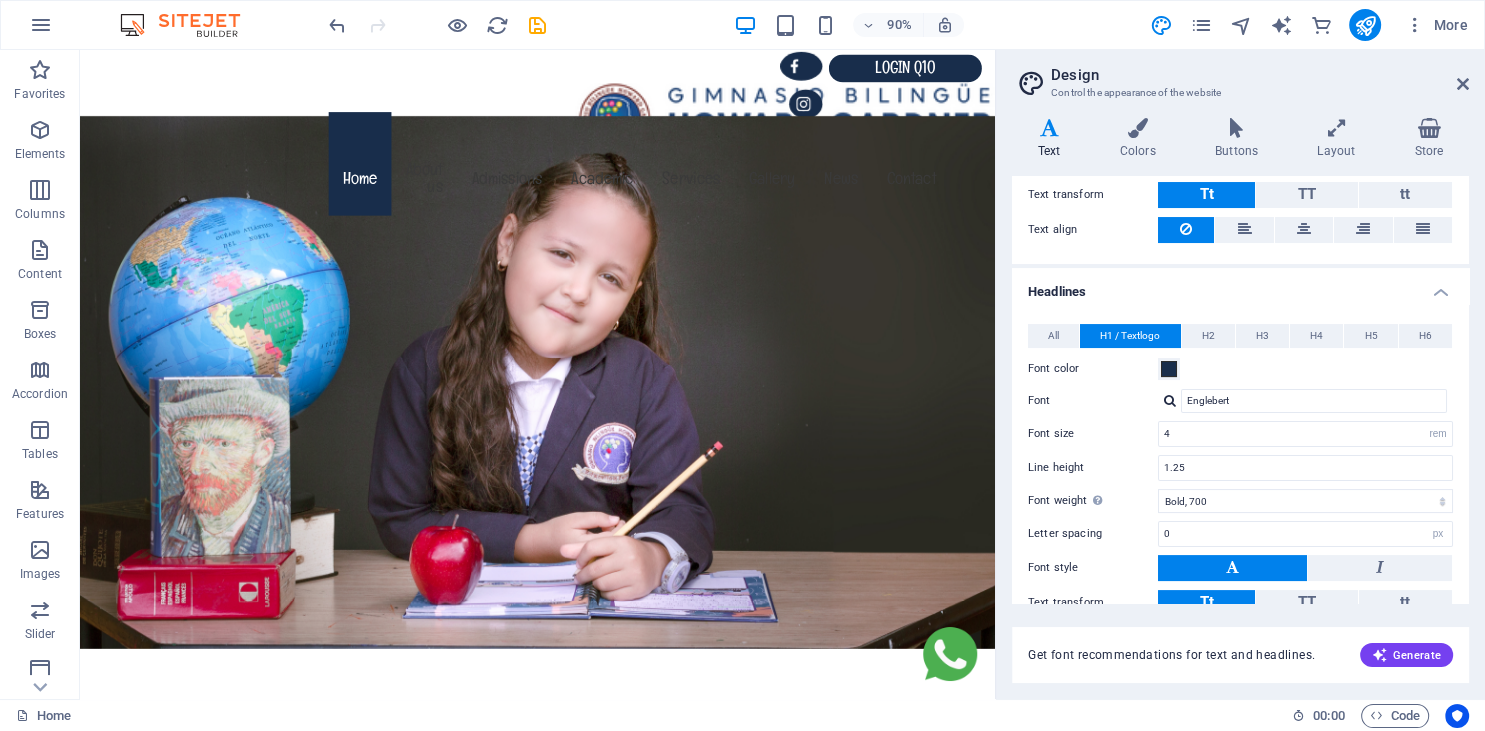 click at bounding box center [1170, 400] 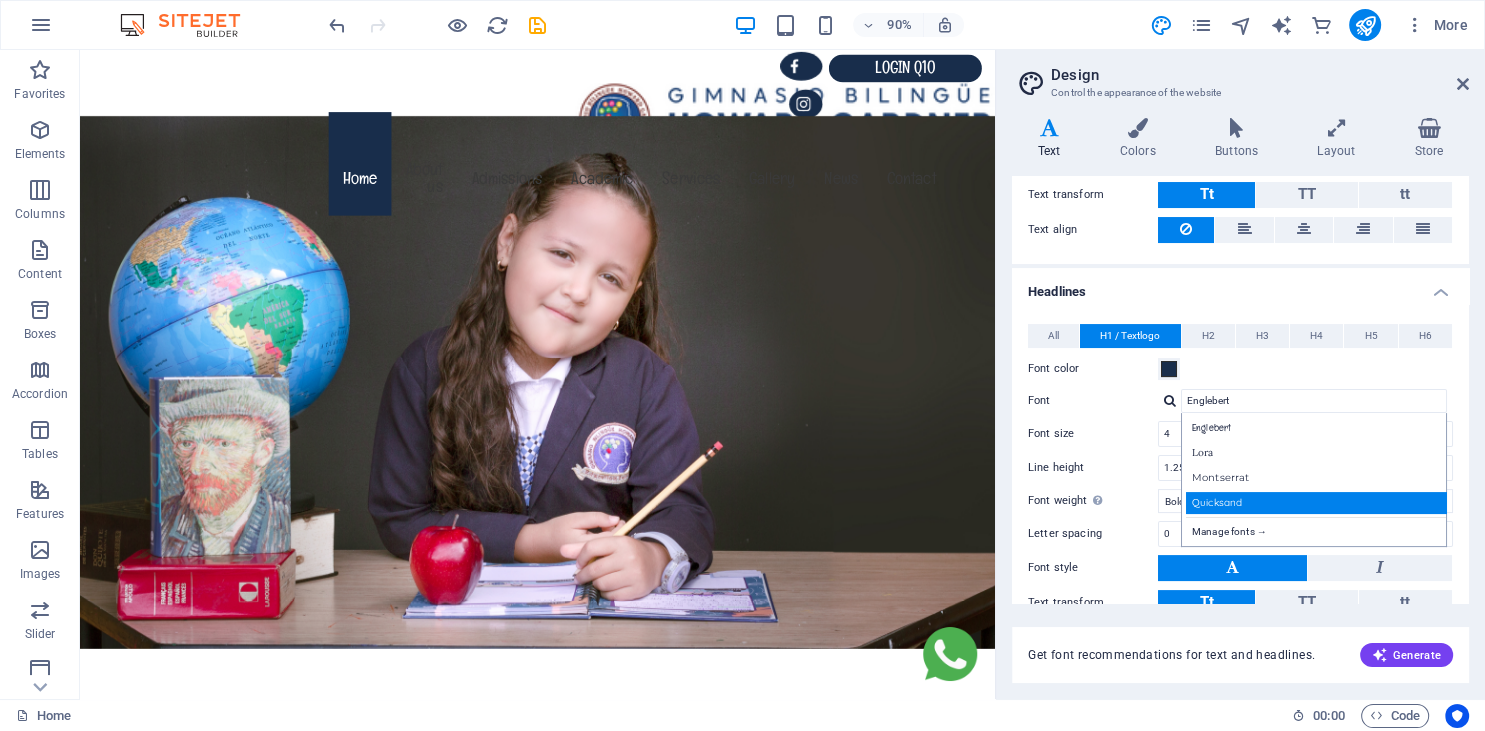 click on "Quicksand" at bounding box center (1318, 502) 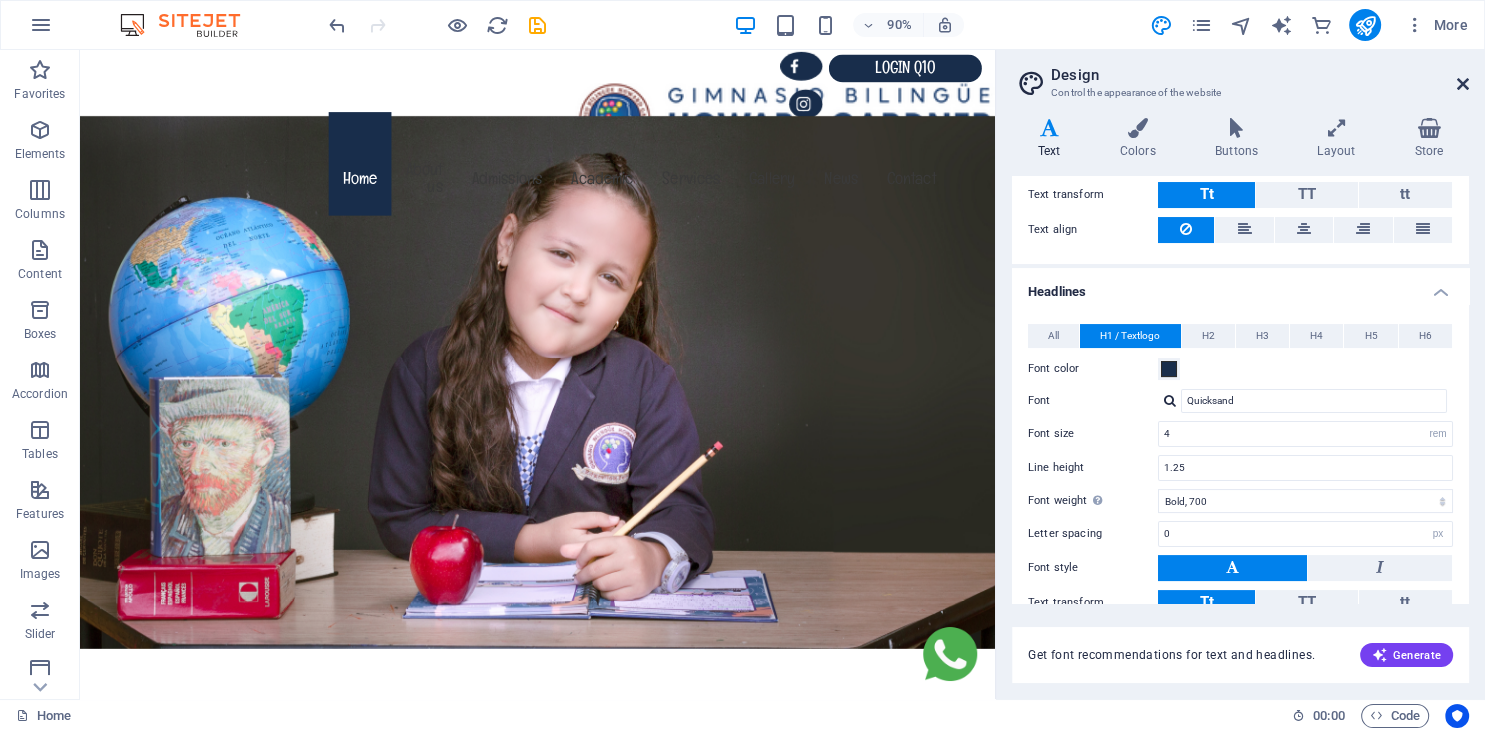 click at bounding box center (1463, 84) 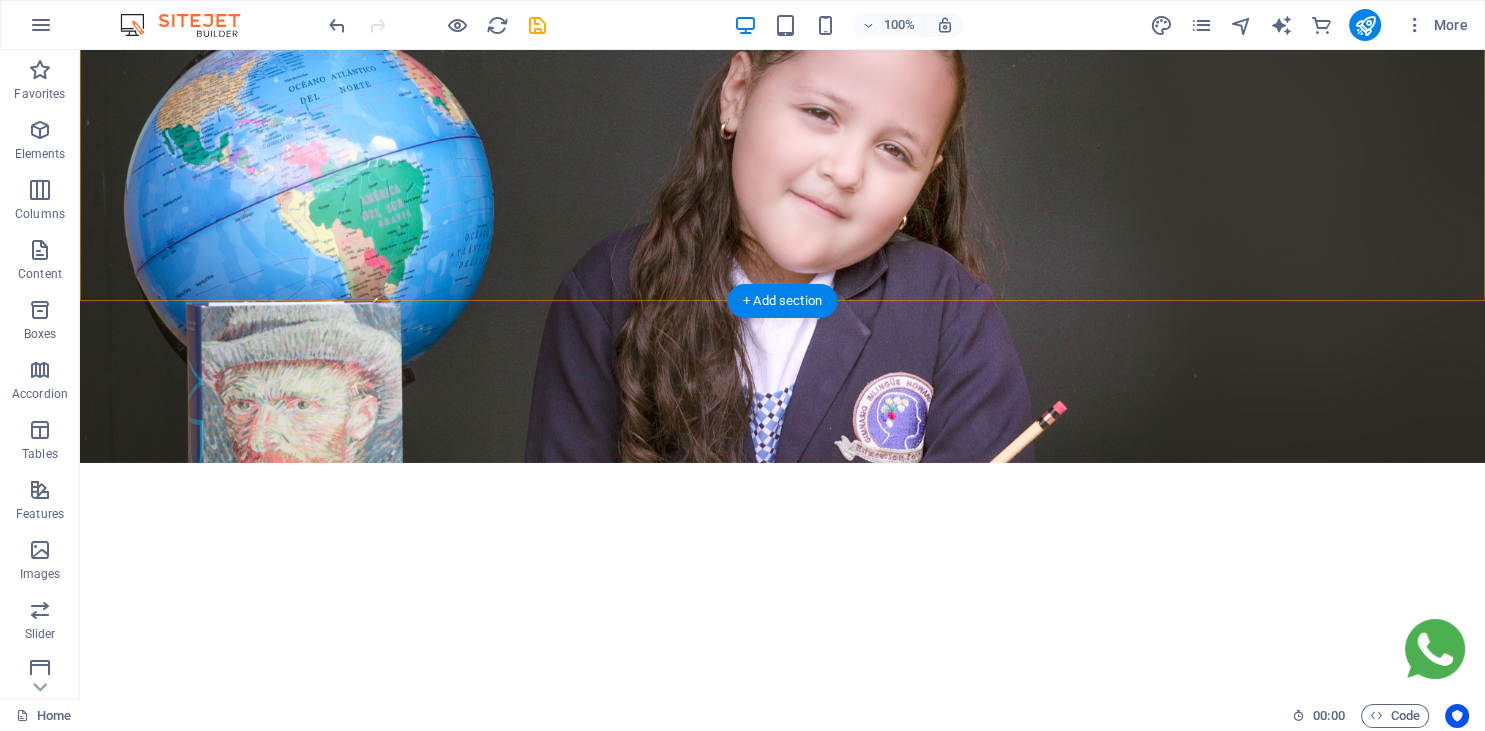 scroll, scrollTop: 328, scrollLeft: 0, axis: vertical 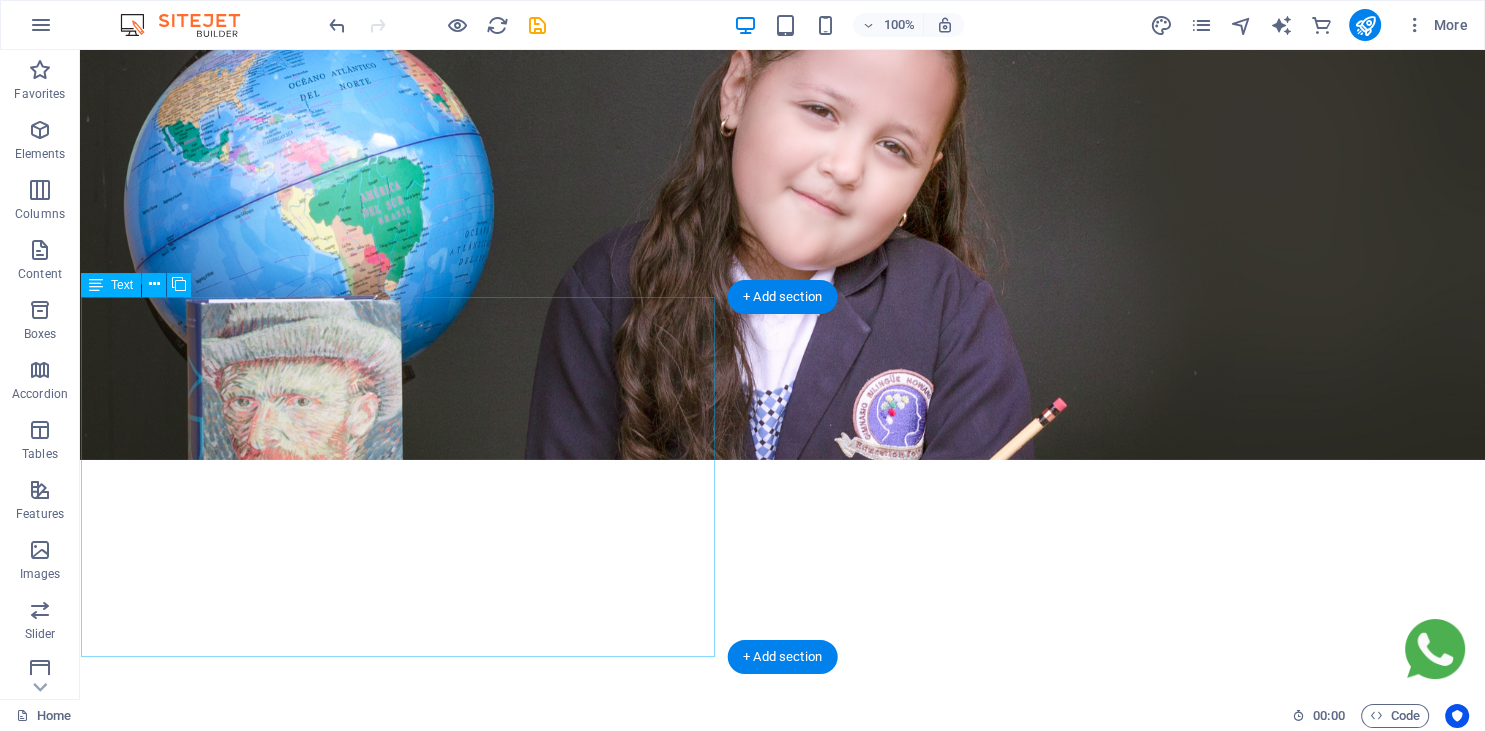 click on "Vision By 2028, we will be the leading regional benchmark in high-quality bilingual education, shaping well-rounded individuals with strong values and a clear life plan, prepared to excel in a globalized world. Mission Education for life! We are a premier private bilingual institution in Ocaña, committed to excellence in education. Grounded in Catholic values and driven by an innovative pedagogical model that enhances multiple intelligences, we empower our students with the knowledge, skills, and values they need to thrive academically, personally, and socially. Mega We will implement transformative bilingual immersion programs, providing students with unparalleled opportunities to enhance their language proficiency, academic excellence, and cultural awareness, preparing them for success in international environments." at bounding box center (398, 1257) 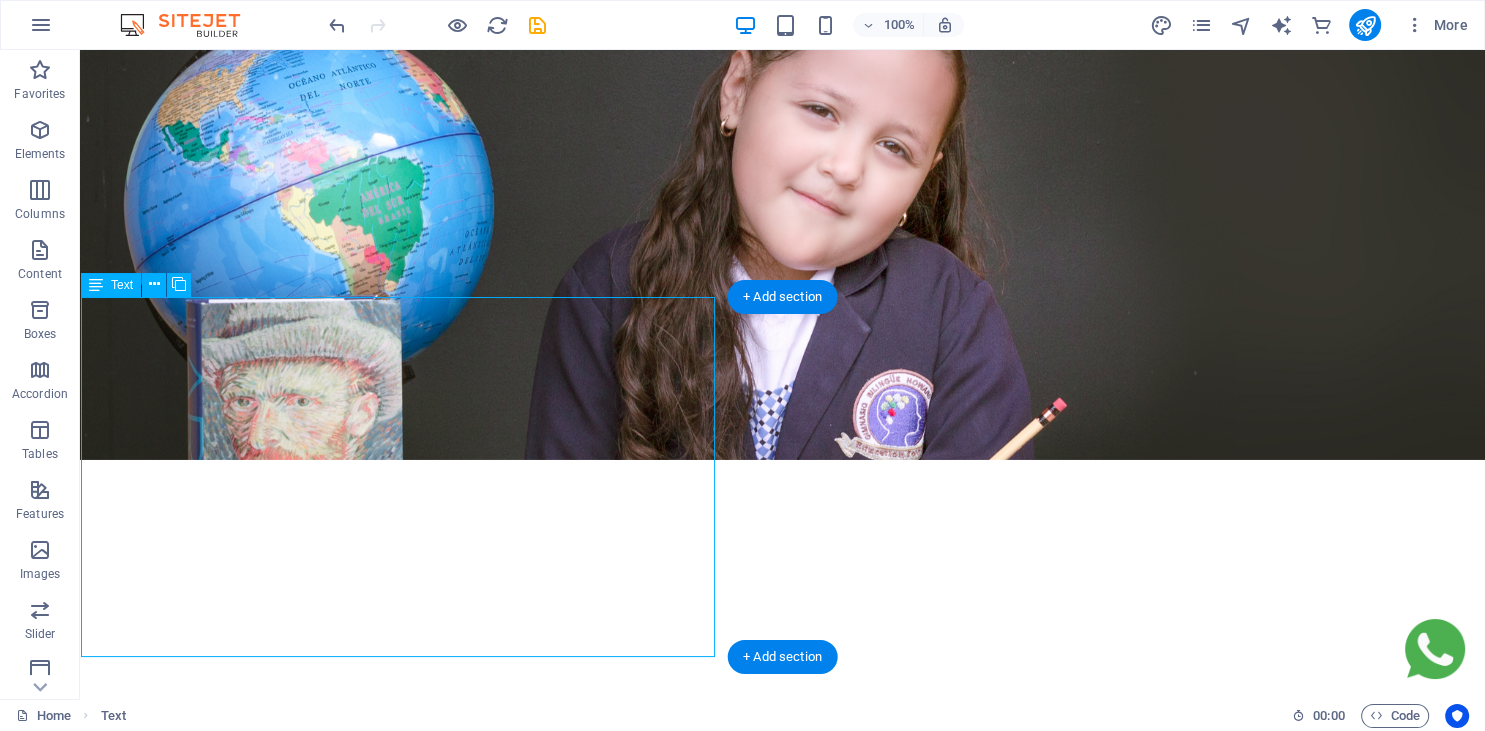 click on "Vision By 2028, we will be the leading regional benchmark in high-quality bilingual education, shaping well-rounded individuals with strong values and a clear life plan, prepared to excel in a globalized world. Mission Education for life! We are a premier private bilingual institution in Ocaña, committed to excellence in education. Grounded in Catholic values and driven by an innovative pedagogical model that enhances multiple intelligences, we empower our students with the knowledge, skills, and values they need to thrive academically, personally, and socially. Mega We will implement transformative bilingual immersion programs, providing students with unparalleled opportunities to enhance their language proficiency, academic excellence, and cultural awareness, preparing them for success in international environments." at bounding box center [398, 1257] 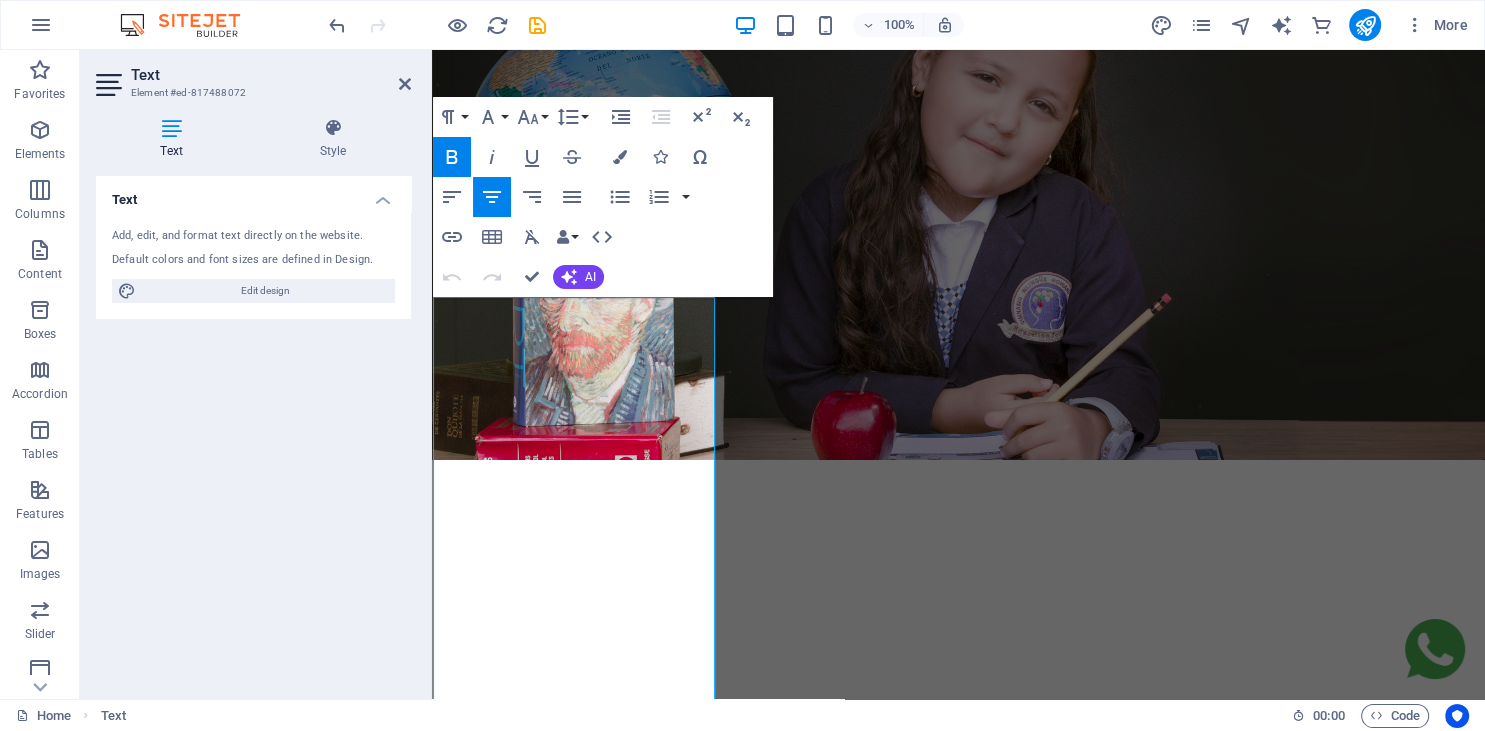 drag, startPoint x: 618, startPoint y: 327, endPoint x: 531, endPoint y: 304, distance: 89.98889 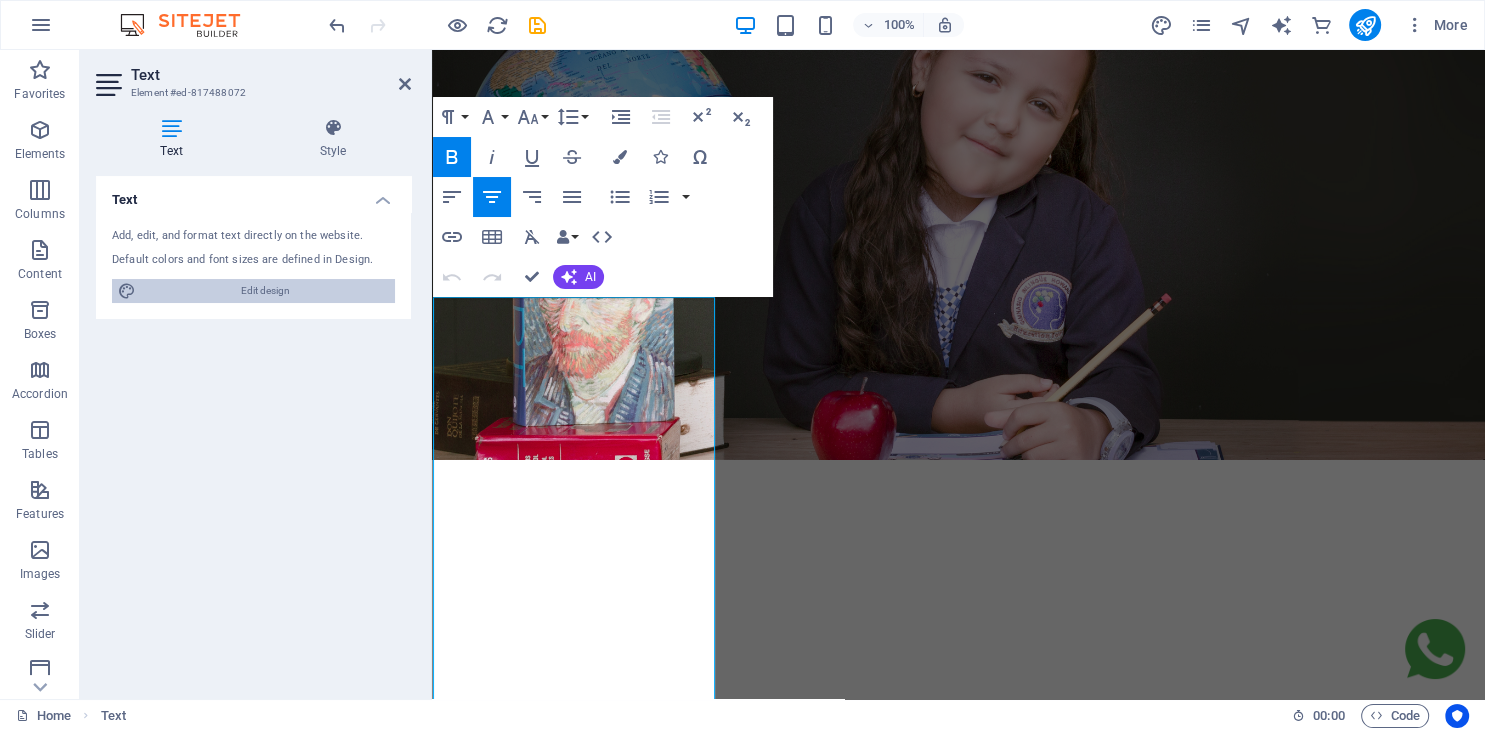 click on "Edit design" at bounding box center [265, 291] 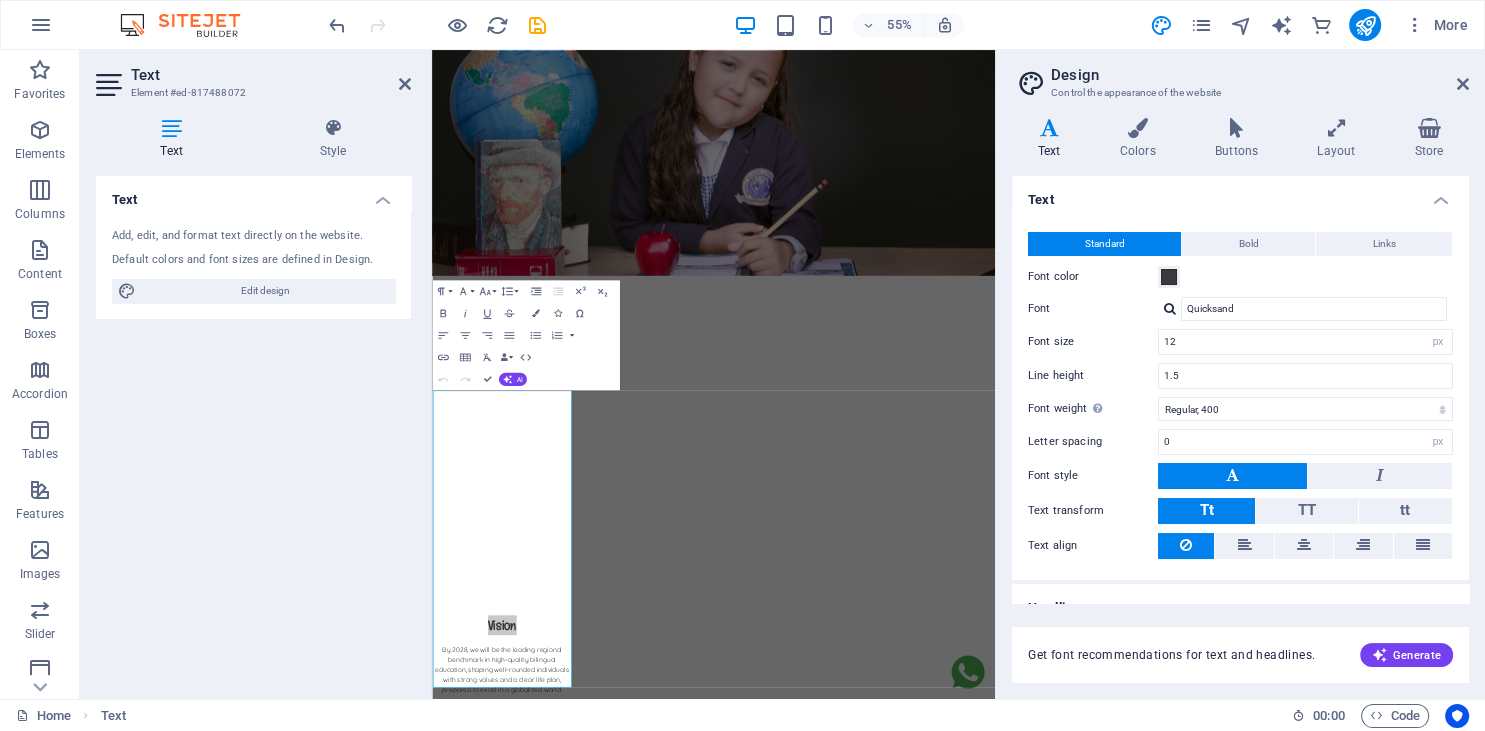 click on "Text Element #ed-817488072 Text Style Text Add, edit, and format text directly on the website. Default colors and font sizes are defined in Design. Edit design Alignment Left aligned Centered Right aligned Preset Element Layout How this element expands within the layout (Flexbox). Size 40 Default auto px % 1/1 1/2 1/3 1/4 1/5 1/6 1/7 1/8 1/9 1/10 Grow Shrink Order Container layout Visible Visible Opacity 100 % Overflow Spacing Margin Default auto px % rem vw vh Custom Custom 1 auto px % rem vw vh 0 auto px % rem vw vh 0 auto px % rem vw vh 770 auto px % rem vw vh Padding Default px rem % vh vw Custom Custom px rem % vh vw px rem % vh vw px rem % vh vw px rem % vh vw Border Style              - Width 1 auto px rem % vh vw Custom Custom 1 auto px rem % vh vw 1 auto px rem % vh vw 1 auto px rem % vh vw 1 auto px rem % vh vw  - Color Round corners Default px rem % vh vw Custom Custom px rem % vh vw px rem % vh vw px rem % vh vw px rem % vh vw Shadow Default None Outside Inside Color X offset 0 px rem vh" at bounding box center (256, 374) 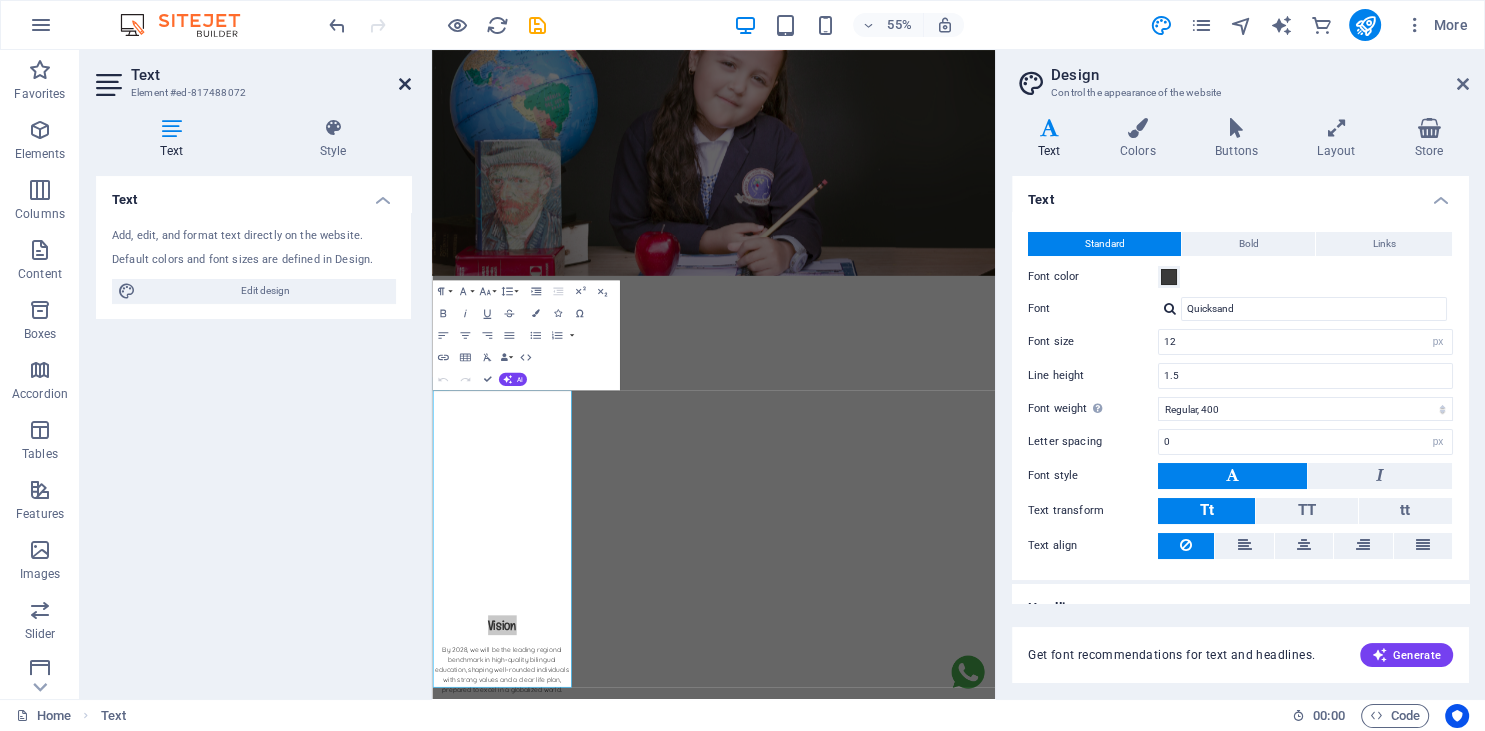 click at bounding box center (405, 84) 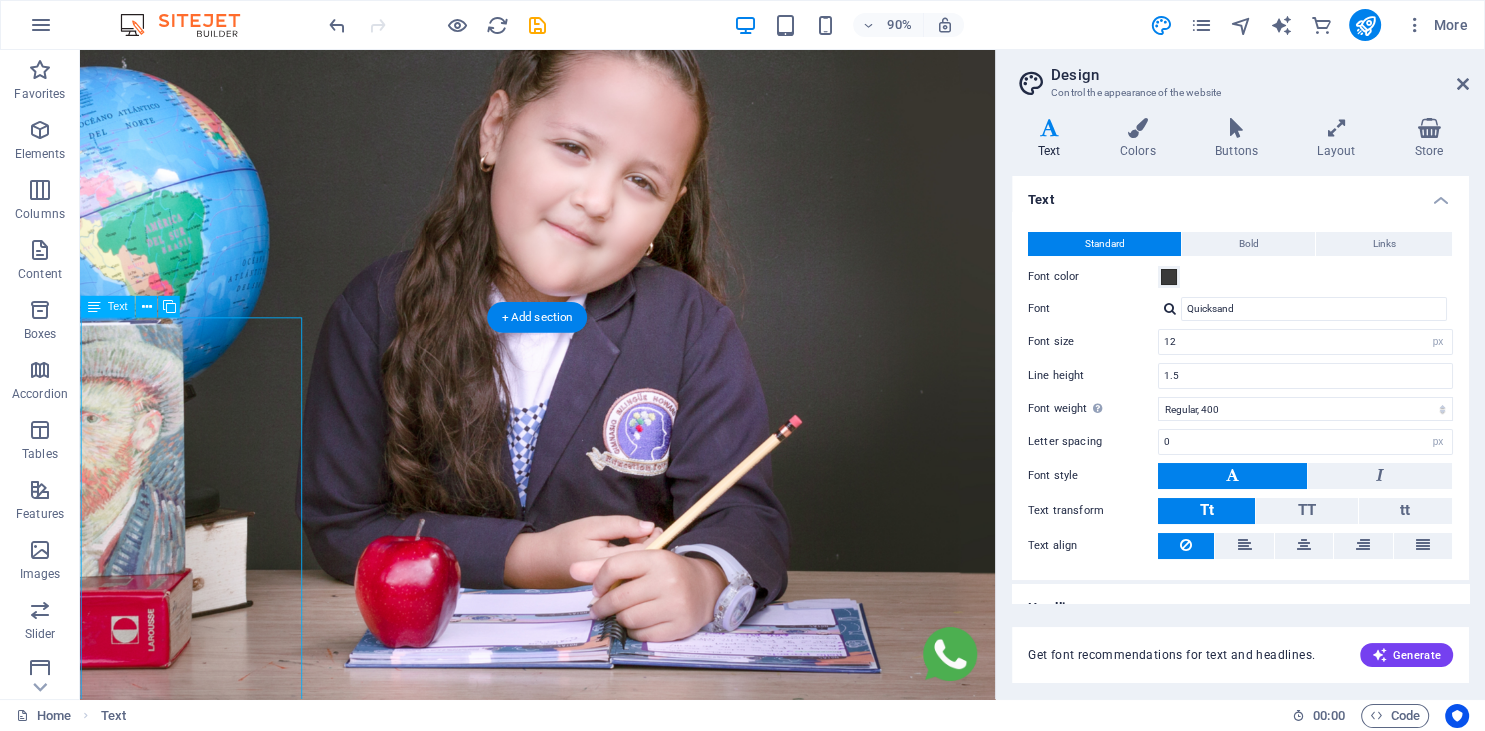 click on "Vision By 2028, we will be the leading regional benchmark in high-quality bilingual education, shaping well-rounded individuals with strong values and a clear life plan, prepared to excel in a globalized world. Mission Education for life! We are a premier private bilingual institution in Ocaña, committed to excellence in education. Grounded in Catholic values and driven by an innovative pedagogical model that enhances multiple intelligences, we empower our students with the knowledge, skills, and values they need to thrive academically, personally, and socially. Mega We will implement transformative bilingual immersion programs, providing students with unparalleled opportunities to enhance their language proficiency, academic excellence, and cultural awareness, preparing them for success in international environments." at bounding box center (204, 1800) 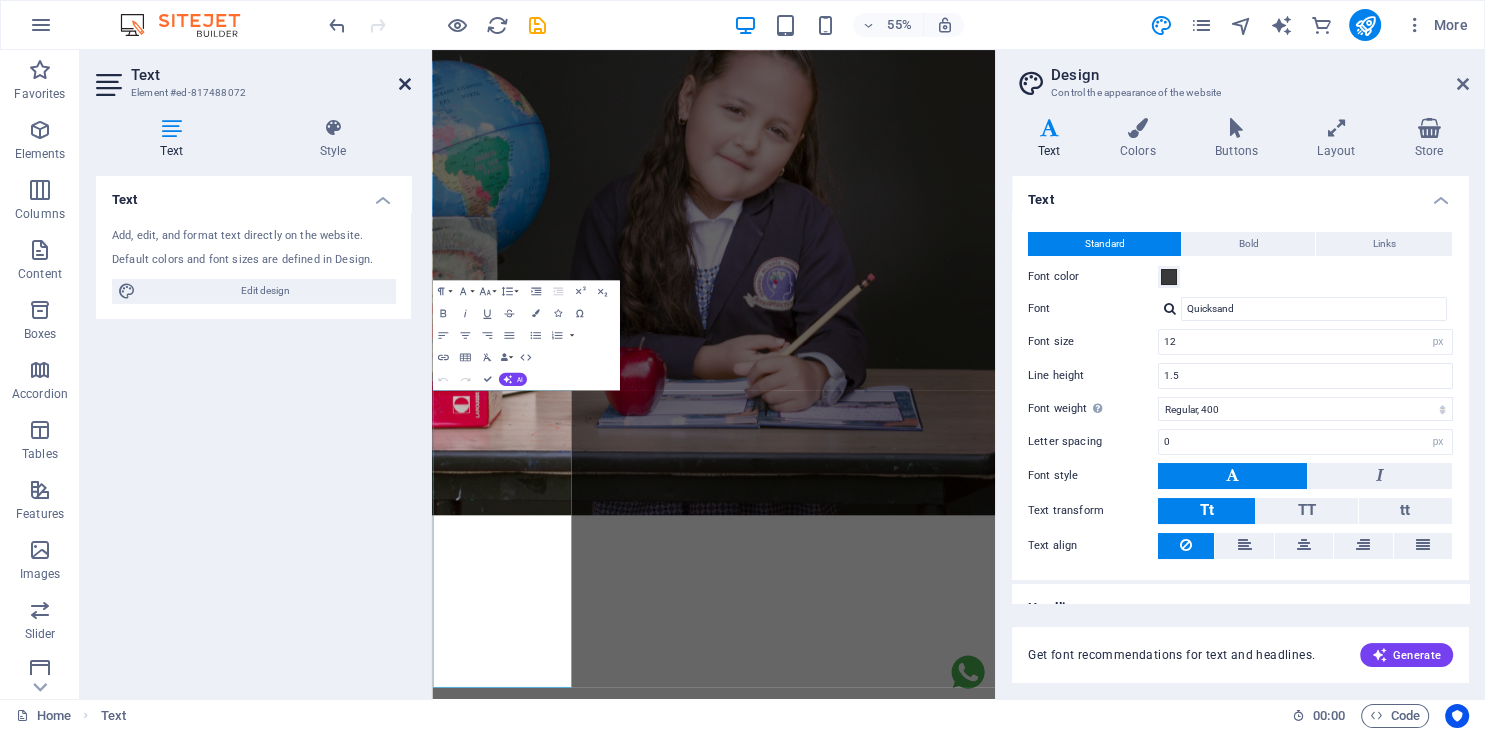click at bounding box center (405, 84) 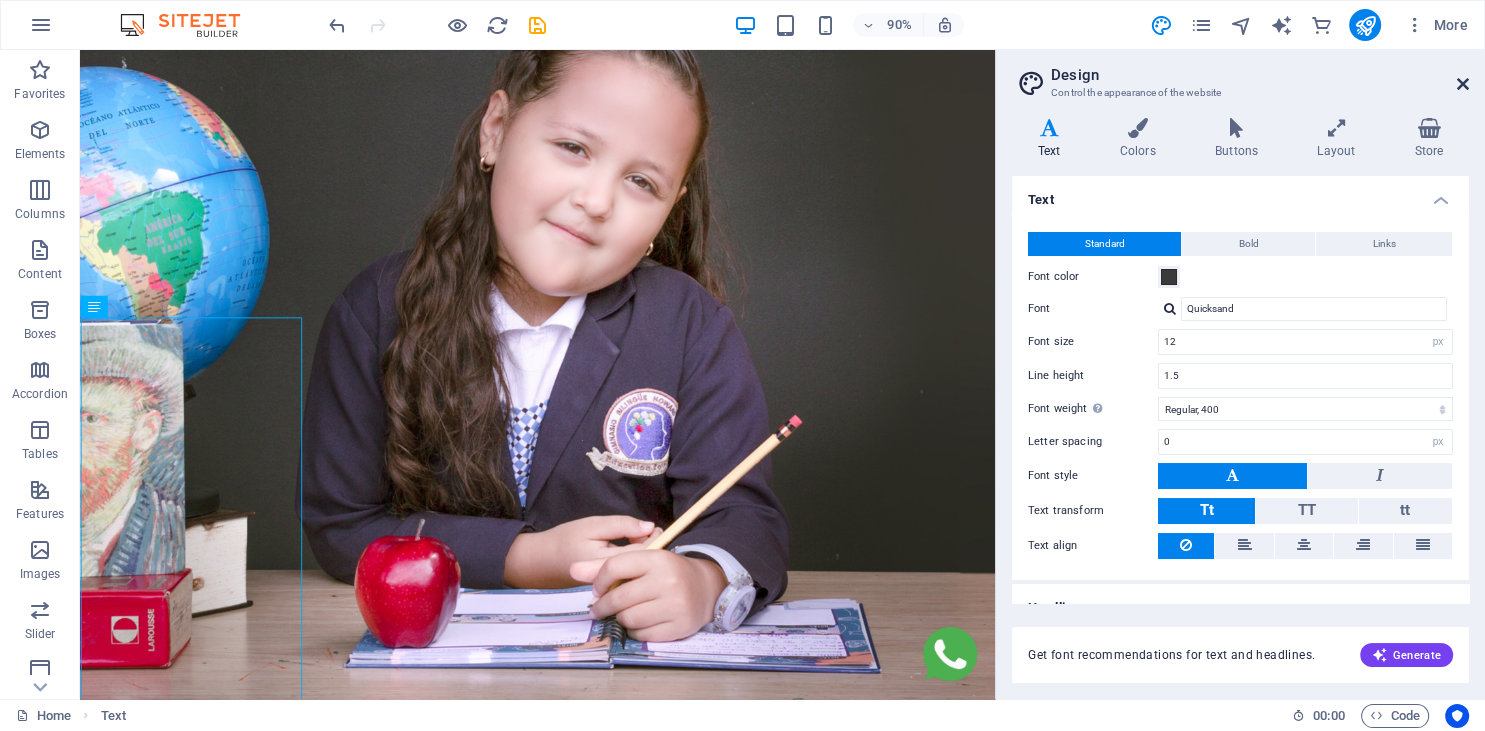 click at bounding box center [1463, 84] 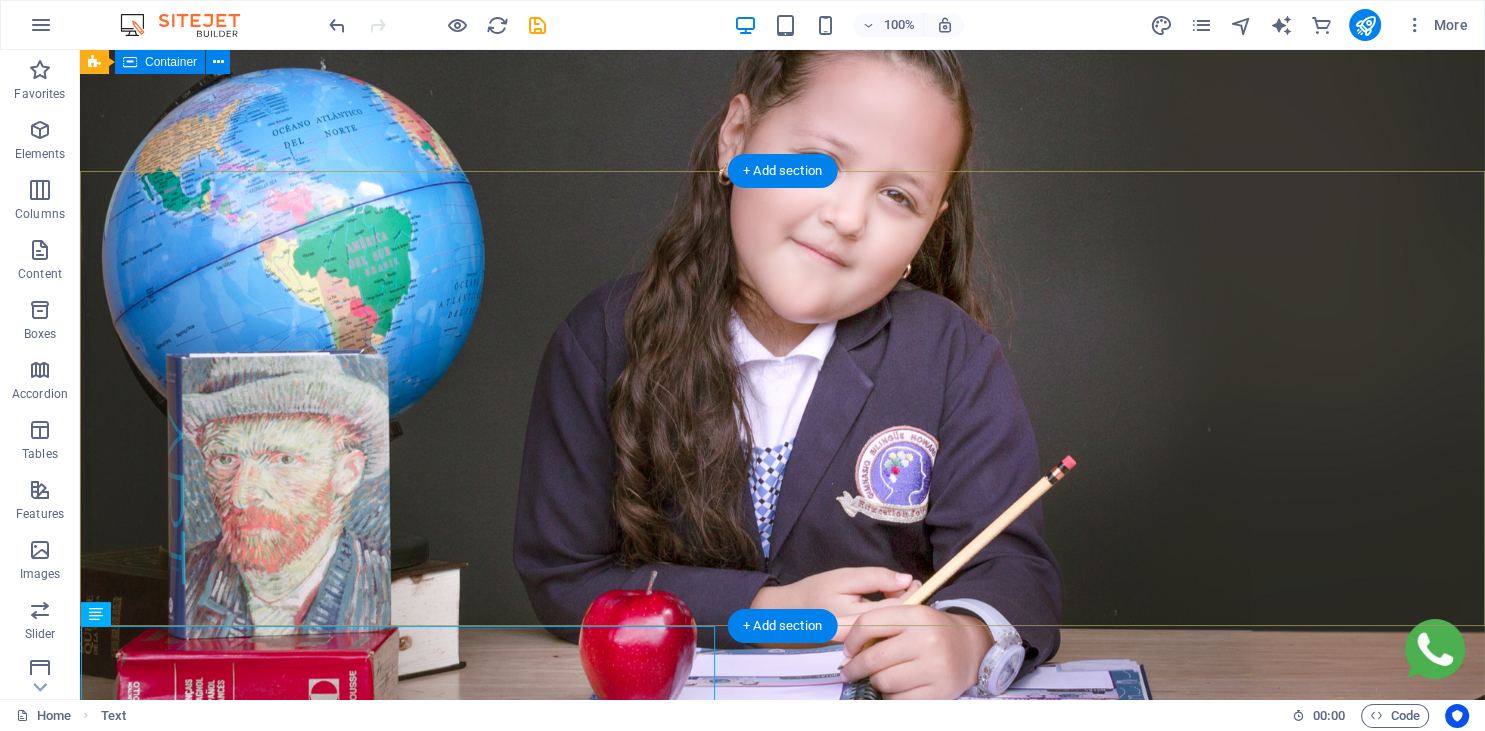 scroll, scrollTop: 0, scrollLeft: 0, axis: both 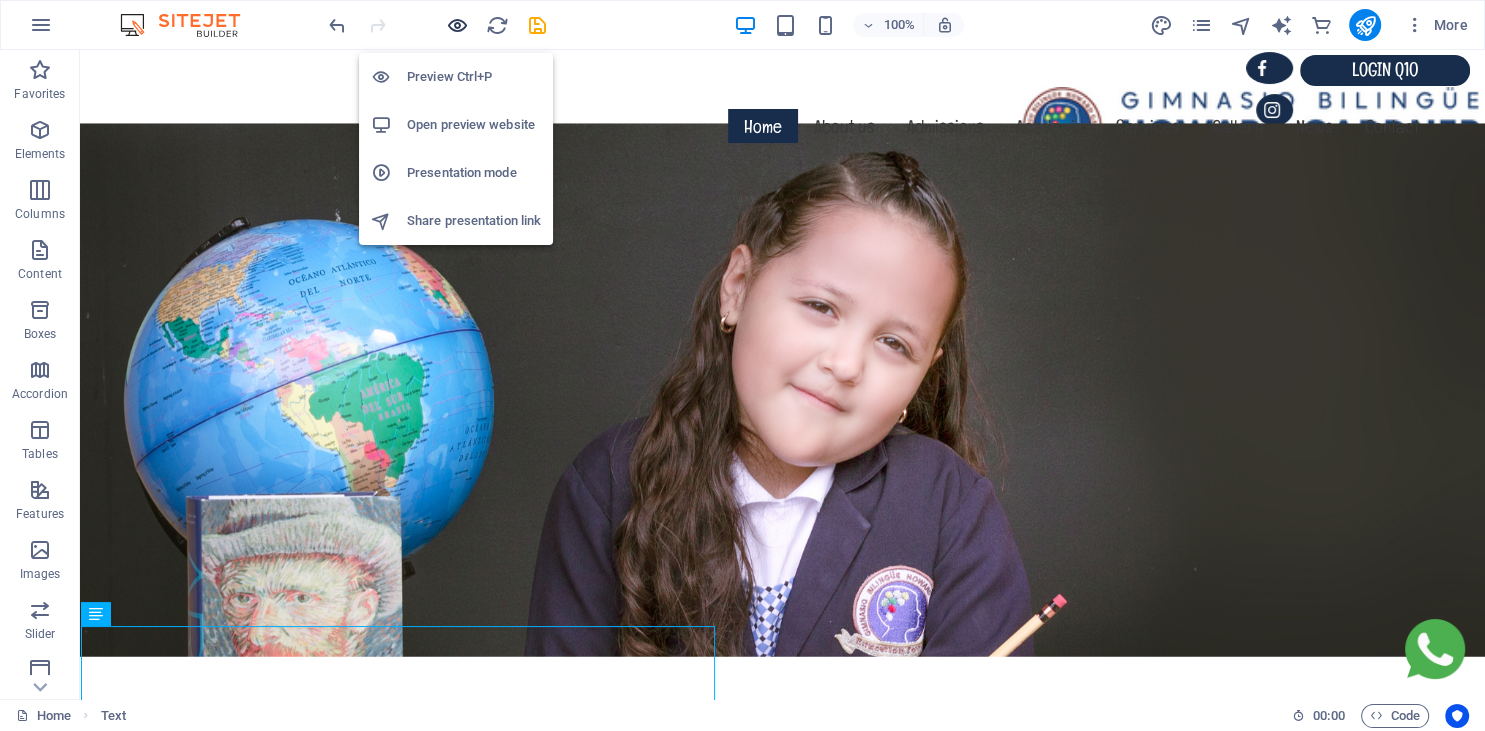 click at bounding box center [457, 25] 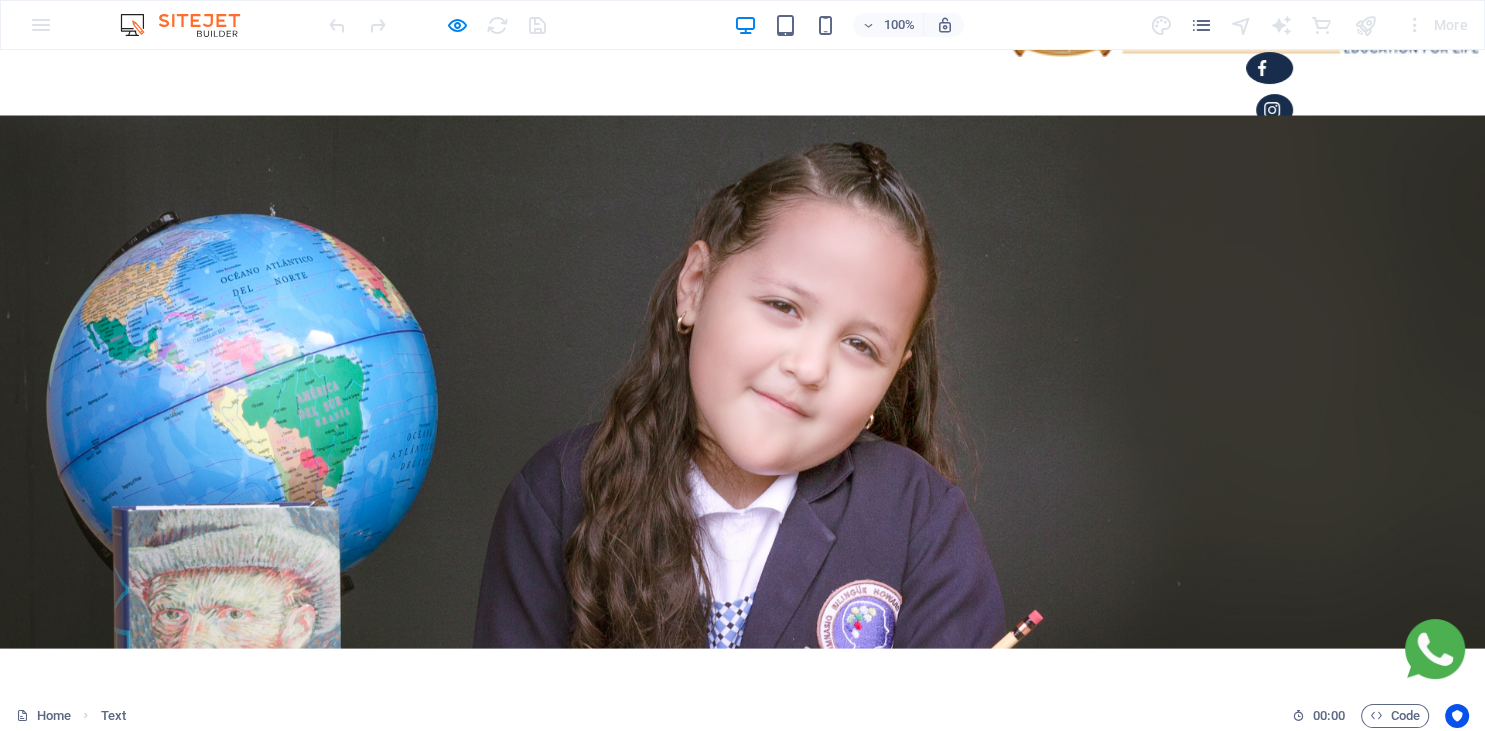 scroll, scrollTop: 0, scrollLeft: 0, axis: both 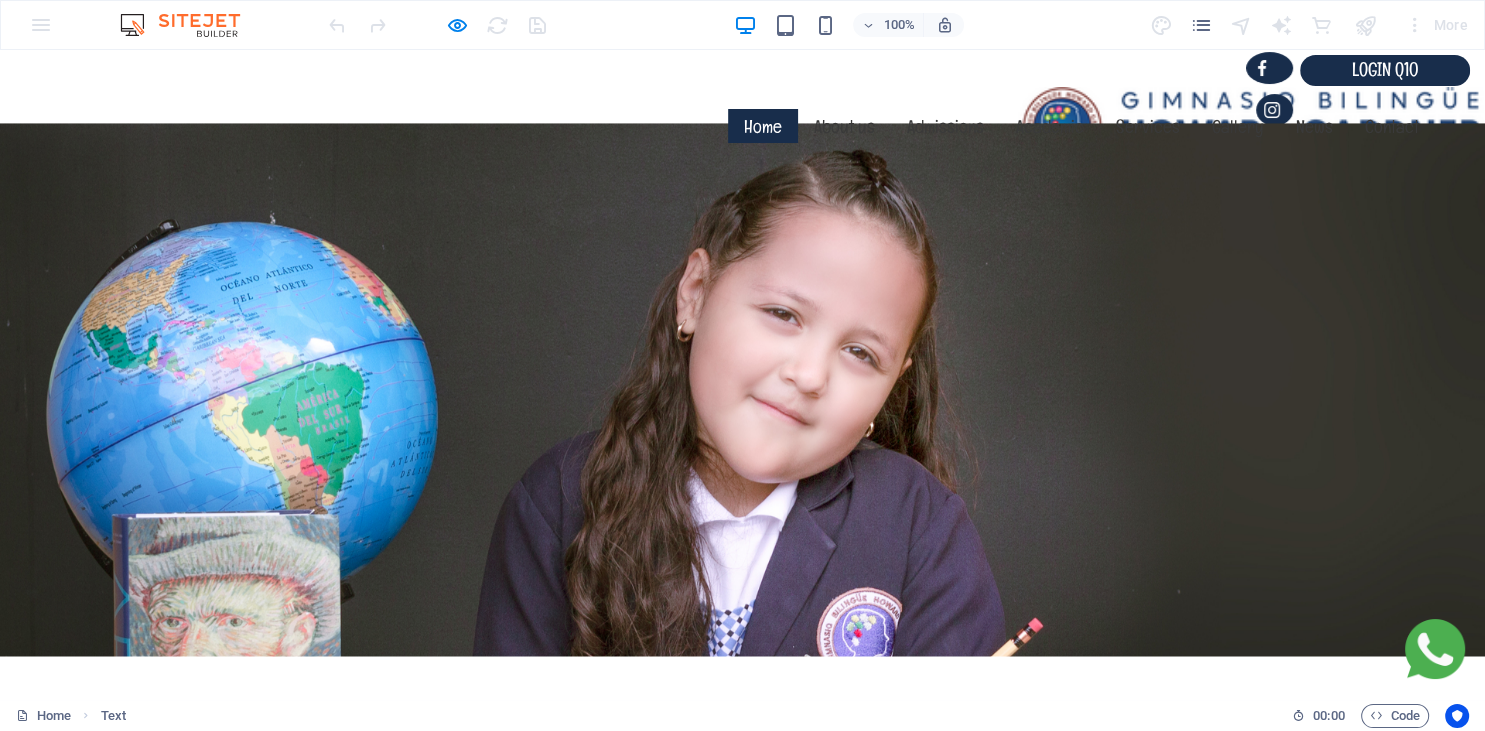 type 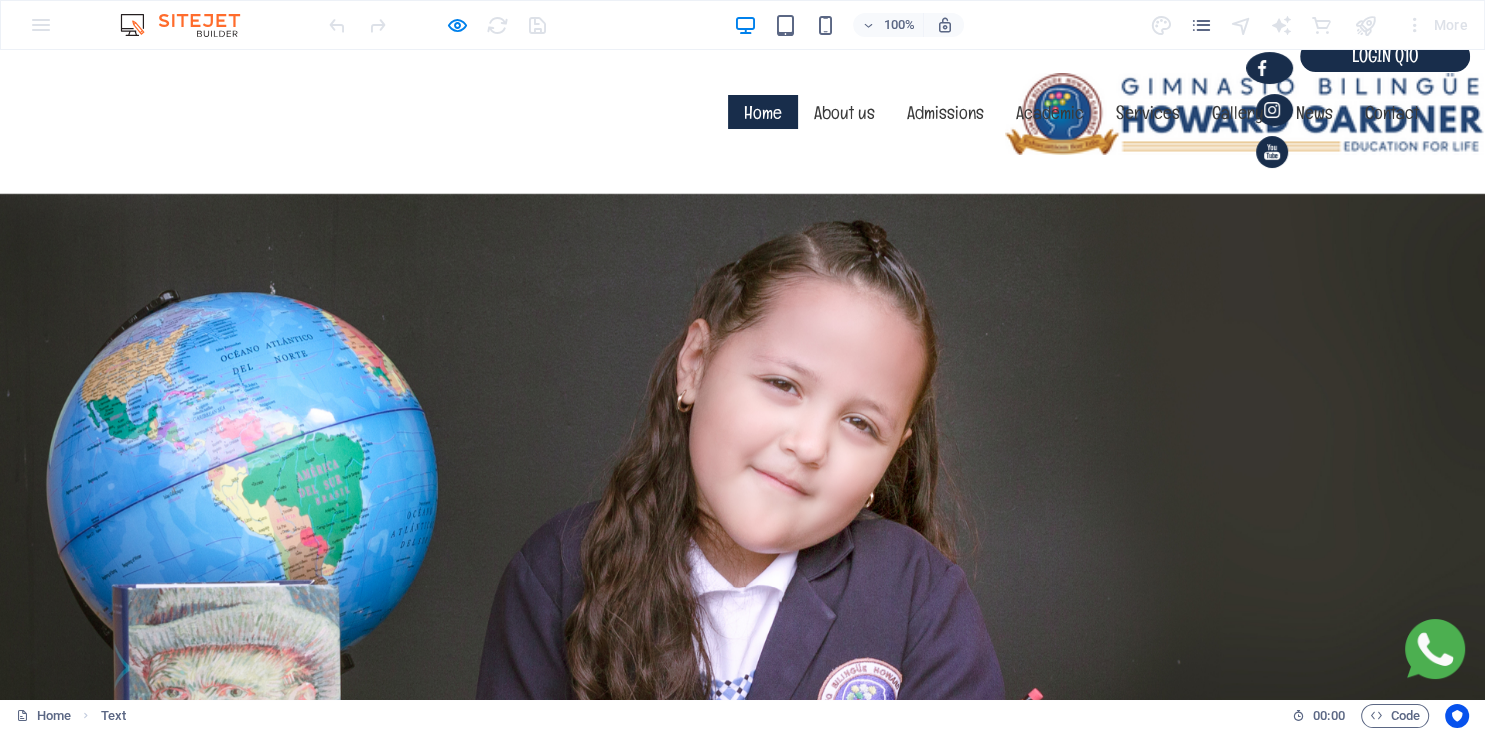 scroll, scrollTop: 0, scrollLeft: 0, axis: both 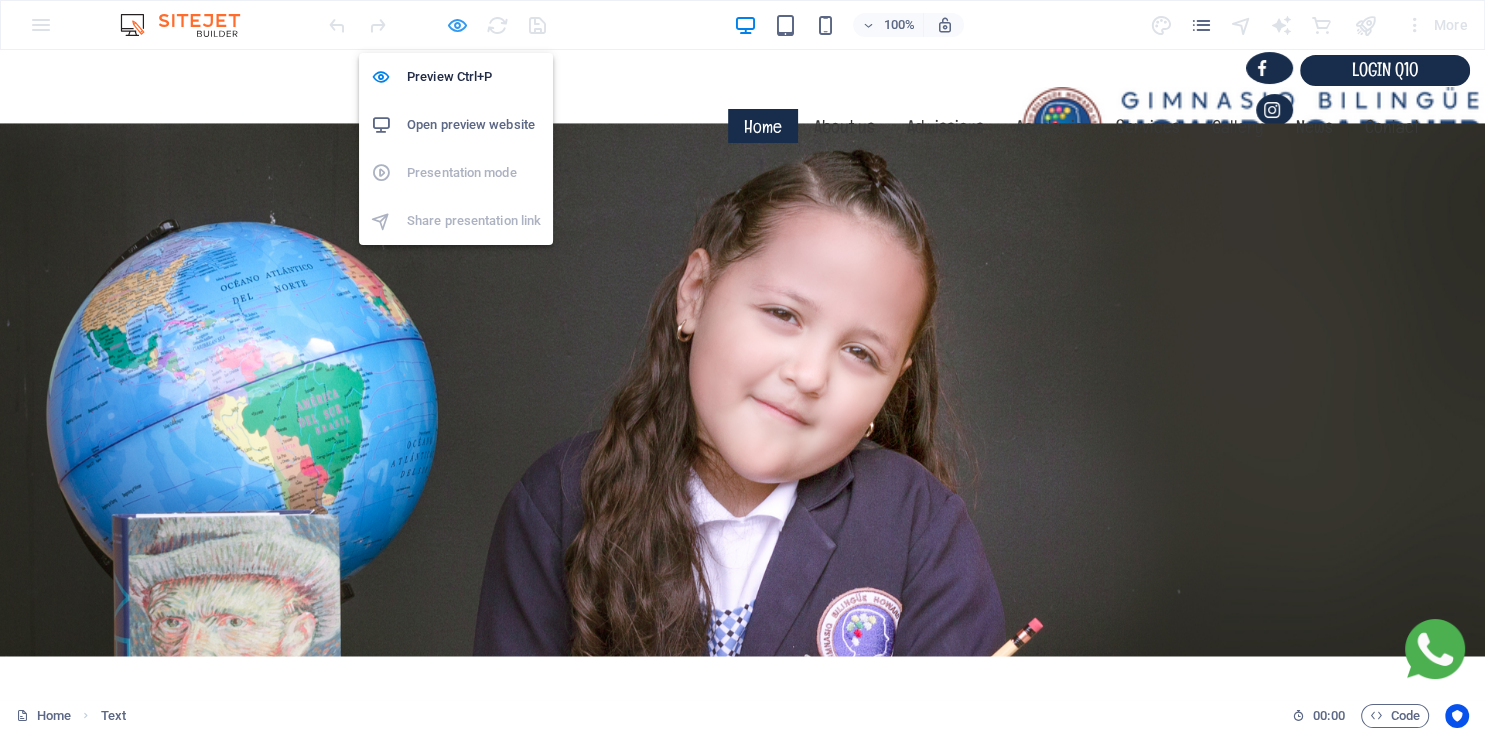 click at bounding box center (457, 25) 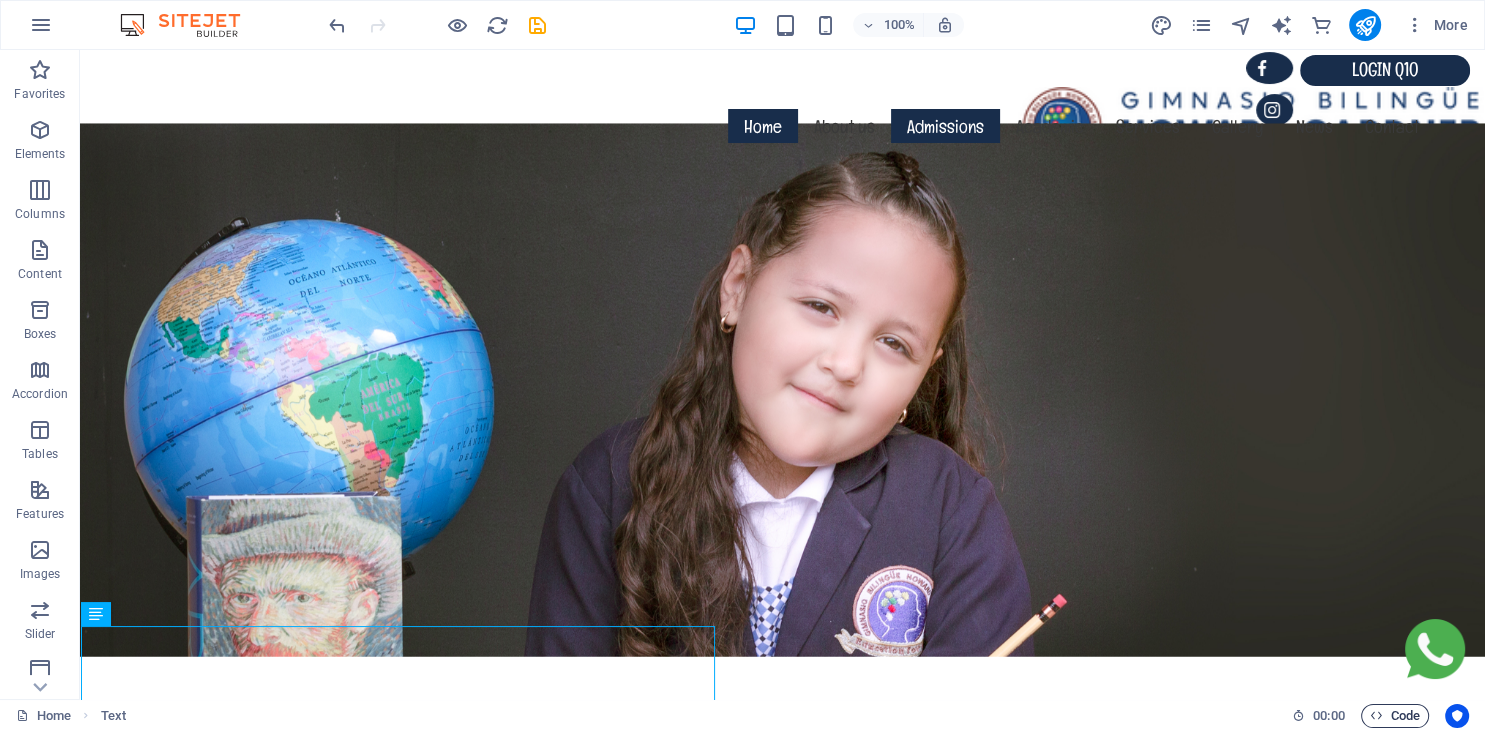 click on "Code" at bounding box center (1395, 716) 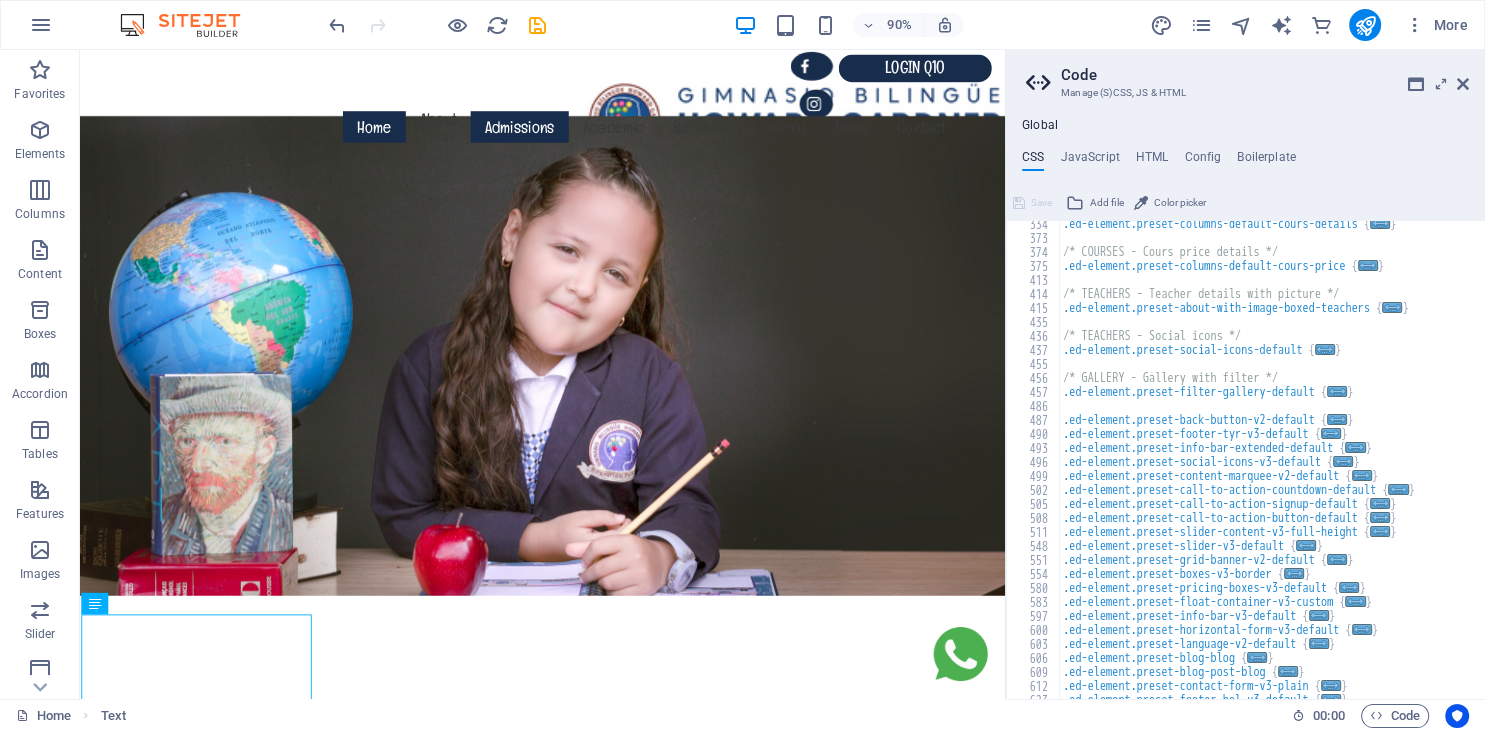 scroll, scrollTop: 2224, scrollLeft: 0, axis: vertical 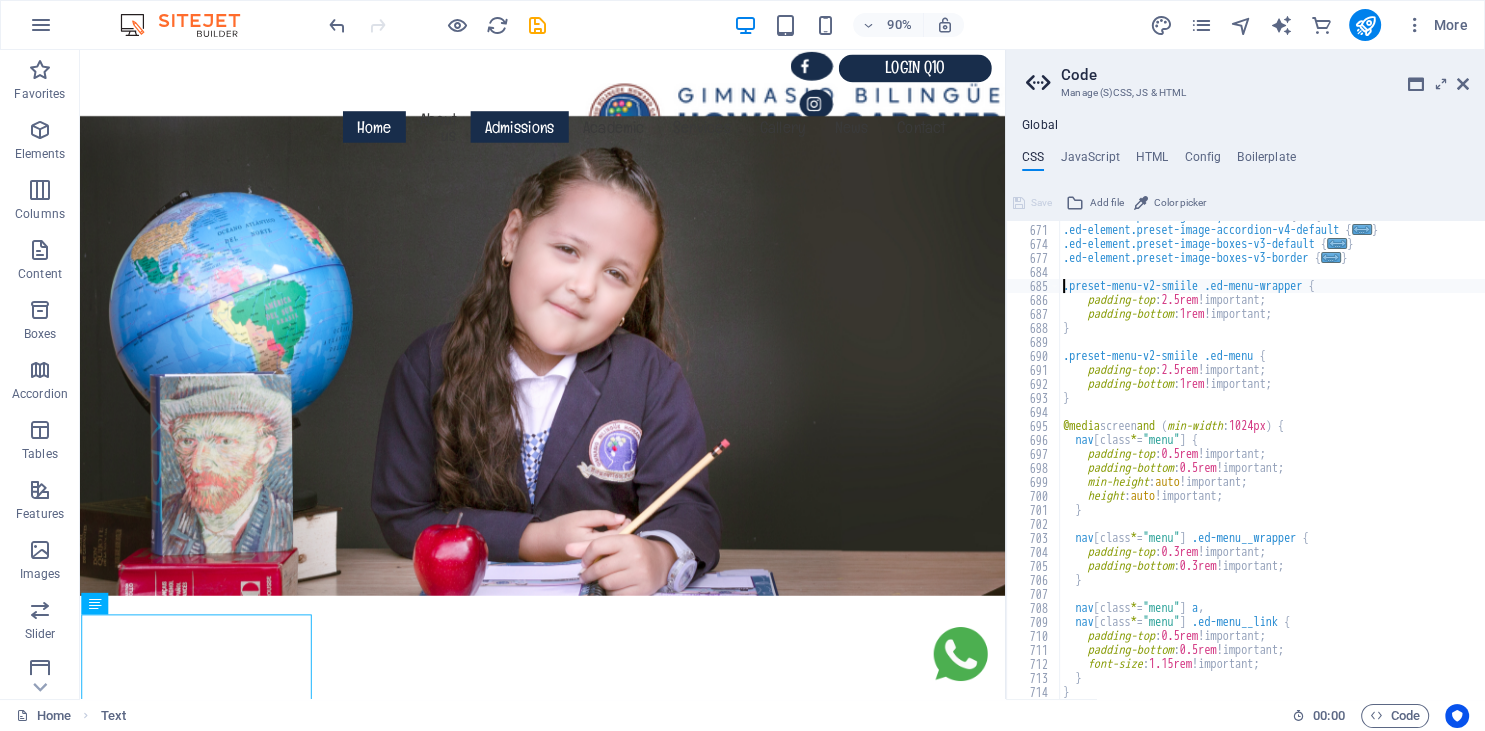 click on ".ed-element.preset-gallery-v3-circle   { ... } .ed-element.preset-image-accordion-v4-default   { ... } .ed-element.preset-image-boxes-v3-default   { ... } .ed-element.preset-image-boxes-v3-border   { ... } .preset-menu-v2-smiile   .ed-menu-wrapper   {      padding-top :  2.5rem  !important;      padding-bottom :  1rem  !important; } .preset-menu-v2-smiile   .ed-menu   {      padding-top :  2.5rem  !important;      padding-bottom :  1rem  !important; } @media  screen  and   ( min-width :  1024px )   {    nav [ class * = "menu" ]   {      padding-top :  0.5rem  !important;      padding-bottom :  0.5rem  !important;      min-height :  auto  !important;      height :  auto  !important;    }    nav [ class * = "menu" ]   .ed-menu__wrapper   {      padding-top :  0.3rem  !important;      padding-bottom :  0.3rem  !important;    }    nav [ class * = "menu" ]   a ,    nav [ class * = "menu" ]   .ed-menu__link   {      padding-top :  0.5rem  !important;      padding-bottom :  0.5rem  !important;      font-size :     }" at bounding box center (1383, 462) 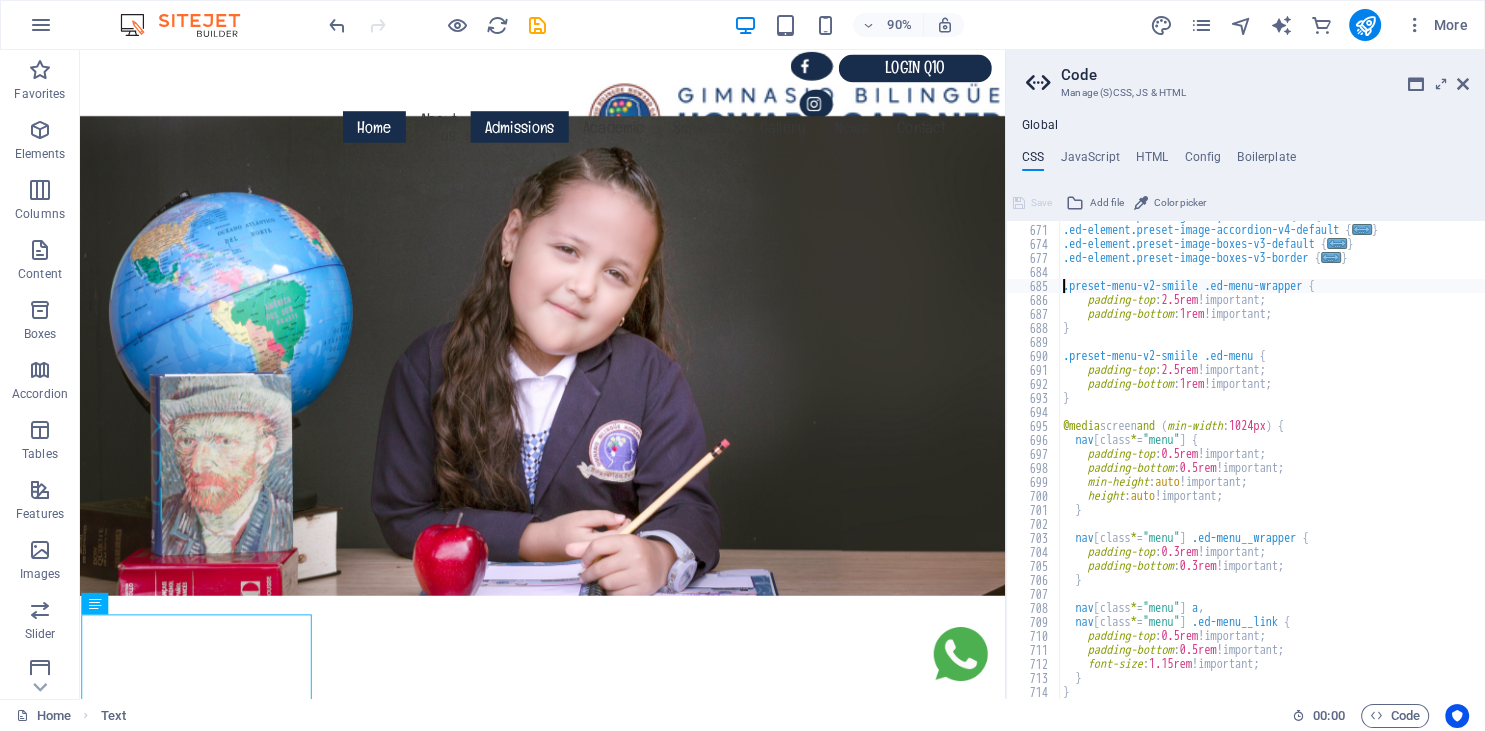 type on ".preset-menu-v2-smiile .ed-menu-wrapper {" 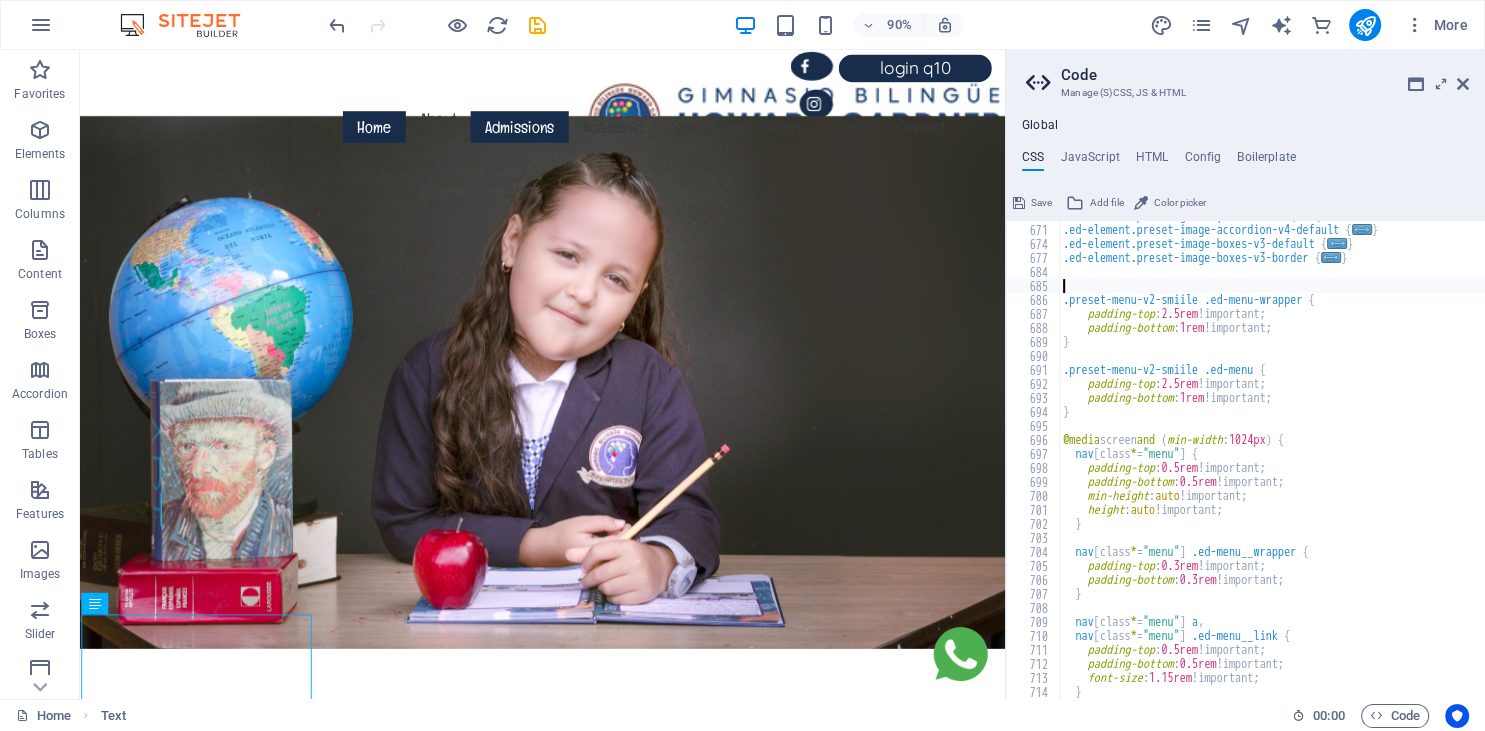 paste on "}" 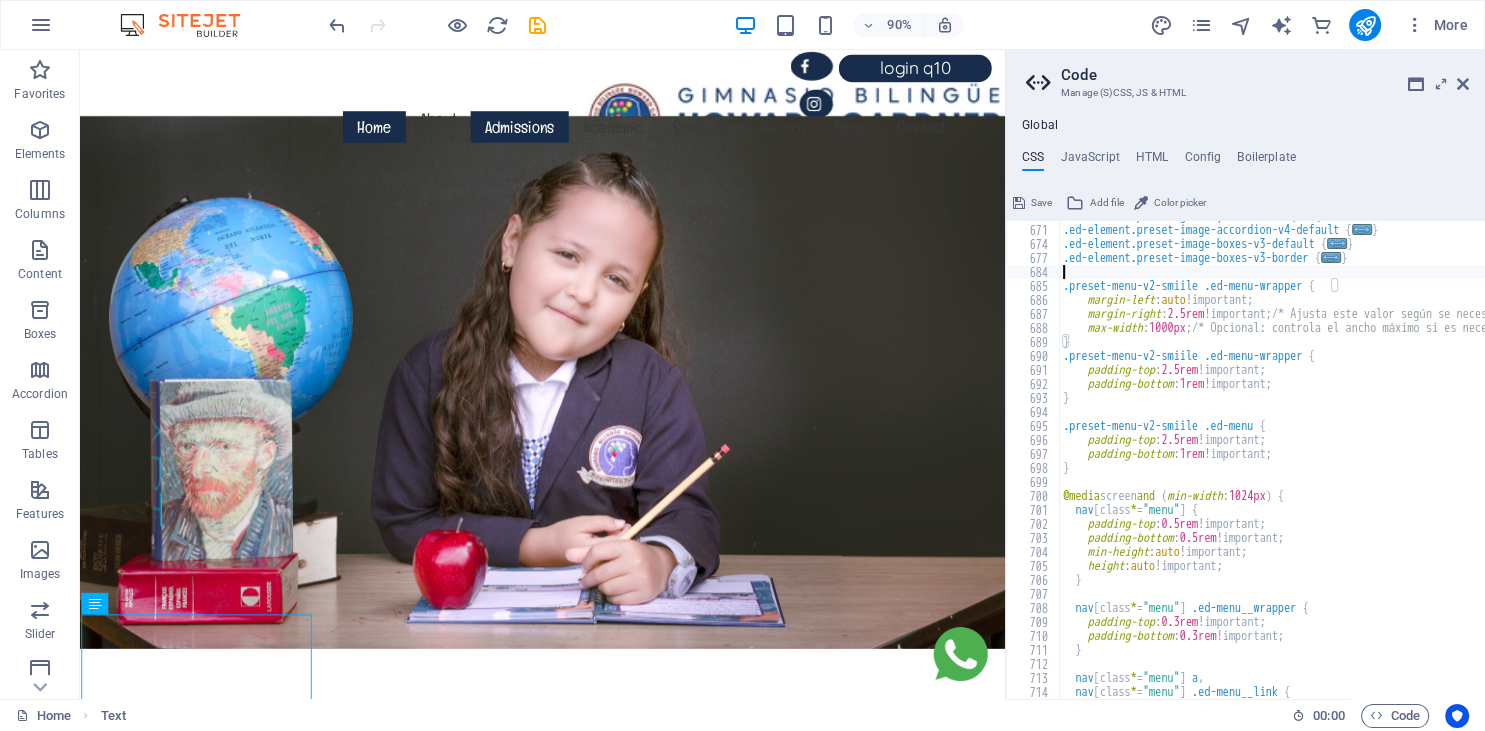 click on ".ed-element.preset-gallery-v3-circle   { ... } .ed-element.preset-image-accordion-v4-default   { ... } .ed-element.preset-image-boxes-v3-default   { ... } .ed-element.preset-image-boxes-v3-border   { ... } .preset-menu-v2-smiile   .ed-menu-wrapper   {      margin-left :  auto  !important;      margin-right :  2.5rem  !important;  /* Ajusta este valor según se necesite */      max-width :  1000px ;  /* Opcional: controla el ancho máximo si es necesario */ } .preset-menu-v2-smiile   .ed-menu-wrapper   {      padding-top :  2.5rem  !important;      padding-bottom :  1rem  !important; } .preset-menu-v2-smiile   .ed-menu   {      padding-top :  2.5rem  !important;      padding-bottom :  1rem  !important; } @media  screen  and   ( min-width :  1024px )   {    nav [ class * = "menu" ]   {      padding-top :  0.5rem  !important;      padding-bottom :  0.5rem  !important;      min-height :  auto  !important;      height :  auto  !important;    }    nav [ class * = "menu" ]   .ed-menu__wrapper   {      padding-top :" at bounding box center [1383, 462] 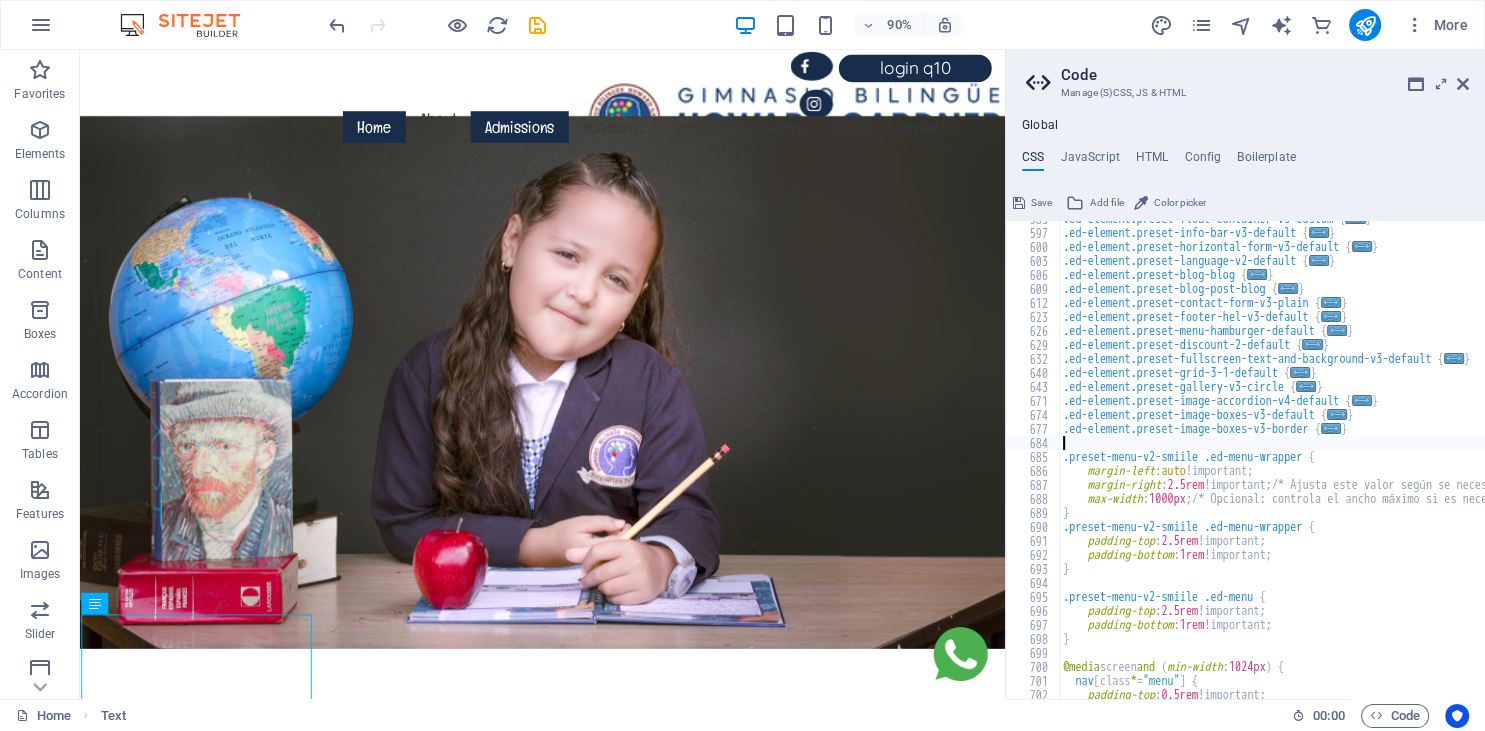 scroll, scrollTop: 2062, scrollLeft: 0, axis: vertical 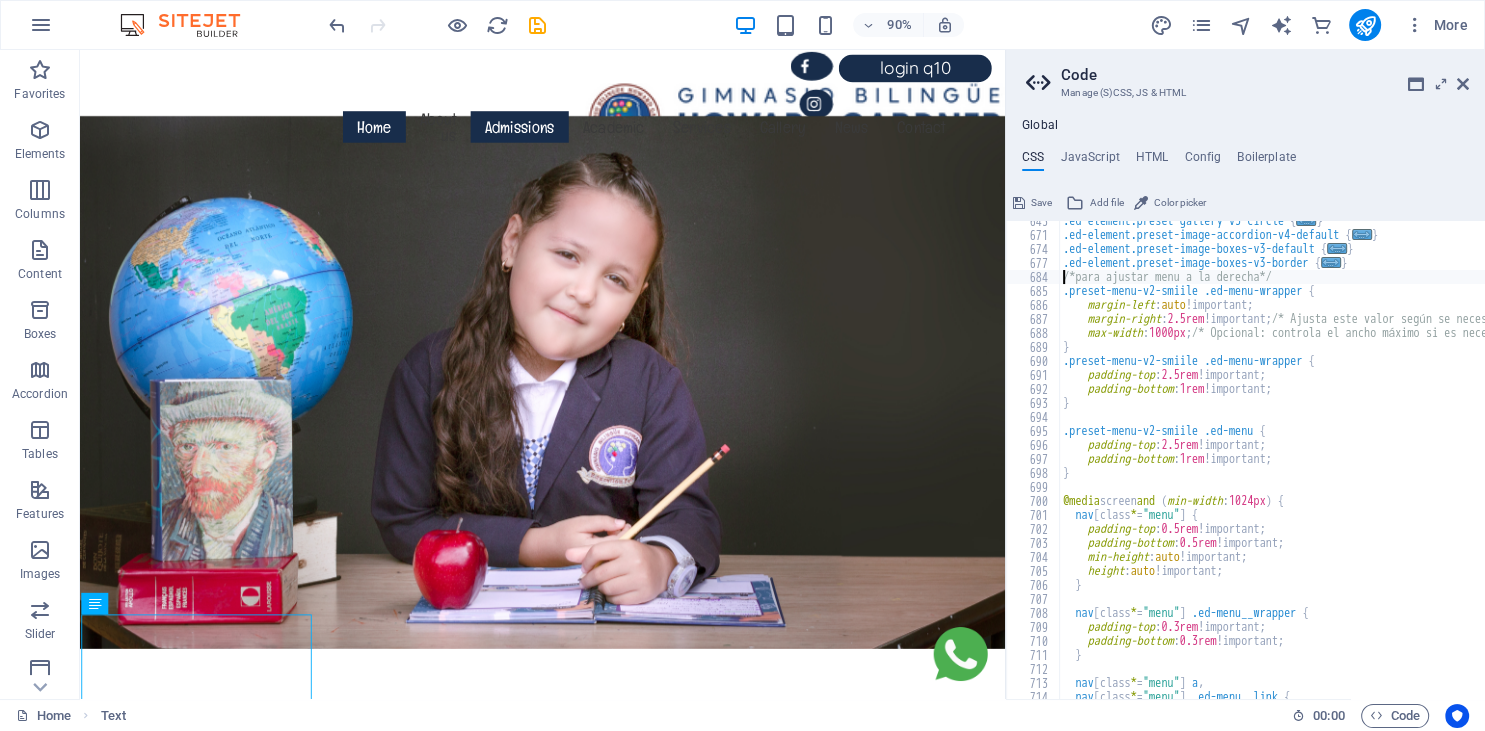 click on ".ed-element.preset-gallery-v3-circle   { ... } .ed-element.preset-image-accordion-v4-default   { ... } .ed-element.preset-image-boxes-v3-default   { ... } .ed-element.preset-image-boxes-v3-border   { ... } /*para ajustar menu a la derecha*/ .preset-menu-v2-smiile   .ed-menu-wrapper   {      margin-left :  auto  !important;      margin-right :  2.5rem  !important;  /* Ajusta este valor según se necesite */      max-width :  1000px ;  /* Opcional: controla el ancho máximo si es necesario */ } .preset-menu-v2-smiile   .ed-menu-wrapper   {      padding-top :  2.5rem  !important;      padding-bottom :  1rem  !important; } .preset-menu-v2-smiile   .ed-menu   {      padding-top :  2.5rem  !important;      padding-bottom :  1rem  !important; } @media  screen  and   ( min-width :  1024px )   {    nav [ class * = "menu" ]   {      padding-top :  0.5rem  !important;      padding-bottom :  0.5rem  !important;      min-height :  auto  !important;      height :  auto  !important;    }    nav [ class * = "menu" ]     { :" at bounding box center [1383, 467] 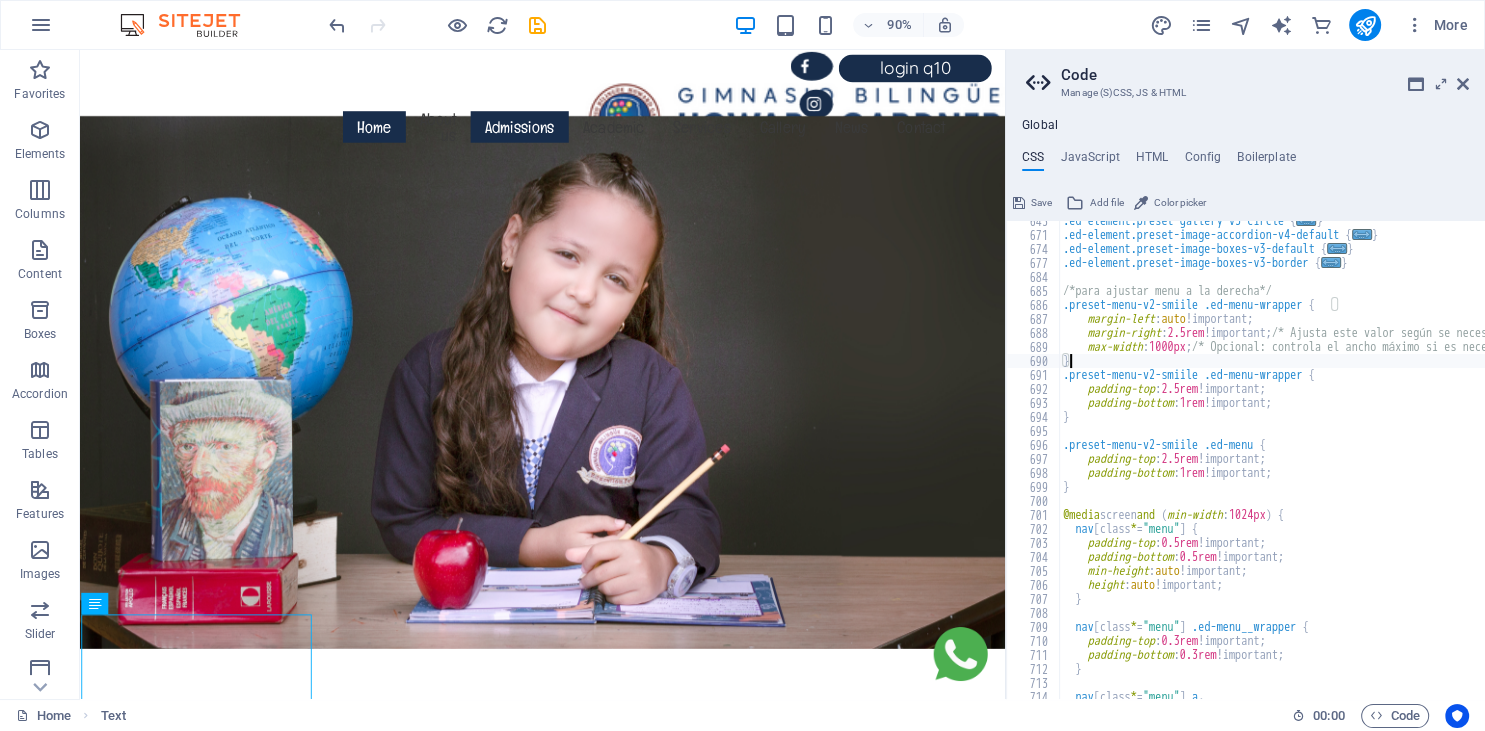 click on ".ed-element.preset-gallery-v3-circle   { ... } .ed-element.preset-image-accordion-v4-default   { ... } .ed-element.preset-image-boxes-v3-default   { ... } .ed-element.preset-image-boxes-v3-border   { ... } /*para ajustar menu a la derecha*/ .preset-menu-v2-smiile   .ed-menu-wrapper   {      margin-left :  auto  !important;      margin-right :  2.5rem  !important;  /* Ajusta este valor según se necesite */      max-width :  1000px ;  /* Opcional: controla el ancho máximo si es necesario */ } .preset-menu-v2-smiile   .ed-menu-wrapper   {      padding-top :  2.5rem  !important;      padding-bottom :  1rem  !important; } .preset-menu-v2-smiile   .ed-menu   {      padding-top :  2.5rem  !important;      padding-bottom :  1rem  !important; } @media  screen  and   ( min-width :  1024px )   {    nav [ class * = "menu" ]   {      padding-top :  0.5rem  !important;      padding-bottom :  0.5rem  !important;      min-height :  auto  !important;      height :  auto  !important;    }    nav [ class * = "menu" ]     { :" at bounding box center [1383, 467] 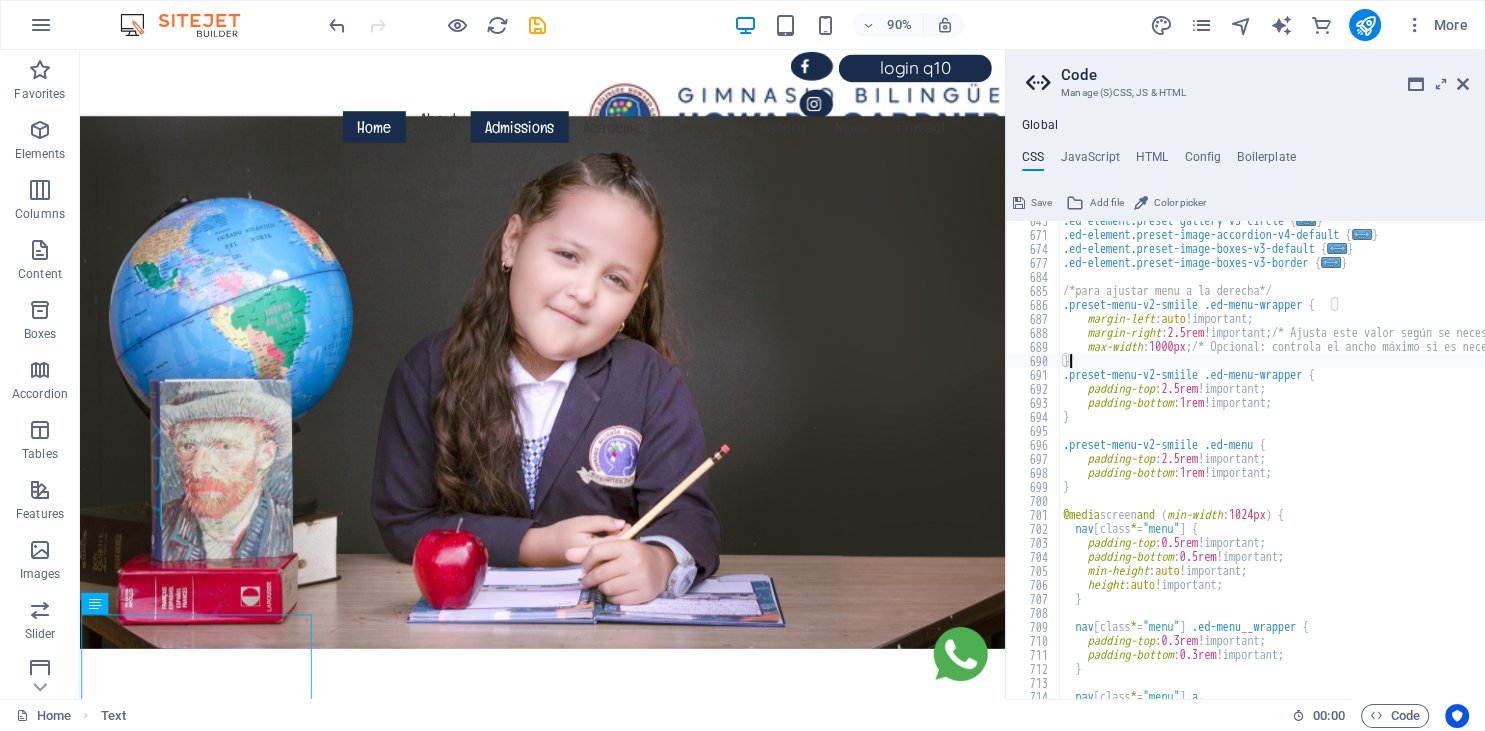 click on ".ed-element.preset-gallery-v3-circle   { ... } .ed-element.preset-image-accordion-v4-default   { ... } .ed-element.preset-image-boxes-v3-default   { ... } .ed-element.preset-image-boxes-v3-border   { ... } /*para ajustar menu a la derecha*/ .preset-menu-v2-smiile   .ed-menu-wrapper   {      margin-left :  auto  !important;      margin-right :  2.5rem  !important;  /* Ajusta este valor según se necesite */      max-width :  1000px ;  /* Opcional: controla el ancho máximo si es necesario */ } .preset-menu-v2-smiile   .ed-menu-wrapper   {      padding-top :  2.5rem  !important;      padding-bottom :  1rem  !important; } .preset-menu-v2-smiile   .ed-menu   {      padding-top :  2.5rem  !important;      padding-bottom :  1rem  !important; } @media  screen  and   ( min-width :  1024px )   {    nav [ class * = "menu" ]   {      padding-top :  0.5rem  !important;      padding-bottom :  0.5rem  !important;      min-height :  auto  !important;      height :  auto  !important;    }    nav [ class * = "menu" ]     { :" at bounding box center [1383, 467] 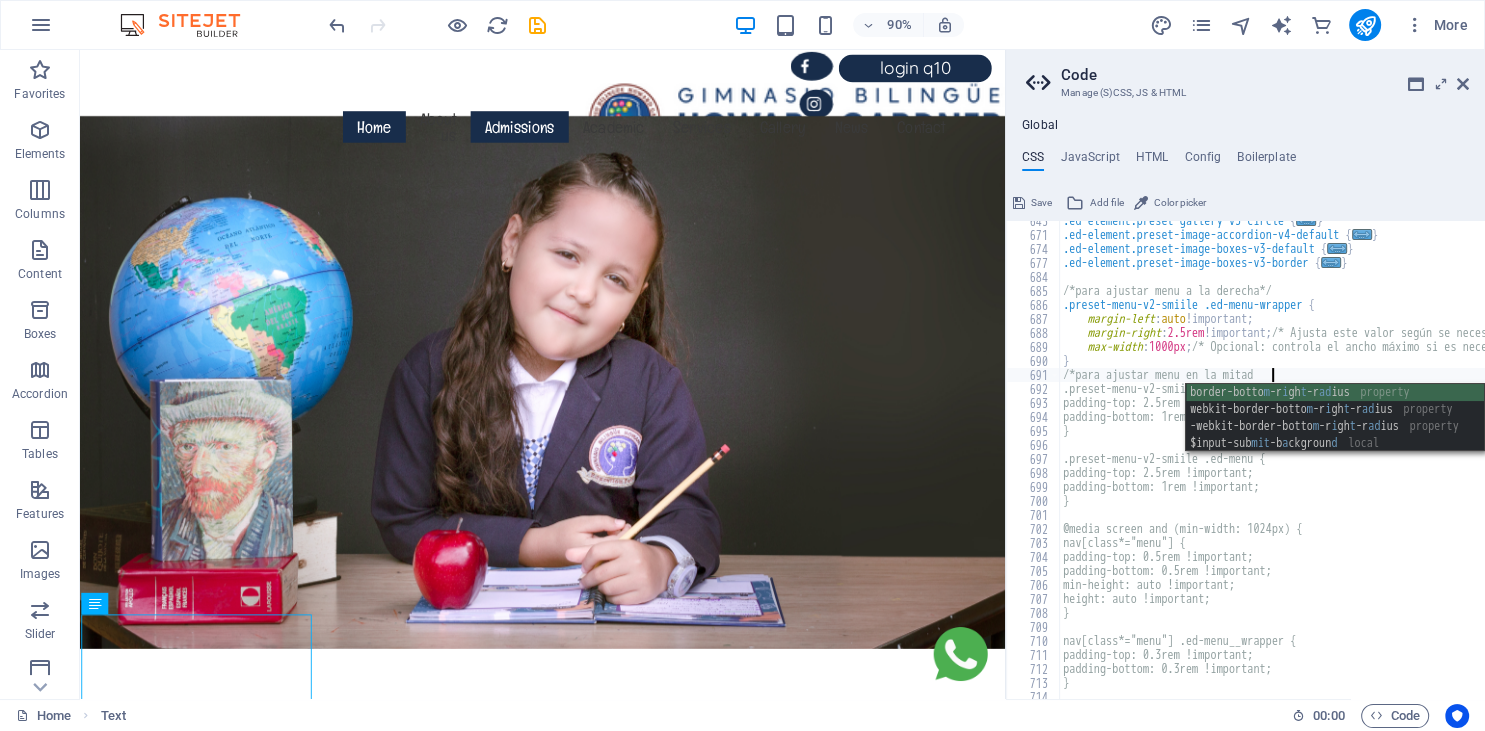 scroll, scrollTop: 0, scrollLeft: 16, axis: horizontal 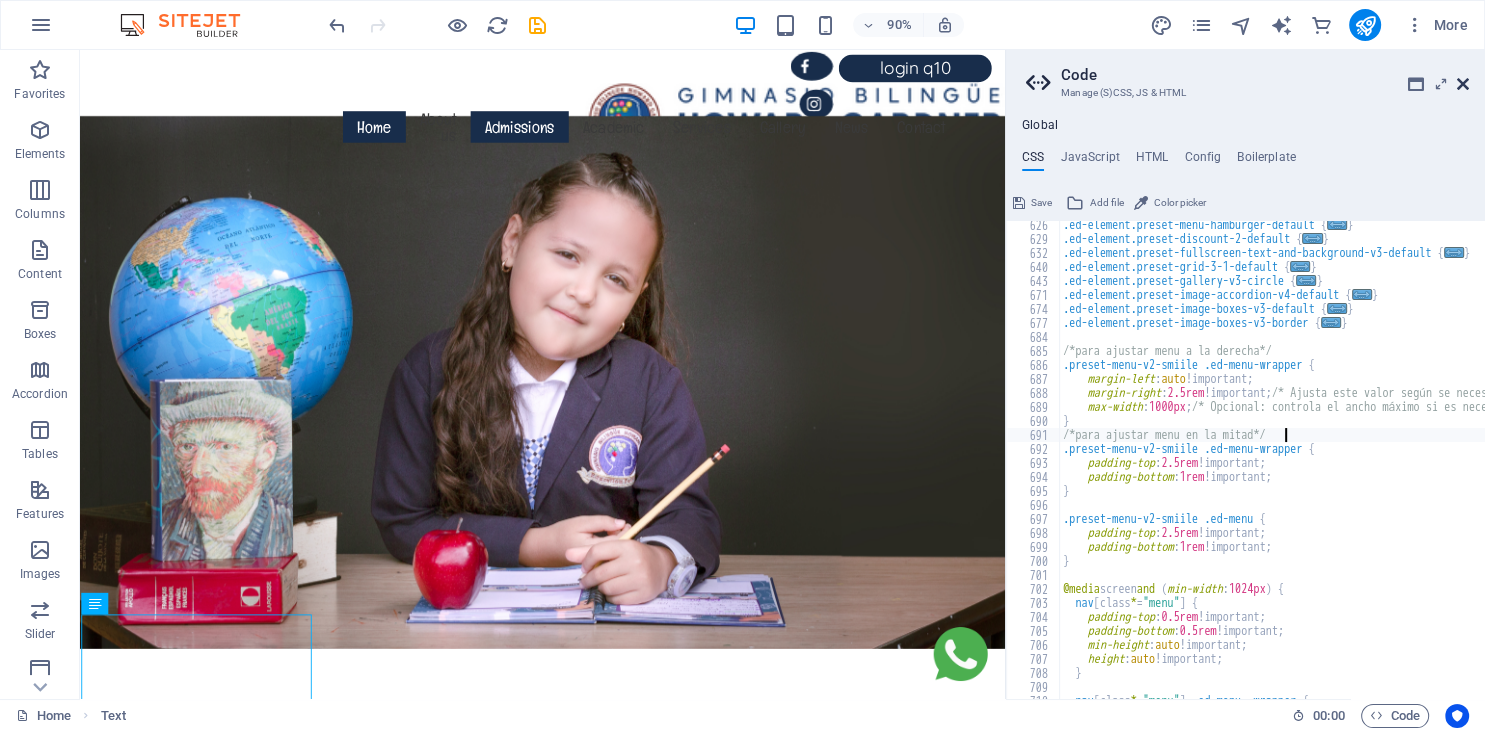 type on "/*para ajustar menu en la mitad*/" 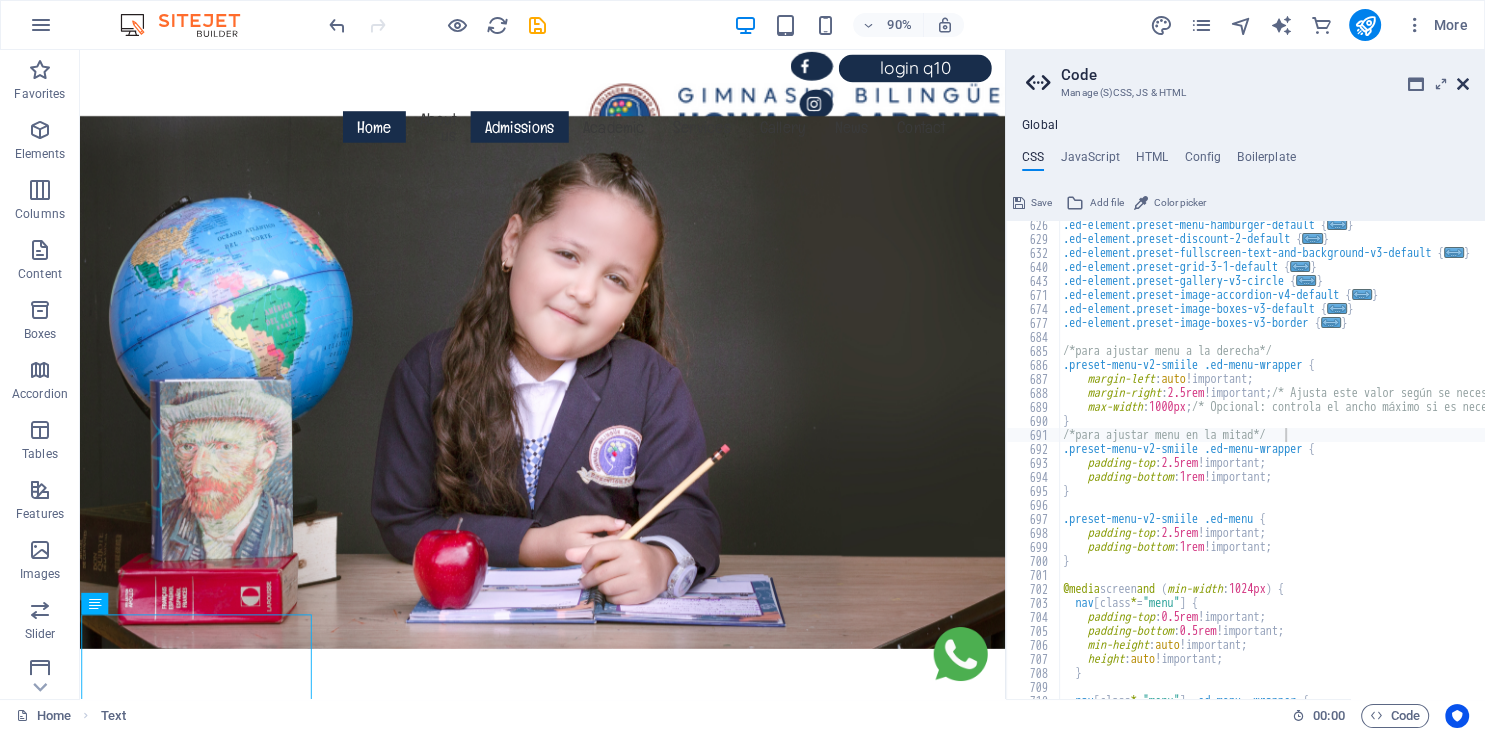 click at bounding box center [1463, 84] 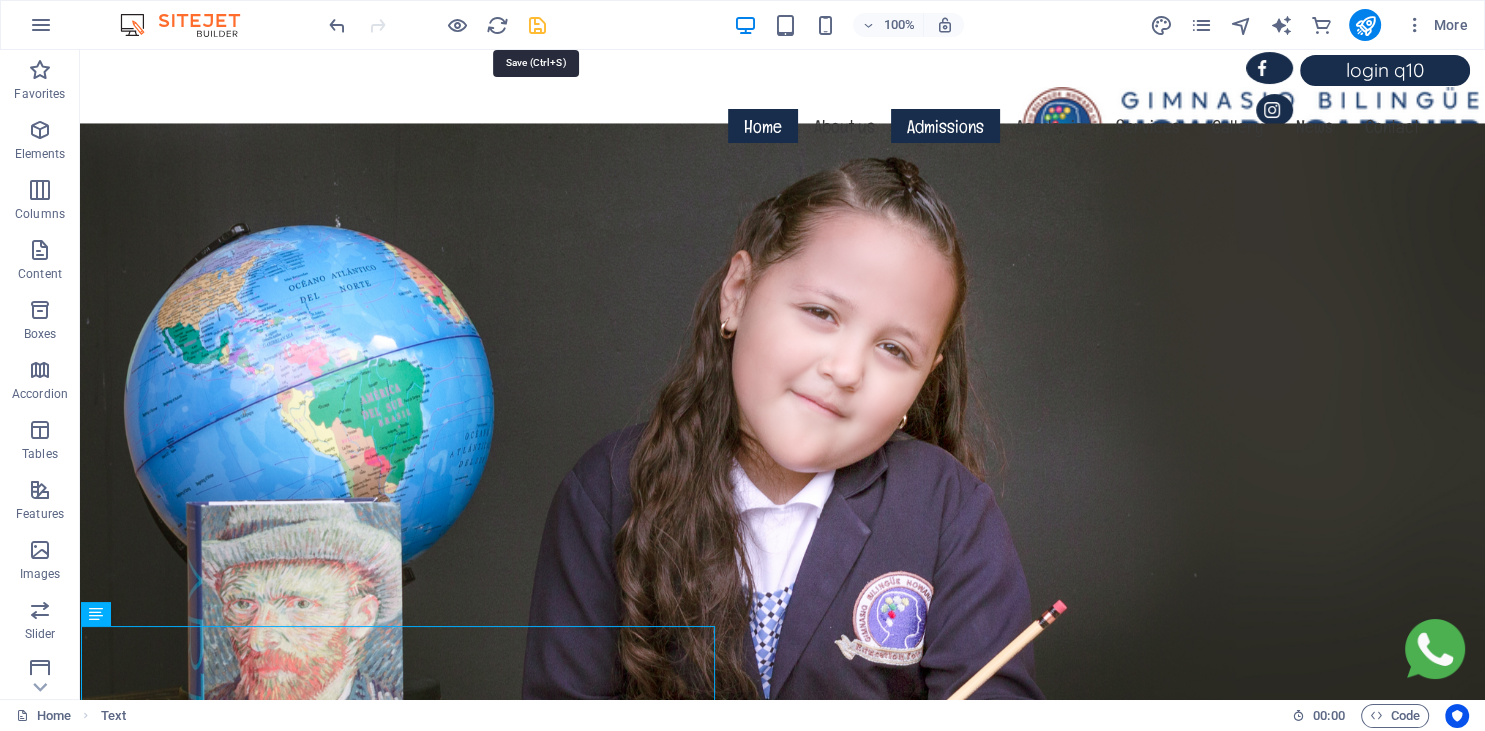 click at bounding box center (537, 25) 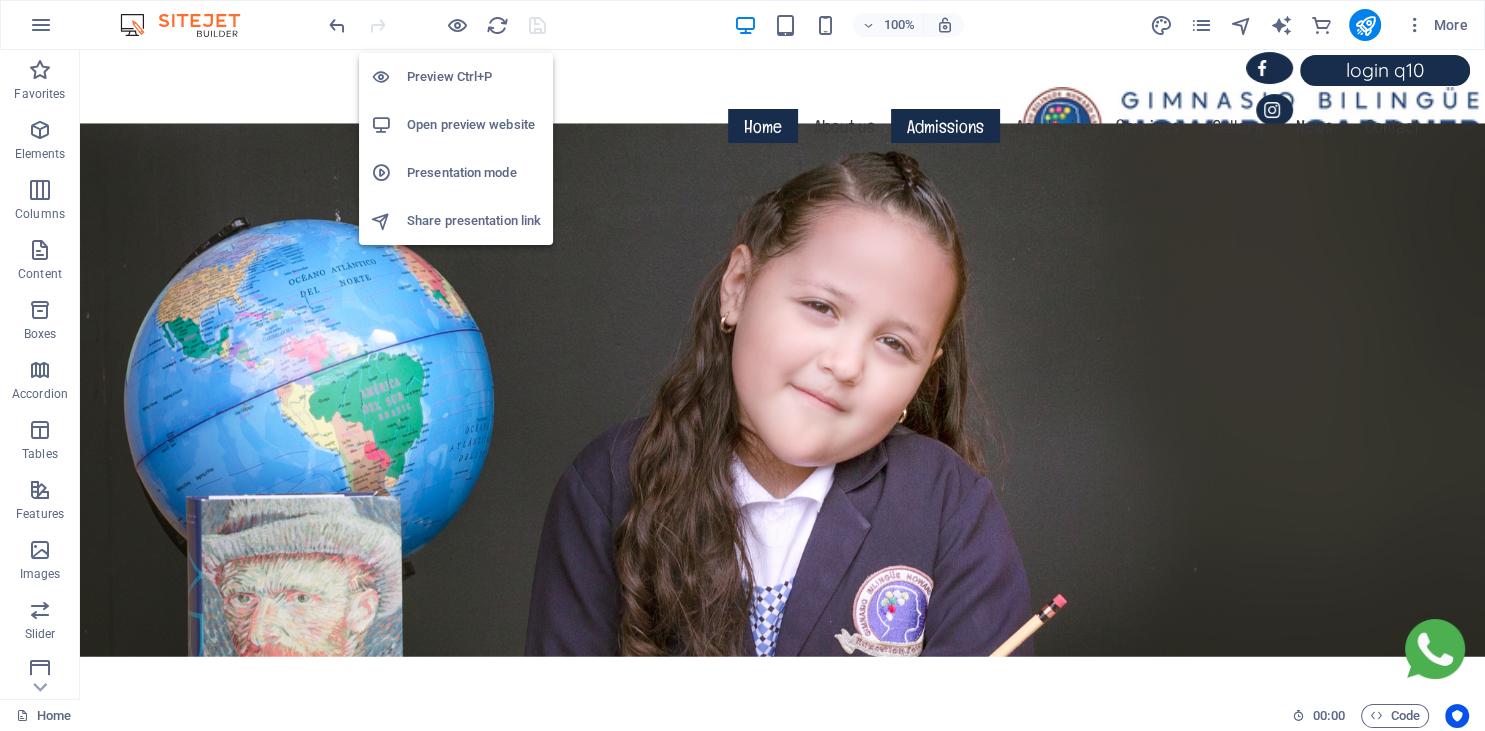 click on "Preview Ctrl+P" at bounding box center [474, 77] 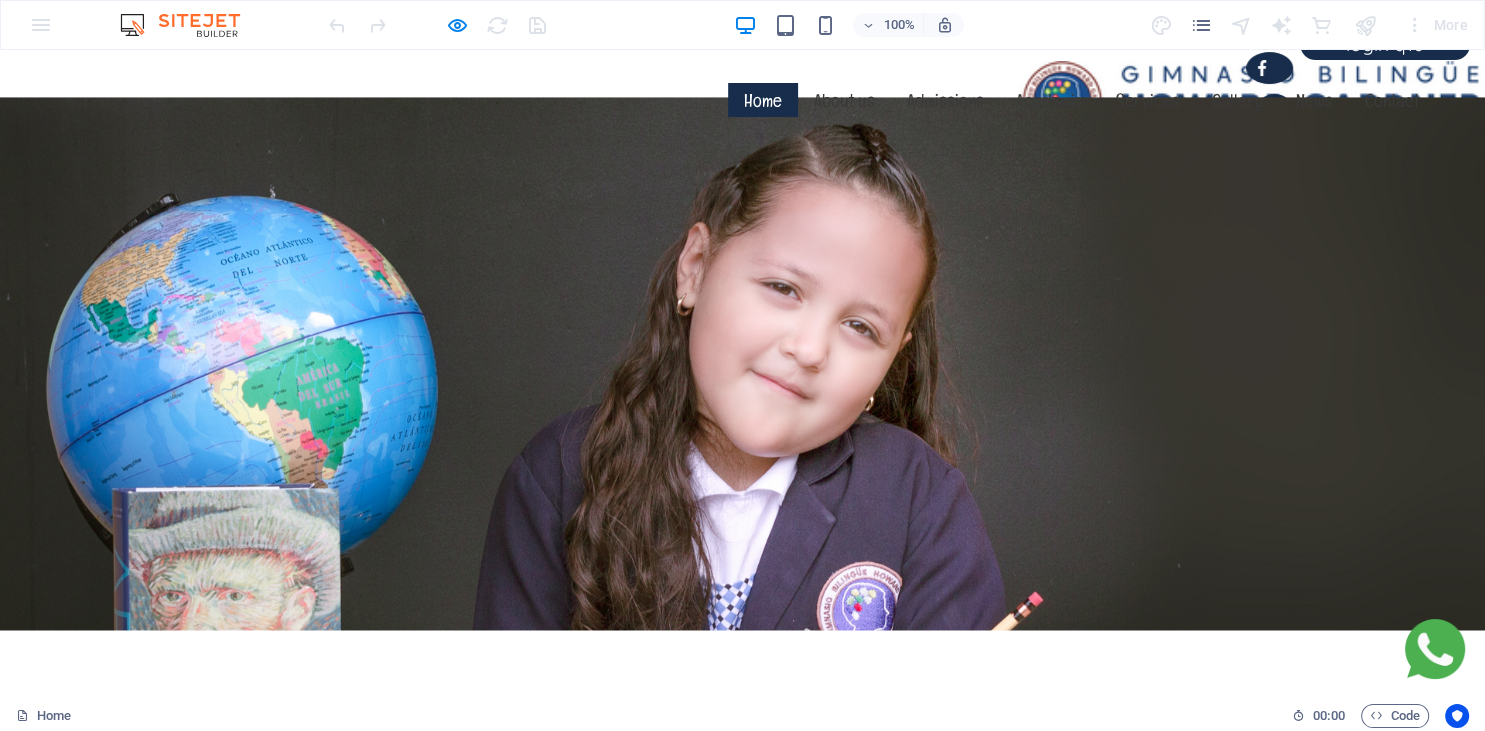 scroll, scrollTop: 0, scrollLeft: 0, axis: both 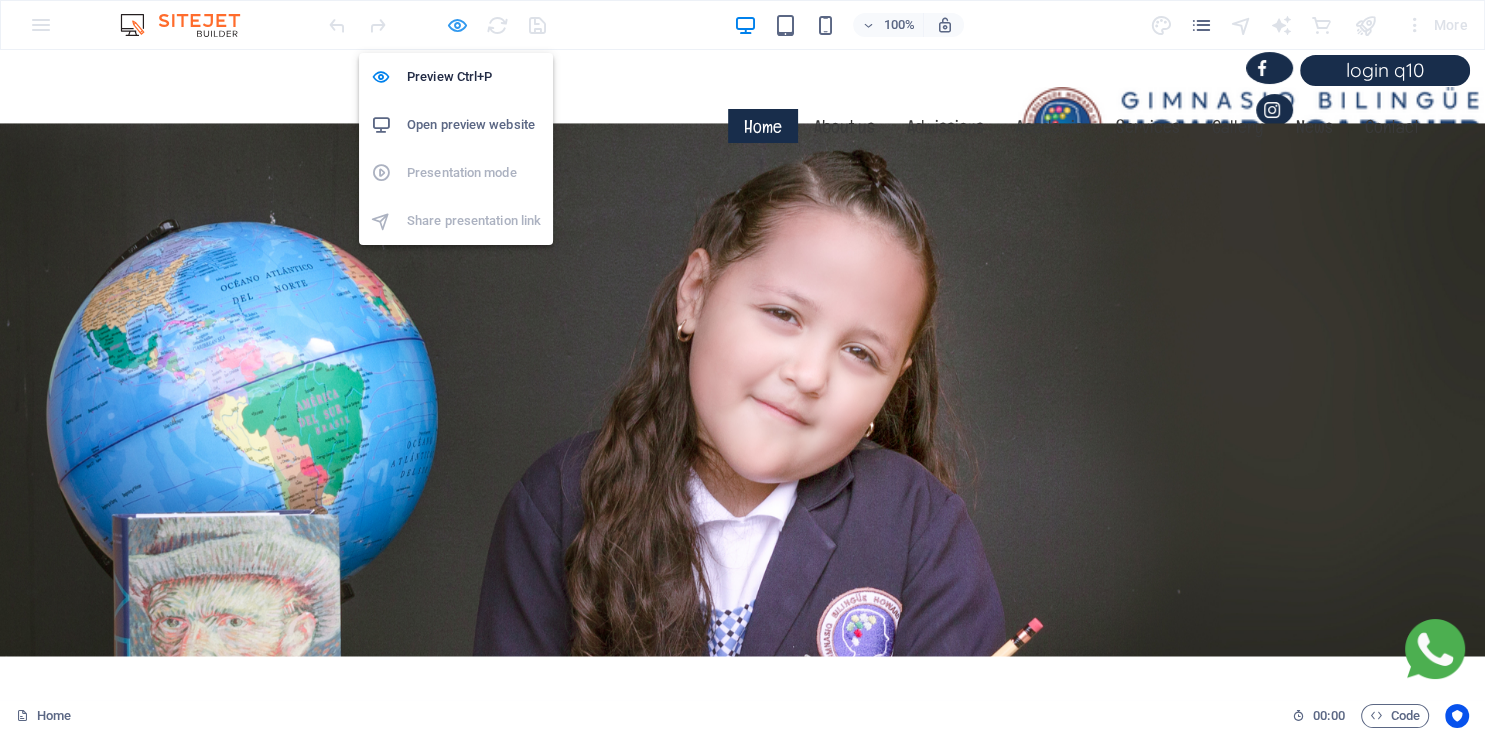 click at bounding box center (457, 25) 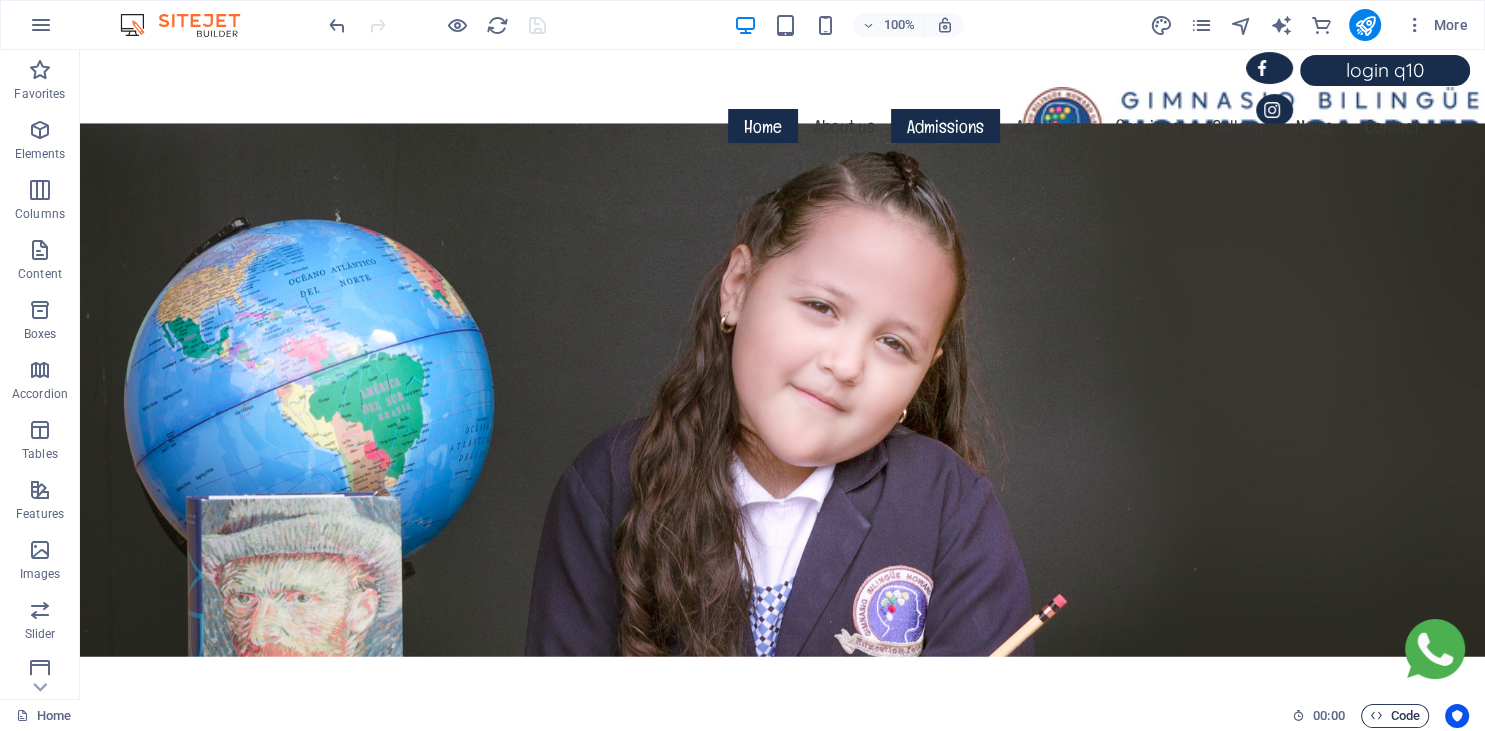 click on "Code" at bounding box center [1395, 716] 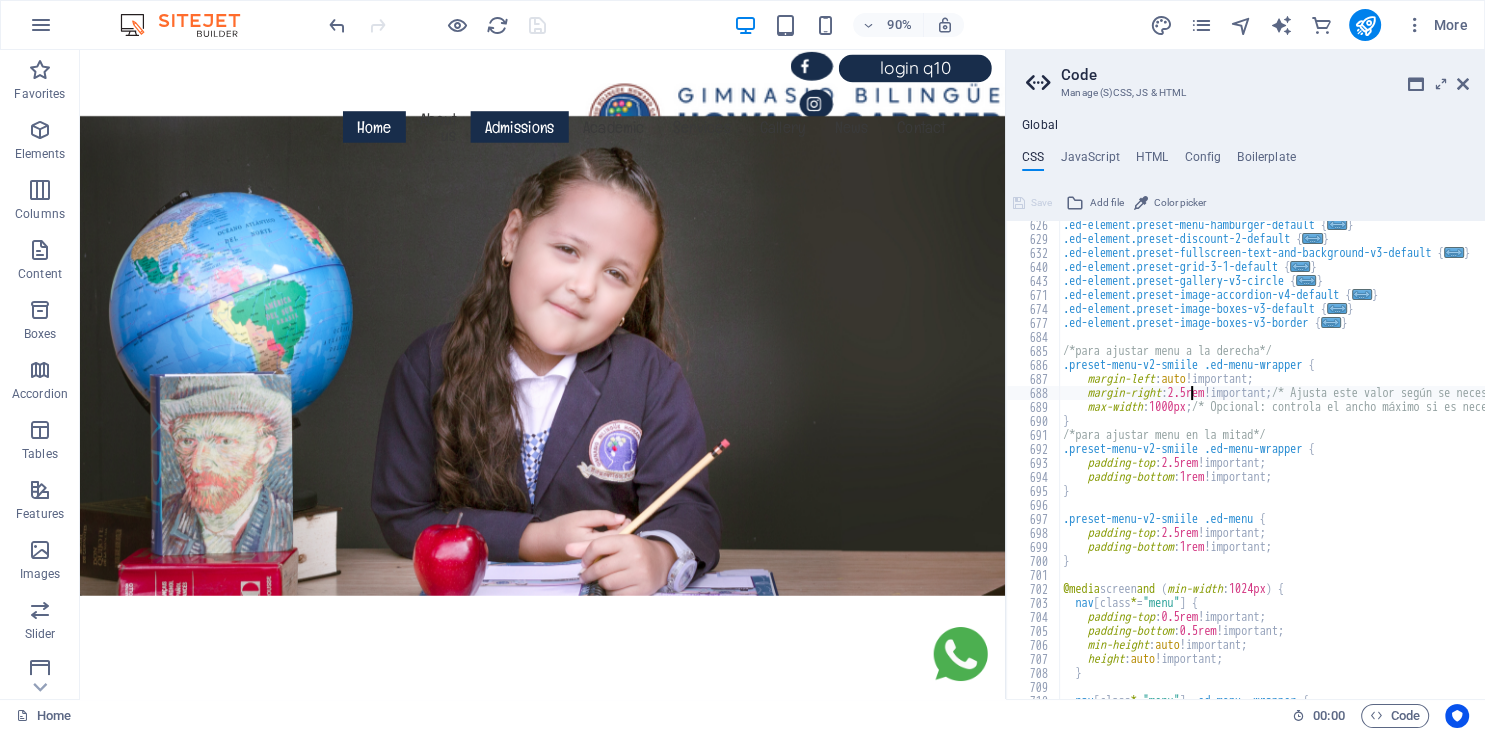 click on ".ed-element.preset-menu-hamburger-default   { ... } .ed-element.preset-discount-2-default   { ... } .ed-element.preset-fullscreen-text-and-background-v3-default   { ... } .ed-element.preset-grid-3-1-default   { ... } .ed-element.preset-gallery-v3-circle   { ... } .ed-element.preset-image-accordion-v4-default   { ... } .ed-element.preset-image-boxes-v3-default   { ... } .ed-element.preset-image-boxes-v3-border   { ... } /*para ajustar menu a la derecha*/ .preset-menu-v2-smiile   .ed-menu-wrapper   {      margin-left :  auto  !important;      margin-right :  2.5rem  !important;  /* Ajusta este valor según se necesite */      max-width :  1000px ;  /* Opcional: controla el ancho máximo si es necesario */ } /*para ajustar menu en la mitad*/ .preset-menu-v2-smiile   .ed-menu-wrapper   {      padding-top :  2.5rem  !important;      padding-bottom :  1rem  !important; } .preset-menu-v2-smiile   .ed-menu   {      padding-top :  2.5rem  !important;      padding-bottom :  1rem  !important; } @media  screen  and   ( )" at bounding box center (1383, 471) 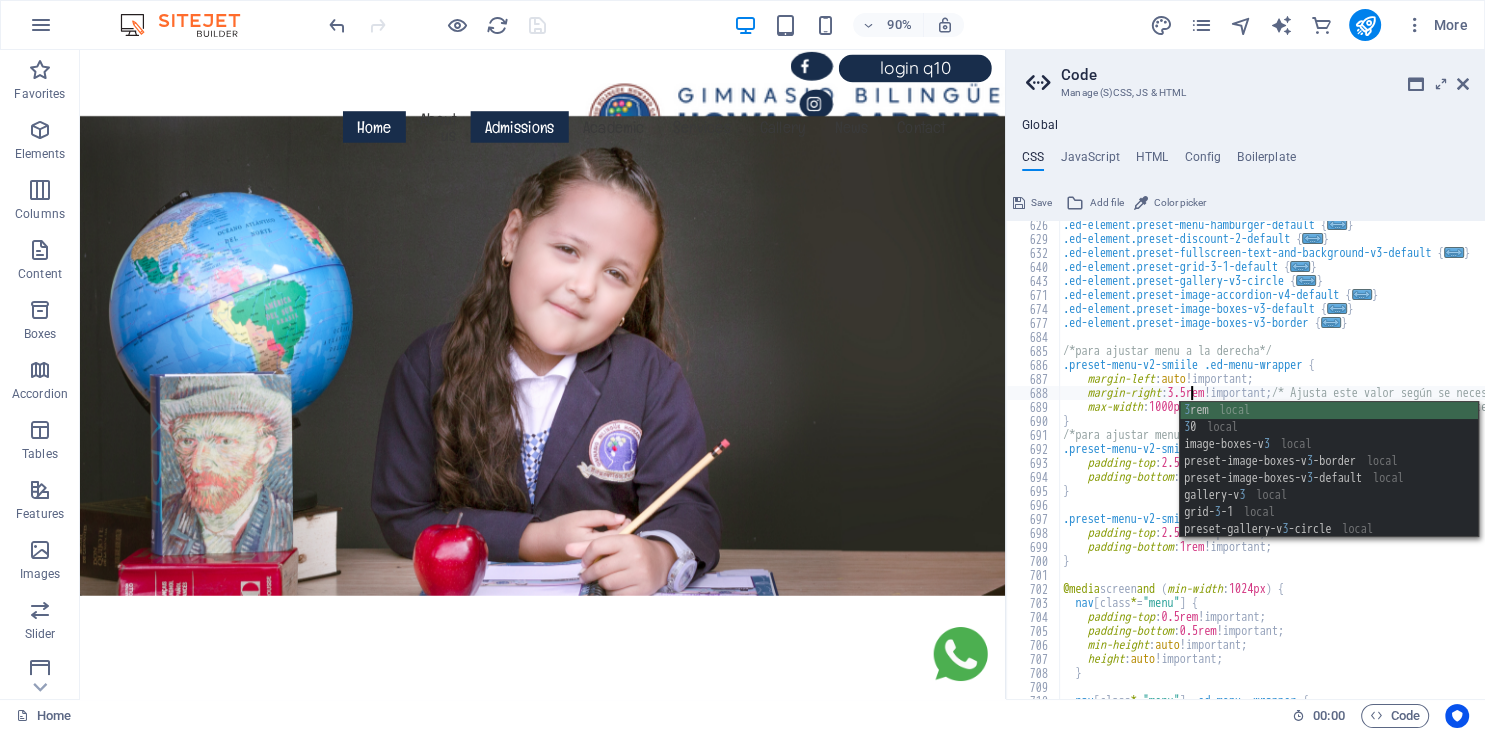scroll, scrollTop: 0, scrollLeft: 9, axis: horizontal 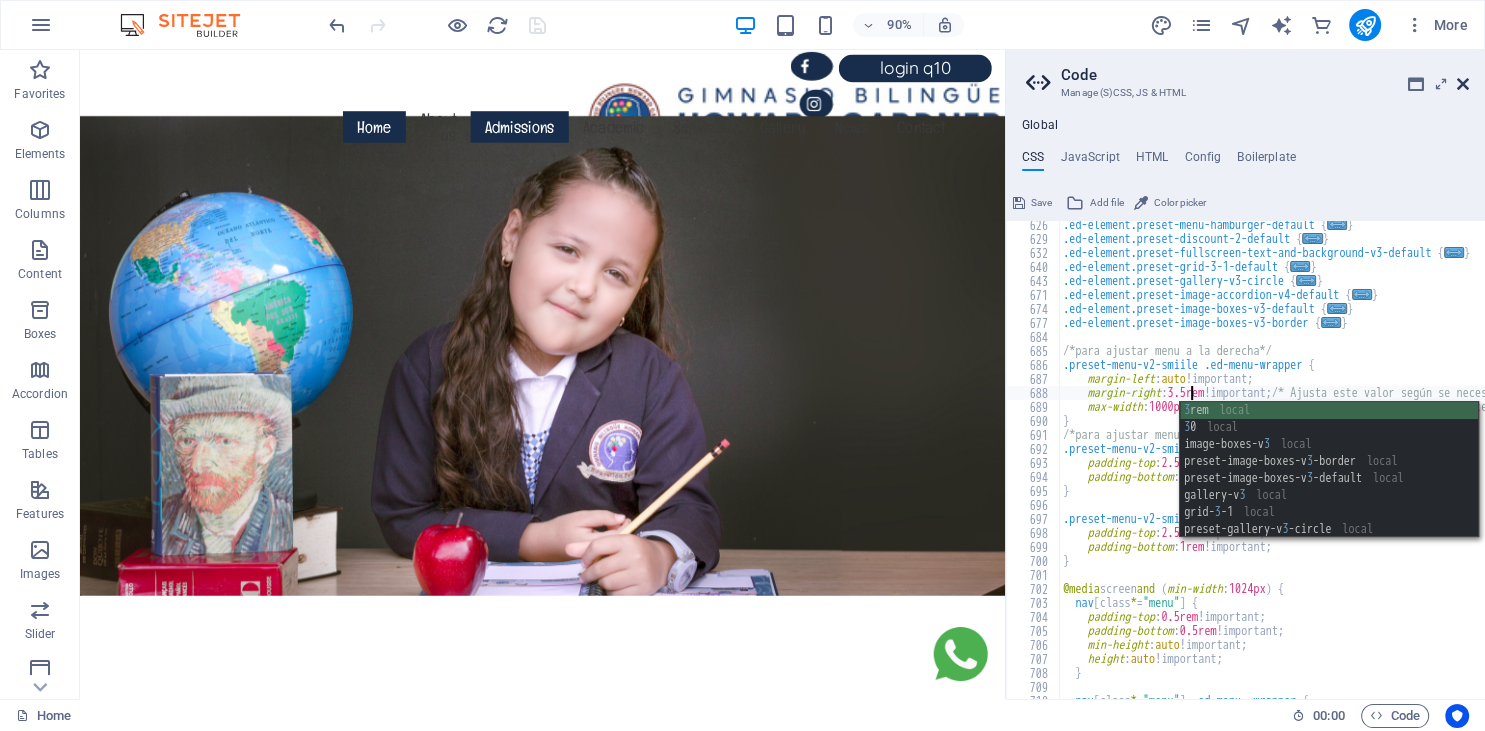 type on "margin-right: 3.5rem !important; /* Ajusta este valor según se necesite */" 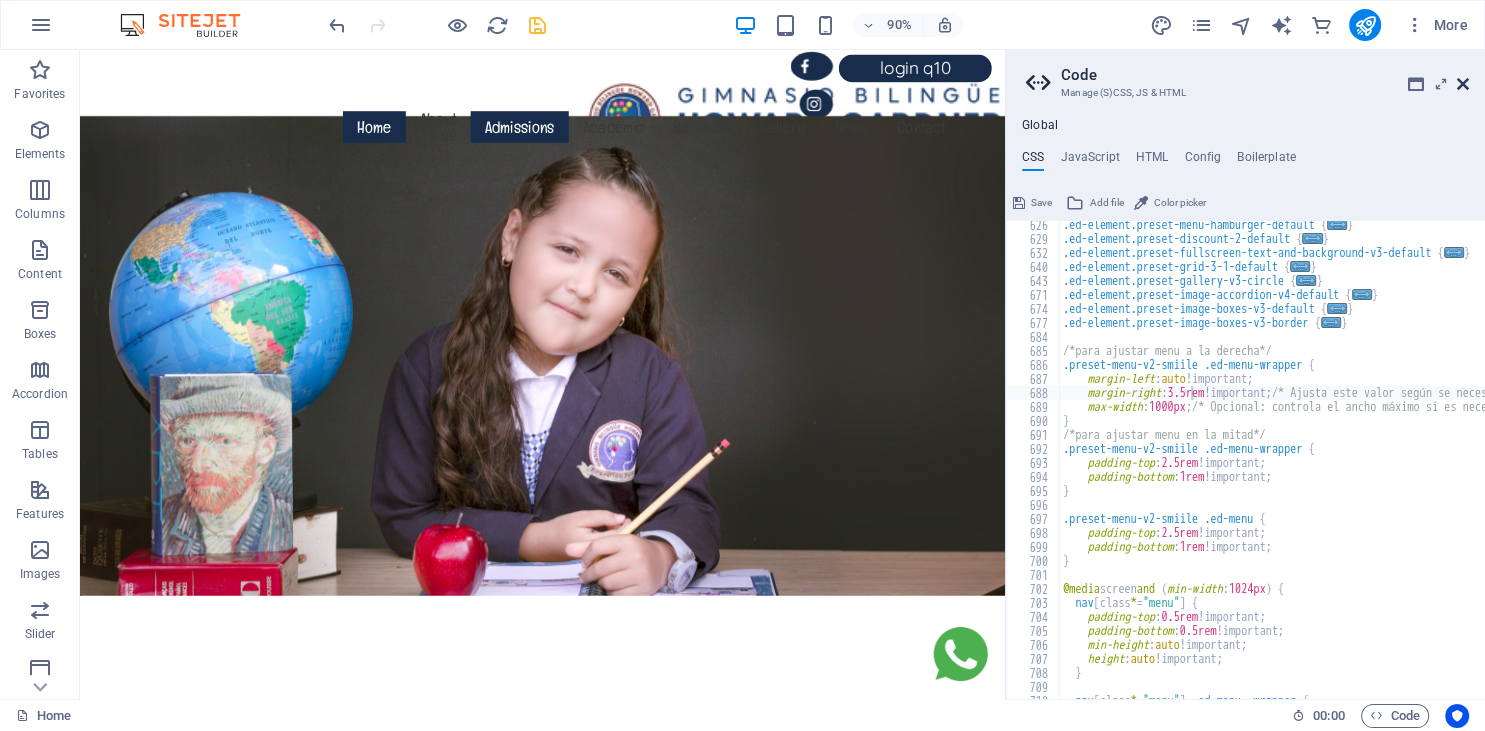 click at bounding box center (1463, 84) 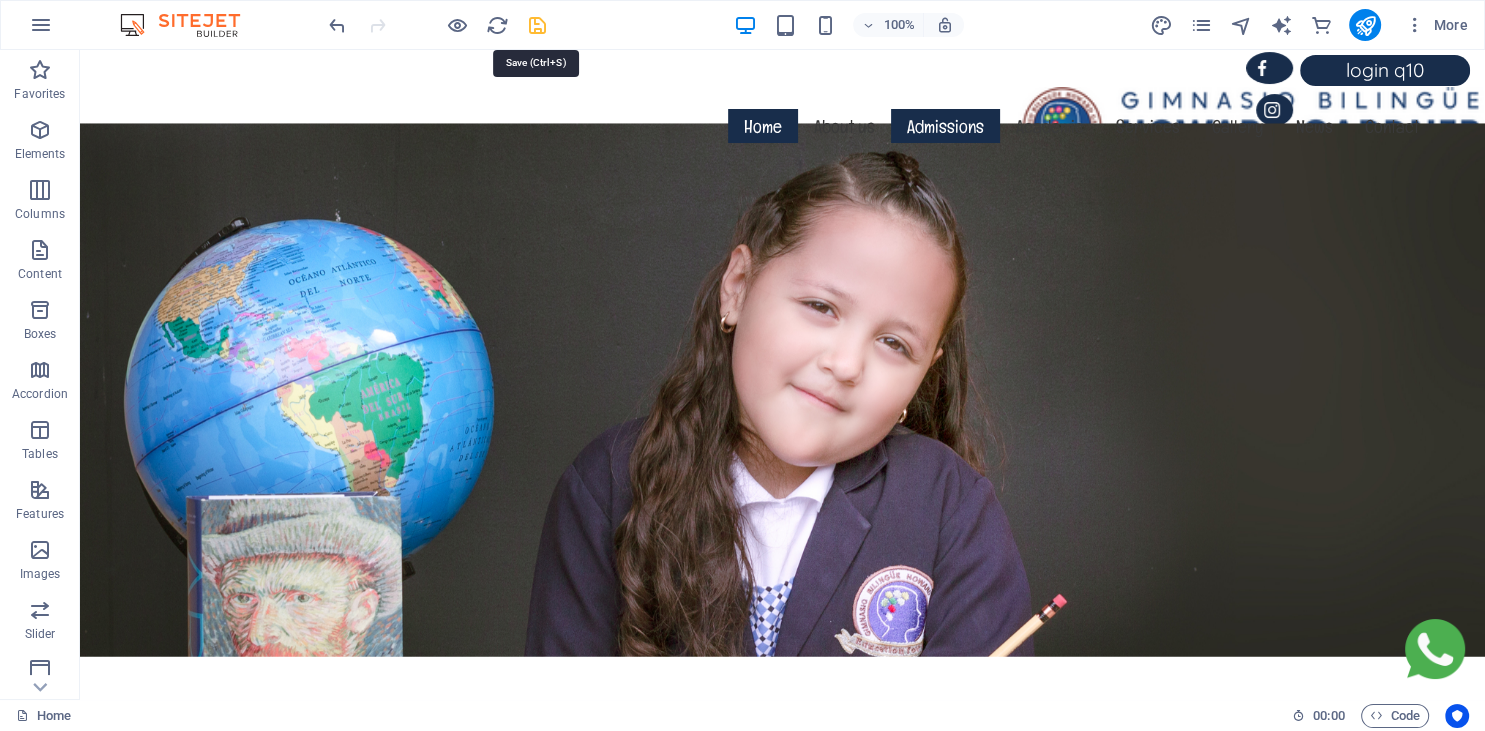 click at bounding box center [537, 25] 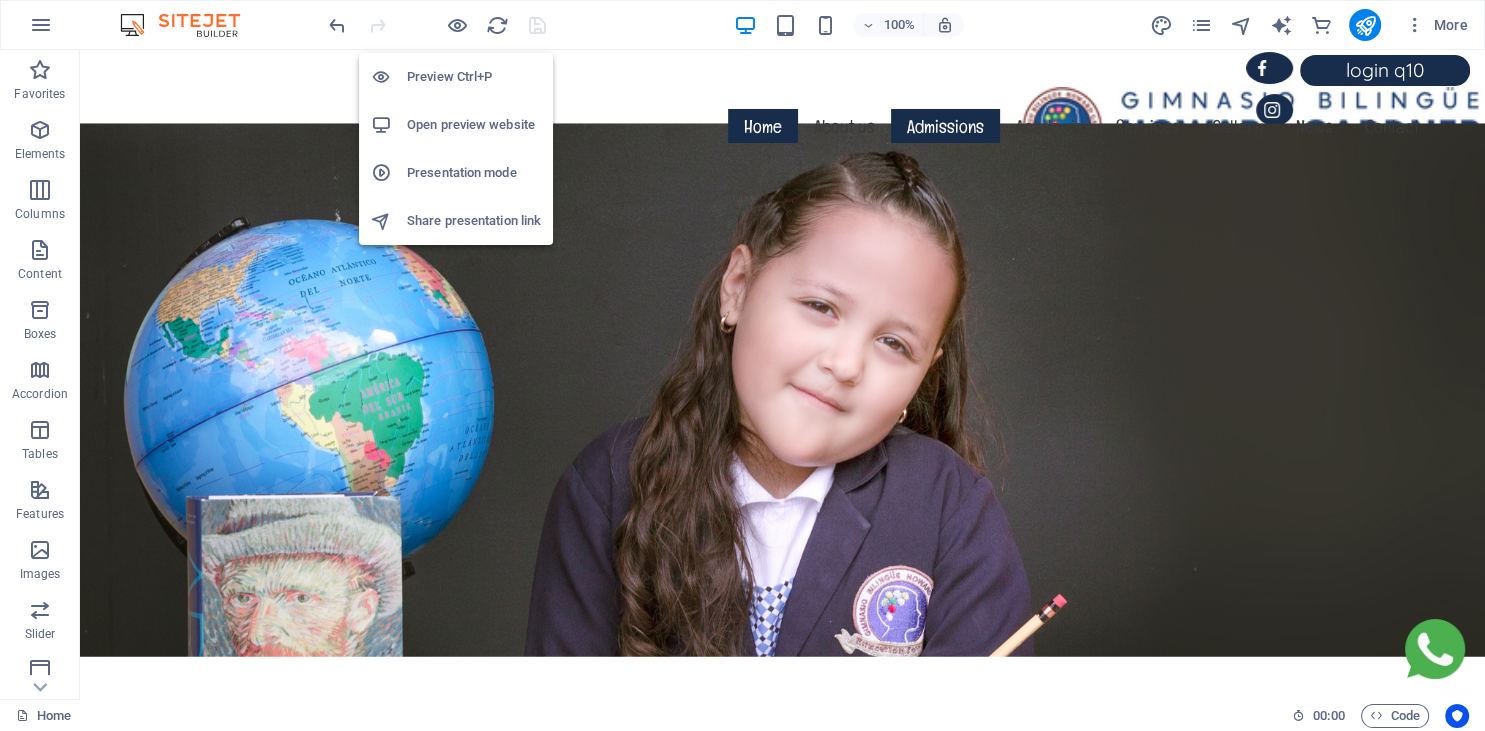 click on "Preview Ctrl+P" at bounding box center (474, 77) 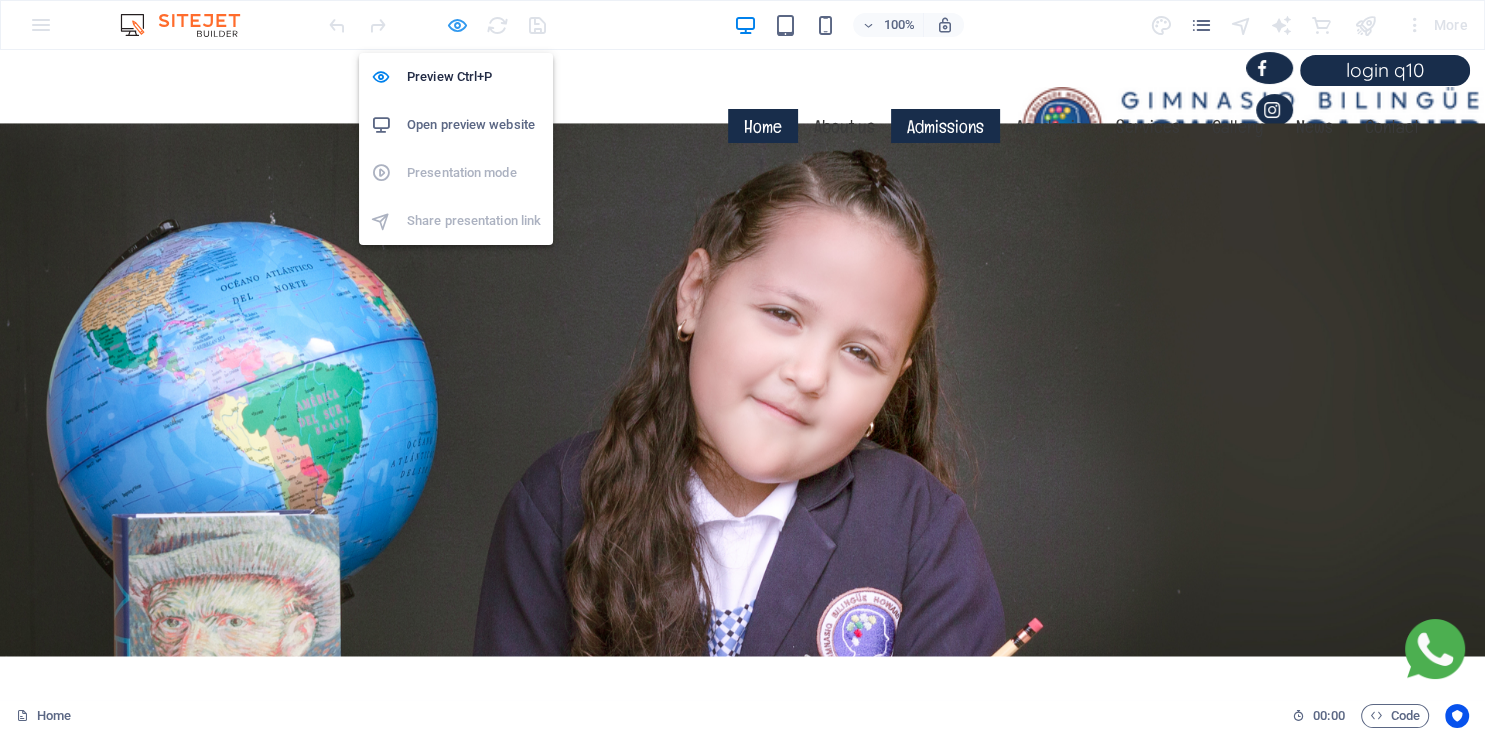 click at bounding box center [457, 25] 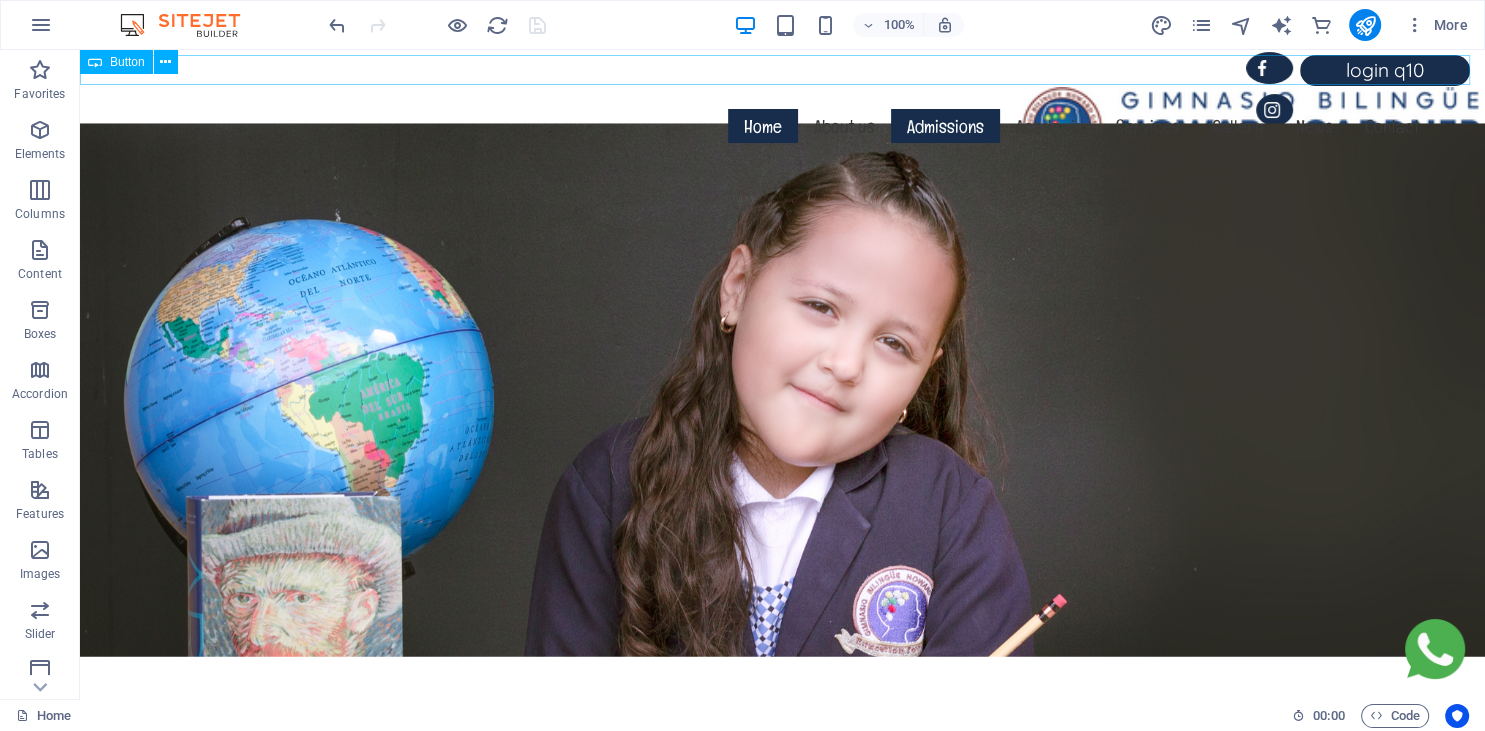 click on "login q10" at bounding box center [775, 70] 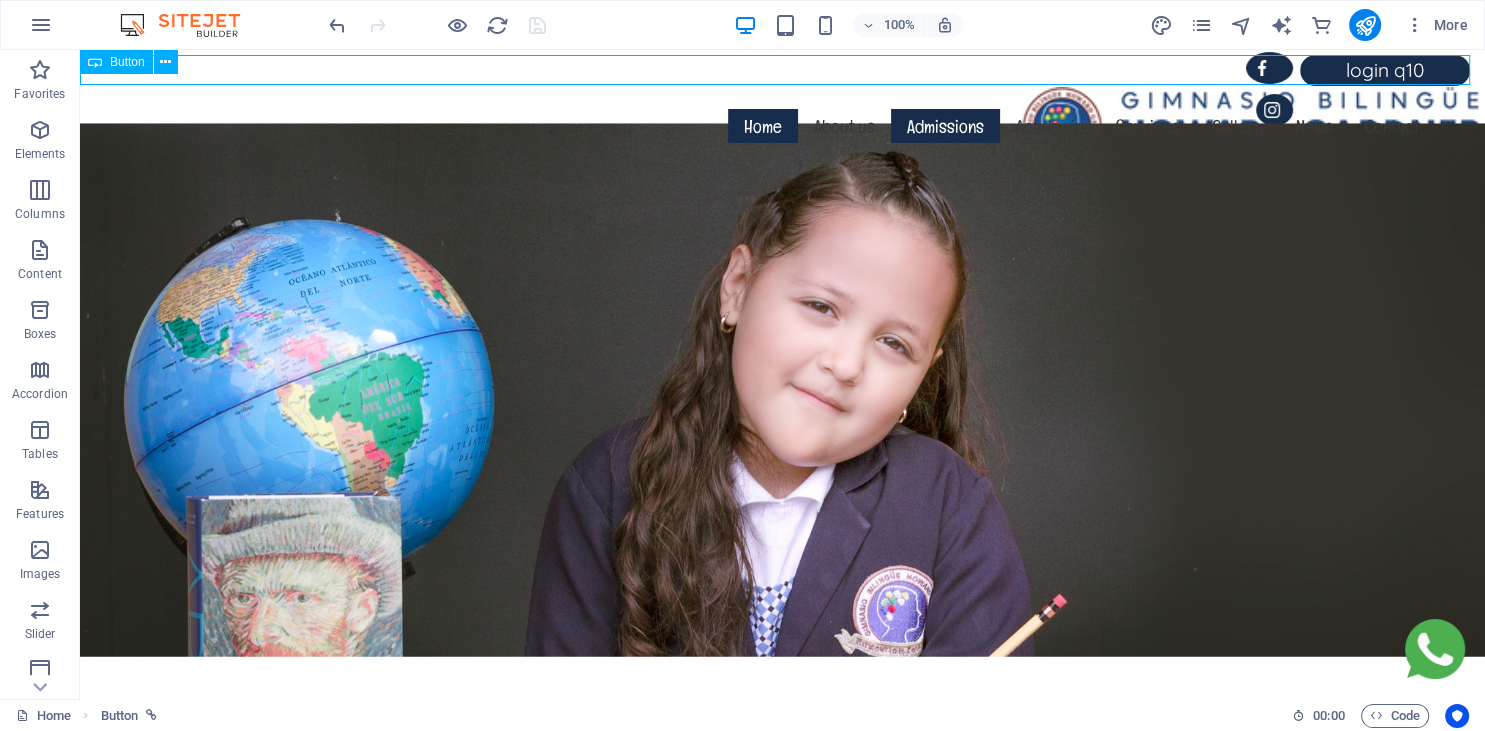 click on "login q10" at bounding box center [775, 70] 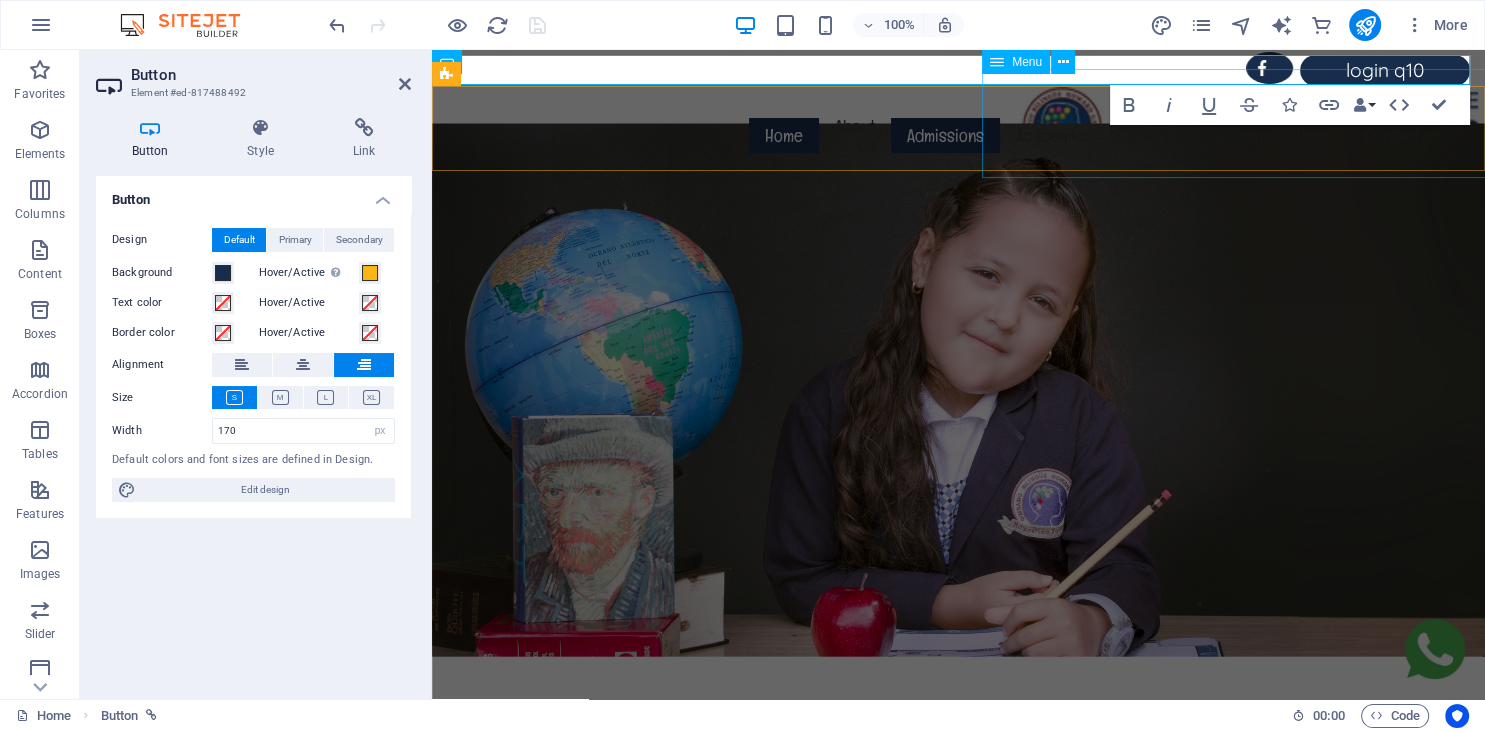 click on "Home About us Admissions Academic Services Gallery News Contact" at bounding box center (1208, 123) 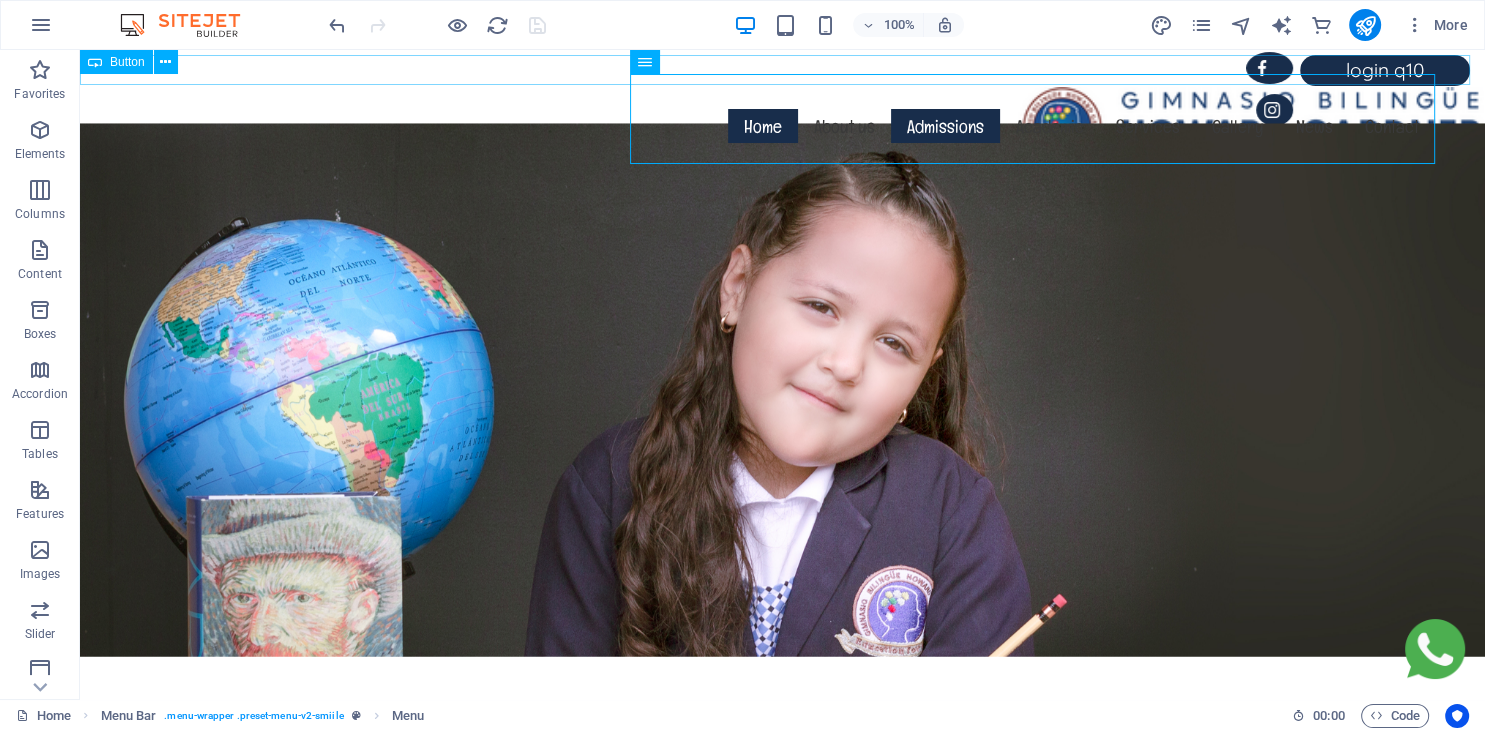 click on "login q10" at bounding box center [775, 70] 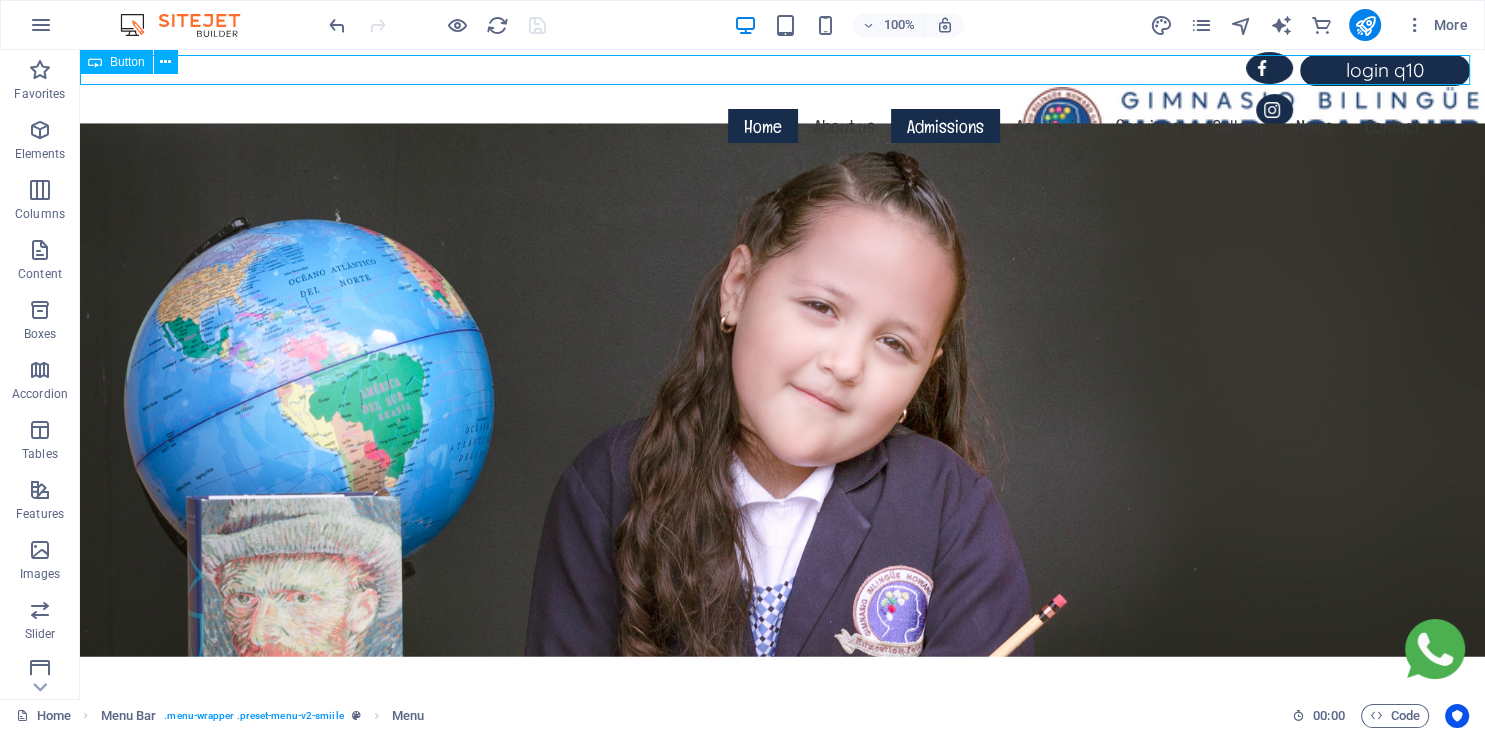 click on "login q10" at bounding box center [775, 70] 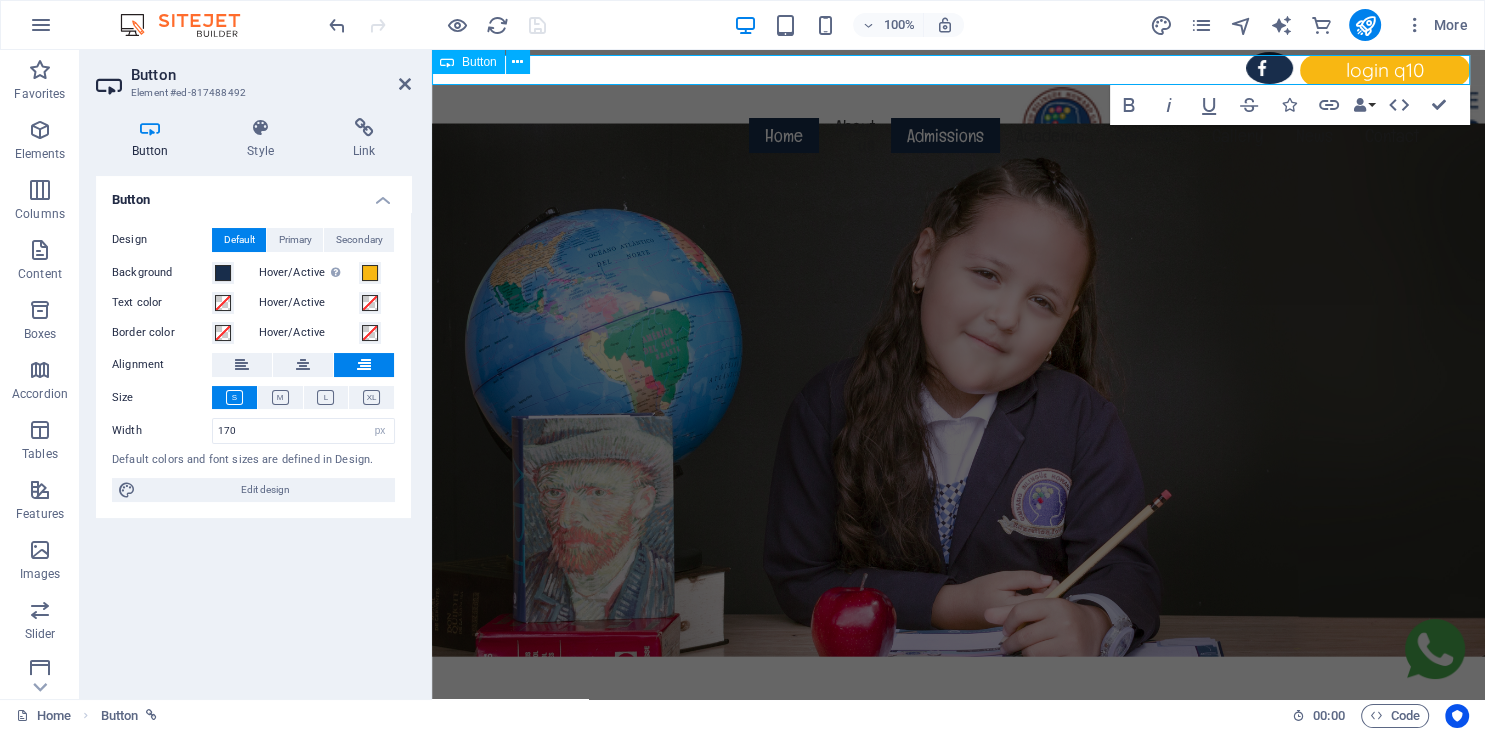 click on "login q10" at bounding box center [1385, 70] 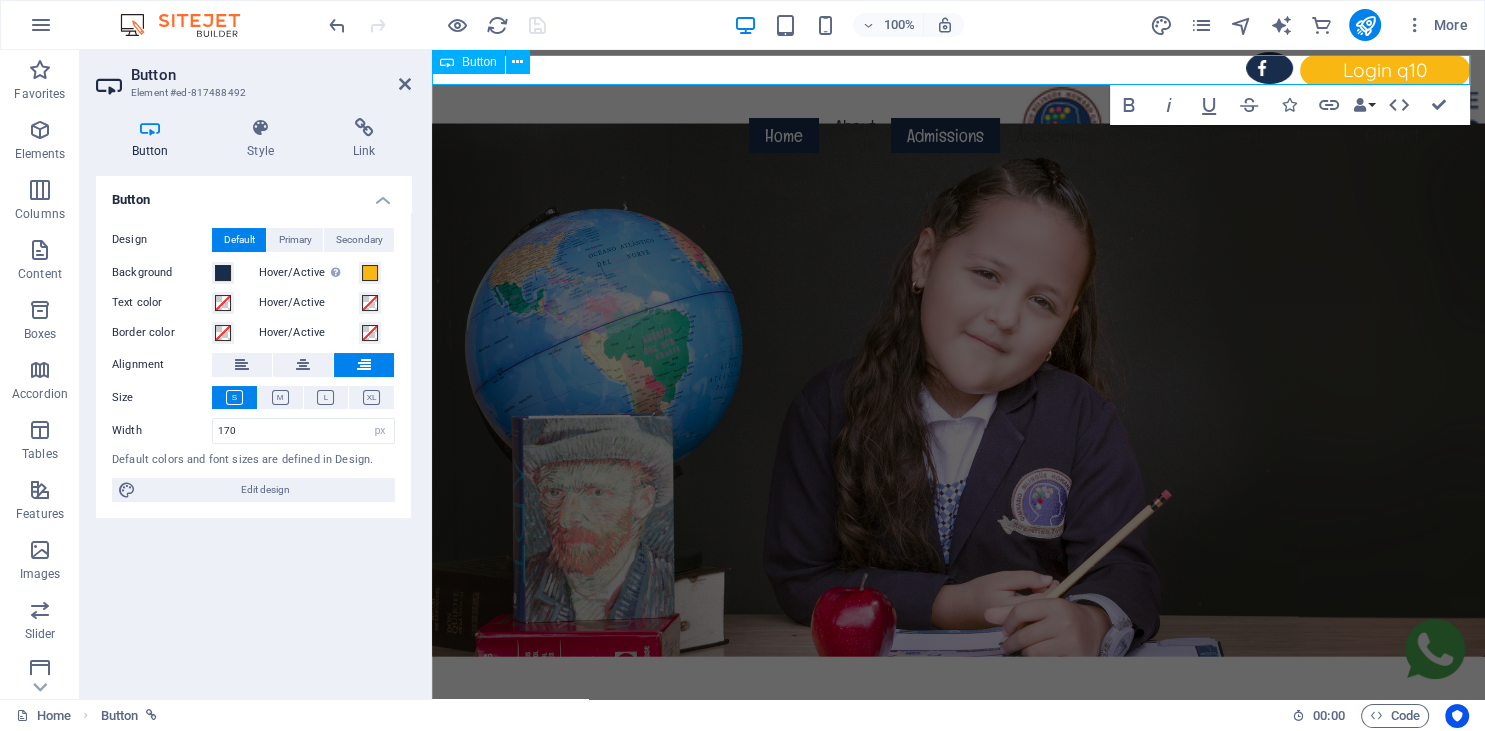 type 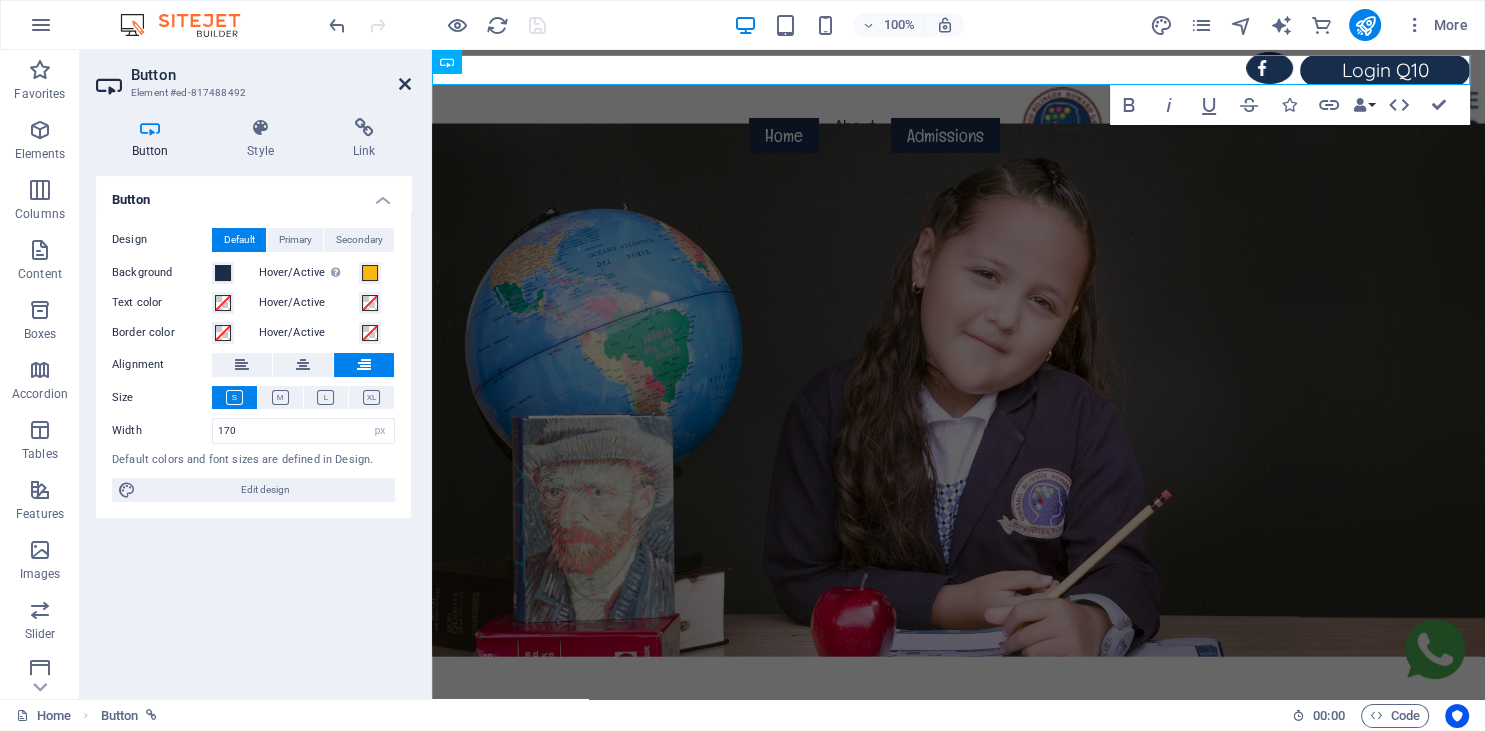 click at bounding box center [405, 84] 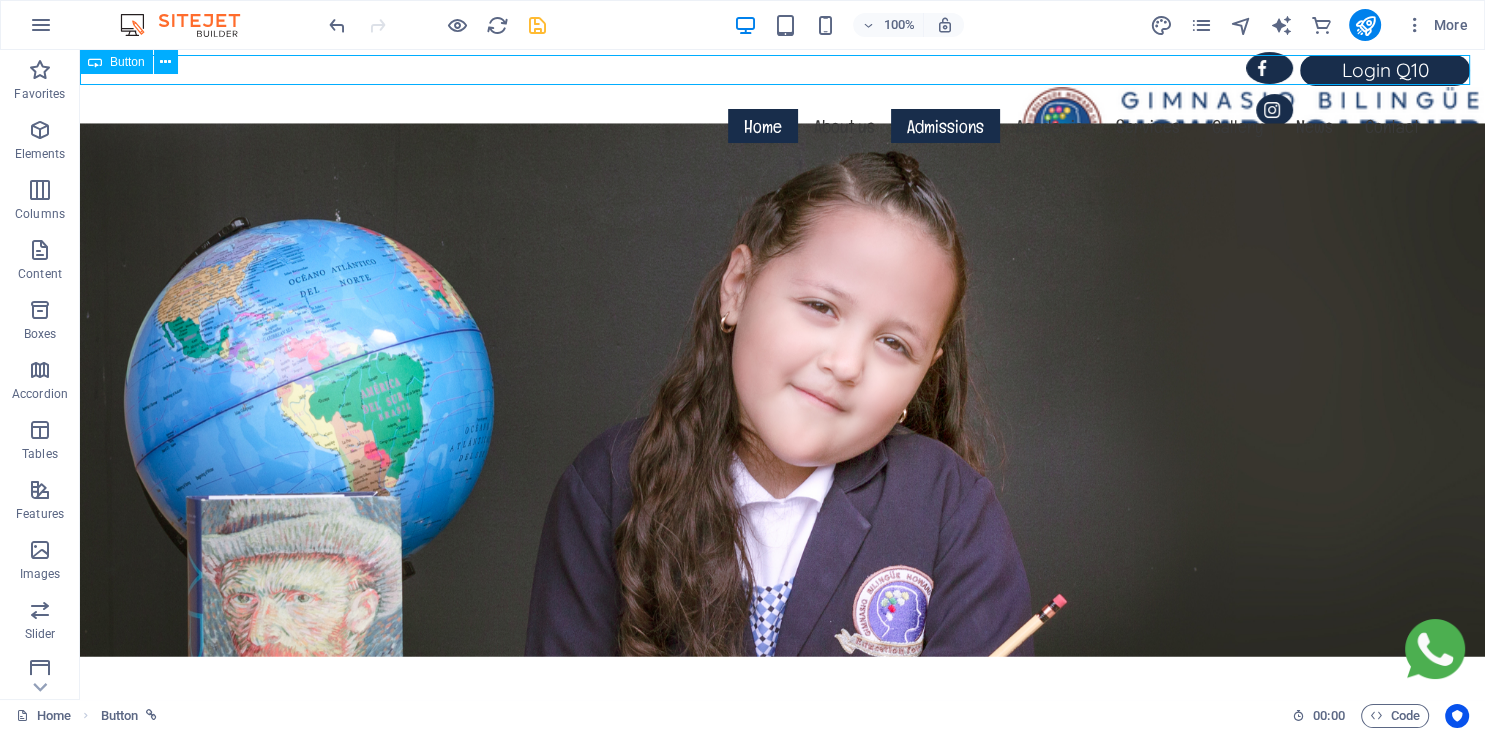 click on "Login Q10" at bounding box center [775, 70] 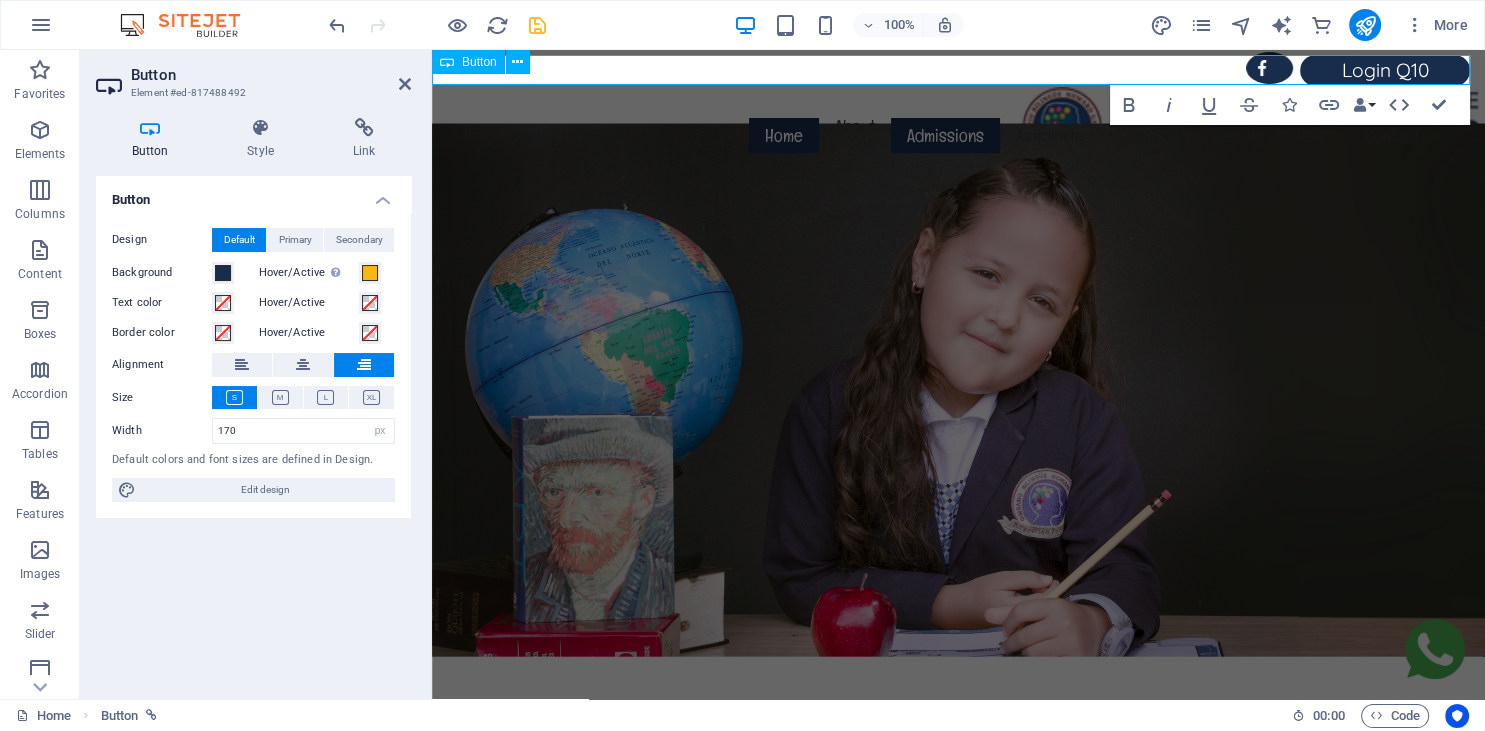 click on "Button" at bounding box center (479, 62) 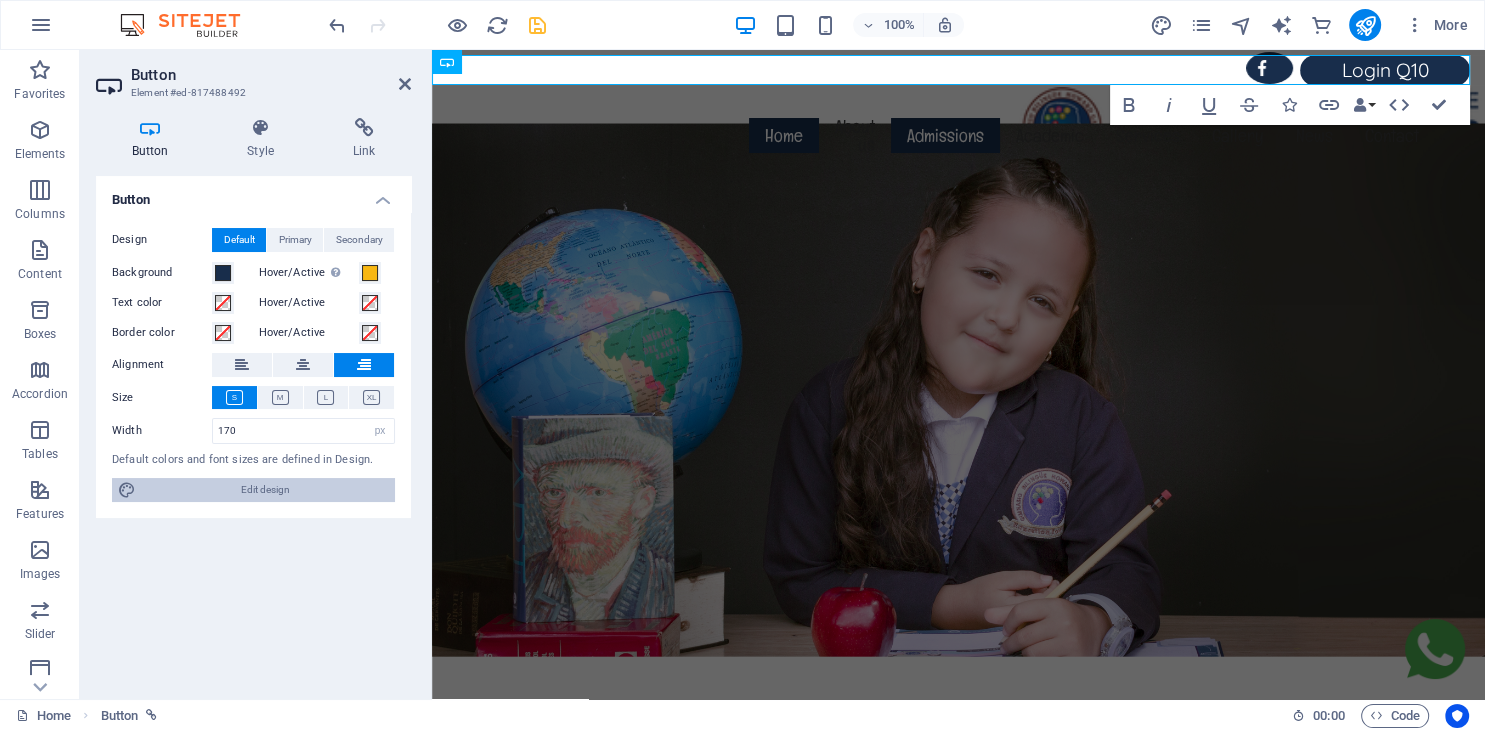 click on "Edit design" at bounding box center (265, 490) 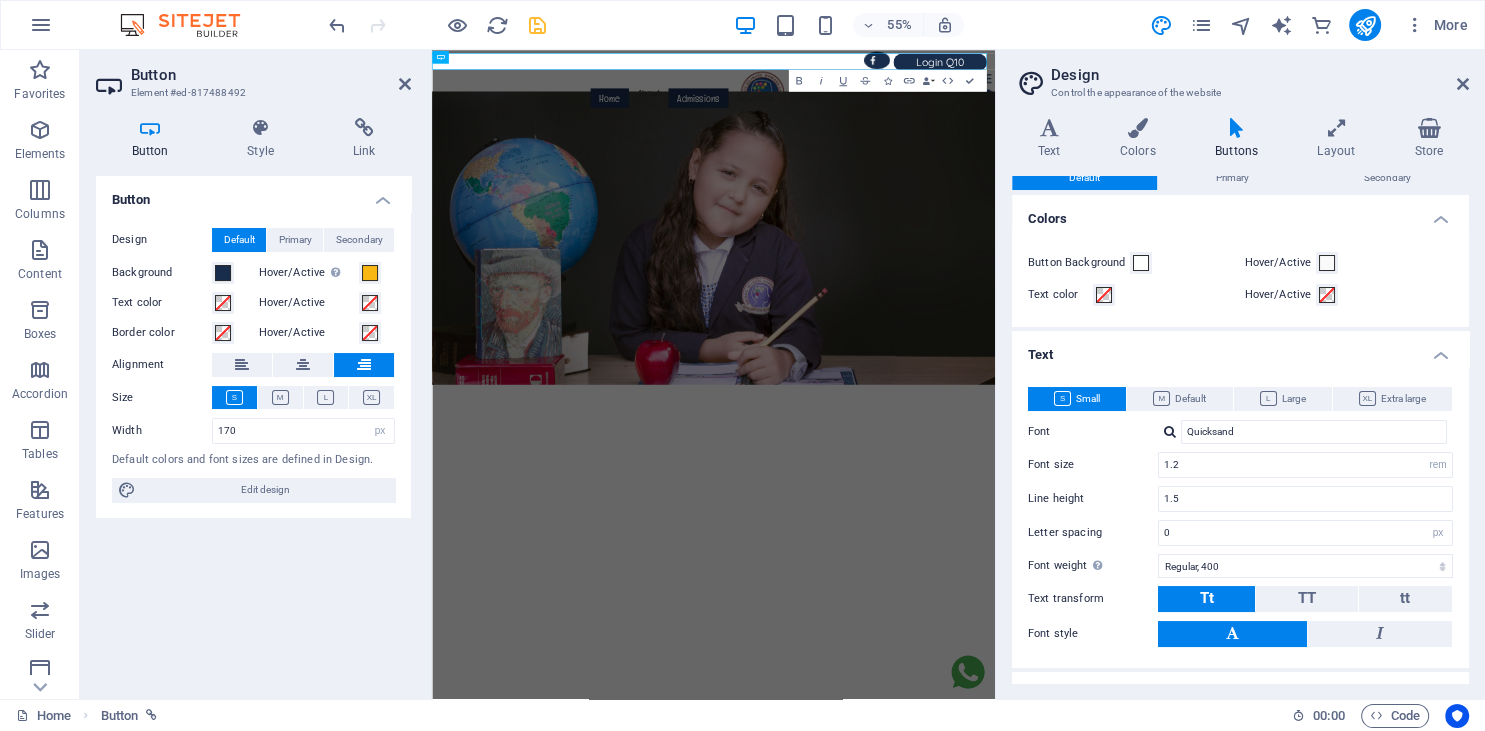 scroll, scrollTop: 0, scrollLeft: 0, axis: both 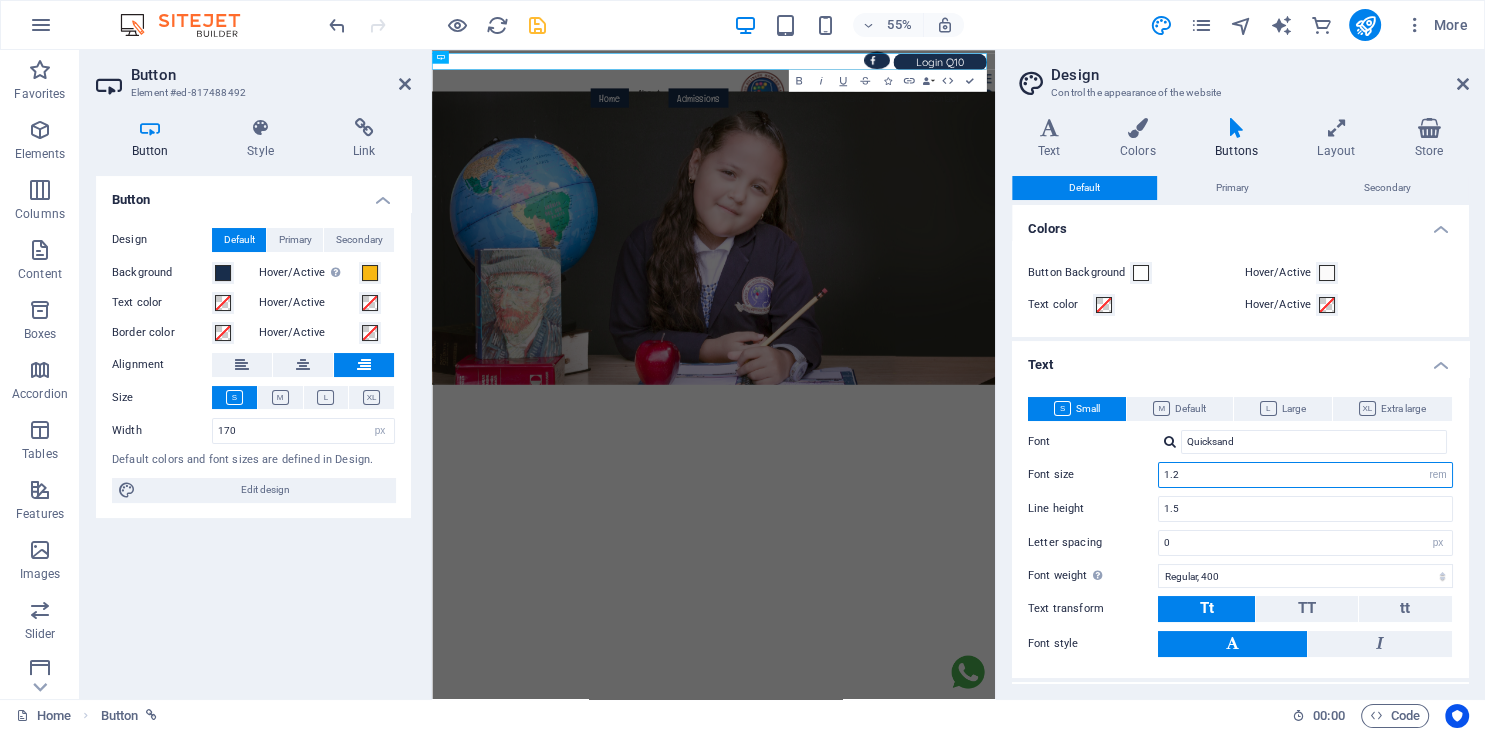 click on "1.2" at bounding box center (1305, 475) 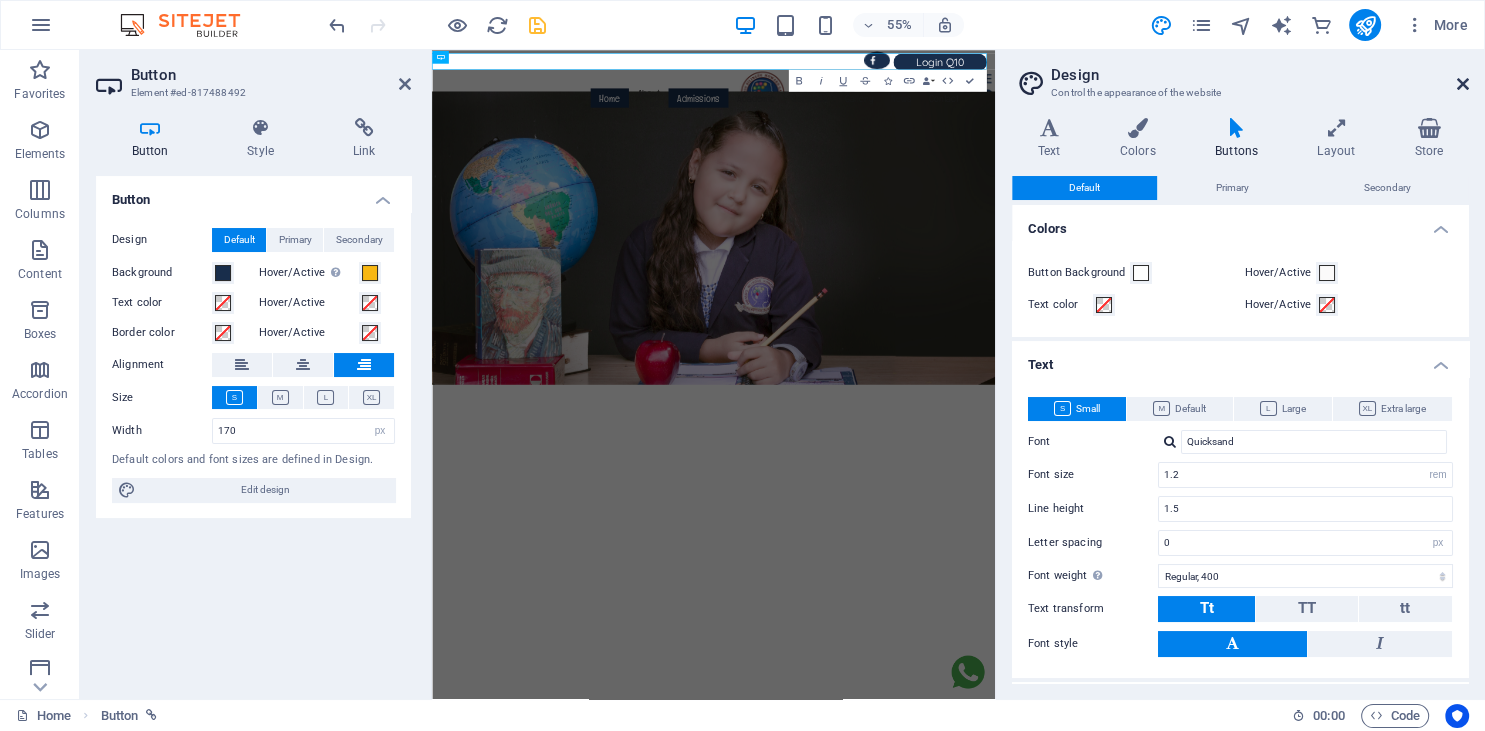 click at bounding box center [1463, 84] 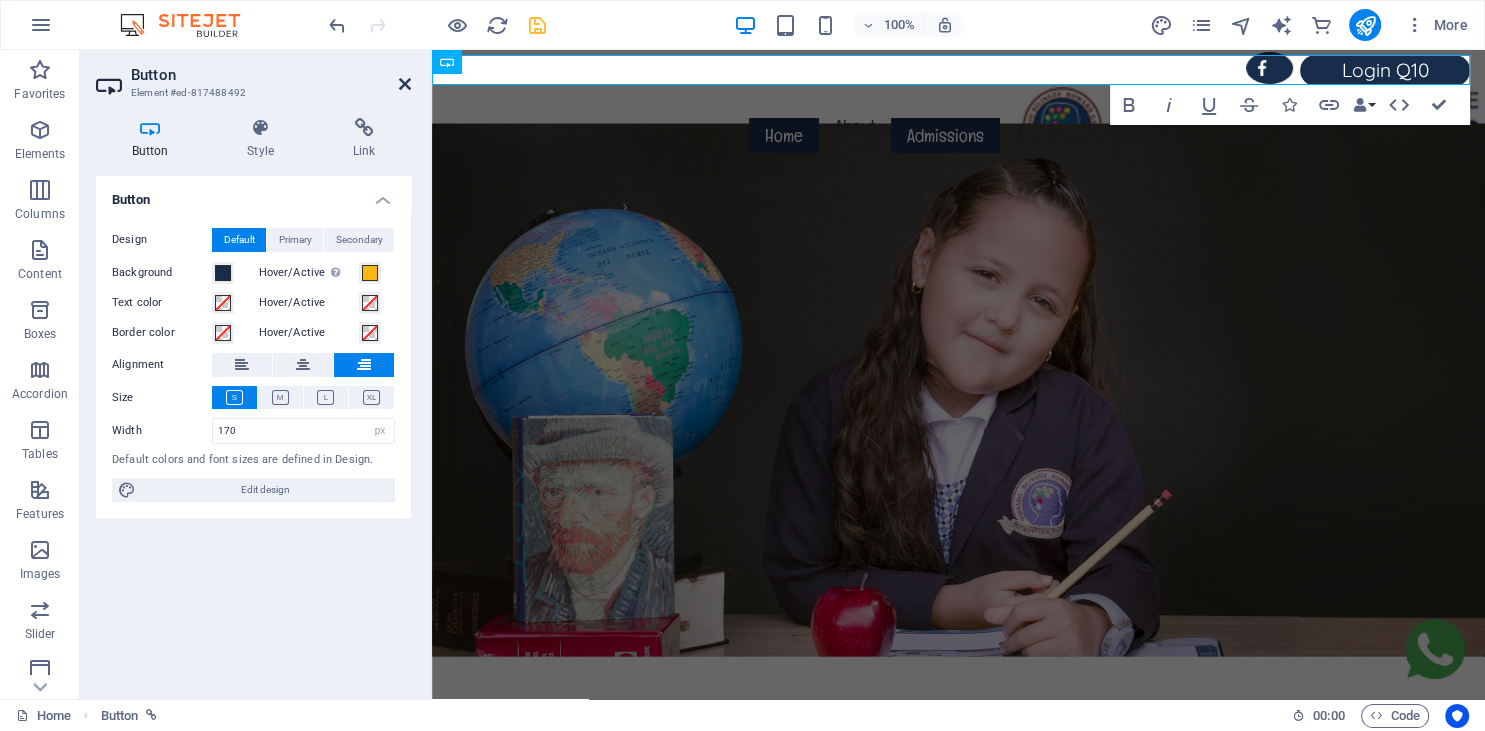 click at bounding box center [405, 84] 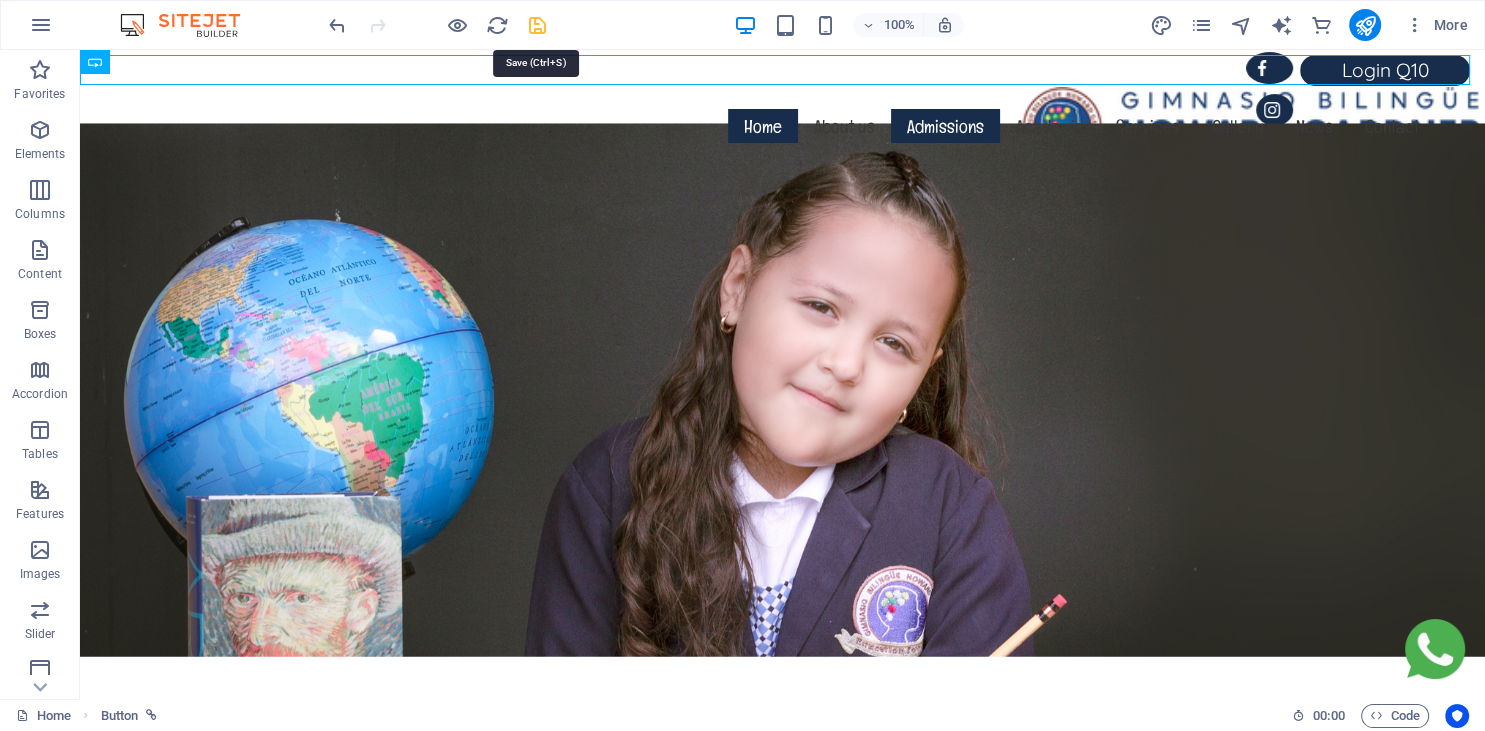 click at bounding box center (537, 25) 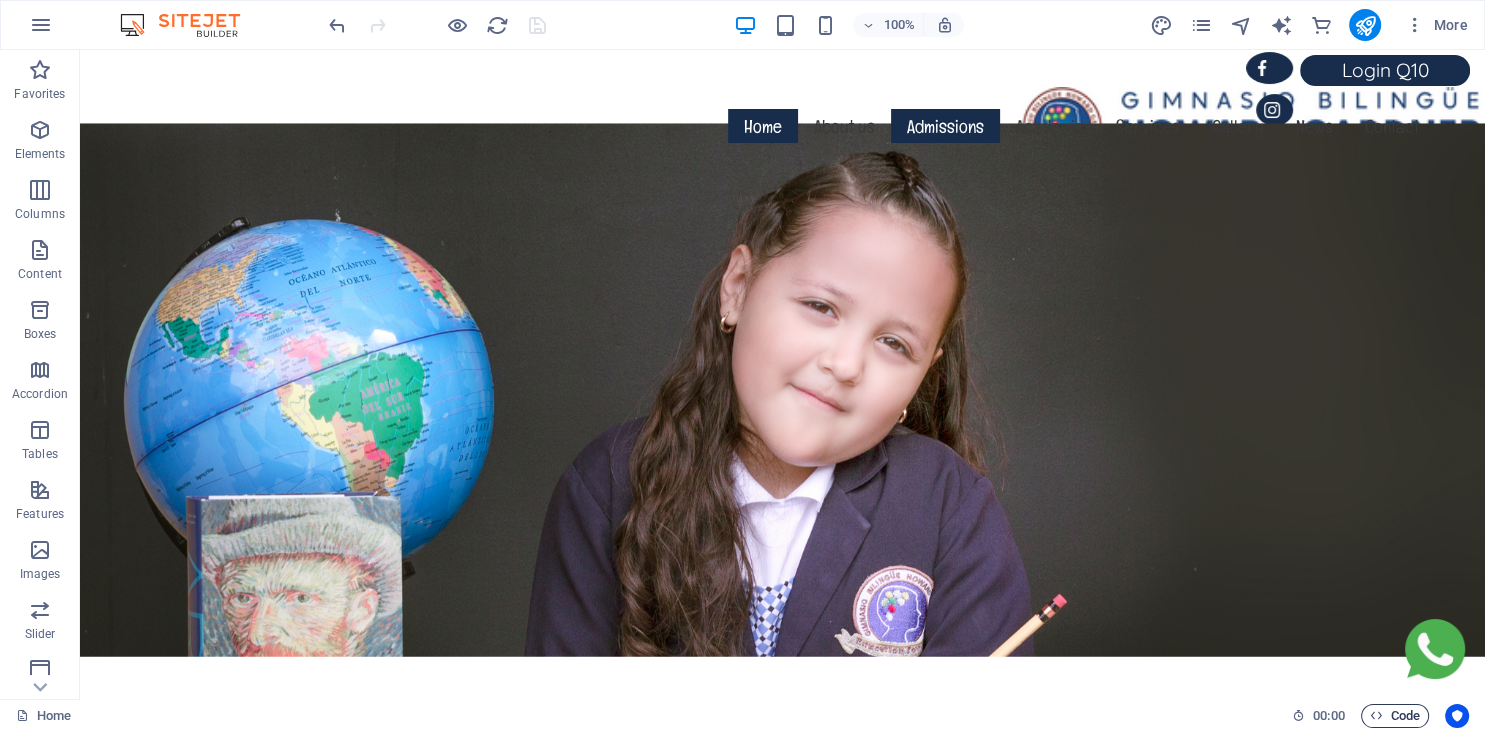 click at bounding box center (1376, 715) 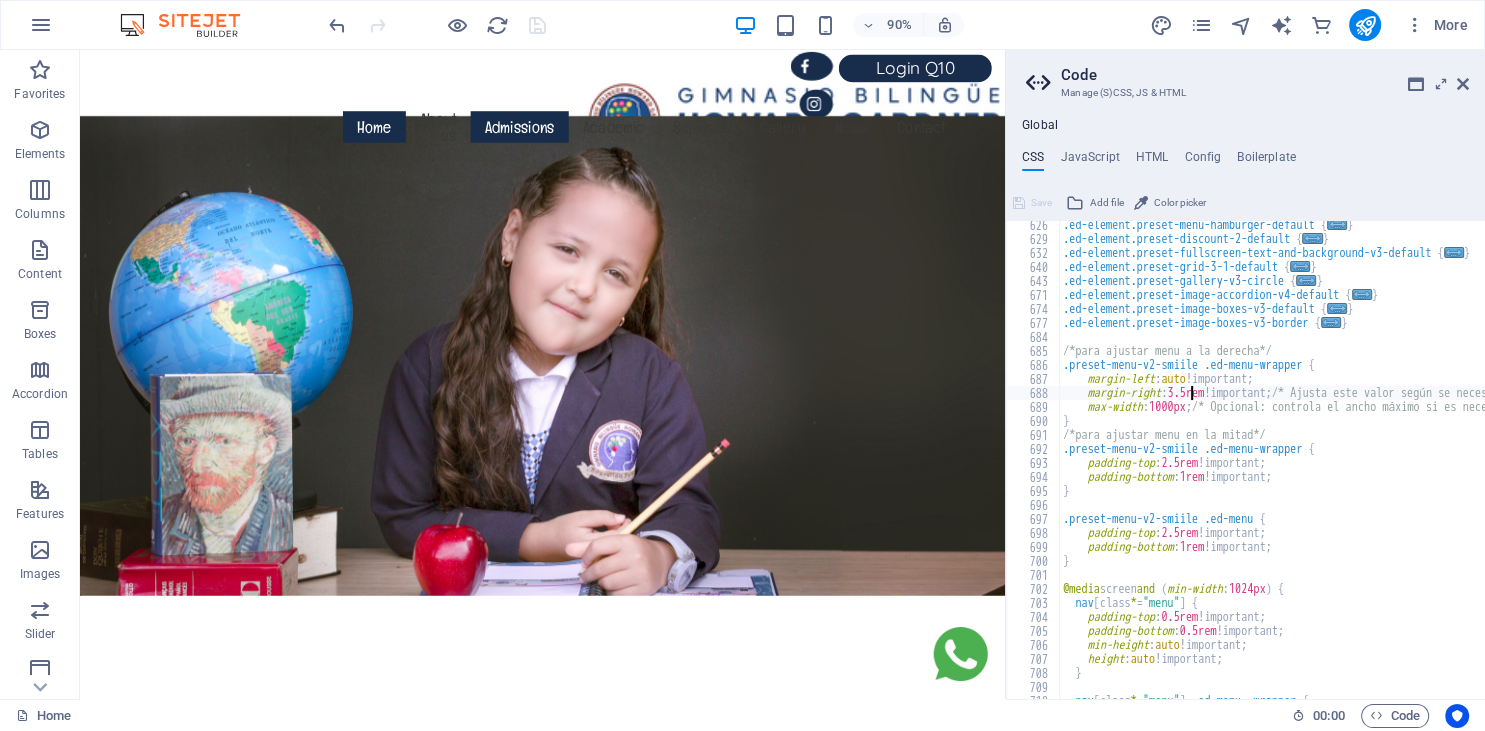 scroll, scrollTop: 2159, scrollLeft: 0, axis: vertical 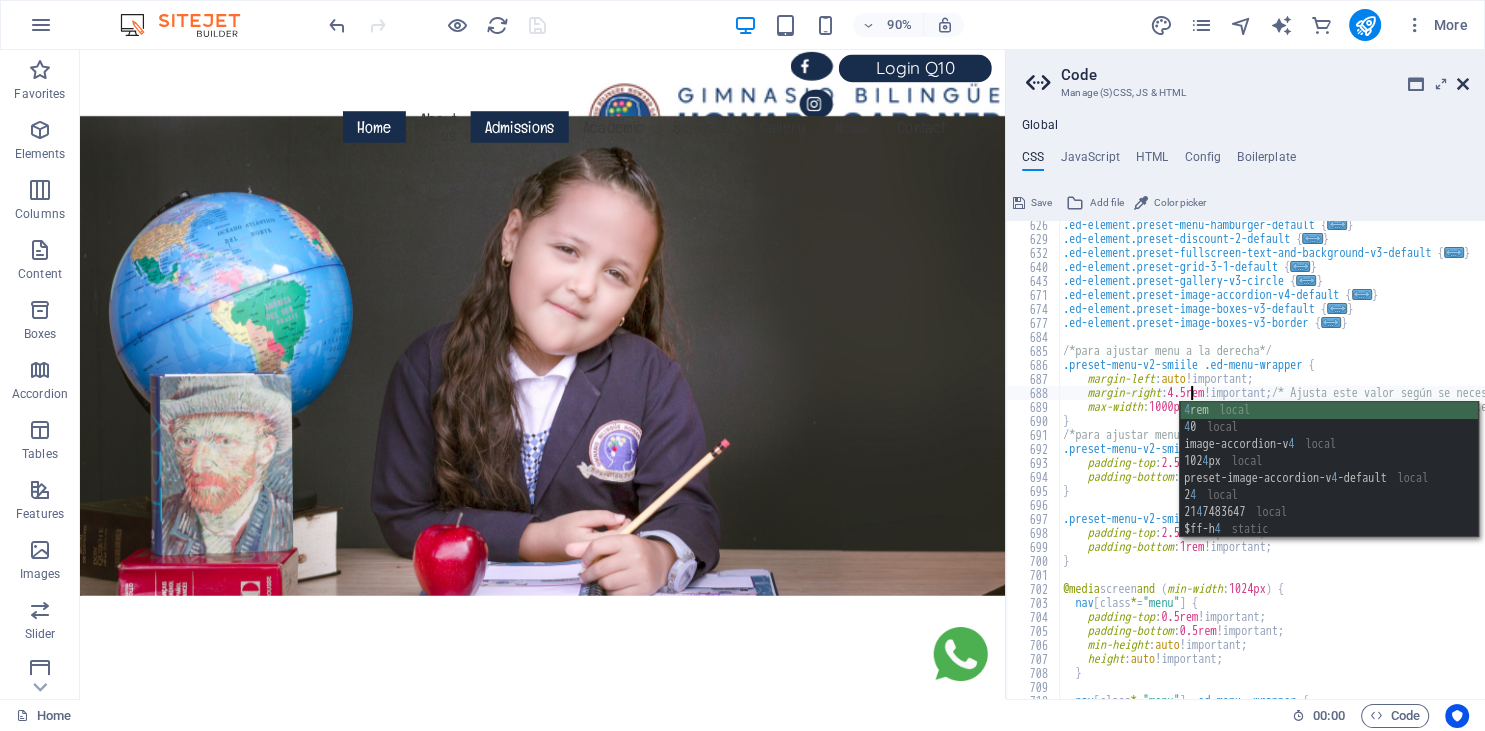 type on "margin-right: 4.5rem !important; /* Ajusta este valor según se necesite */" 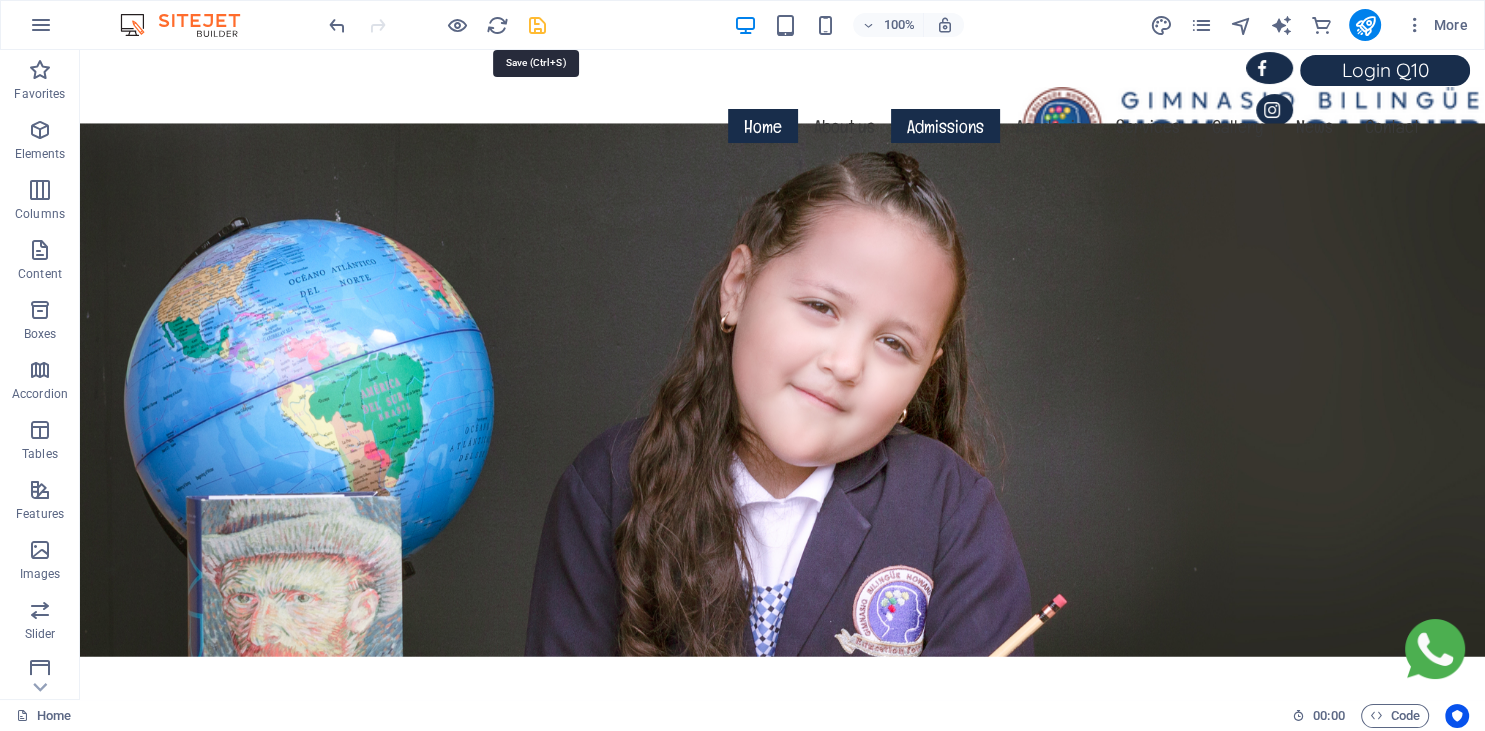 click at bounding box center [537, 25] 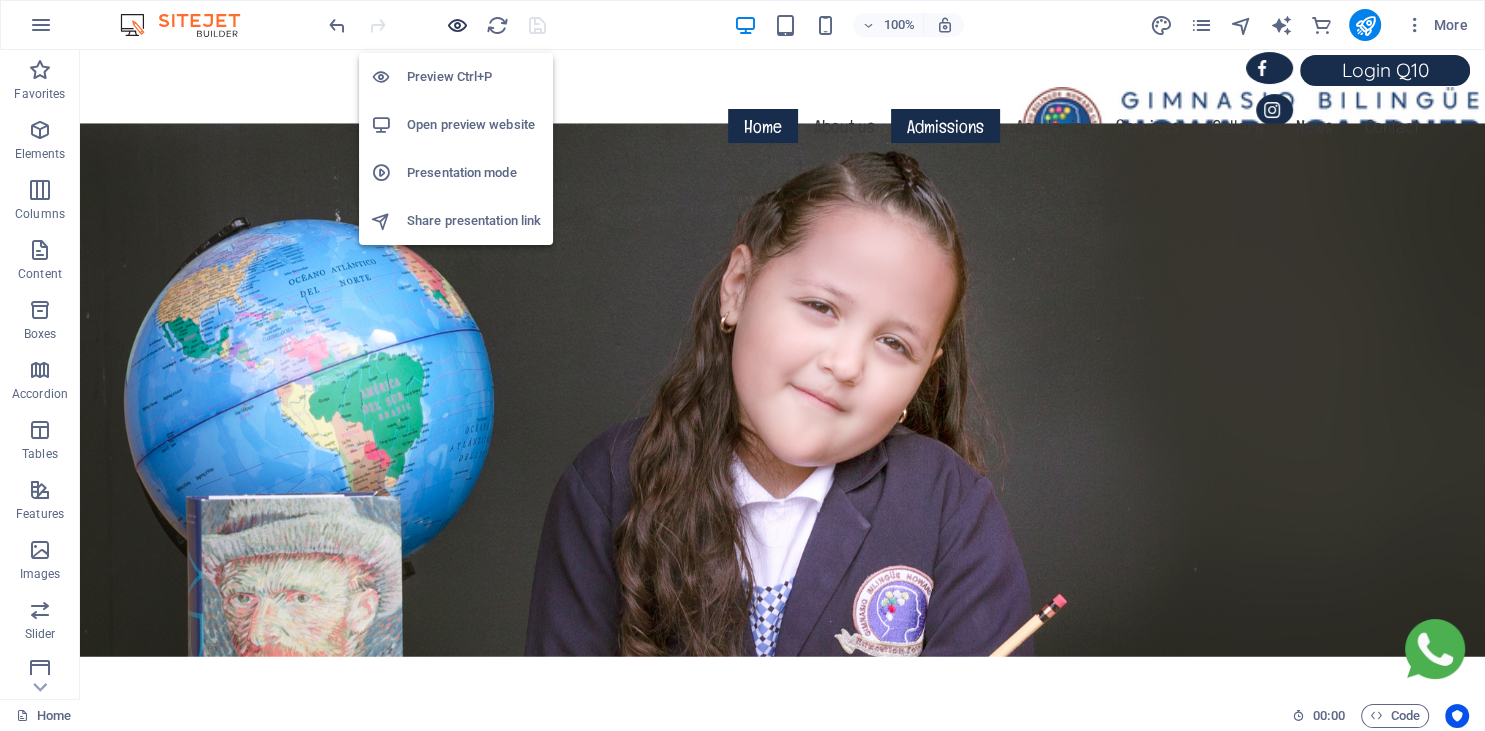 click at bounding box center (457, 25) 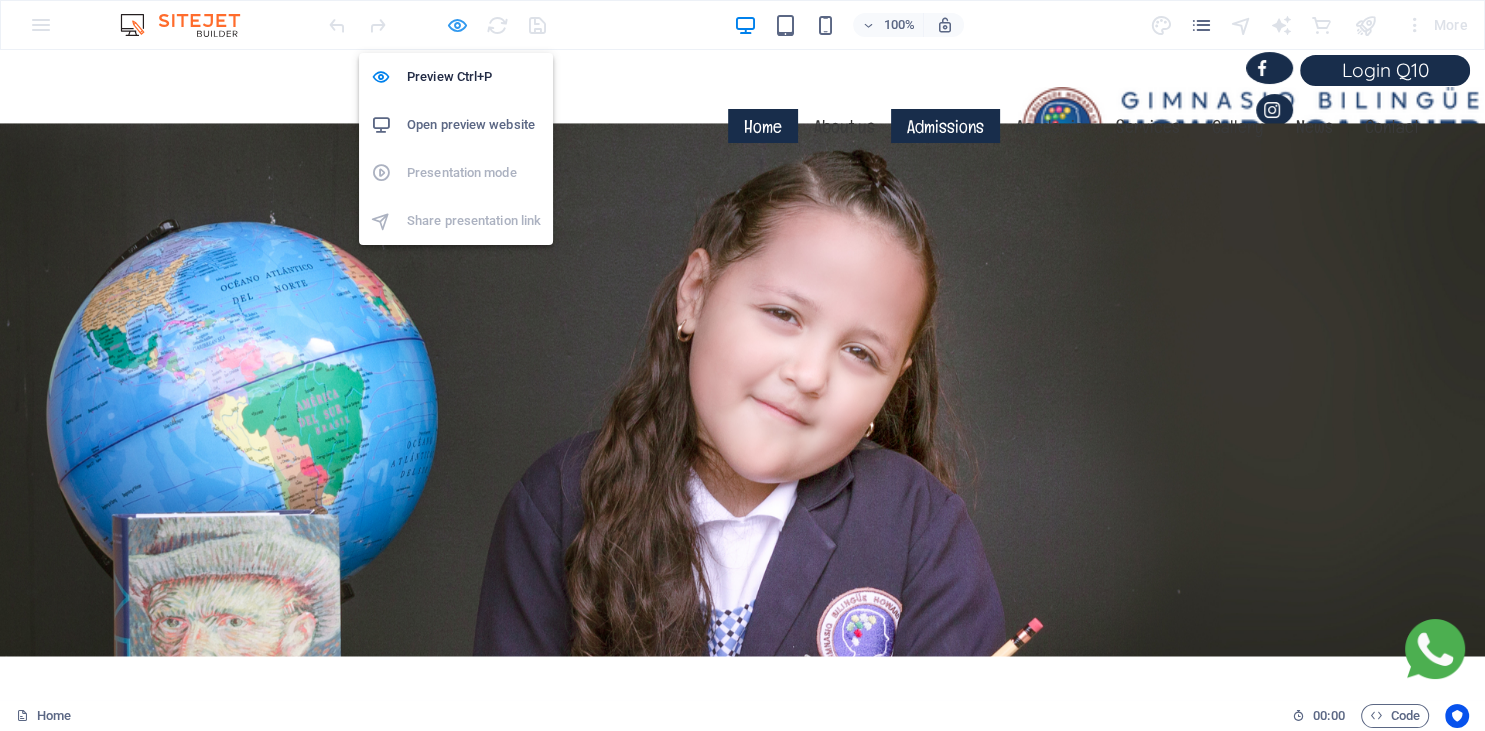 click at bounding box center [457, 25] 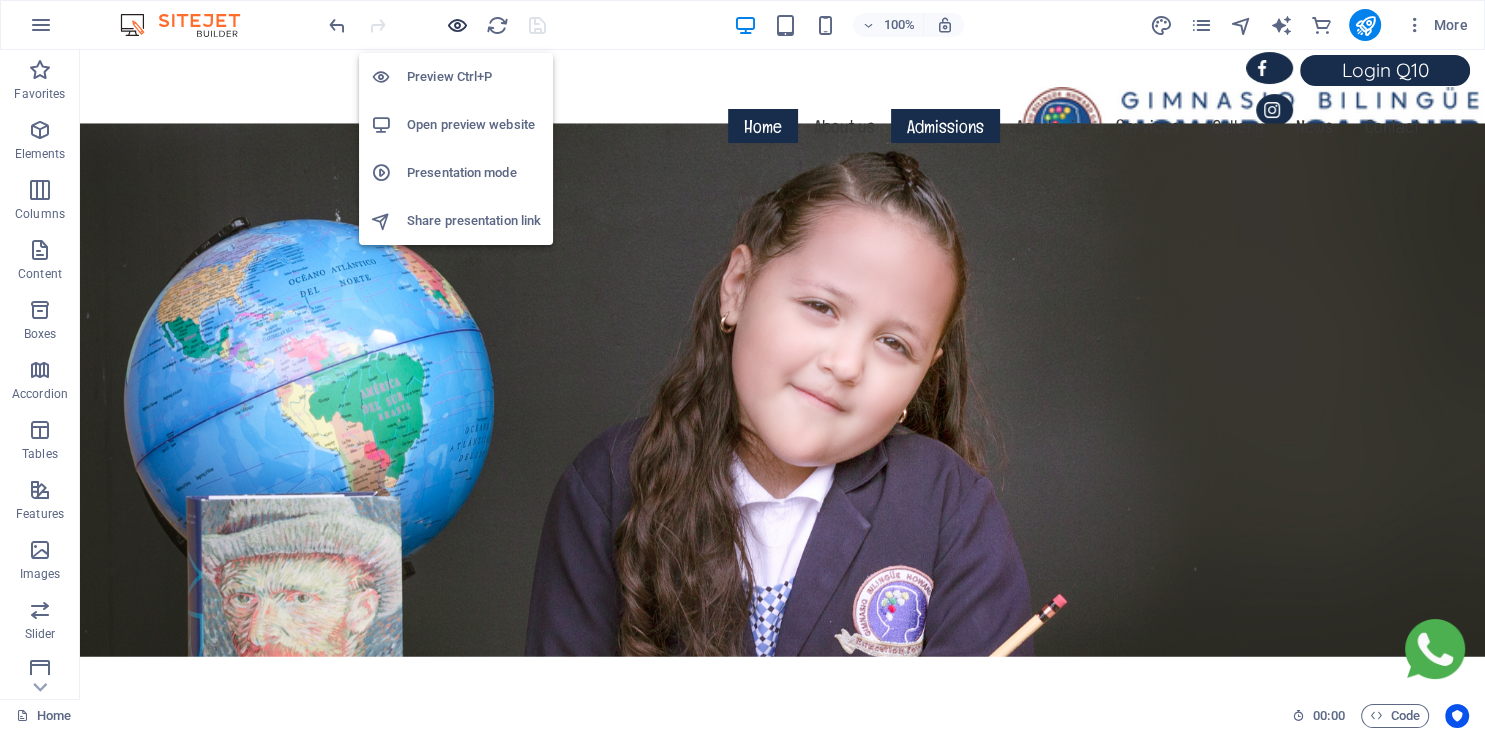 click at bounding box center (457, 25) 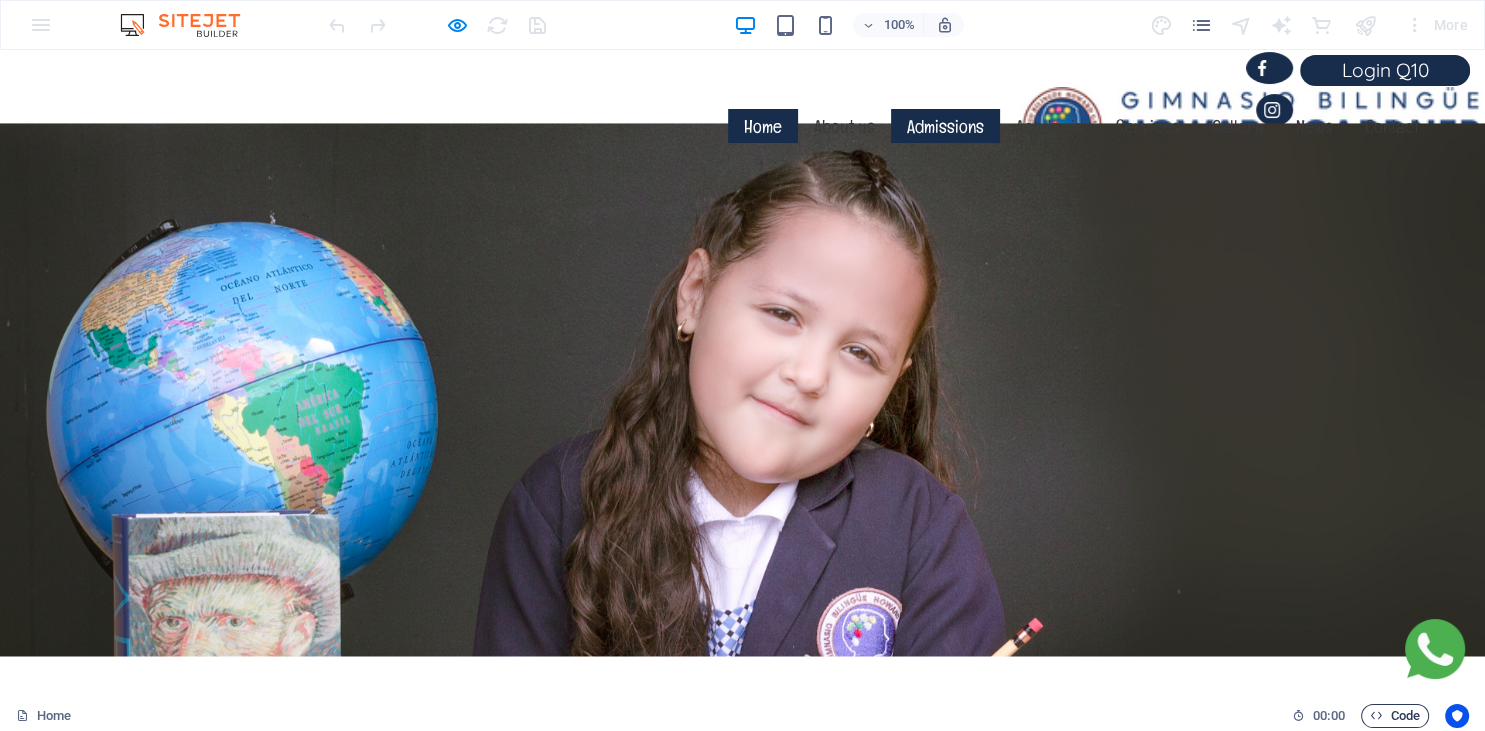 click at bounding box center (1376, 715) 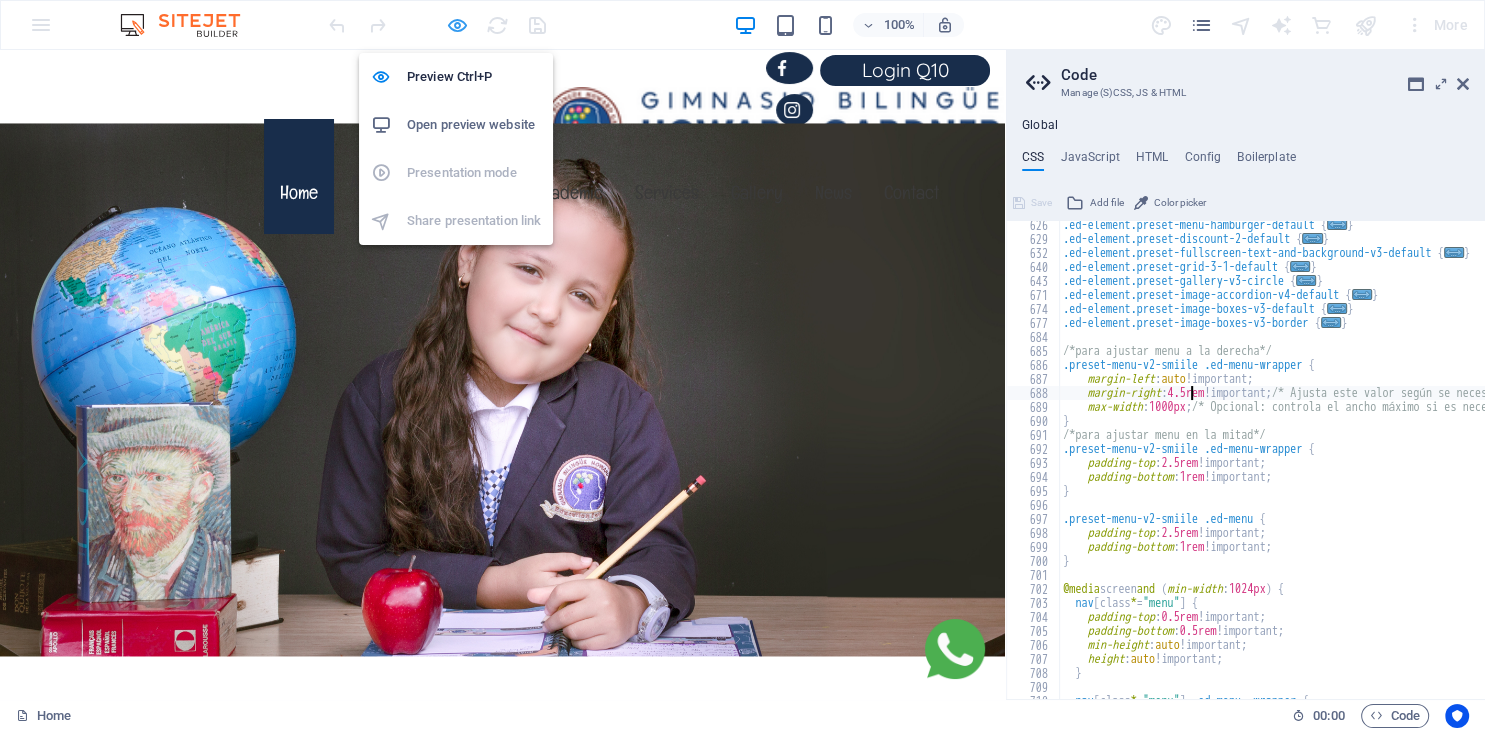 click at bounding box center (457, 25) 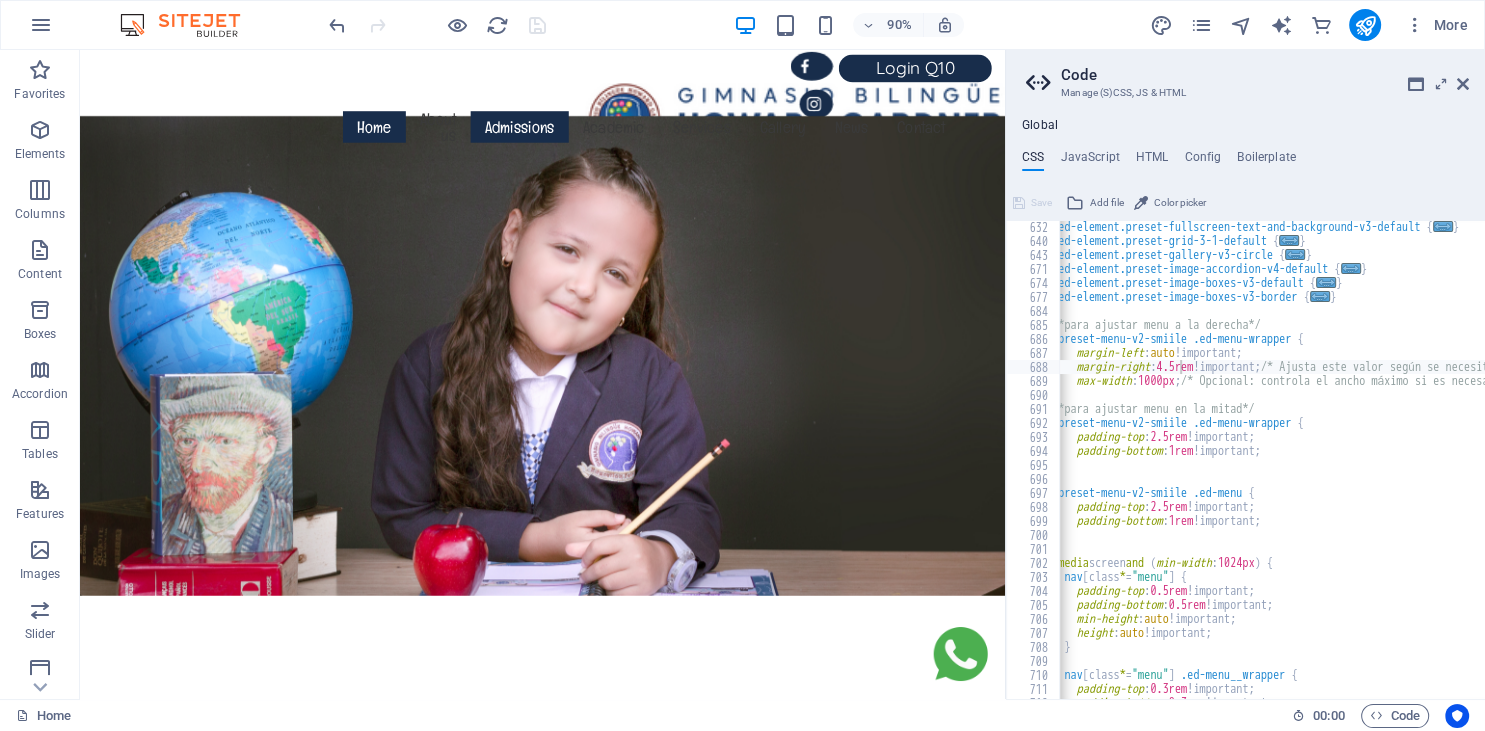 scroll, scrollTop: 2223, scrollLeft: 0, axis: vertical 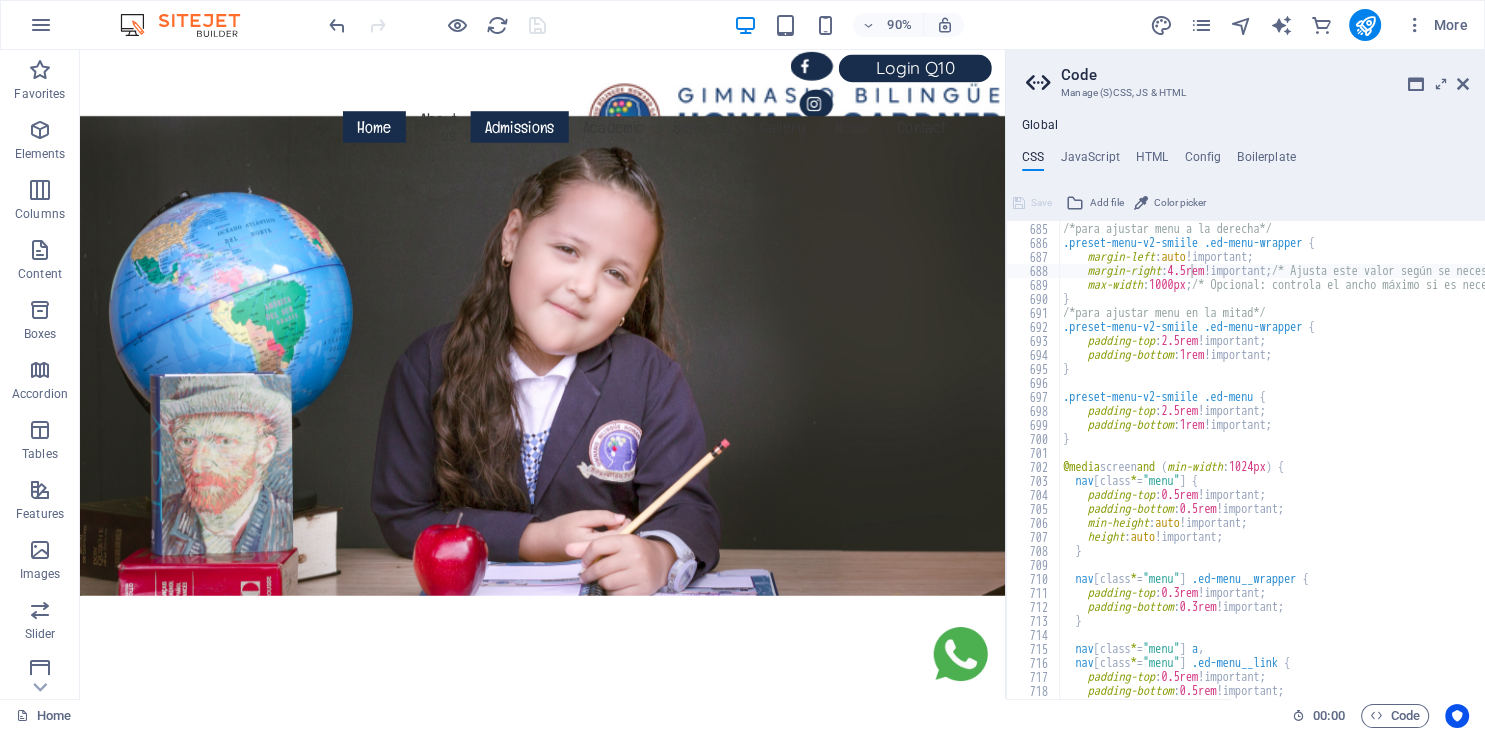 type on "}" 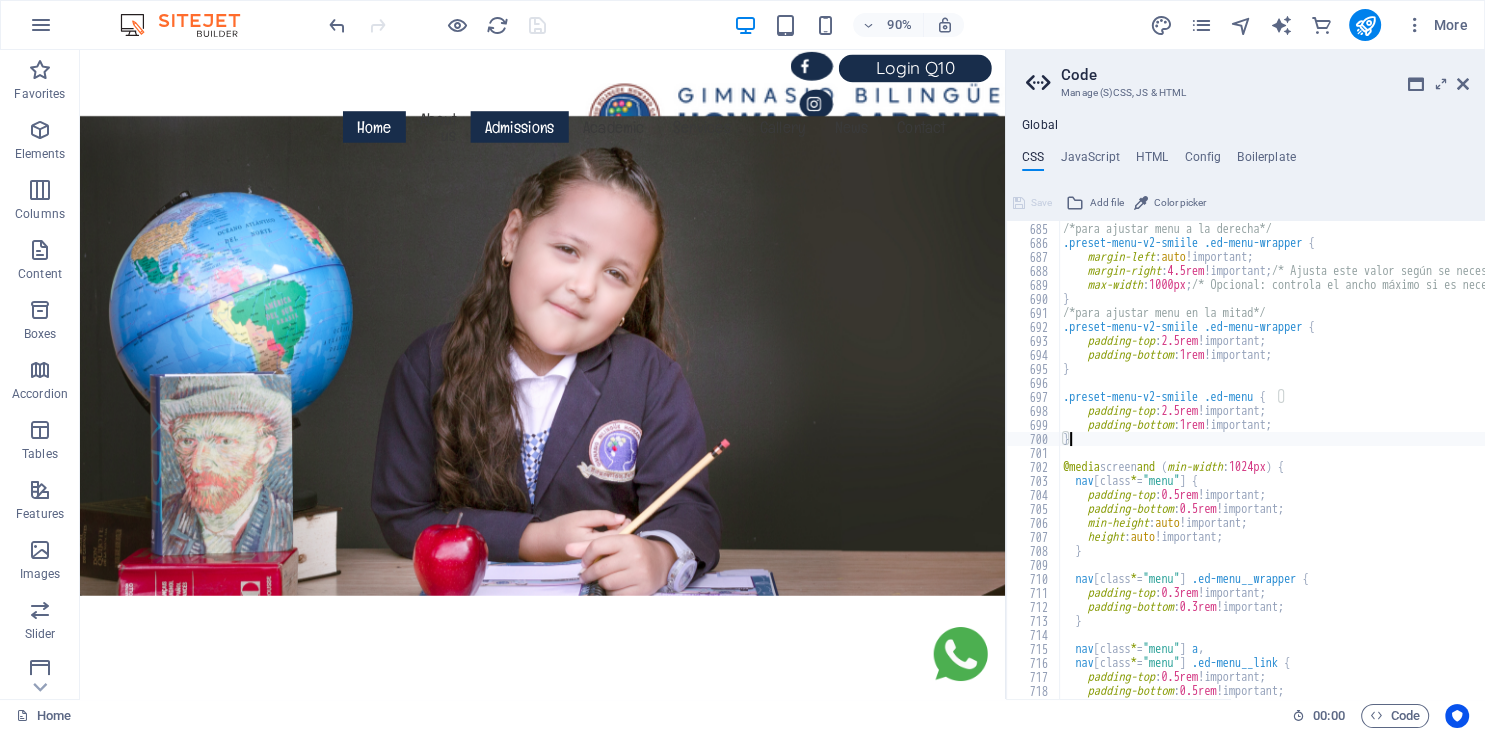 click on "/*para ajustar menu a la derecha*/ .preset-menu-v2-smiile   .ed-menu-wrapper   {      margin-left :  auto  !important;      margin-right :  4.5rem  !important;  /* Ajusta este valor según se necesite */      max-width :  1000px ;  /* Opcional: controla el ancho máximo si es necesario */ } /*para ajustar menu en la mitad*/ .preset-menu-v2-smiile   .ed-menu-wrapper   {      padding-top :  2.5rem  !important;      padding-bottom :  1rem  !important; } .preset-menu-v2-smiile   .ed-menu   {      padding-top :  2.5rem  !important;      padding-bottom :  1rem  !important; } @media  screen  and   ( min-width :  1024px )   {    nav [ class * = "menu" ]   {      padding-top :  0.5rem  !important;      padding-bottom :  0.5rem  !important;      min-height :  auto  !important;      height :  auto  !important;    }    nav [ class * = "menu" ]   .ed-menu__wrapper   {      padding-top :  0.3rem  !important;      padding-bottom :  0.3rem  !important;    }    nav [ class * = "menu" ]   a ,    nav [ class * = "menu" ]     {" at bounding box center (1383, 461) 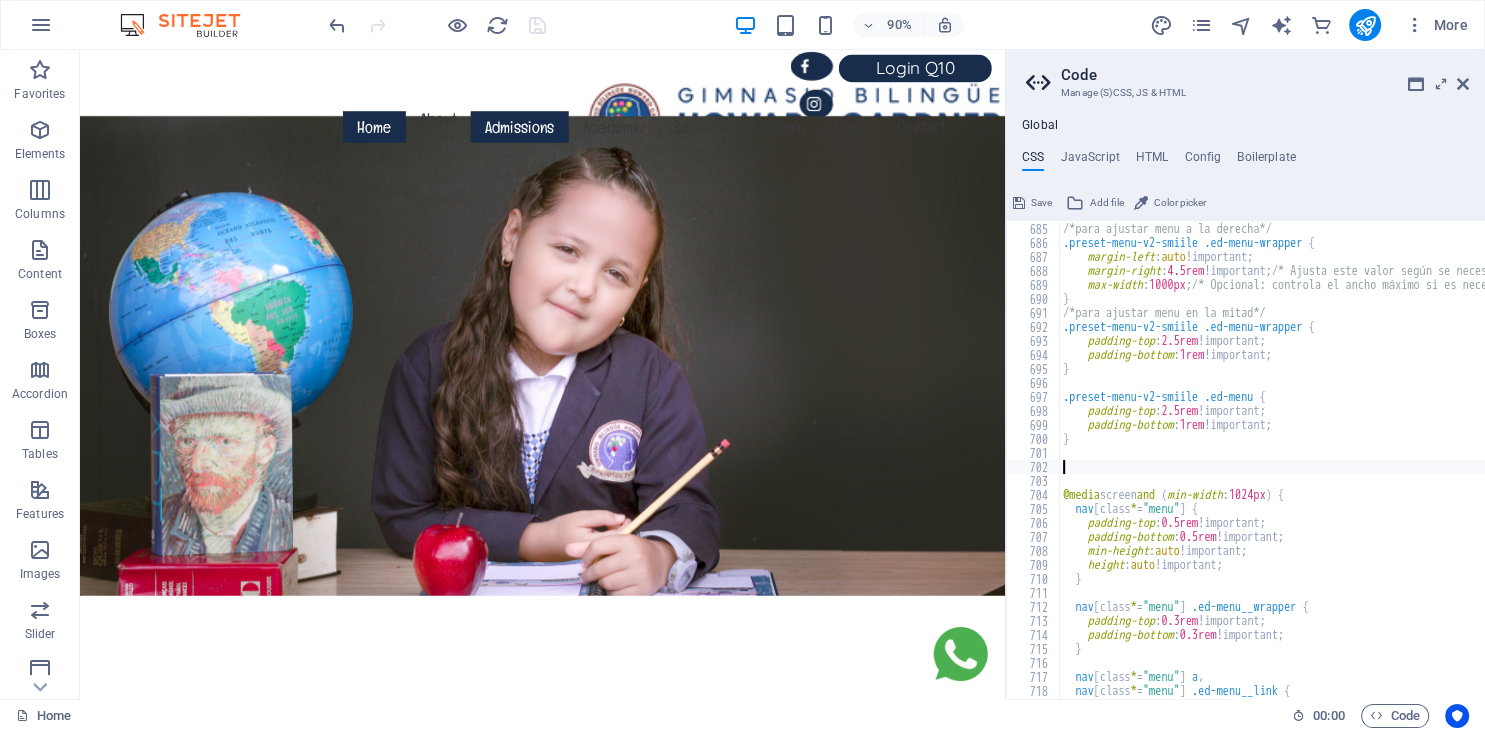 paste on "}" 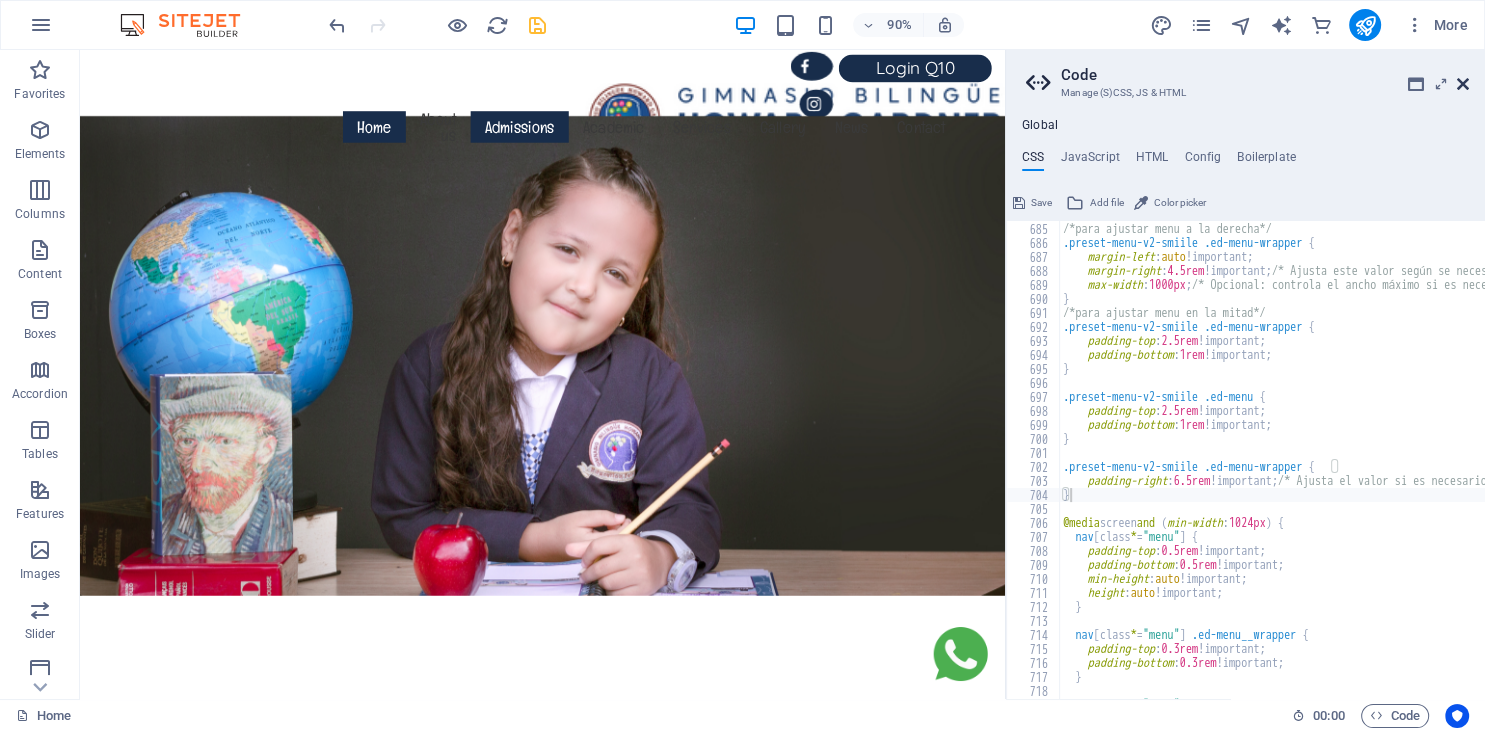 click at bounding box center [1463, 84] 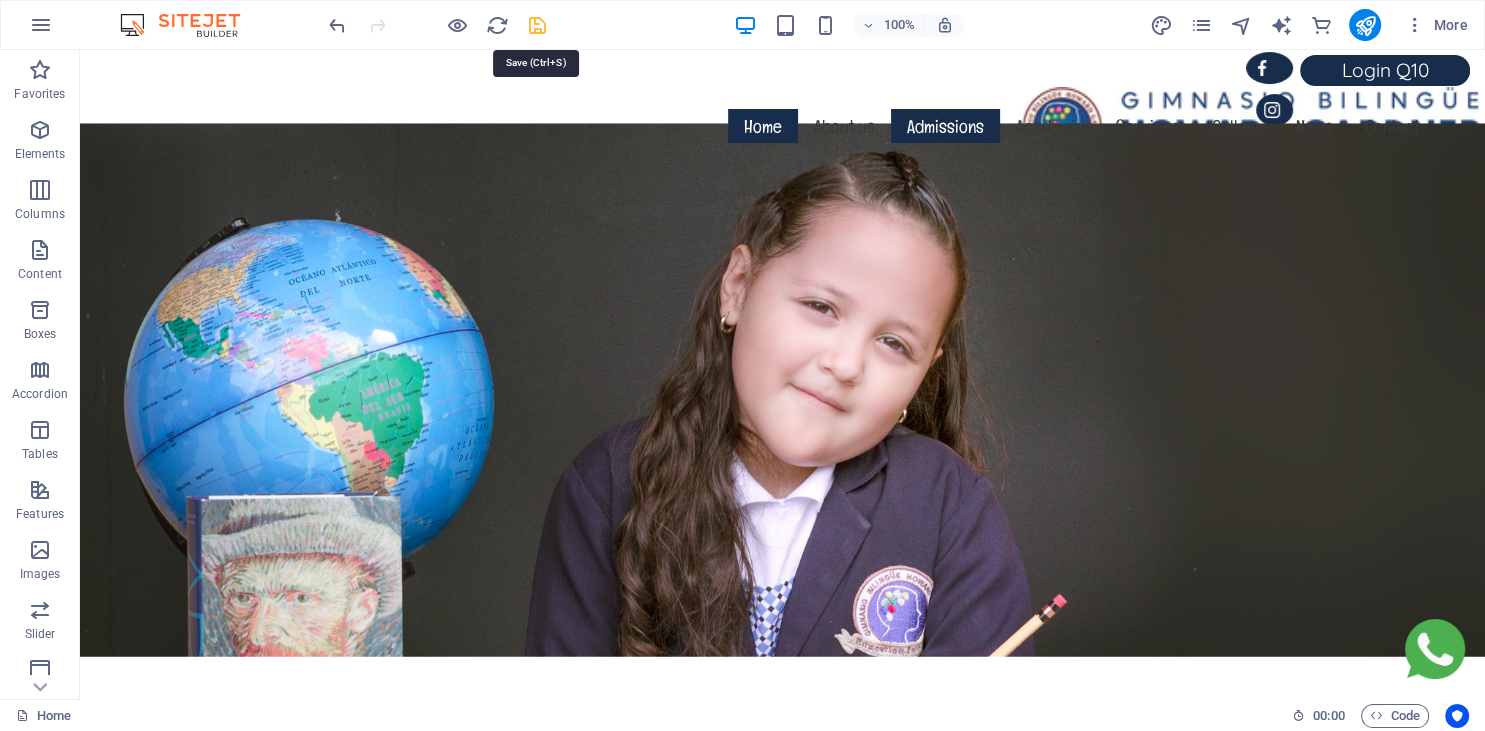 click at bounding box center [537, 25] 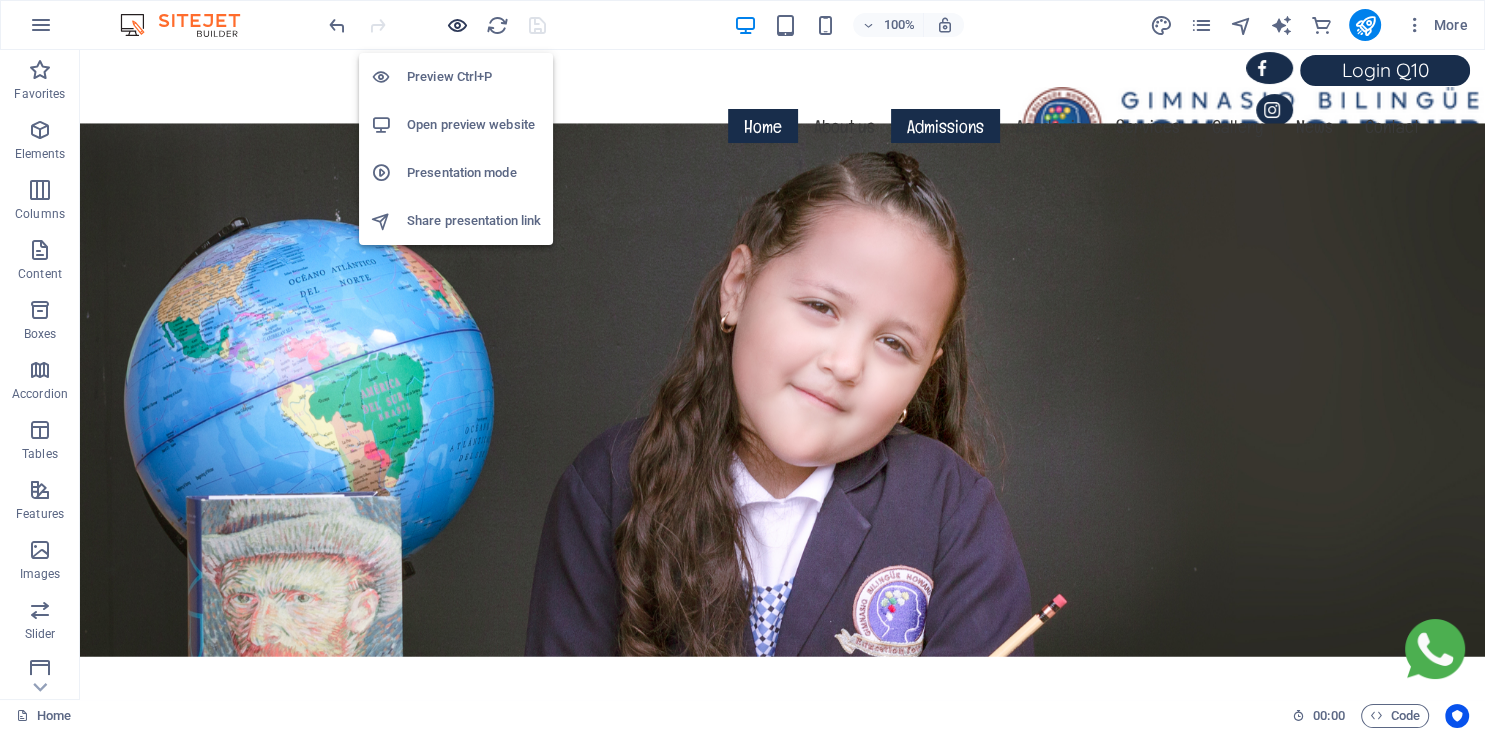 click at bounding box center [457, 25] 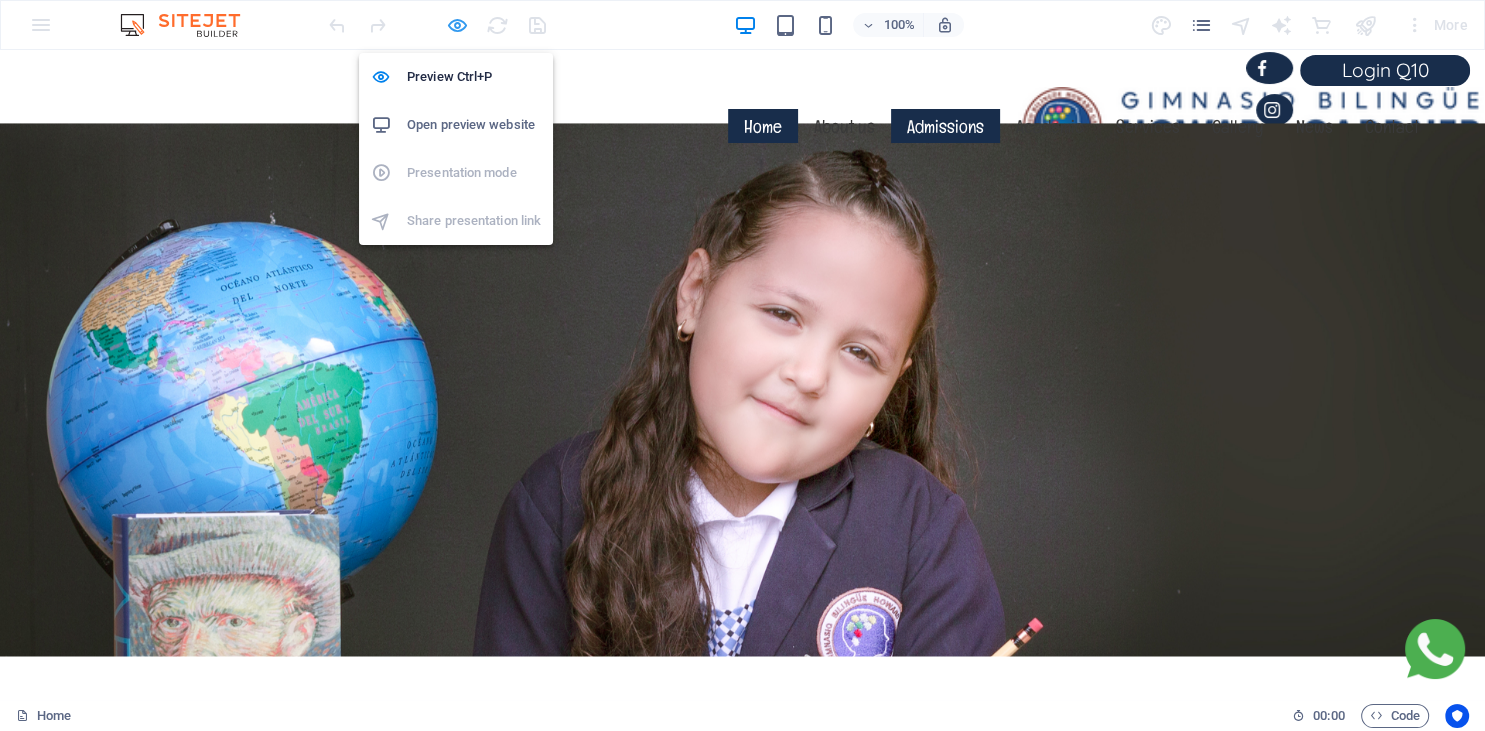 click at bounding box center (457, 25) 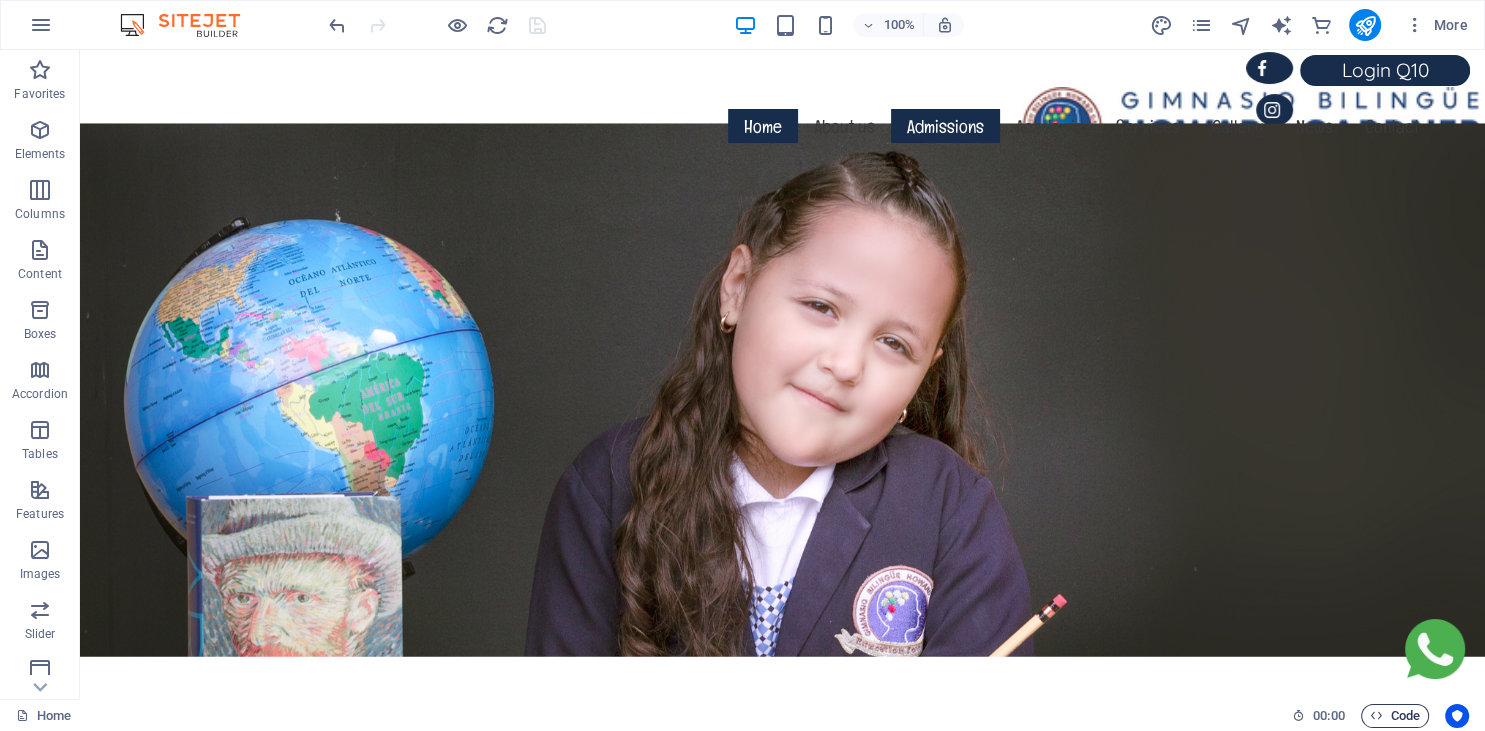 click at bounding box center (1376, 715) 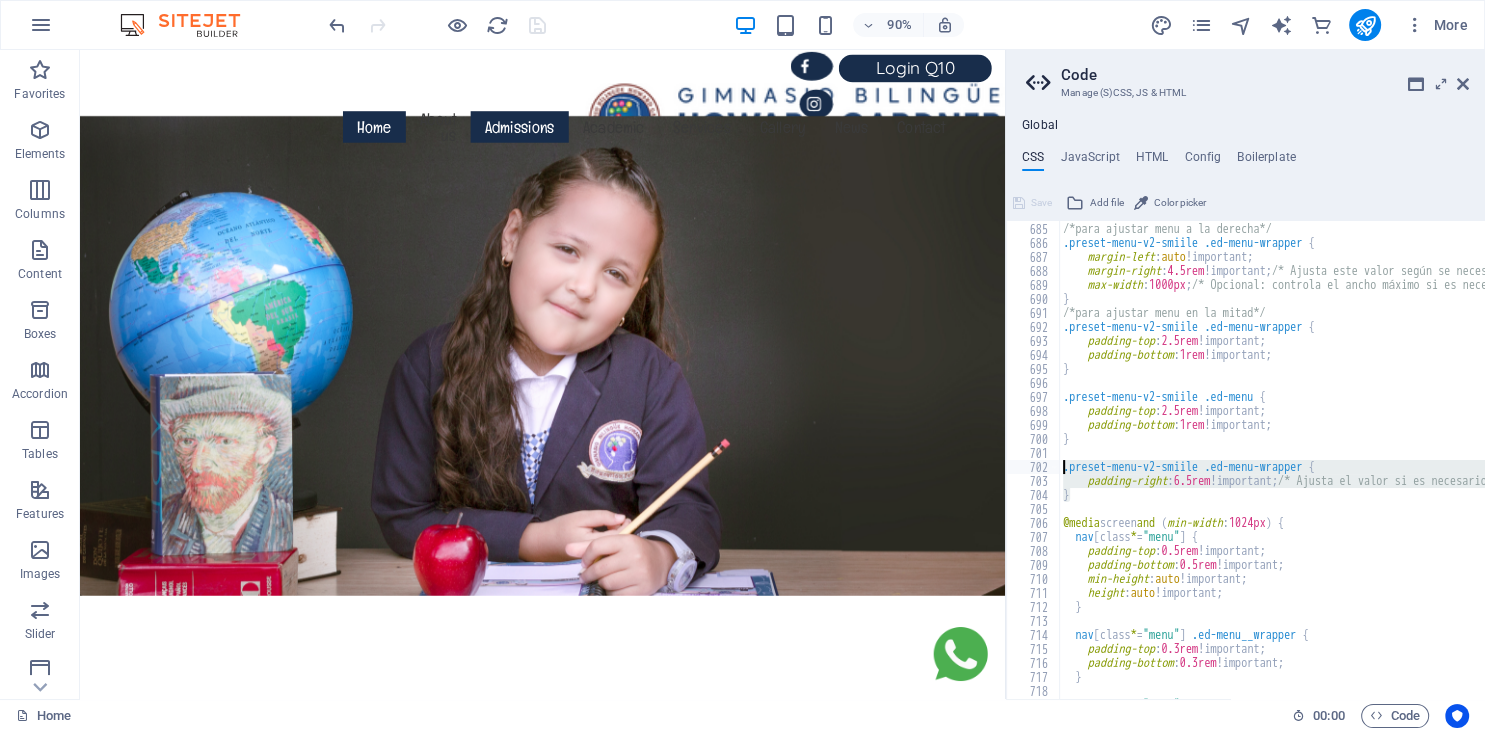 drag, startPoint x: 1094, startPoint y: 499, endPoint x: 1057, endPoint y: 466, distance: 49.57822 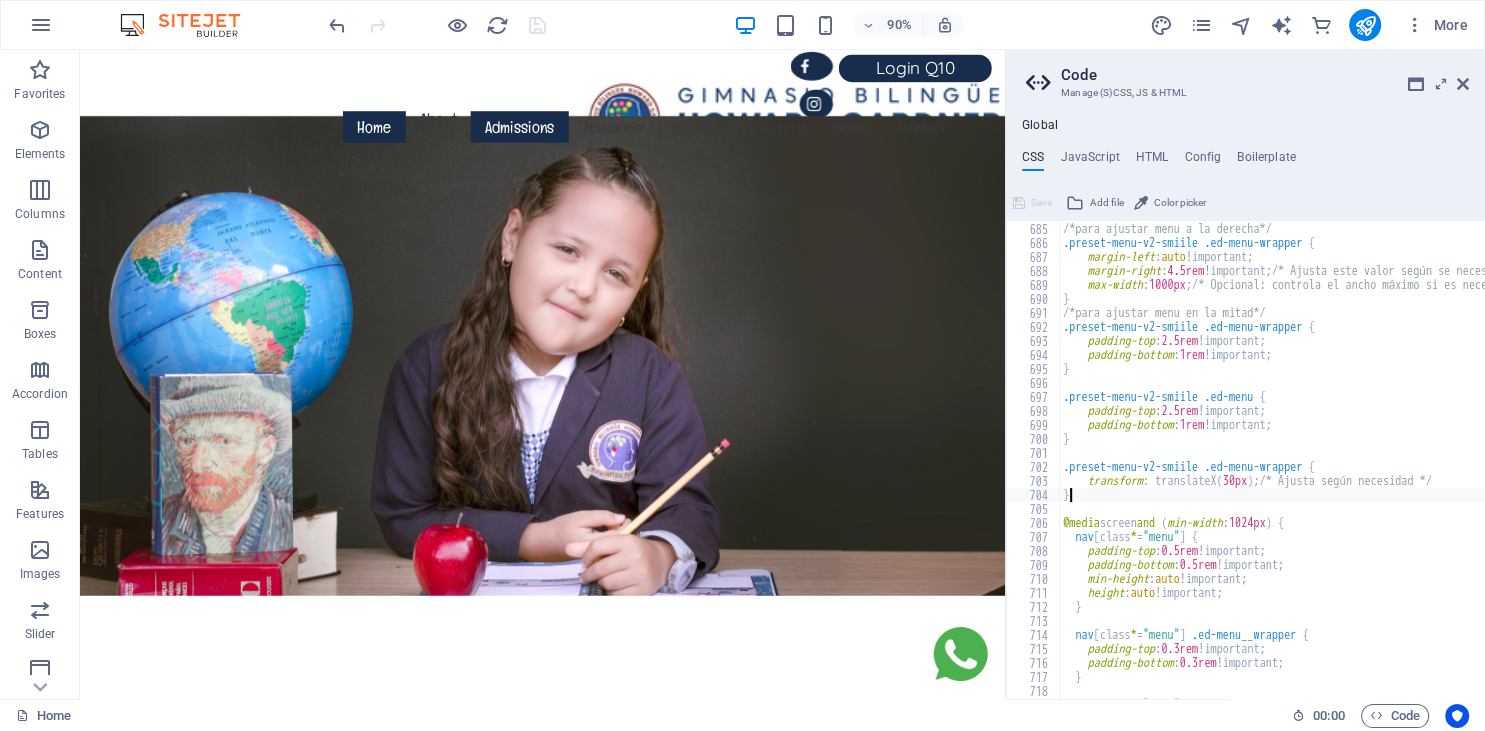type on "}" 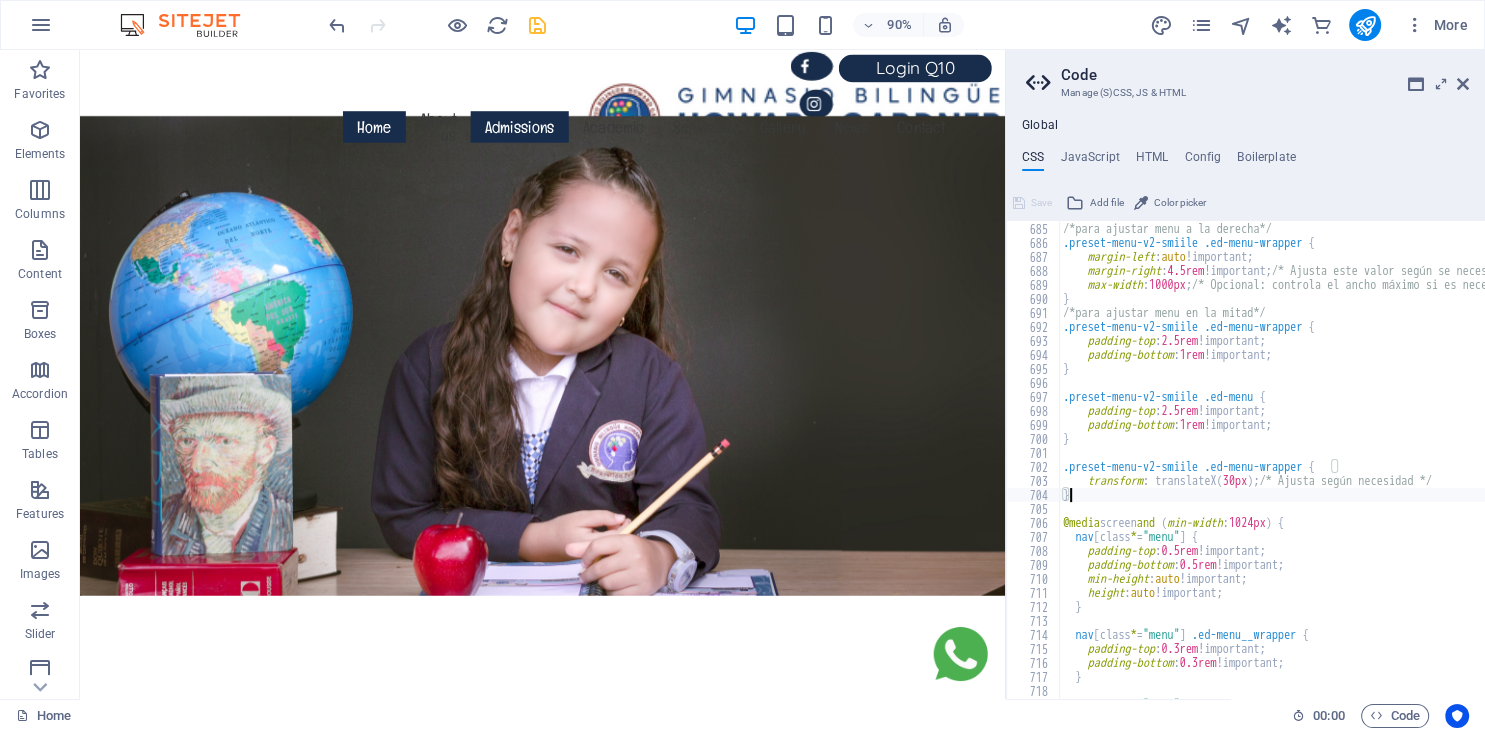 click at bounding box center (1054, 467) 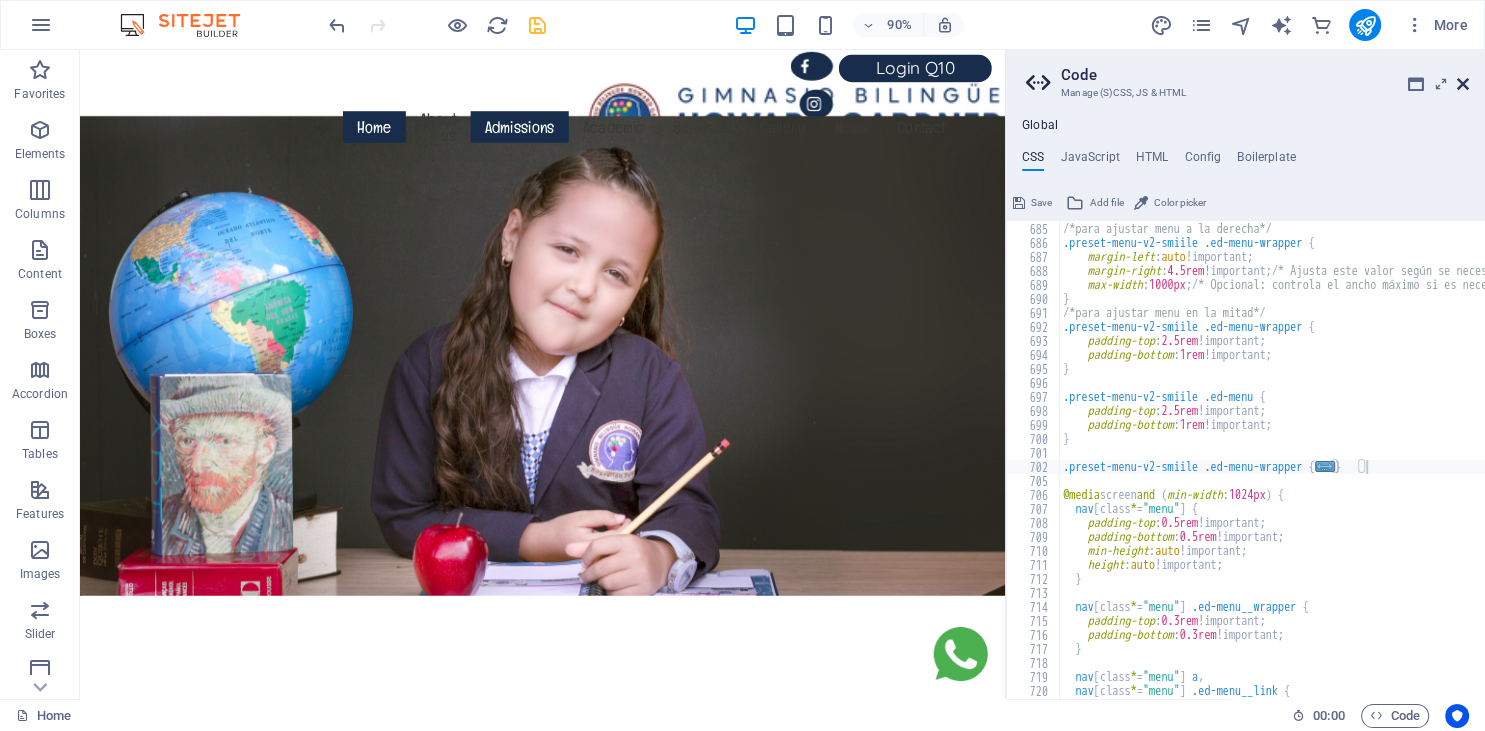 click at bounding box center [1463, 84] 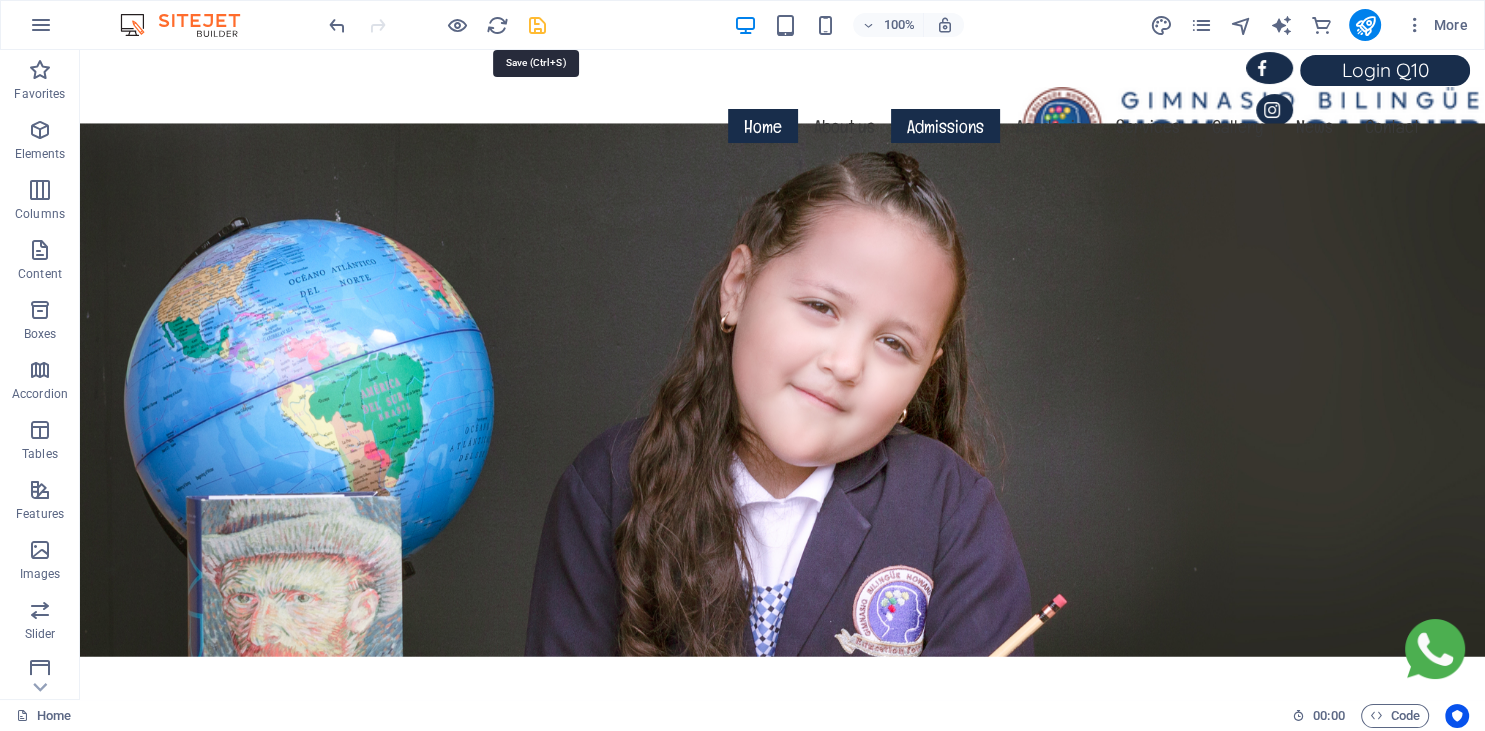 click at bounding box center [537, 25] 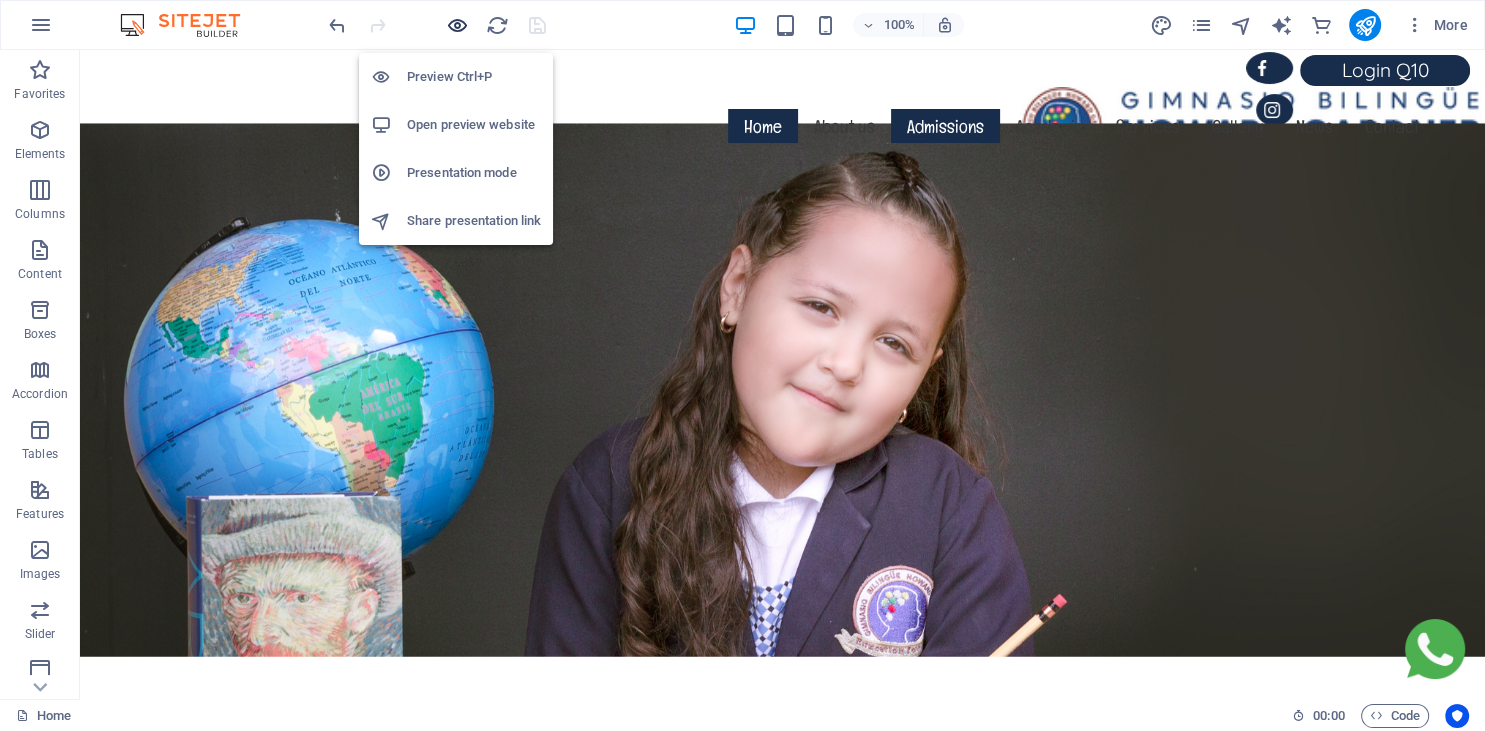 click at bounding box center [457, 25] 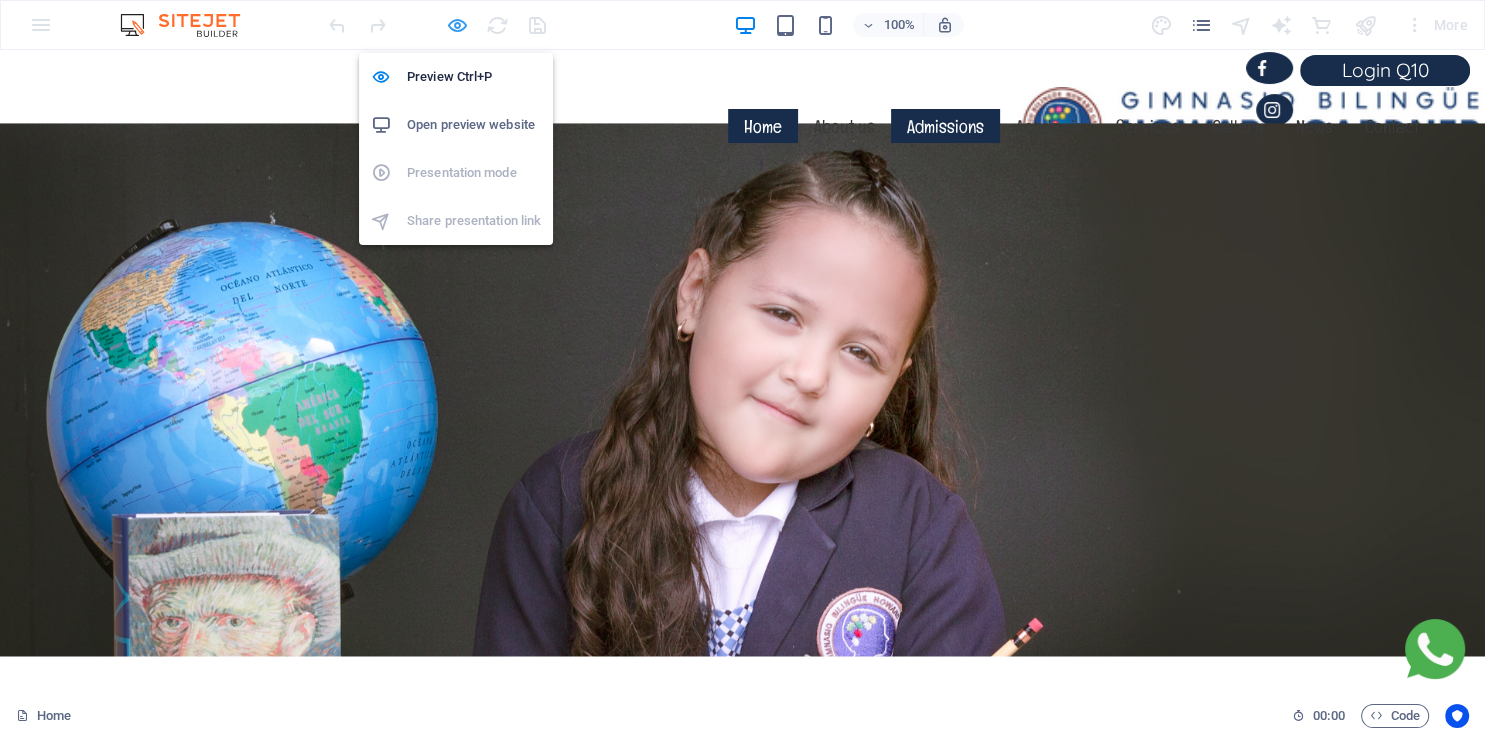 click at bounding box center [457, 25] 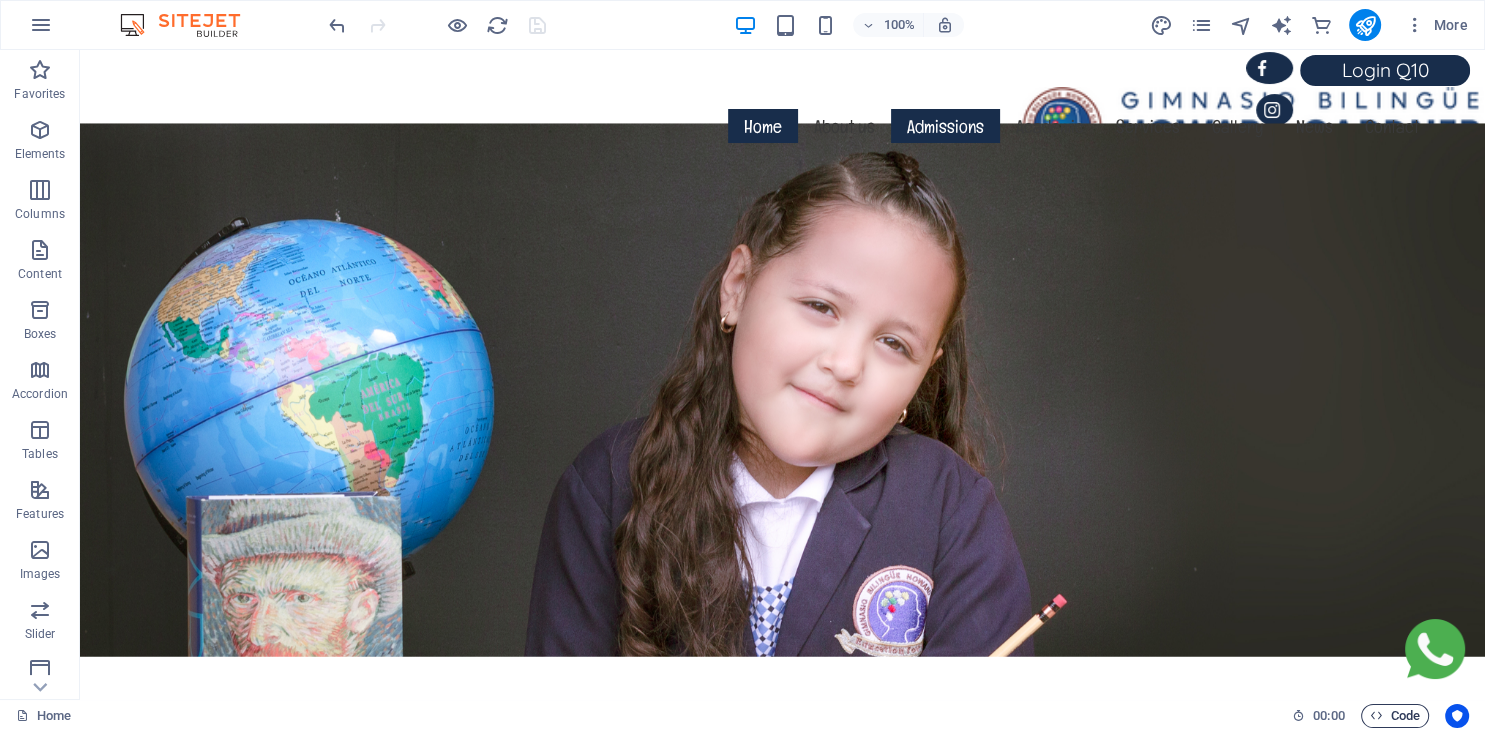 click at bounding box center [1376, 715] 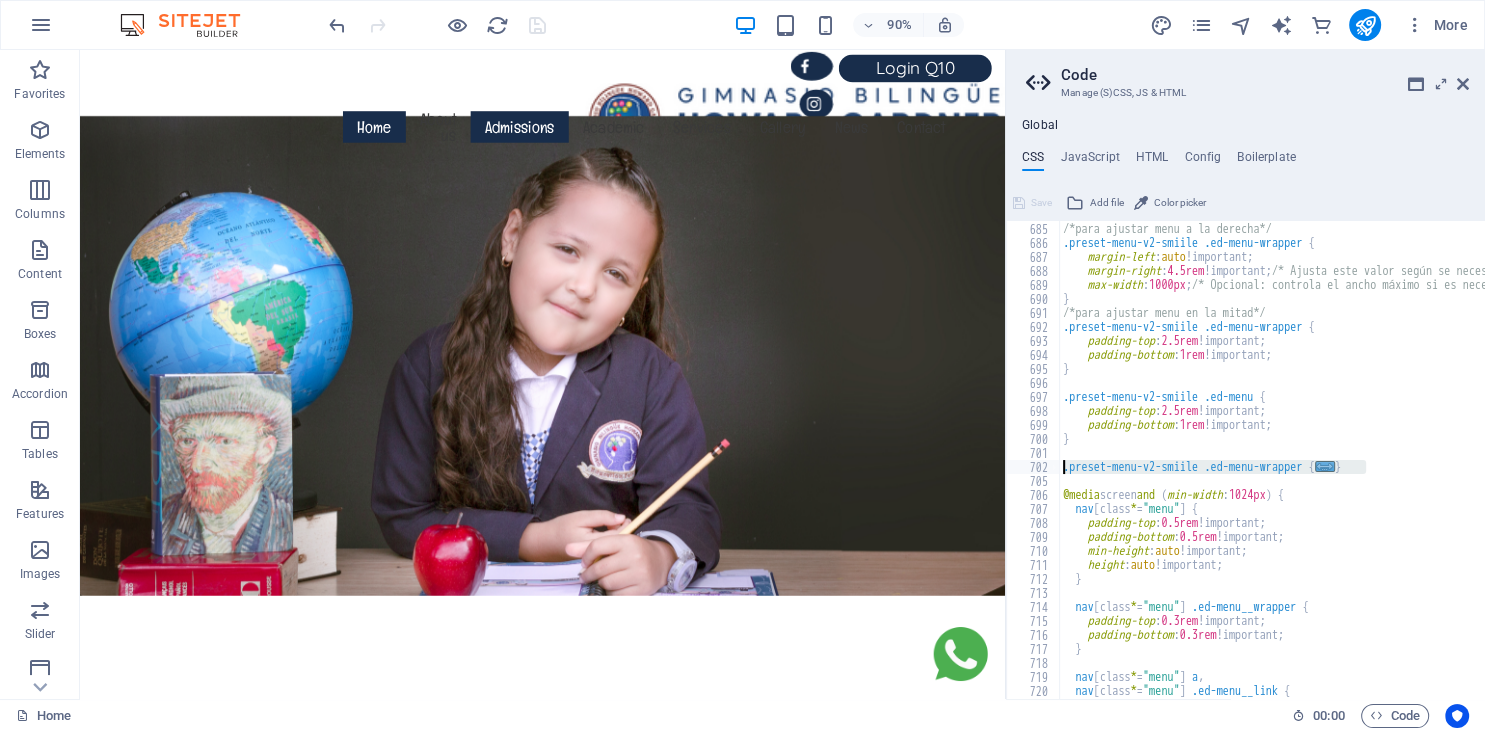 drag, startPoint x: 1393, startPoint y: 467, endPoint x: 1058, endPoint y: 470, distance: 335.01343 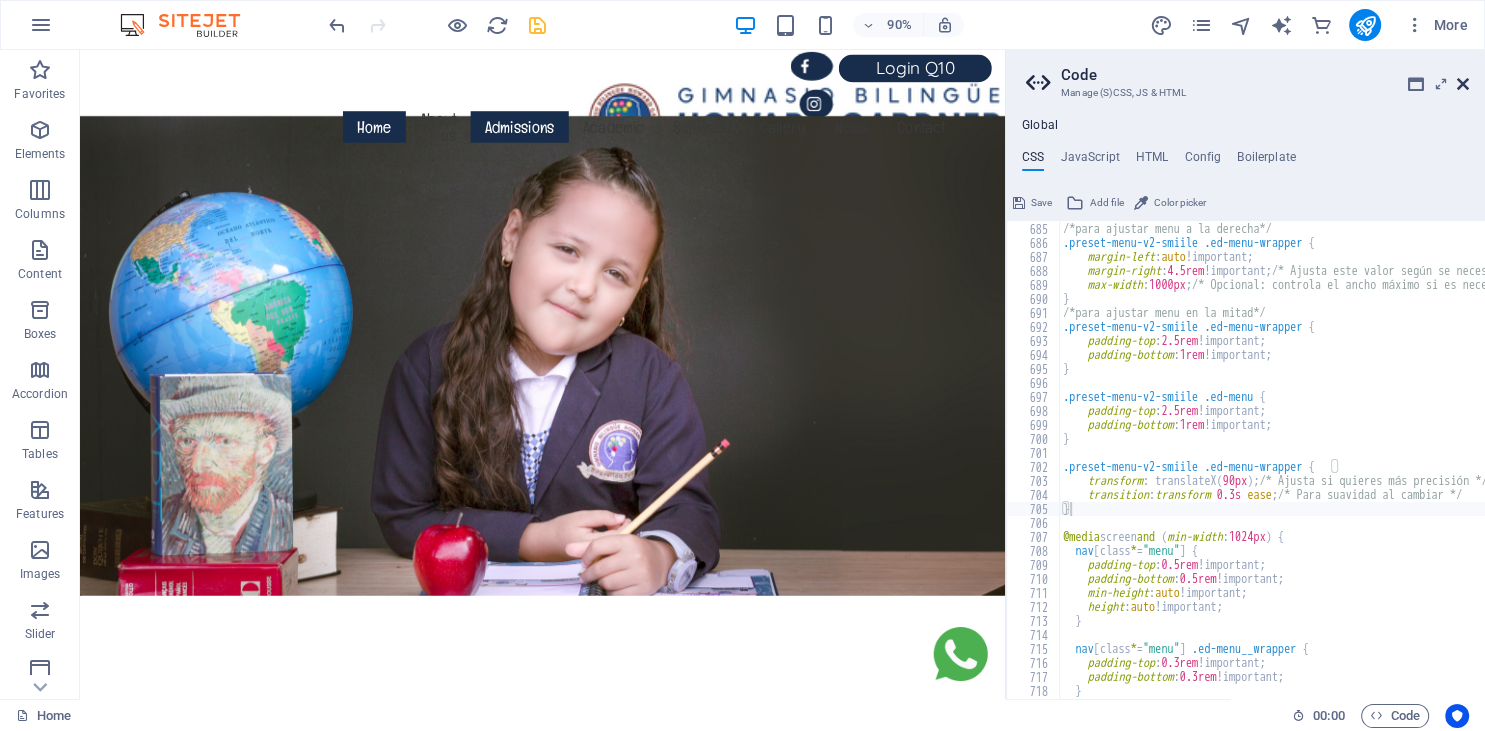 click at bounding box center [1463, 84] 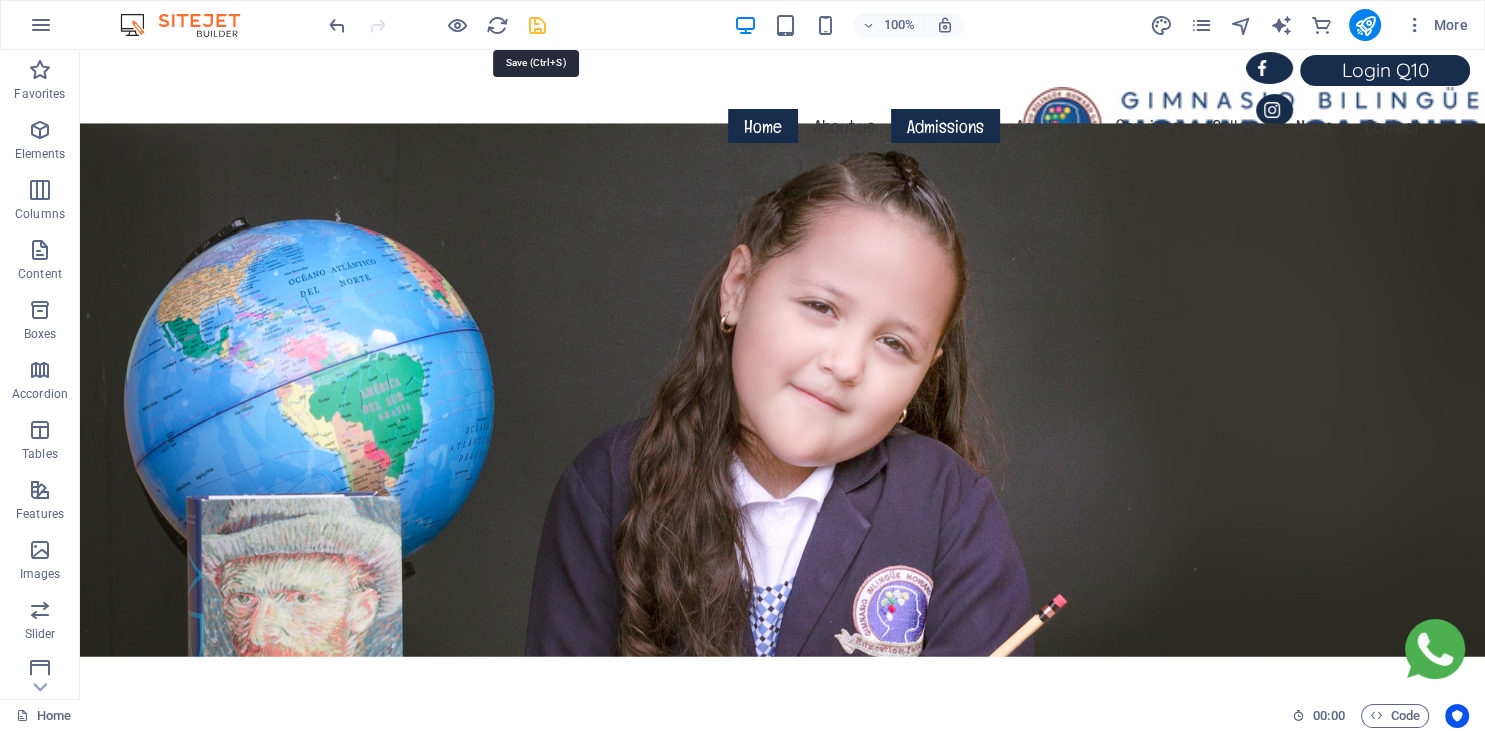 click at bounding box center [537, 25] 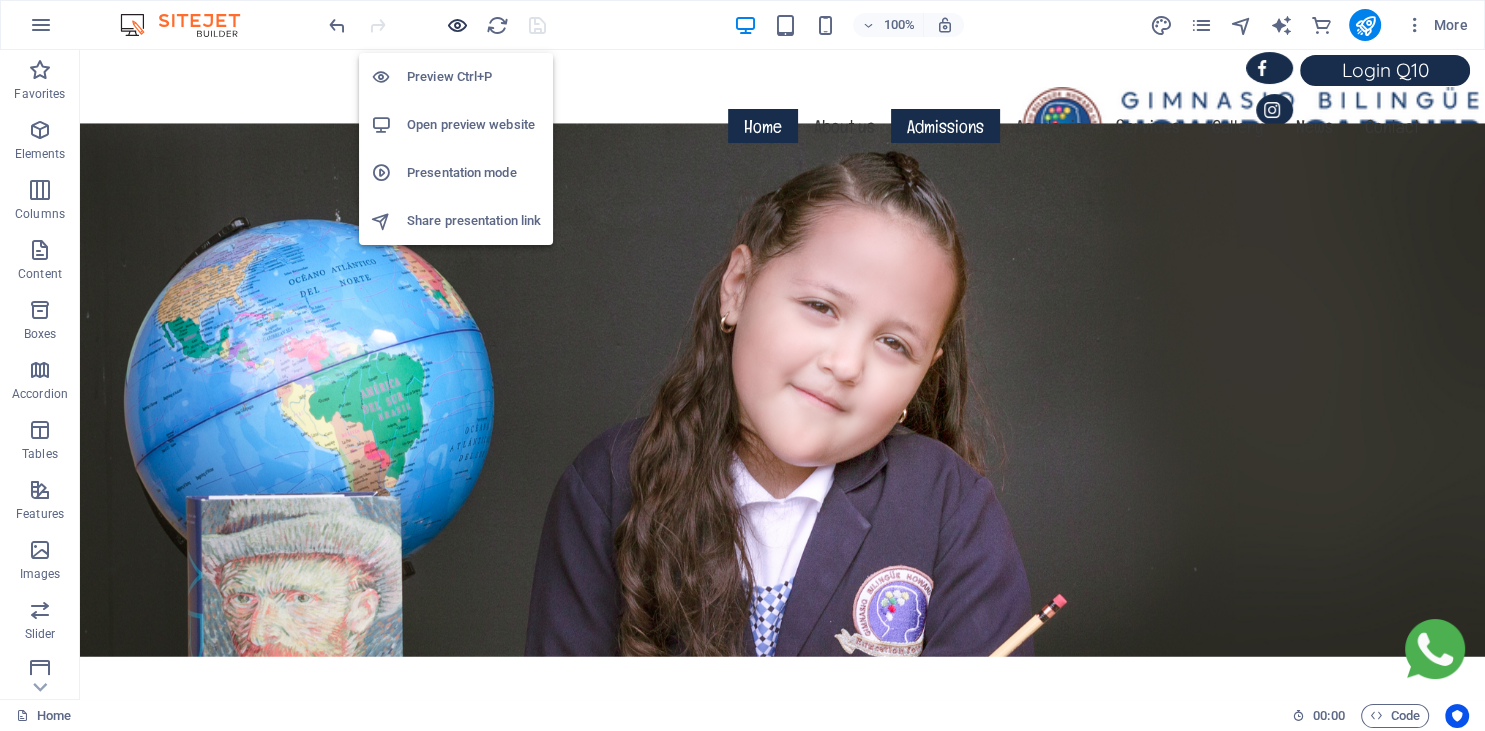 click at bounding box center (457, 25) 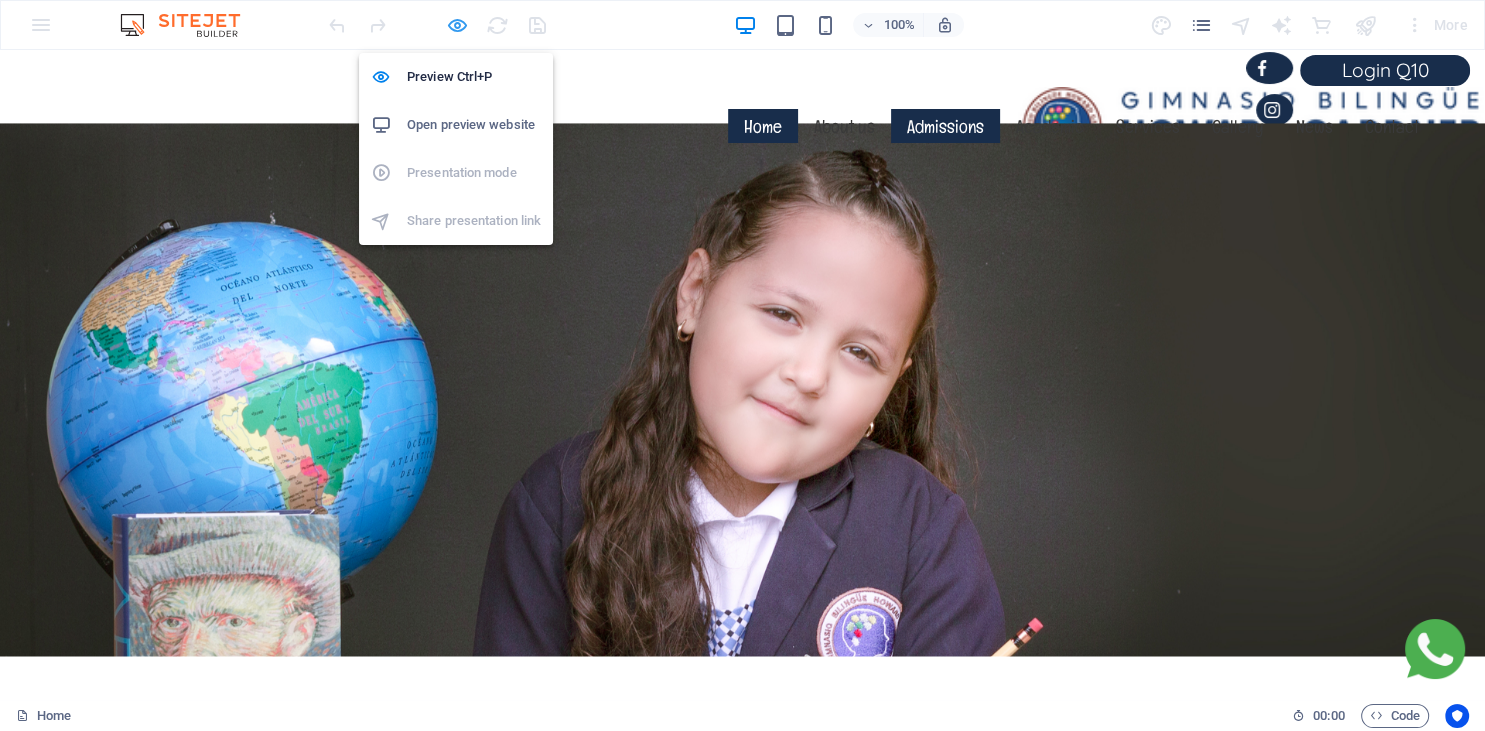 click at bounding box center [457, 25] 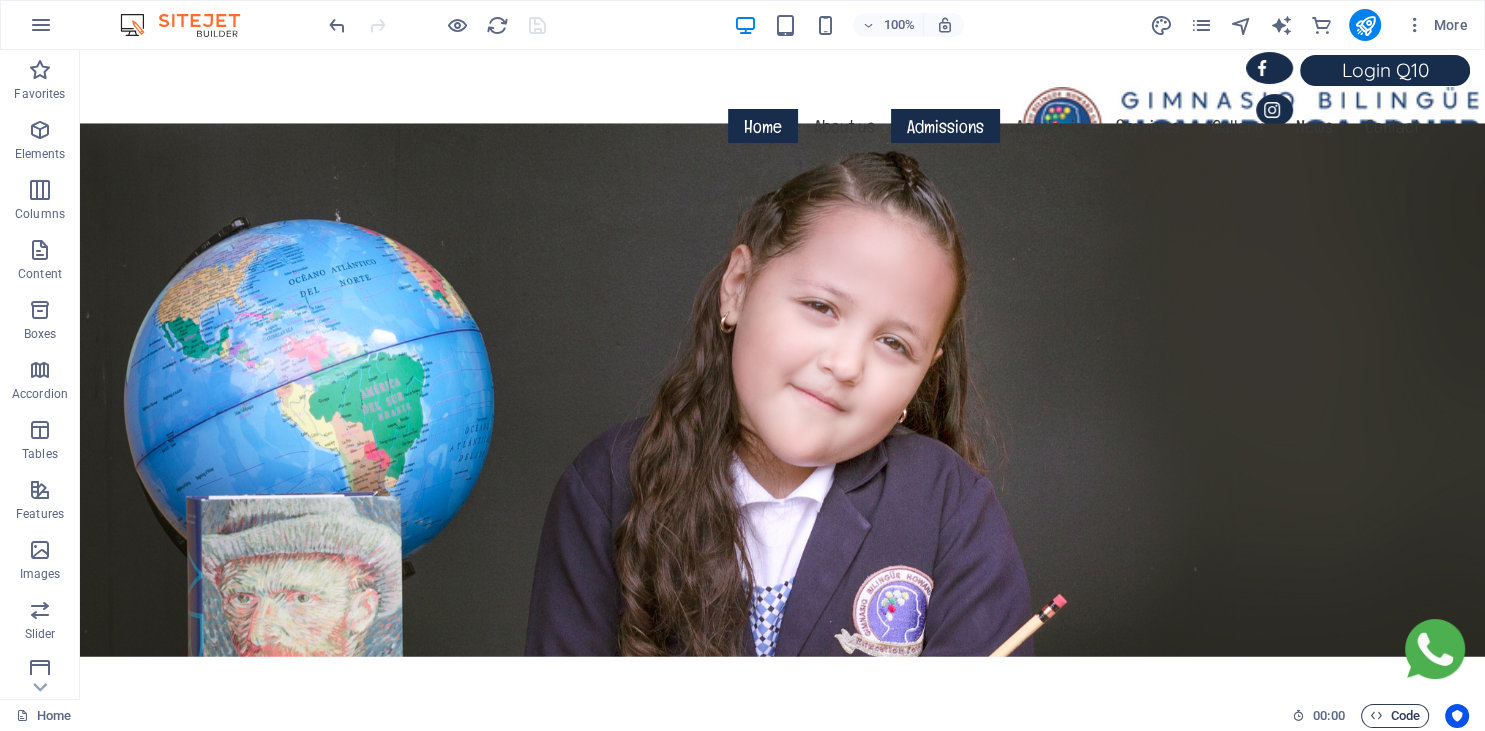 click on "Code" at bounding box center (1395, 716) 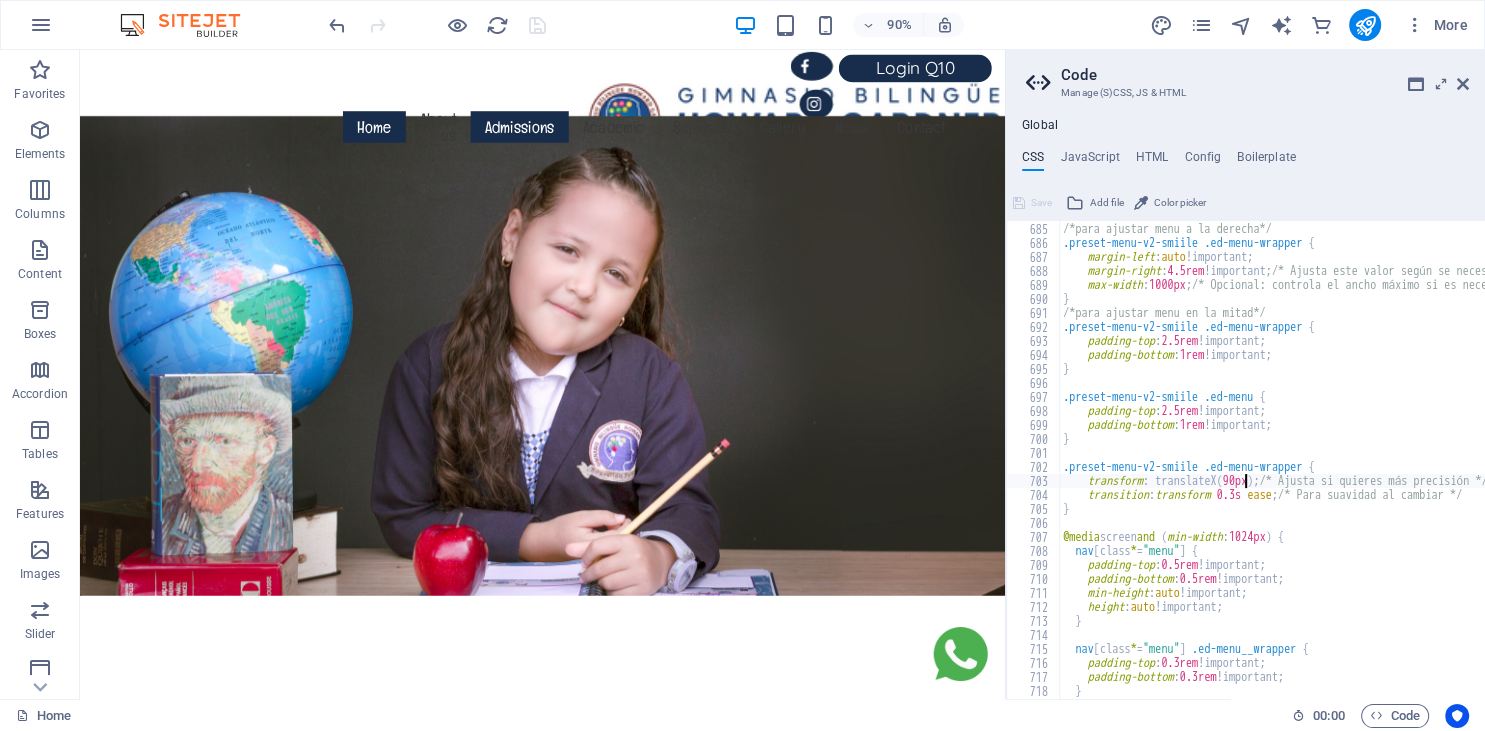 click on "/*para ajustar menu a la derecha*/ .preset-menu-v2-smiile   .ed-menu-wrapper   {      margin-left :  auto  !important;      margin-right :  4.5rem  !important;  /* Ajusta este valor según se necesite */      max-width :  1000px ;  /* Opcional: controla el ancho máximo si es necesario */ } /*para ajustar menu en la mitad*/ .preset-menu-v2-smiile   .ed-menu-wrapper   {      padding-top :  2.5rem  !important;      padding-bottom :  1rem  !important; } .preset-menu-v2-smiile   .ed-menu   {      padding-top :  2.5rem  !important;      padding-bottom :  1rem  !important; } .preset-menu-v2-smiile   .ed-menu-wrapper   {      transform : translateX ( 90px ) ;  /* Ajusta si quieres más precisión */      transition :  transform   0.3s   ease ;  /* Para suavidad al cambiar */ } @media  screen  and   ( min-width :  1024px )   {    nav [ class * = "menu" ]   {      padding-top :  0.5rem  !important;      padding-bottom :  0.5rem  !important;      min-height :  auto  !important;      height :  auto  !important;    }" at bounding box center [1383, 461] 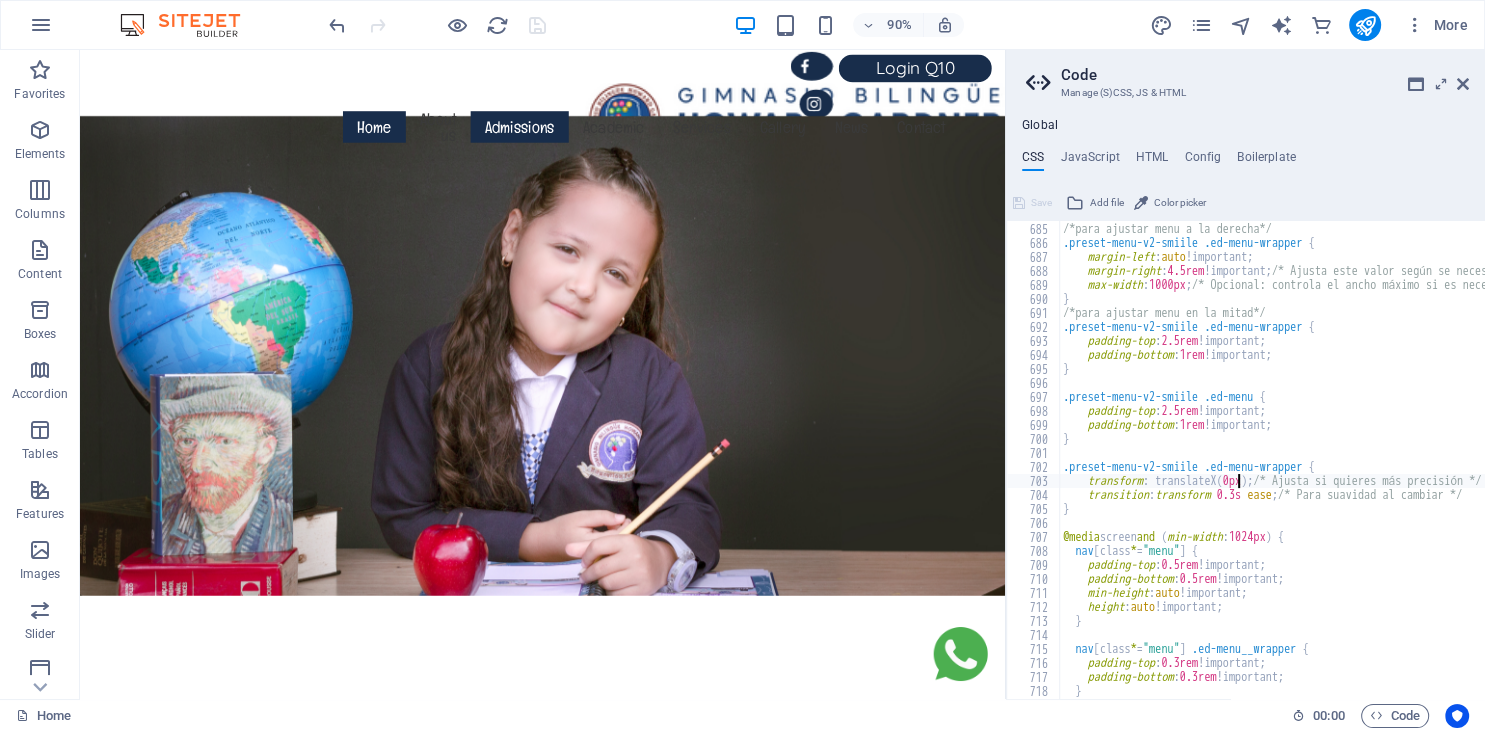 scroll, scrollTop: 2281, scrollLeft: 0, axis: vertical 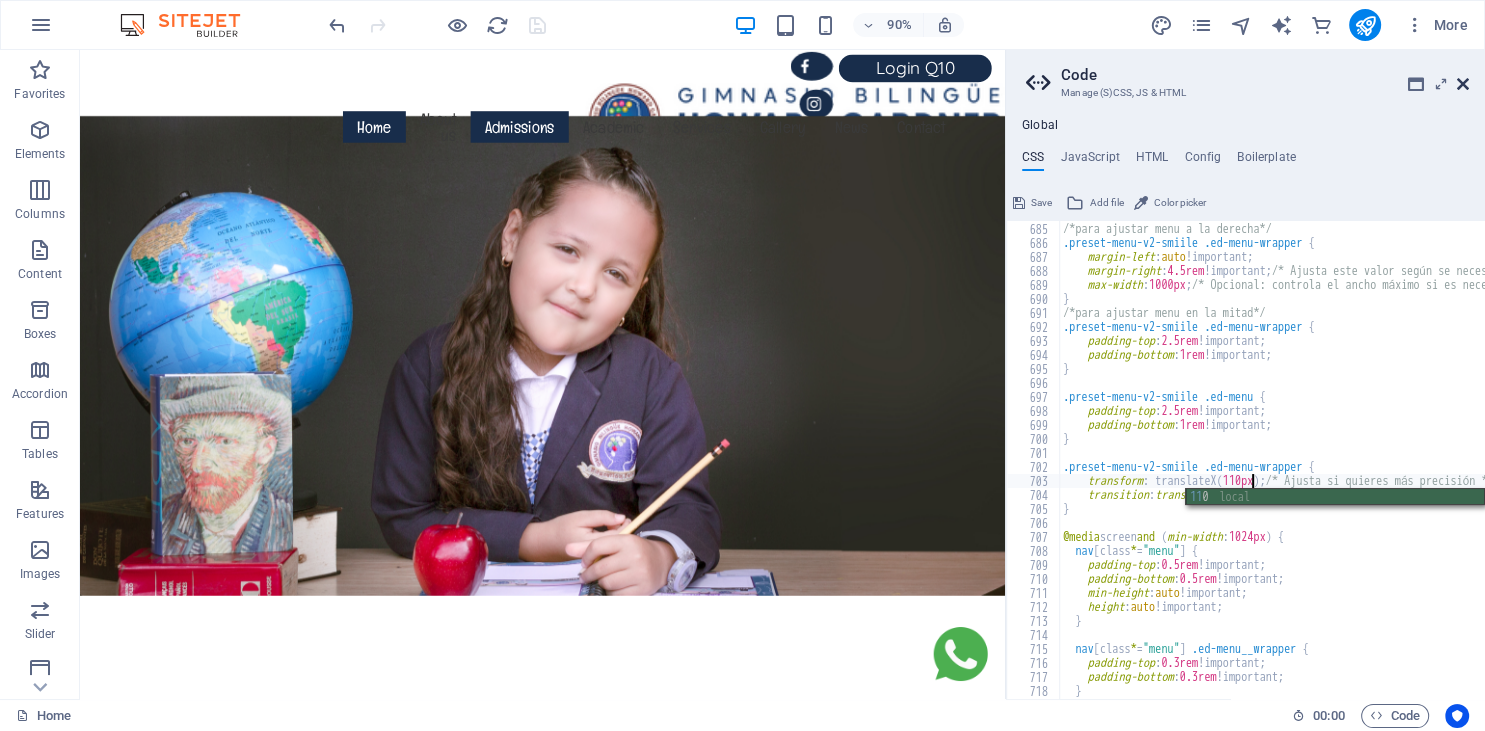 type on "transform: translateX(110px); /* Ajusta si quieres más precisión */" 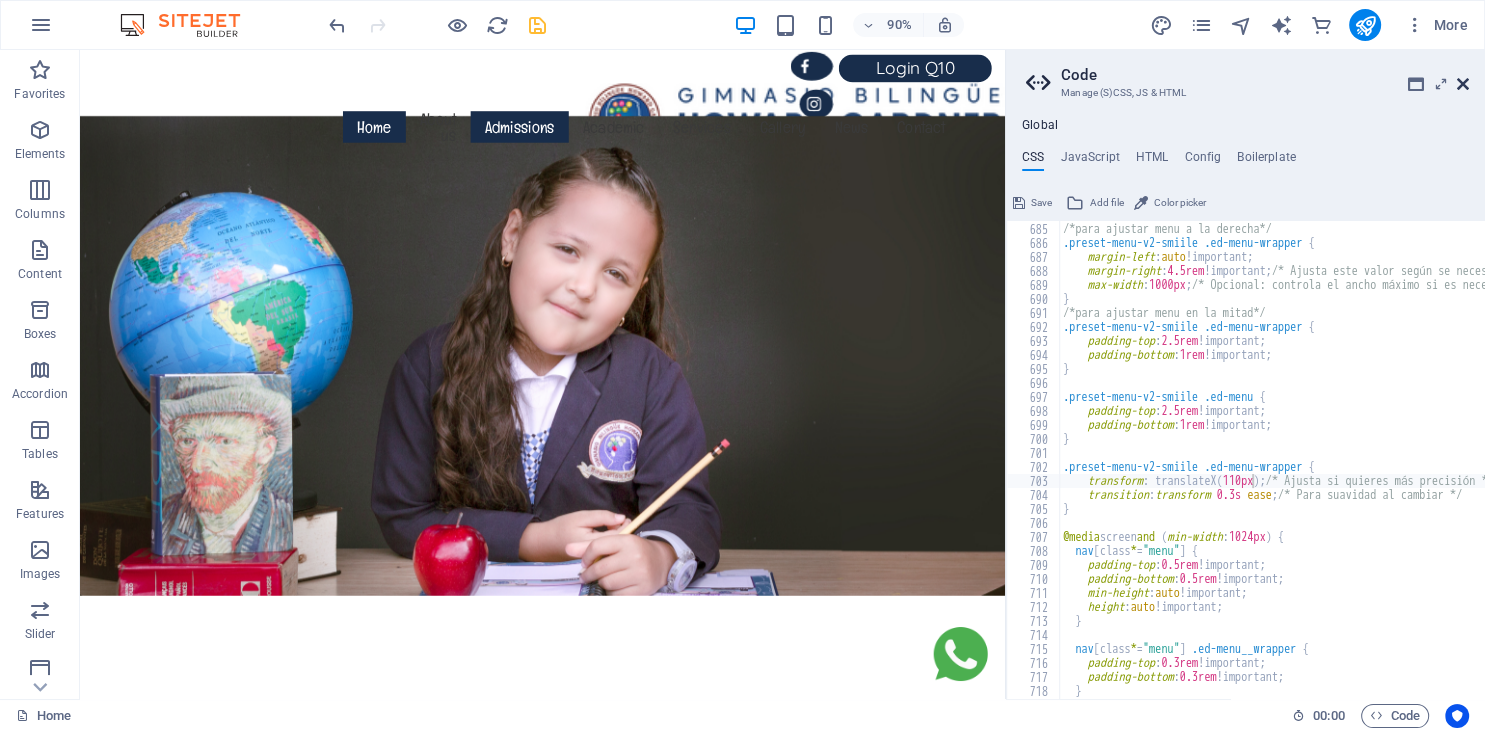 click at bounding box center (1463, 84) 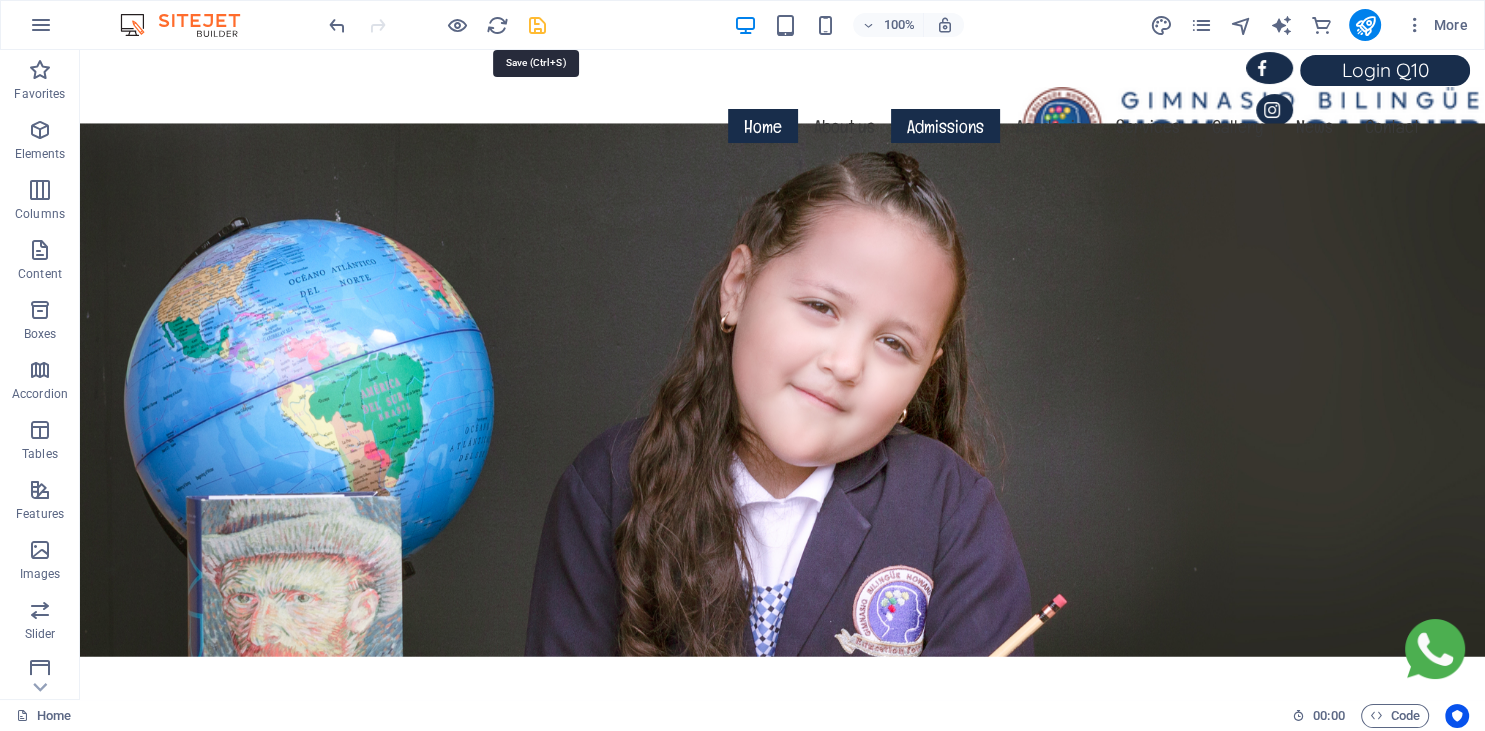 click at bounding box center (537, 25) 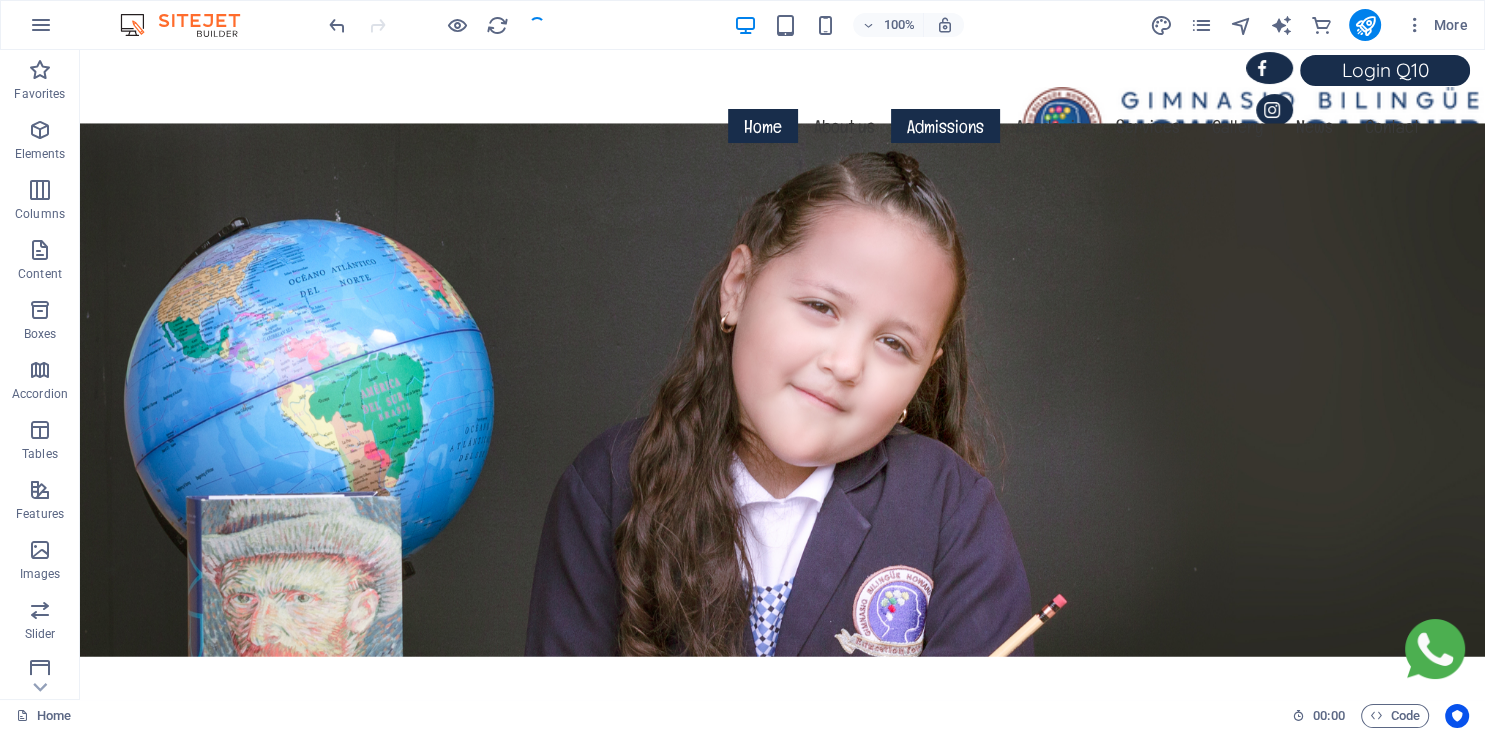 click on "100% More" at bounding box center (900, 25) 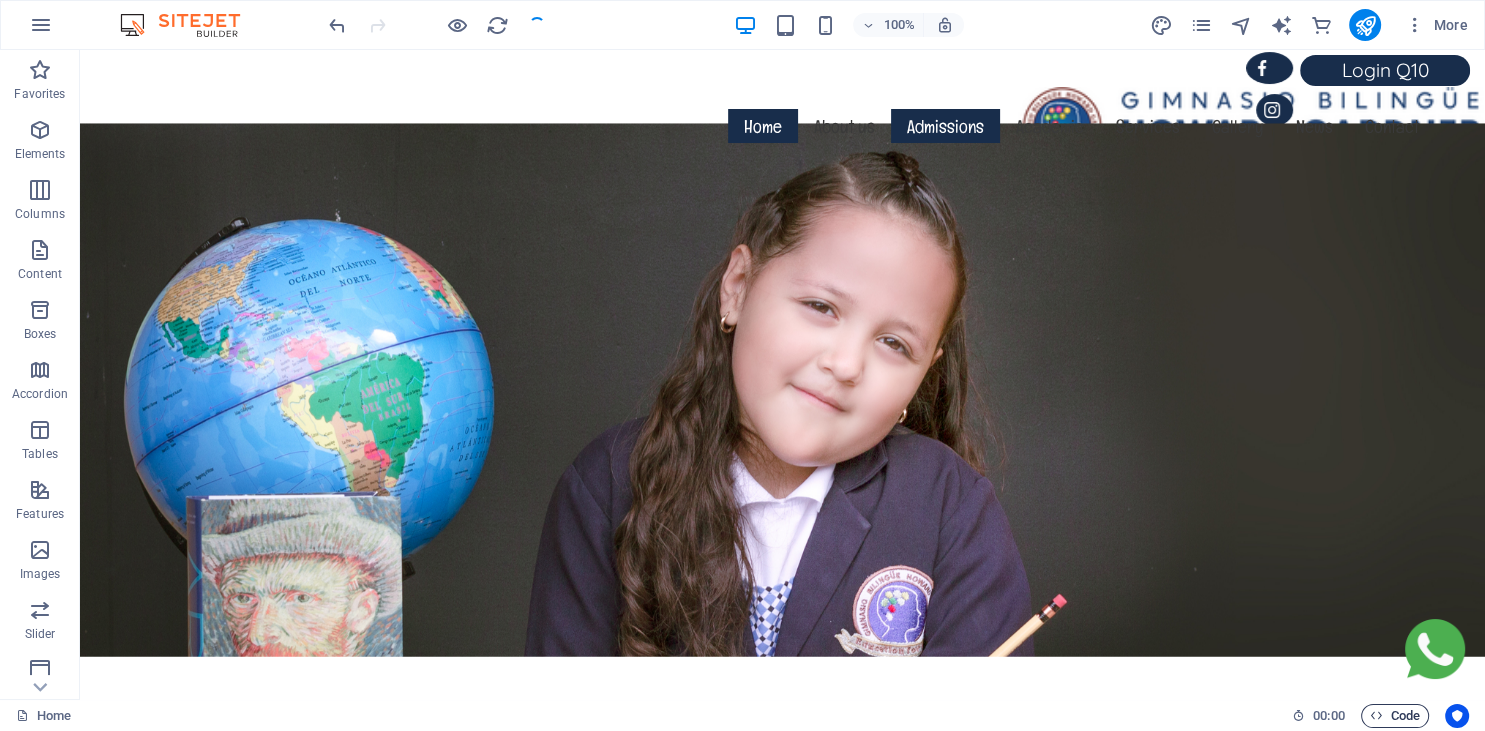 click on "Code" at bounding box center (1395, 716) 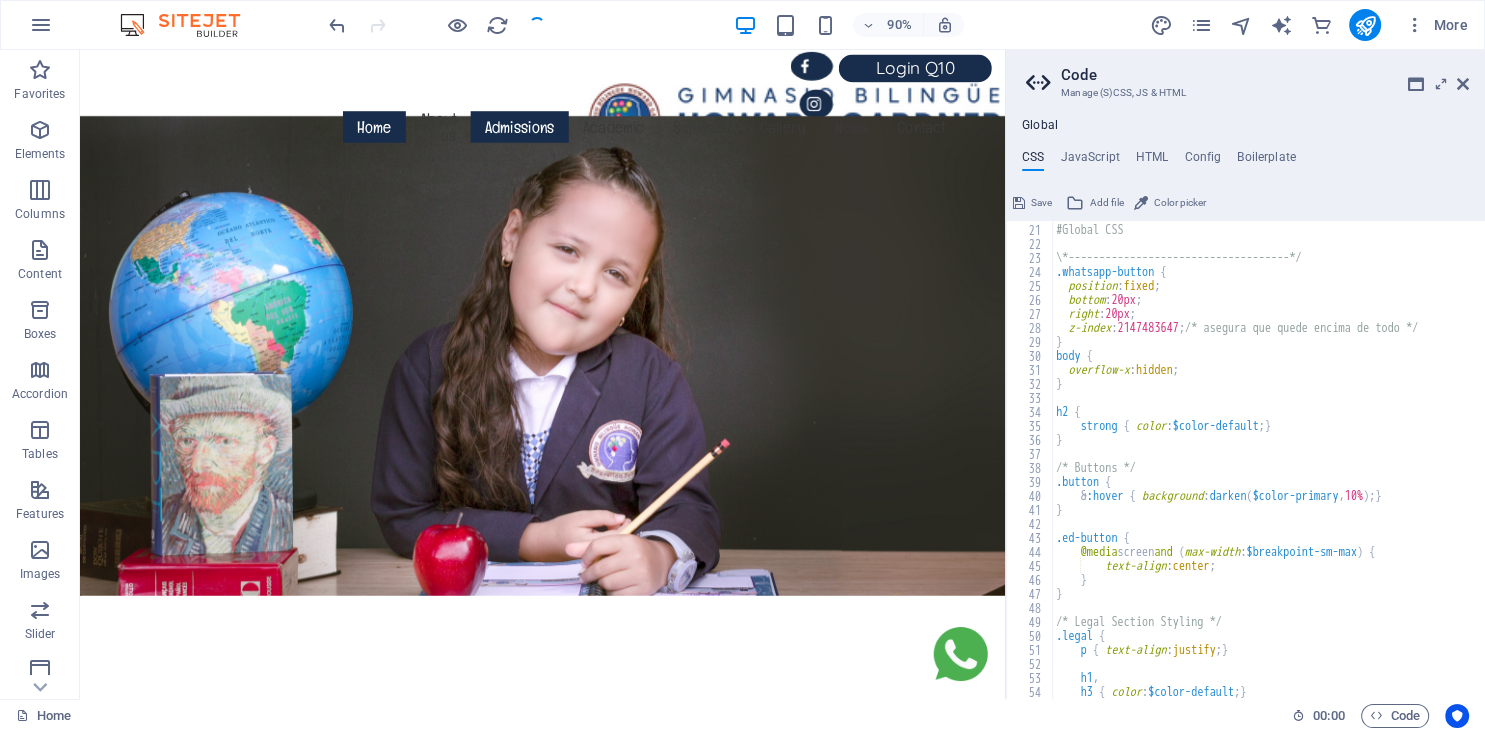 scroll, scrollTop: 0, scrollLeft: 0, axis: both 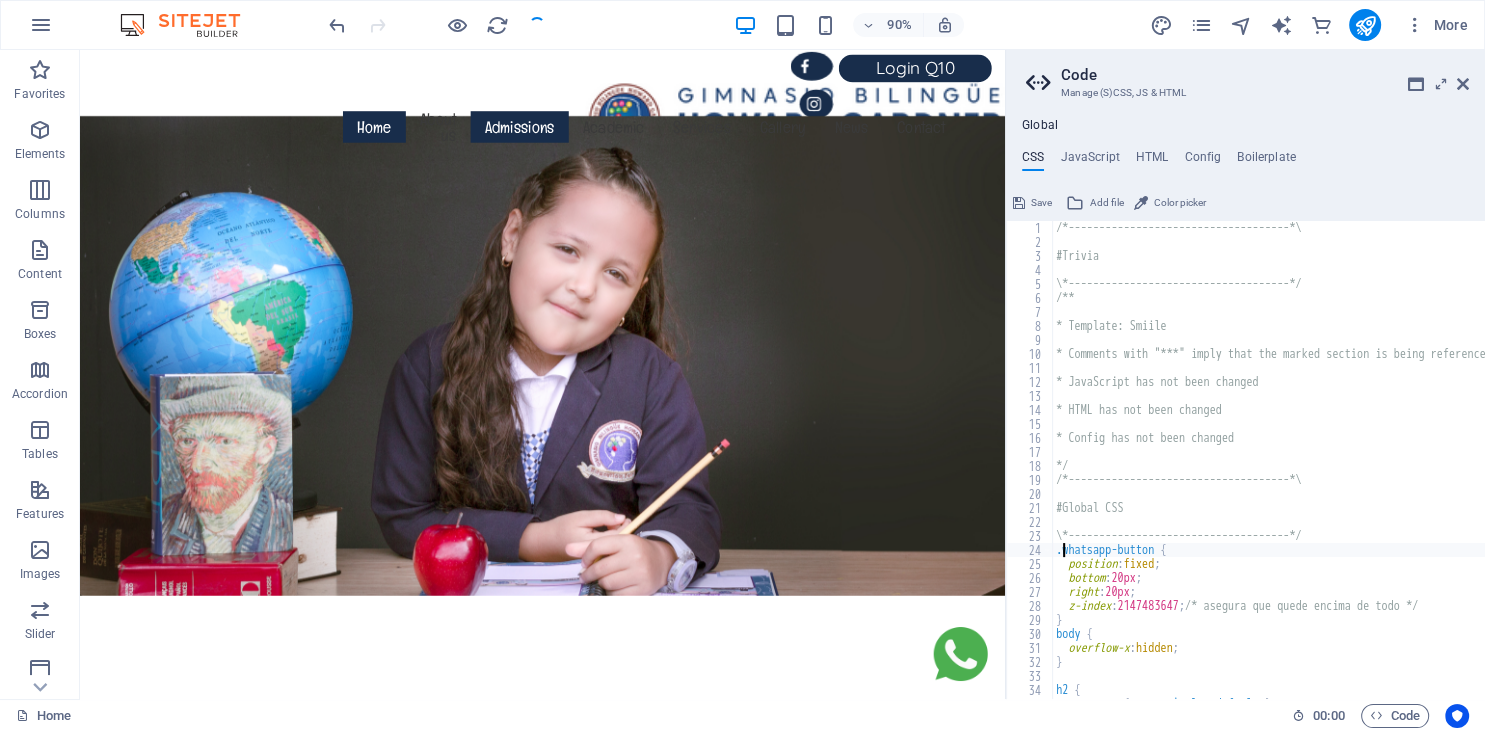 click on "/*------------------------------------*\     #Trivia \*------------------------------------*/ /**   * Template: Smiile   * Comments with "***" imply that the marked section is being referenced somewhere else   * JavaScript has not been changed   * HTML has not been changed   * Config has not been changed   */ /*------------------------------------*\     #Global CSS \*------------------------------------*/ .whatsapp-button   {    position :  fixed ;    bottom :  20px ;    right :  20px ;    z-index :  2147483647 ;  /* asegura que quede encima de todo */ } body   {    overflow-x :  hidden ; } h2   {      strong   {   color :  $color-default ;  } }" at bounding box center [1376, 474] 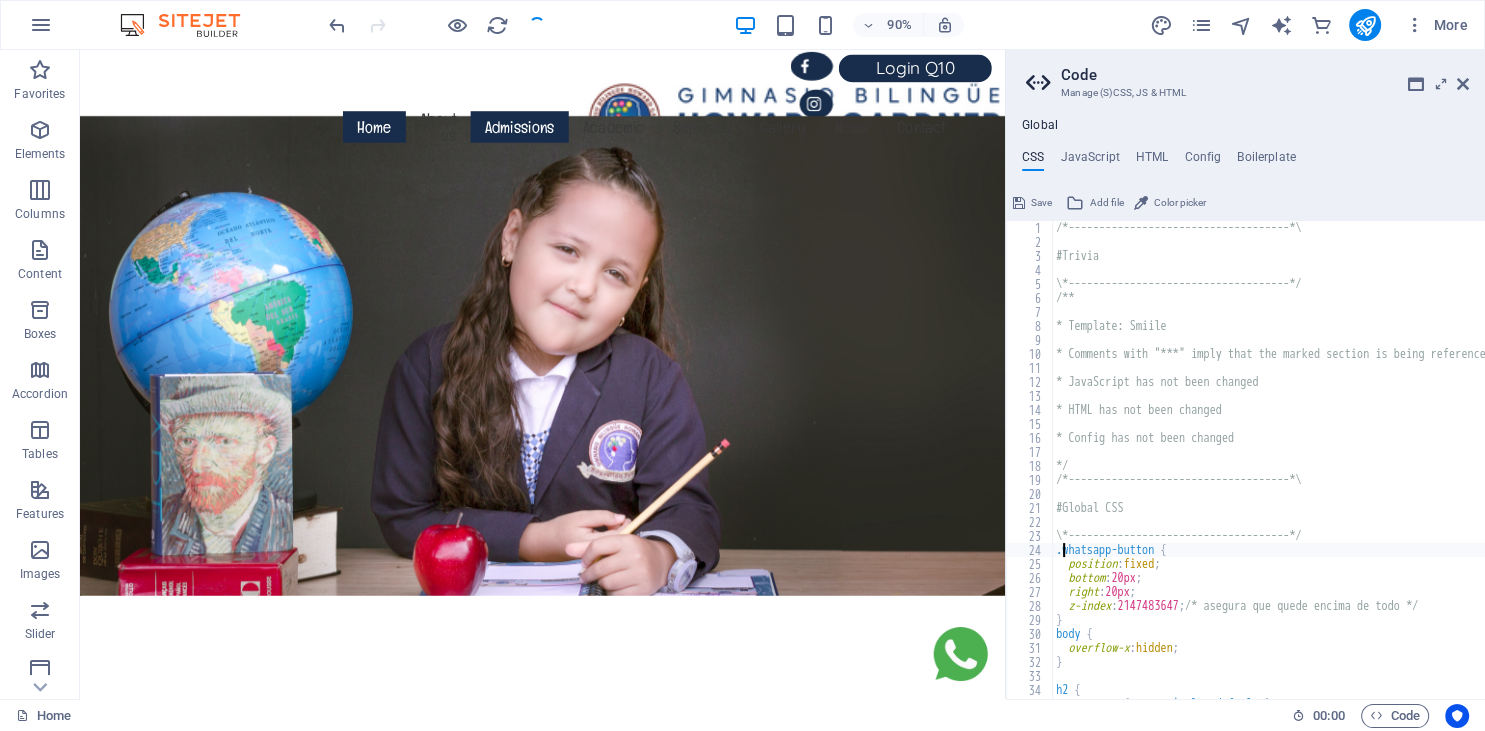 click on "/*------------------------------------*\     #Trivia \*------------------------------------*/ /**   * Template: Smiile   * Comments with "***" imply that the marked section is being referenced somewhere else   * JavaScript has not been changed   * HTML has not been changed   * Config has not been changed   */ /*------------------------------------*\     #Global CSS \*------------------------------------*/ .whatsapp-button   {    position :  fixed ;    bottom :  20px ;    right :  20px ;    z-index :  2147483647 ;  /* asegura que quede encima de todo */ } body   {    overflow-x :  hidden ; } h2   {      strong   {   color :  $color-default ;  } }" at bounding box center (1376, 474) 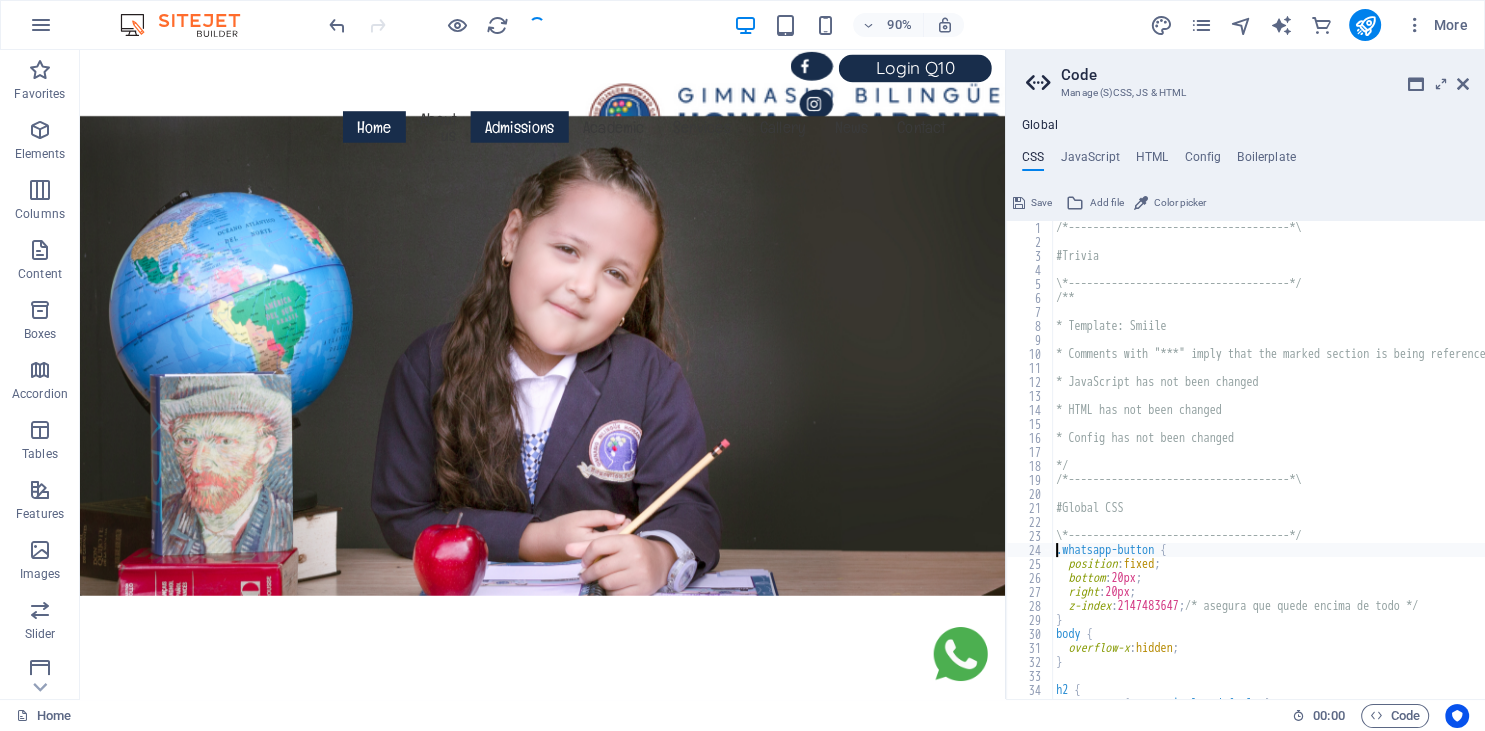 type on ".whatsapp-button {" 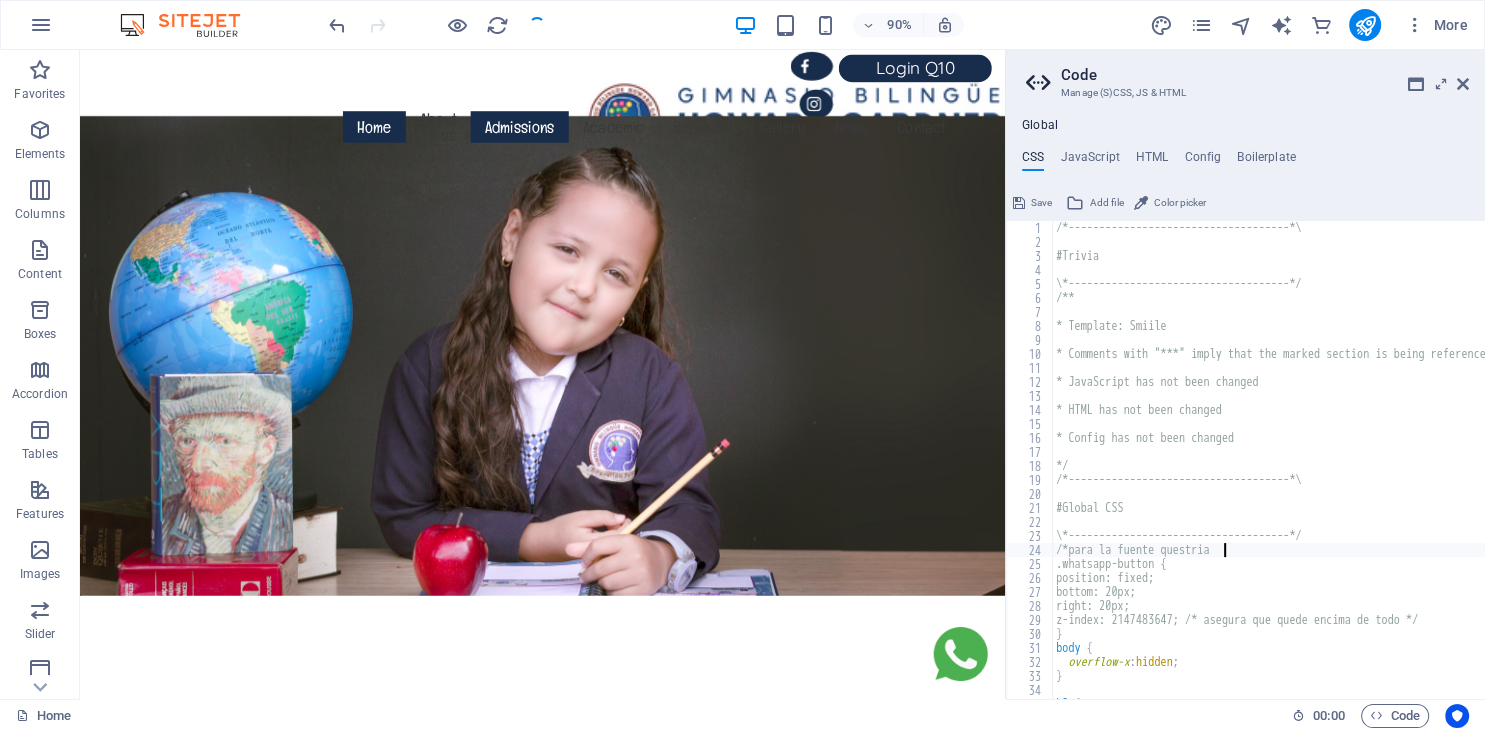 scroll, scrollTop: 0, scrollLeft: 13, axis: horizontal 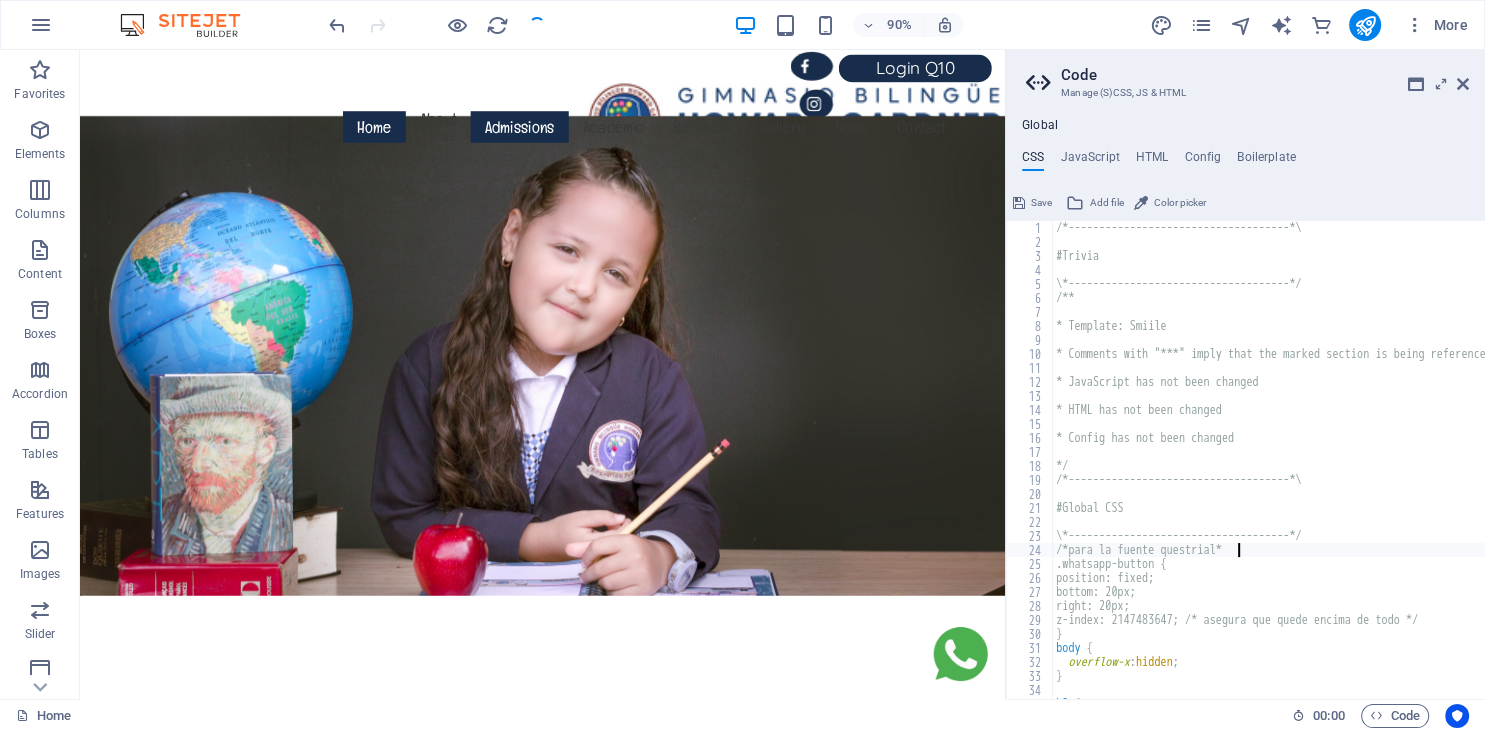 type on "/*para la fuente questrial*/" 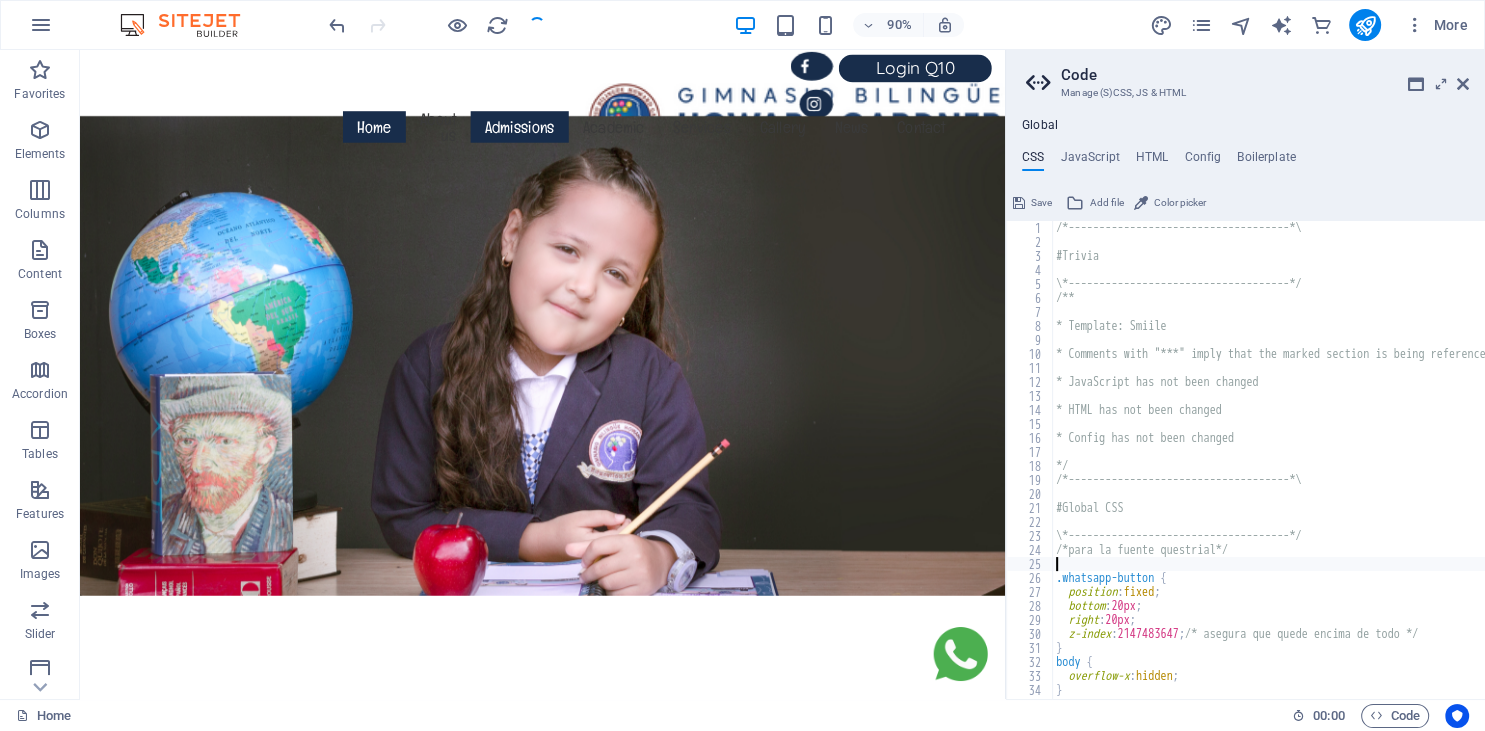 scroll, scrollTop: 0, scrollLeft: 0, axis: both 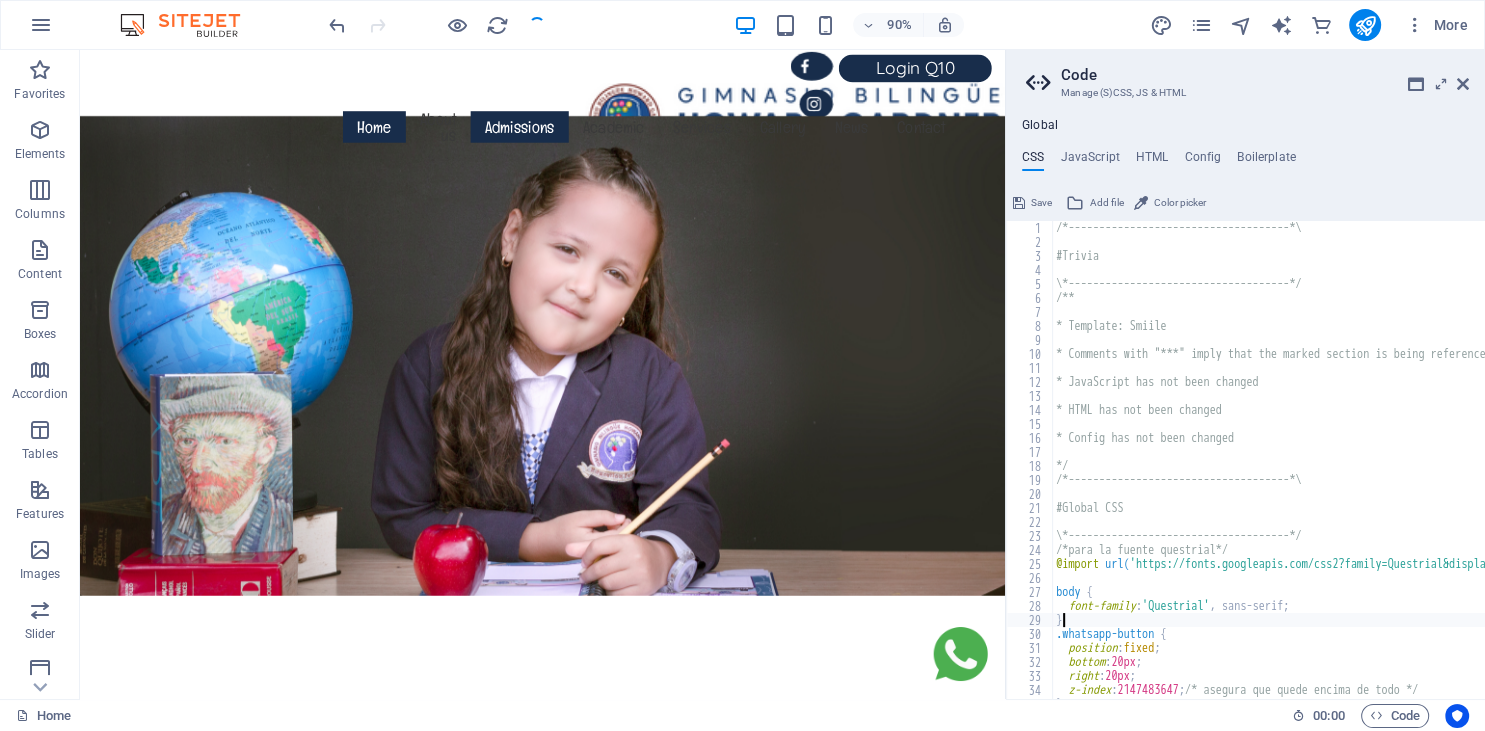 type on "}" 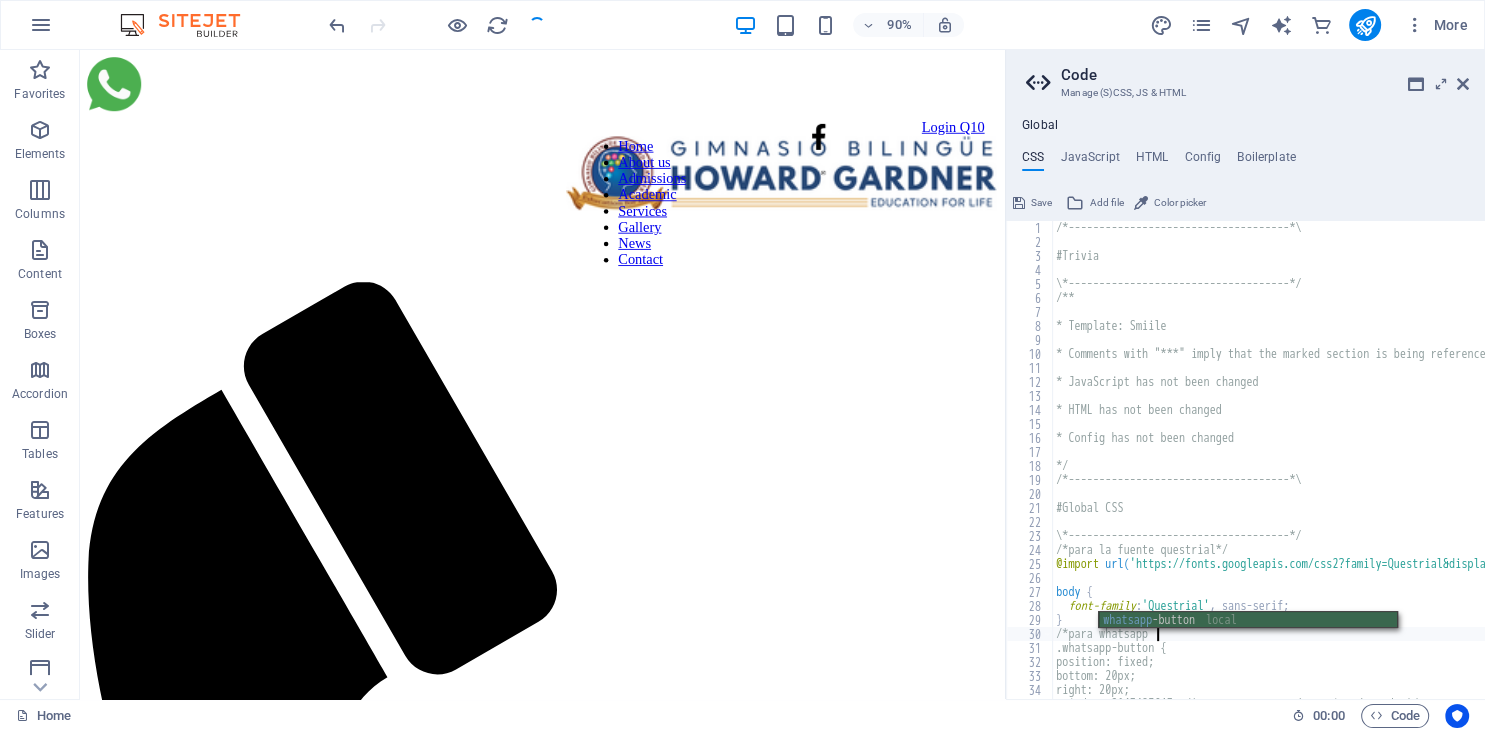 scroll, scrollTop: 0, scrollLeft: 8, axis: horizontal 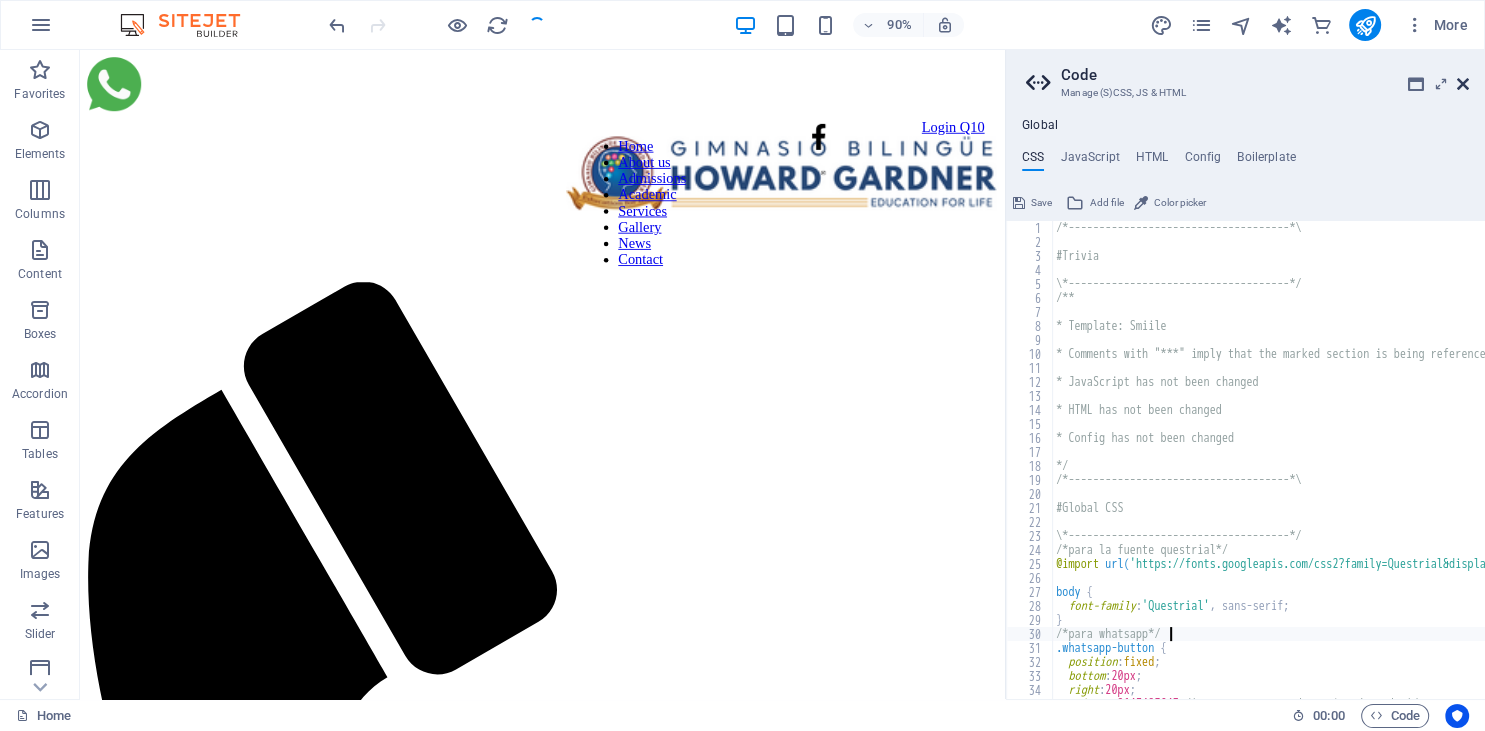 type on "/*para whatsapp*/" 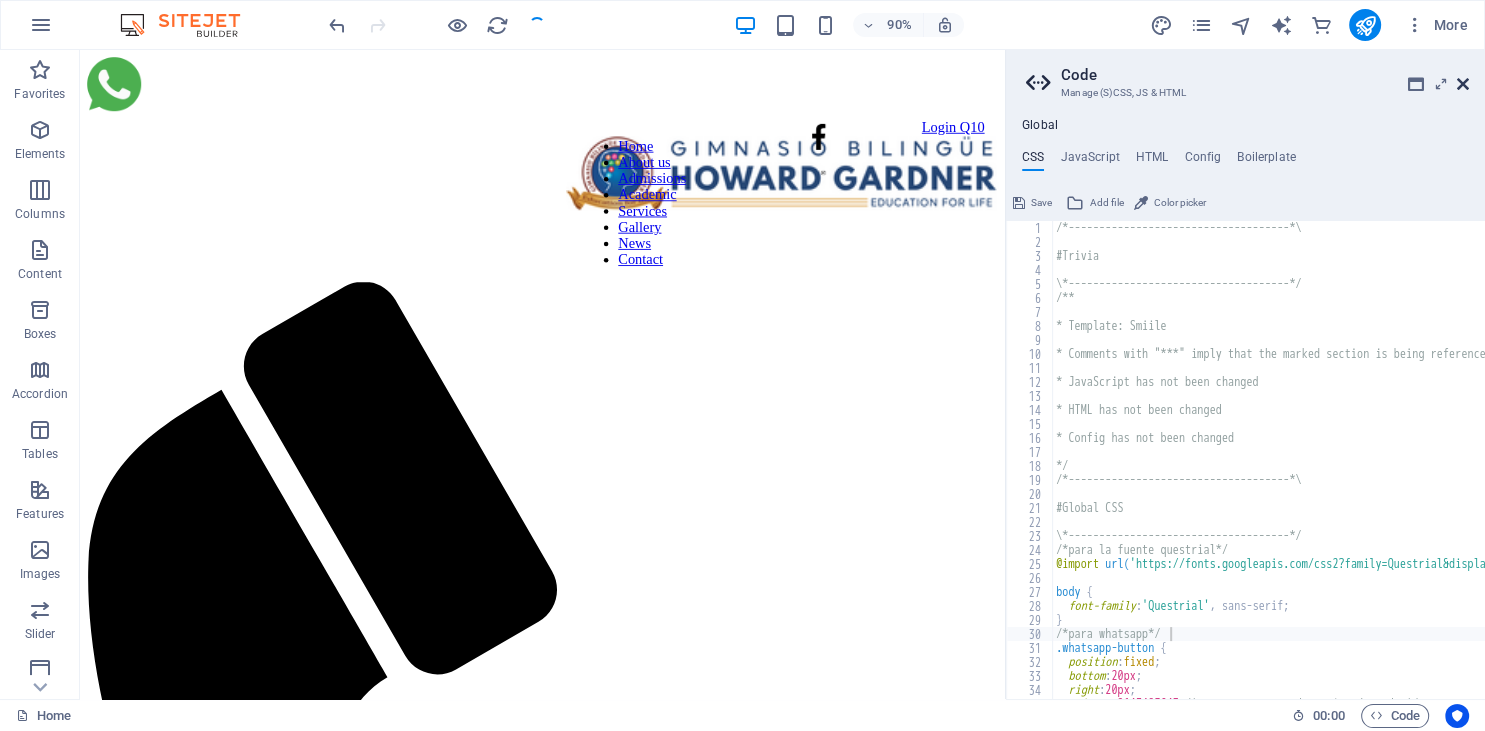 click at bounding box center [1463, 84] 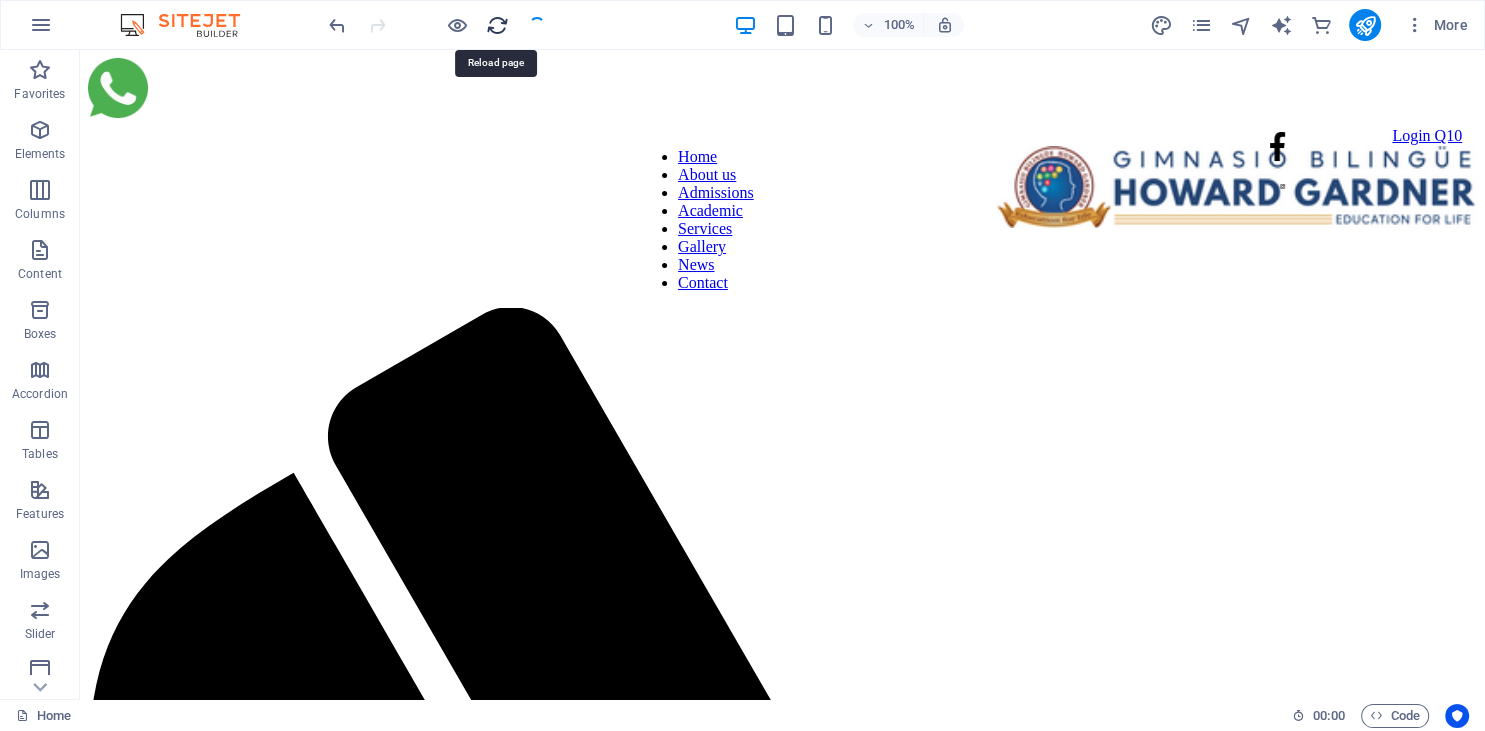 click at bounding box center [497, 25] 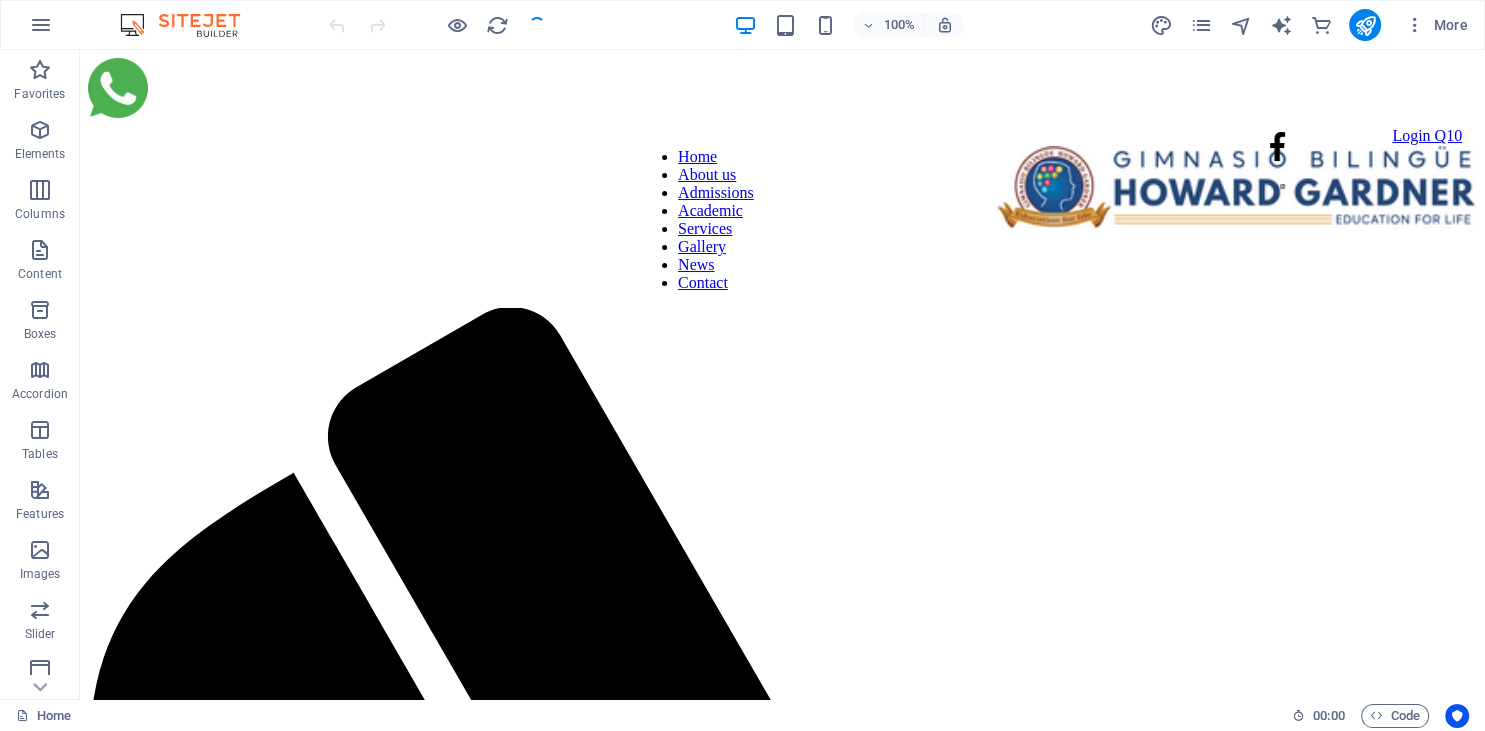 scroll, scrollTop: 0, scrollLeft: 0, axis: both 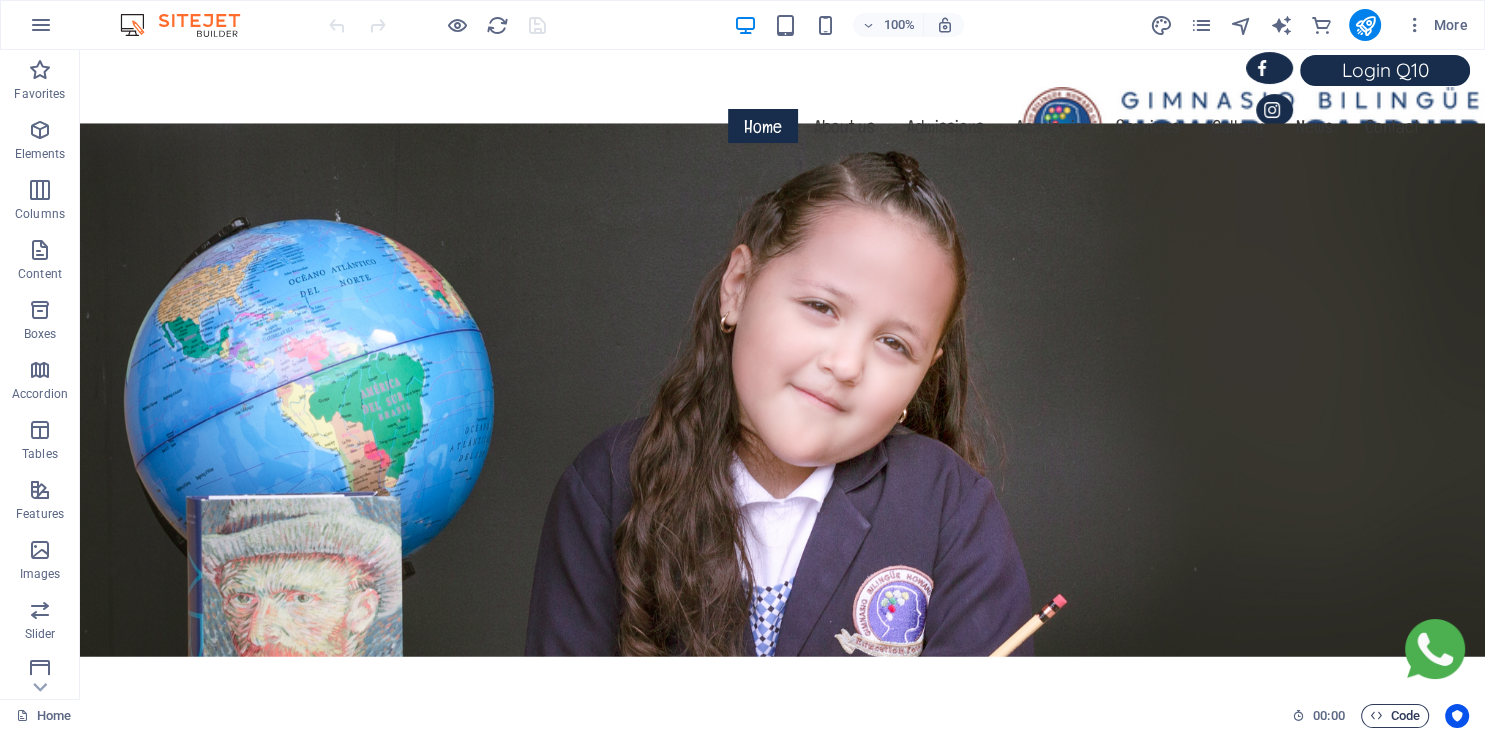 click on "Code" at bounding box center [1395, 716] 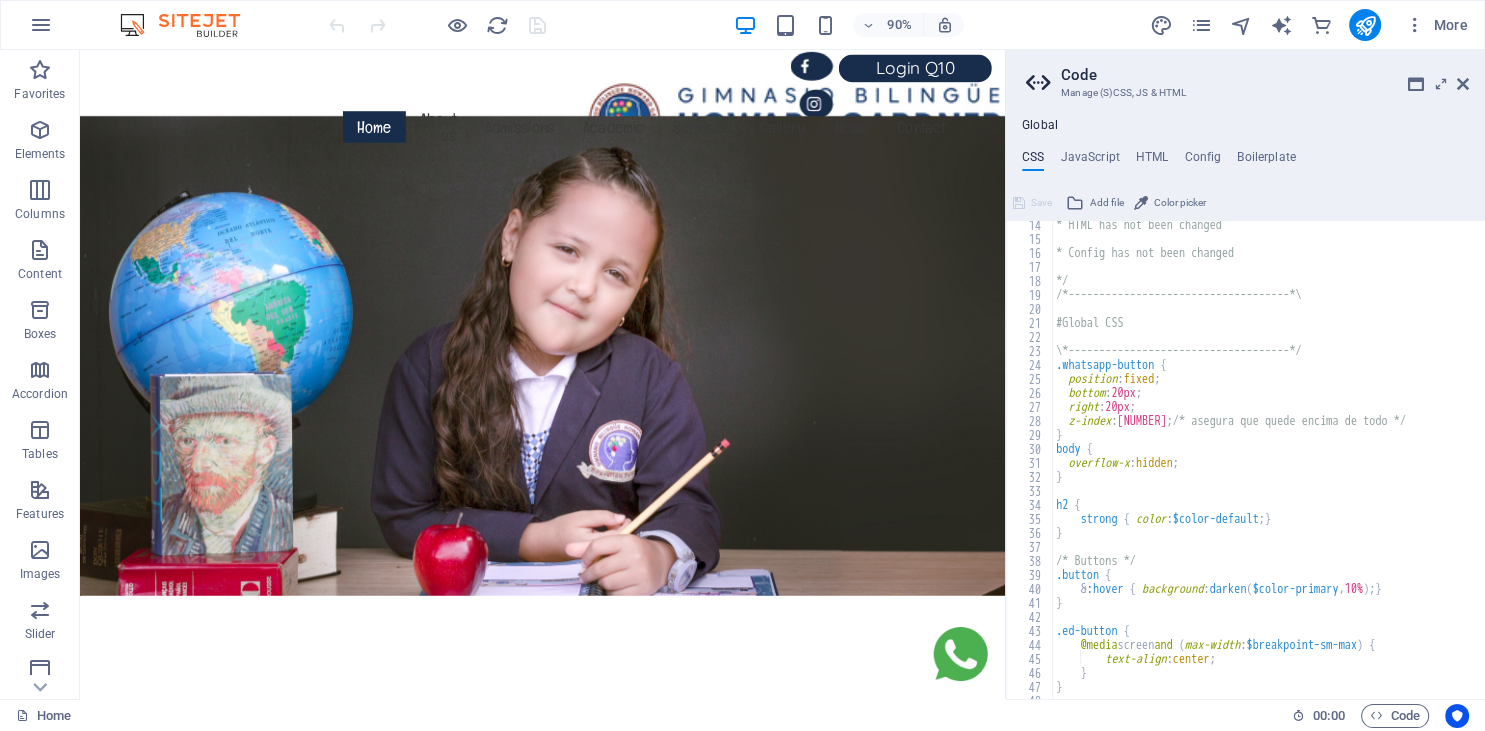 scroll, scrollTop: 184, scrollLeft: 0, axis: vertical 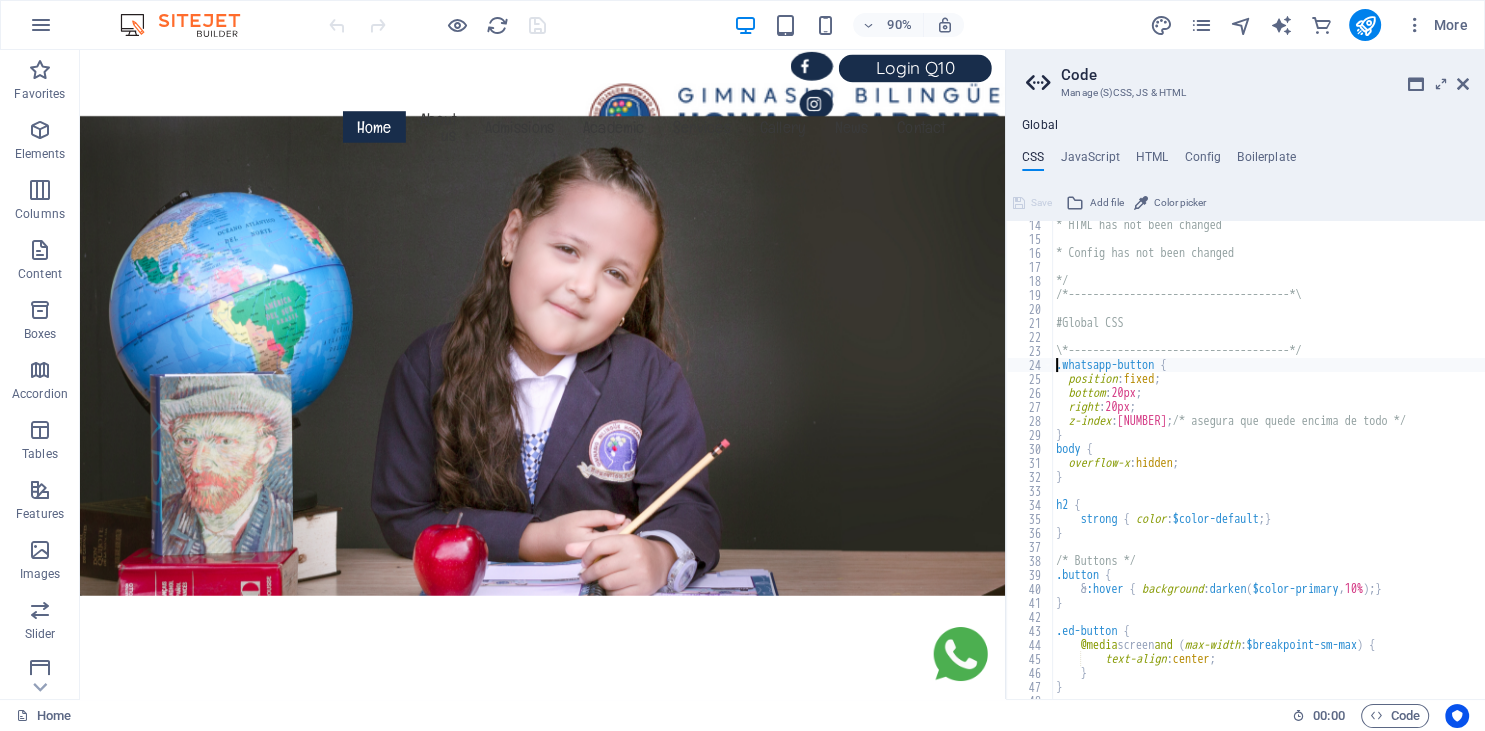 click on "* HTML has not been changed   * Config has not been changed   */ /*------------------------------------*\     #Global CSS \*------------------------------------*/ .whatsapp-button   {    position :  fixed ;    bottom :  20px ;    right :  20px ;    z-index :  2147483647 ;  /* asegura que quede encima de todo */ } body   {    overflow-x :  hidden ; } h2   {      strong   {   color :  $color-default ;  } } /* Buttons */ .button   {      & :hover   {   background :  darken ( $color-primary ,  10% ) ;  } } .ed-button   {      @media  screen  and   ( max-width :  $breakpoint-sm-max )   {           text-align :  center ;      } } /* Legal Section Styling */" at bounding box center [1376, 471] 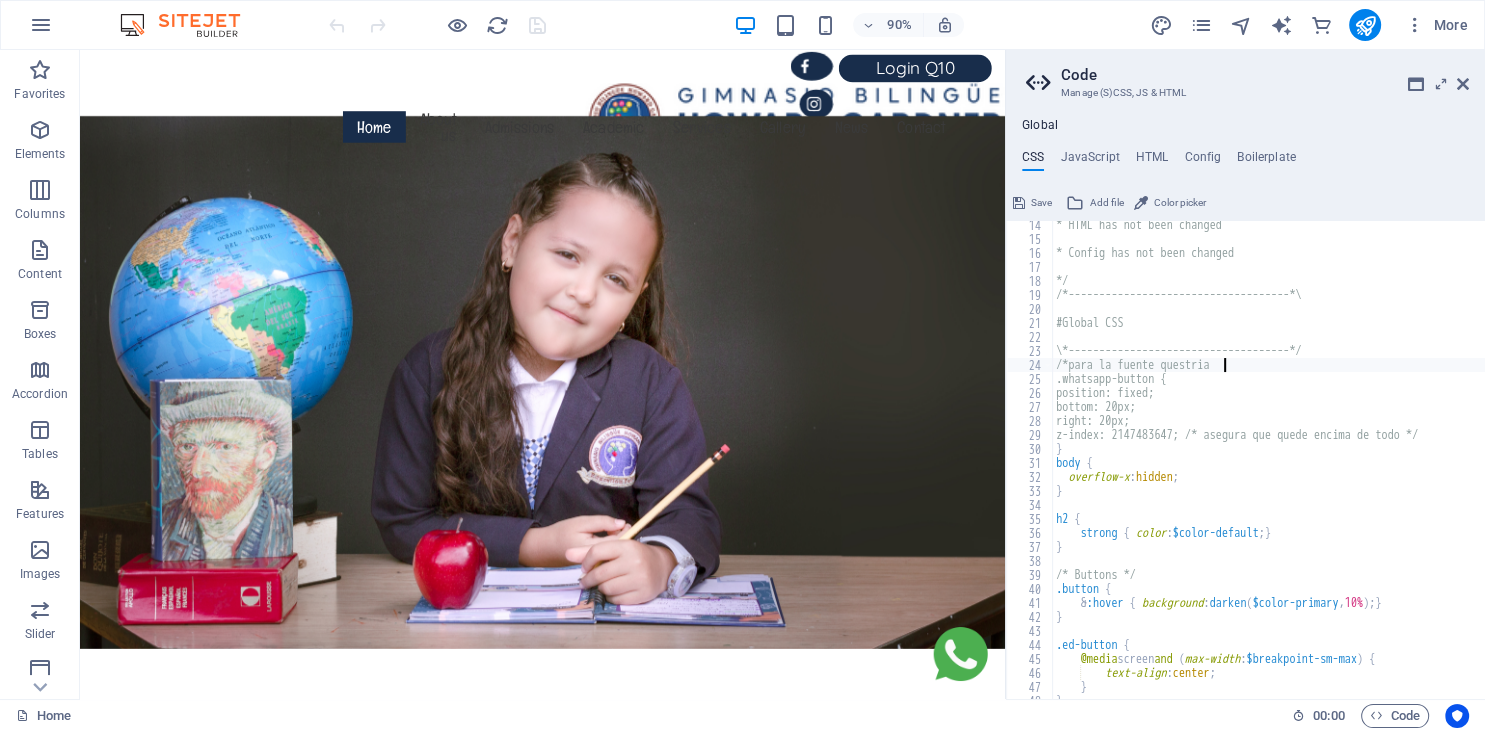 scroll, scrollTop: 0, scrollLeft: 13, axis: horizontal 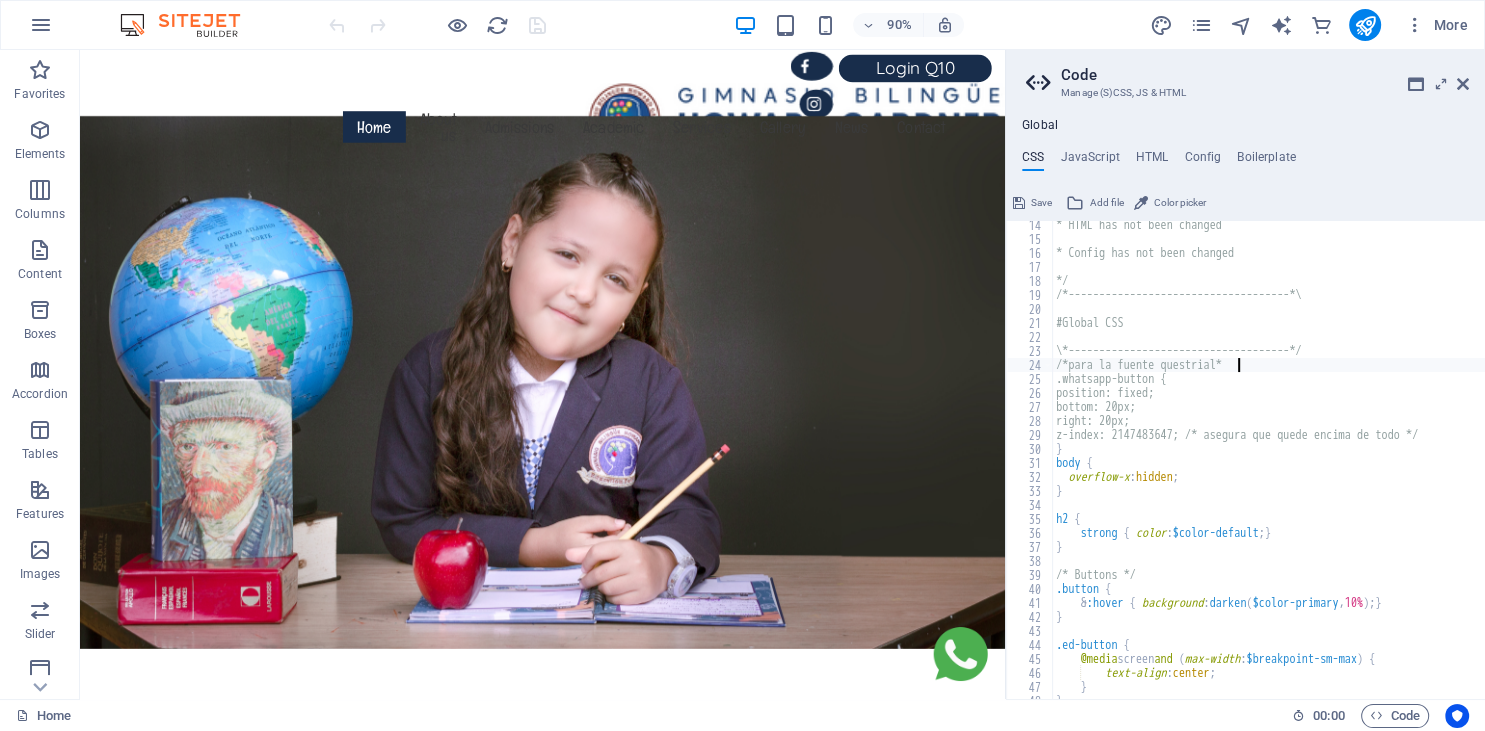 type on "/*para la fuente questrial*/" 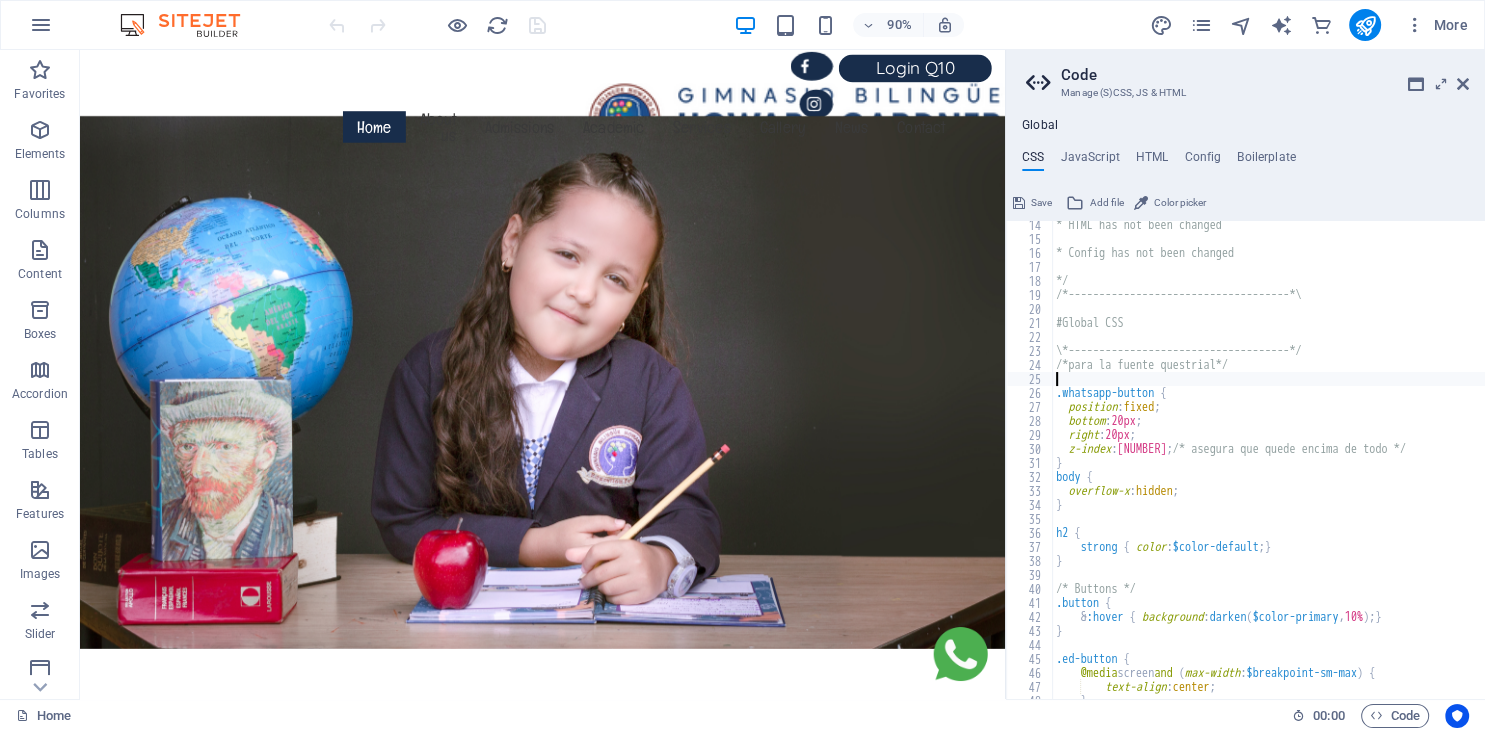 scroll, scrollTop: 0, scrollLeft: 0, axis: both 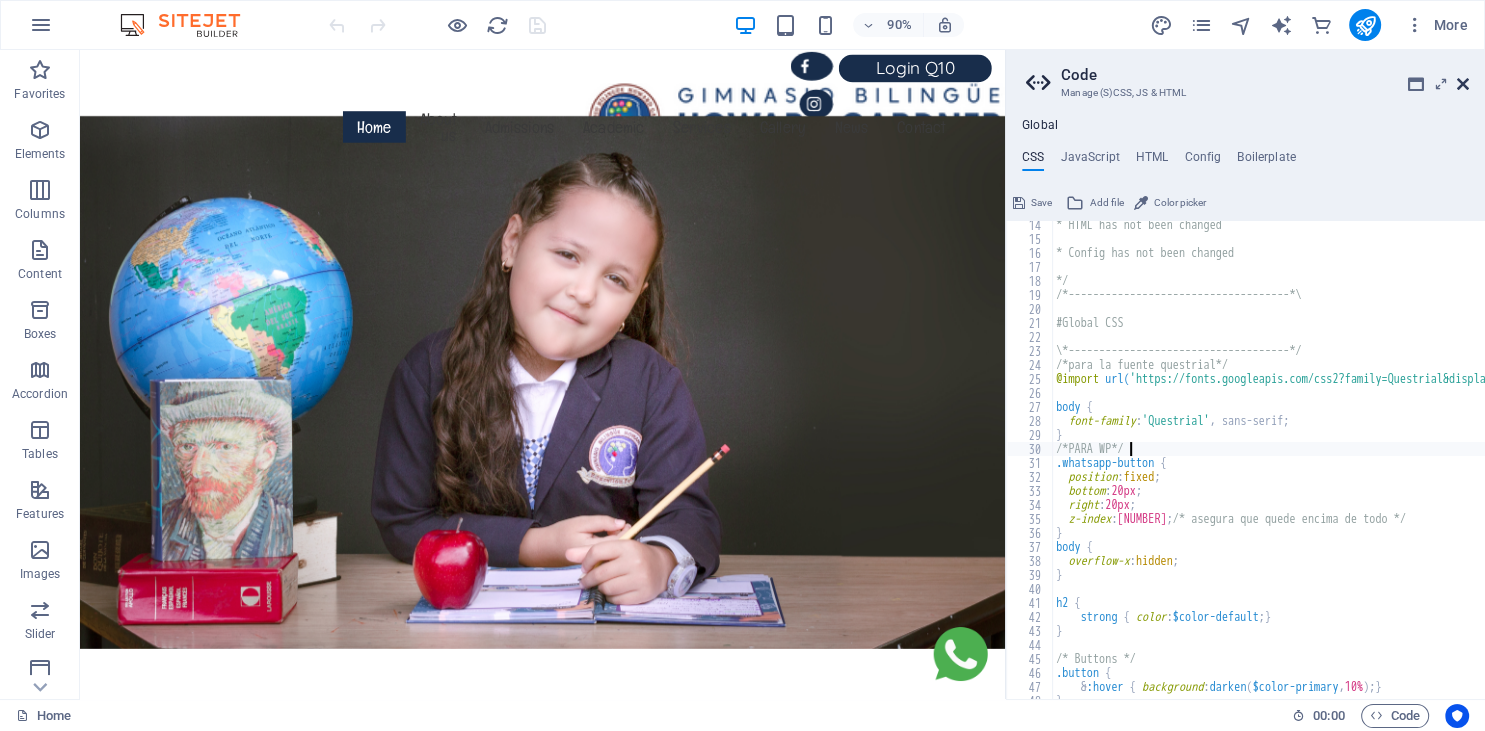 type on "/*PARA WP*/" 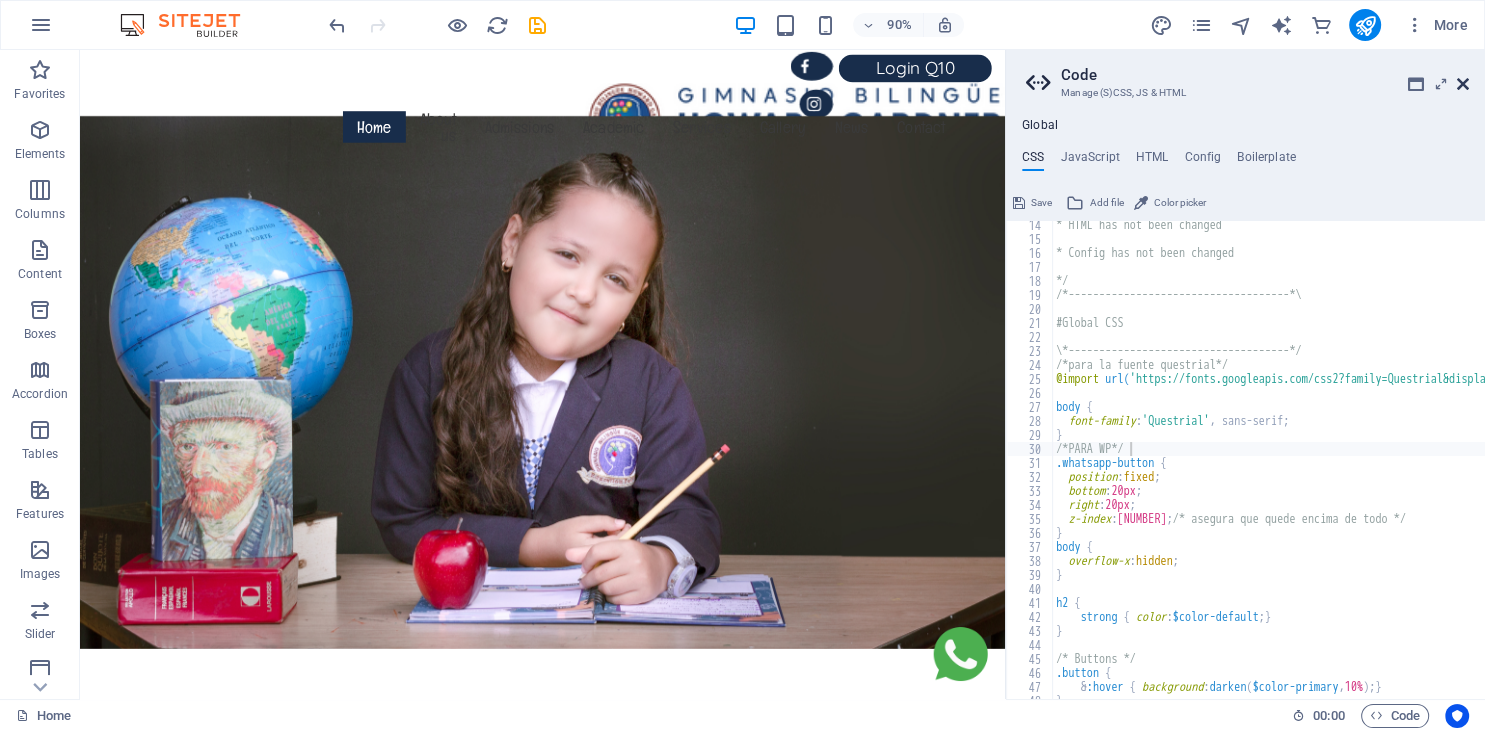 click at bounding box center (1463, 84) 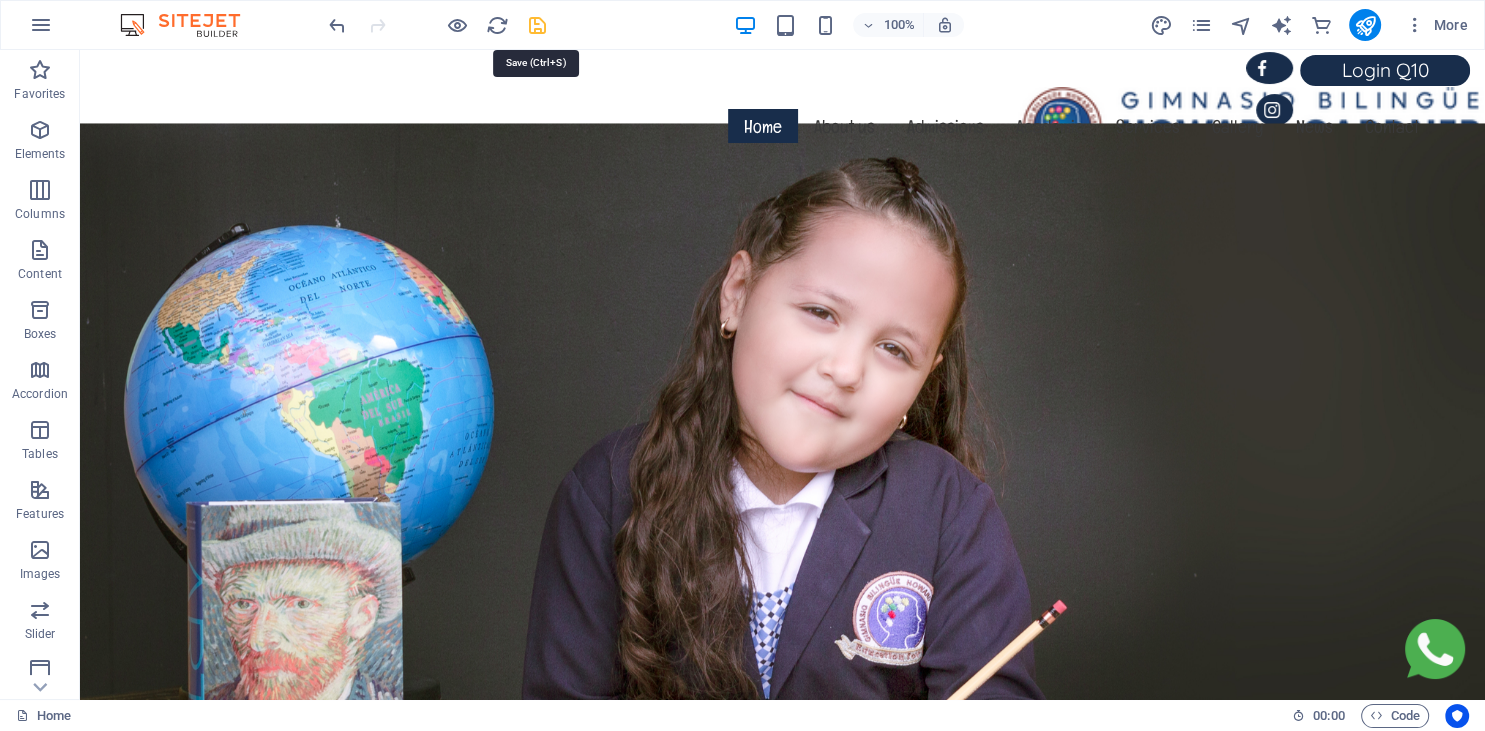 click at bounding box center [537, 25] 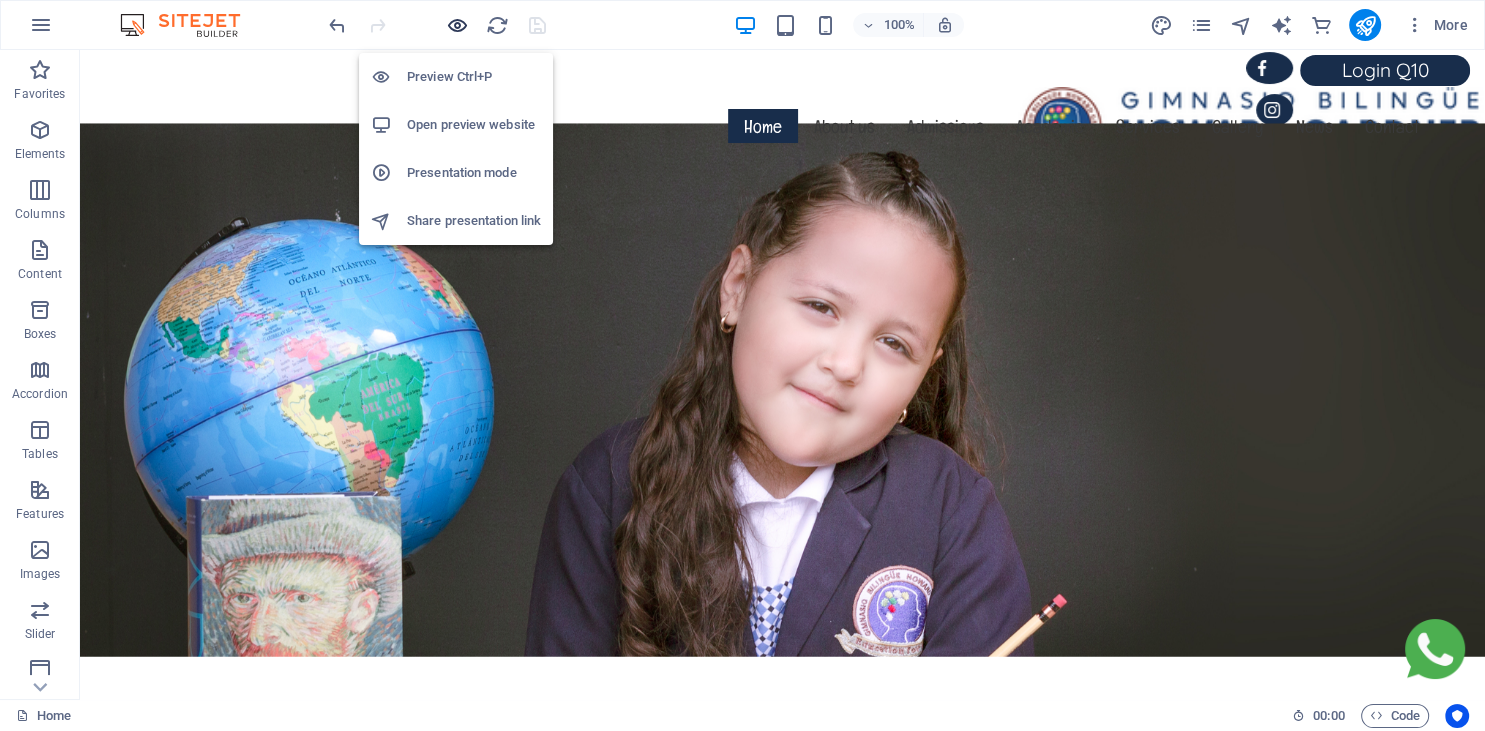 click at bounding box center [457, 25] 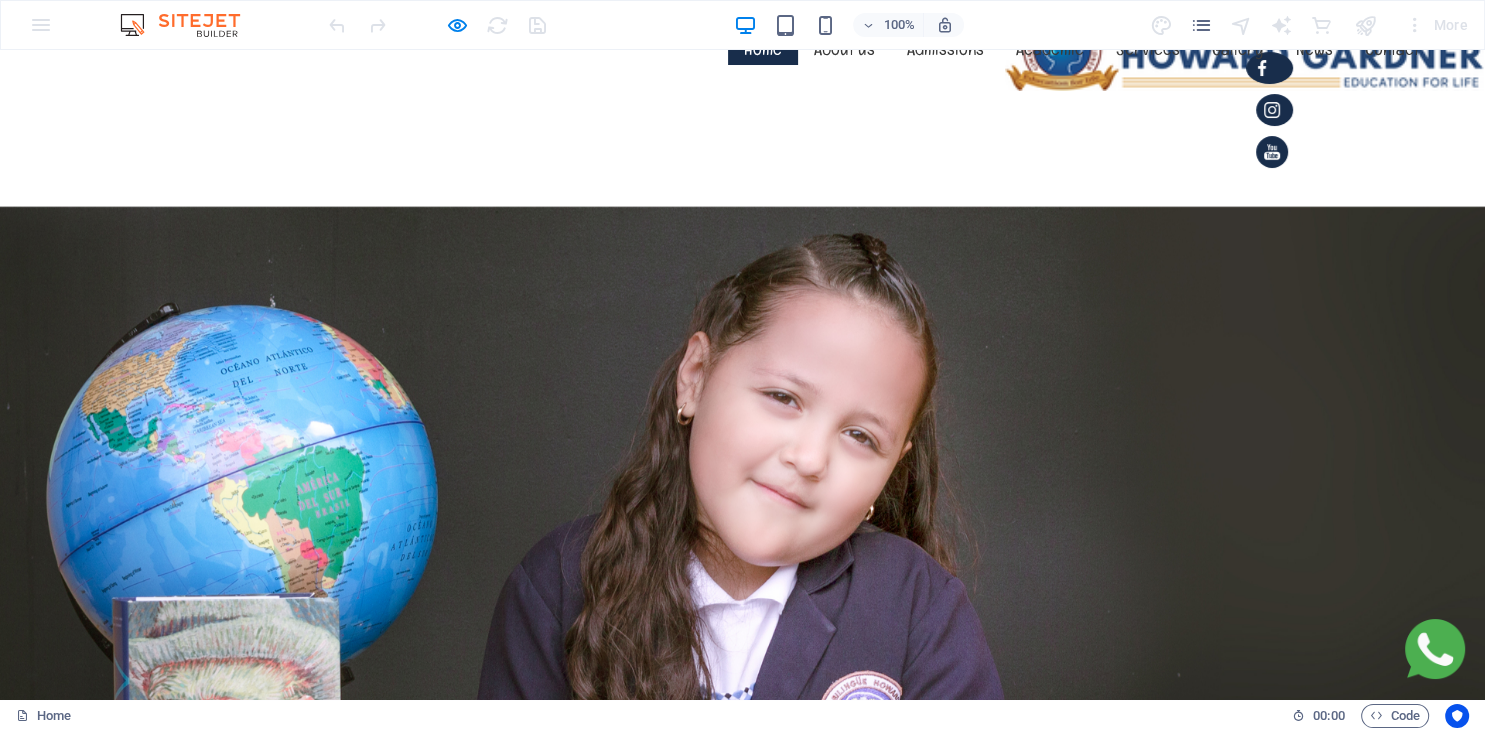 scroll, scrollTop: 0, scrollLeft: 0, axis: both 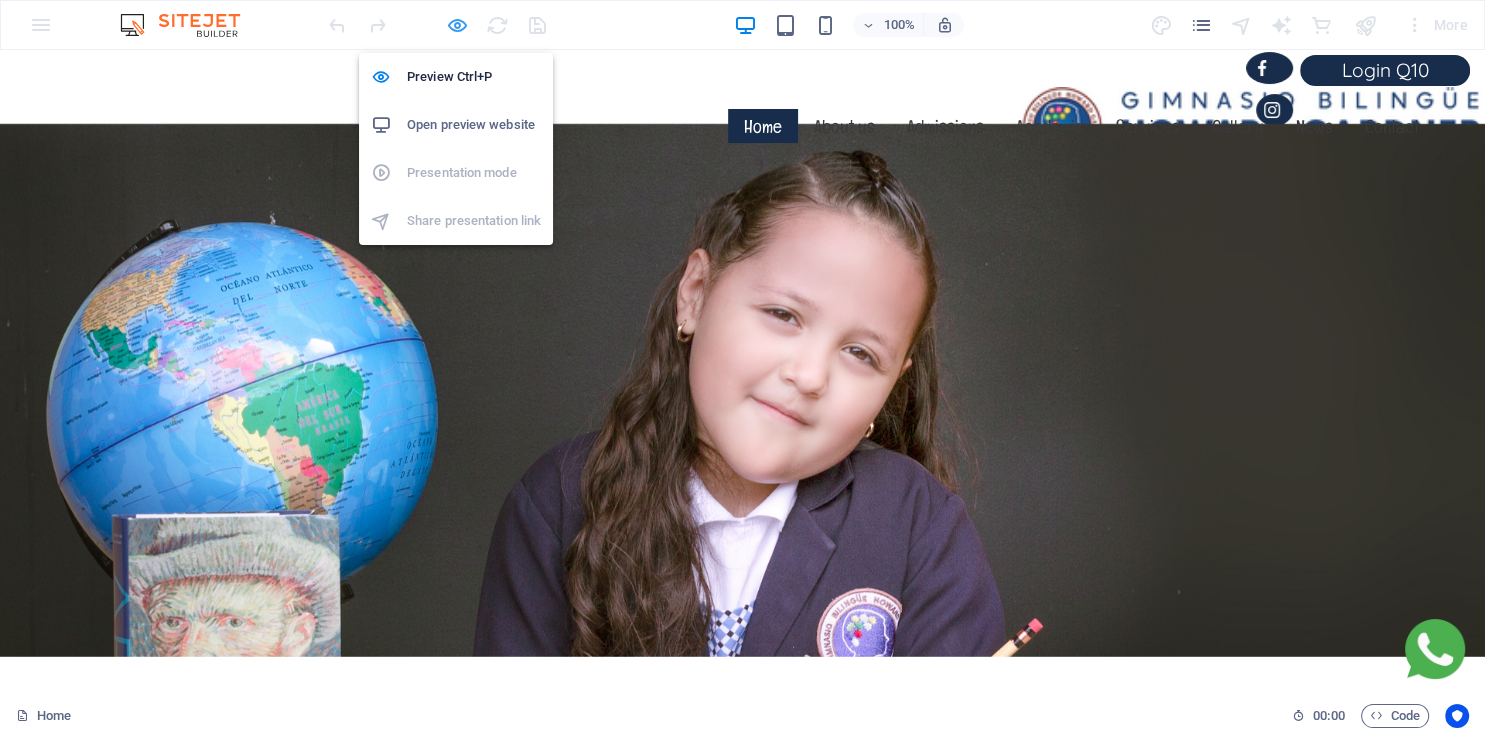 click at bounding box center (457, 25) 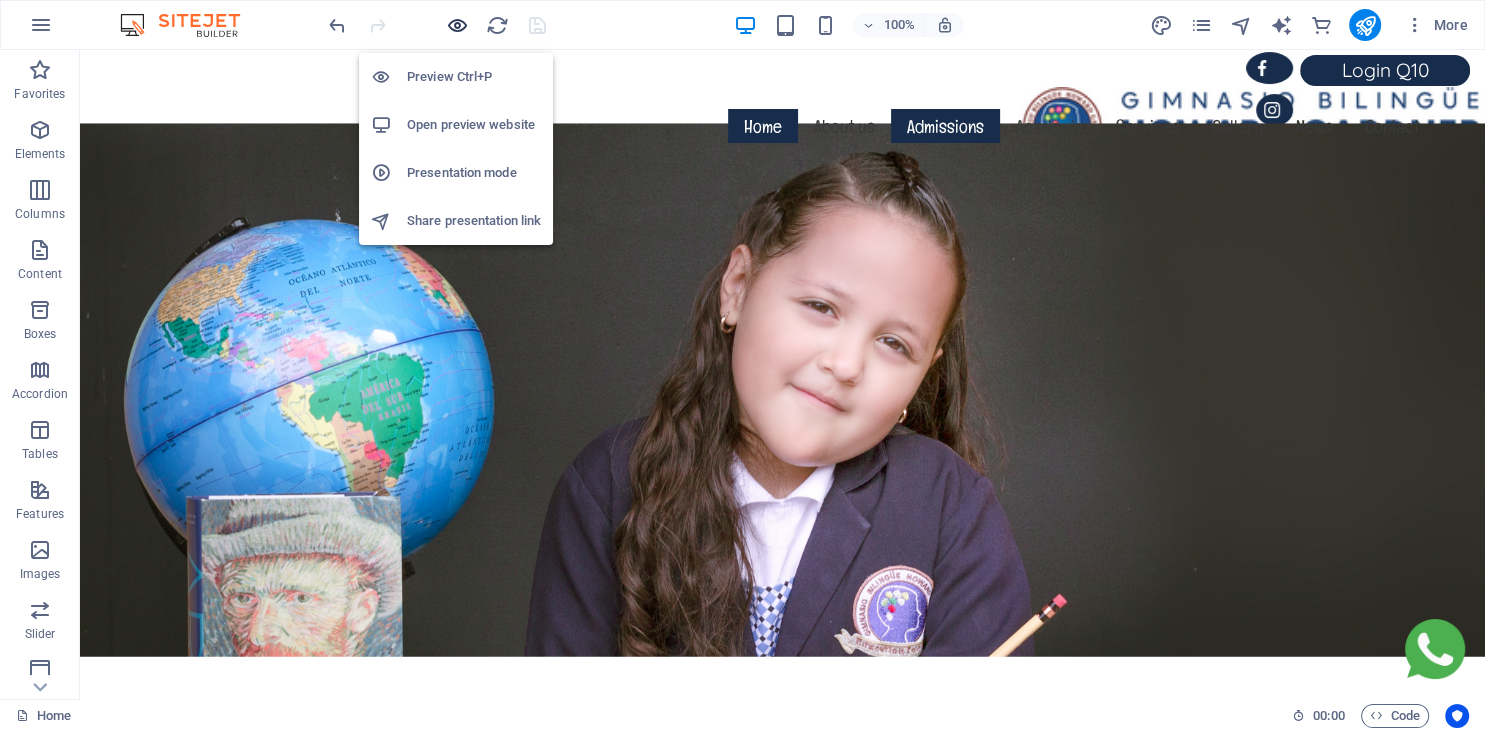 click at bounding box center [457, 25] 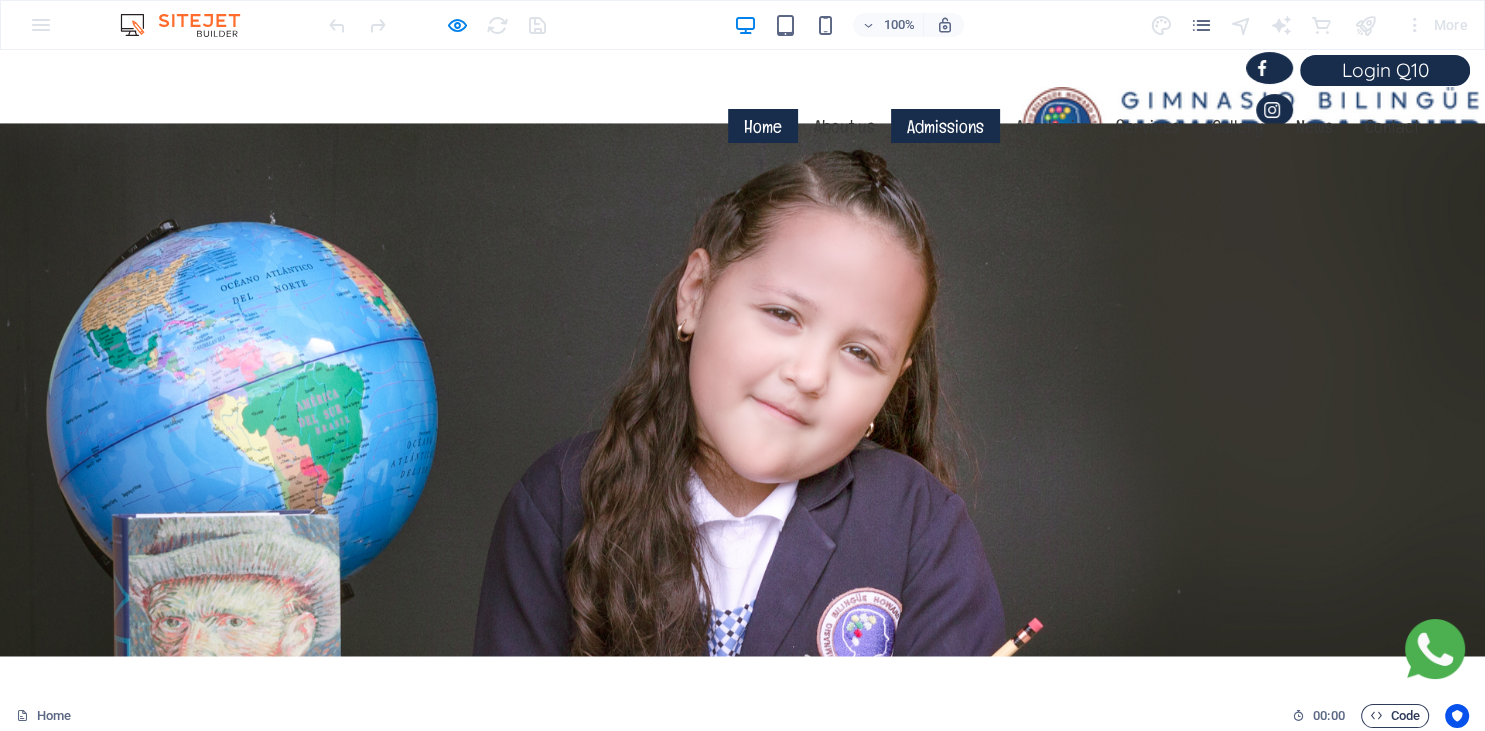 click at bounding box center (1376, 715) 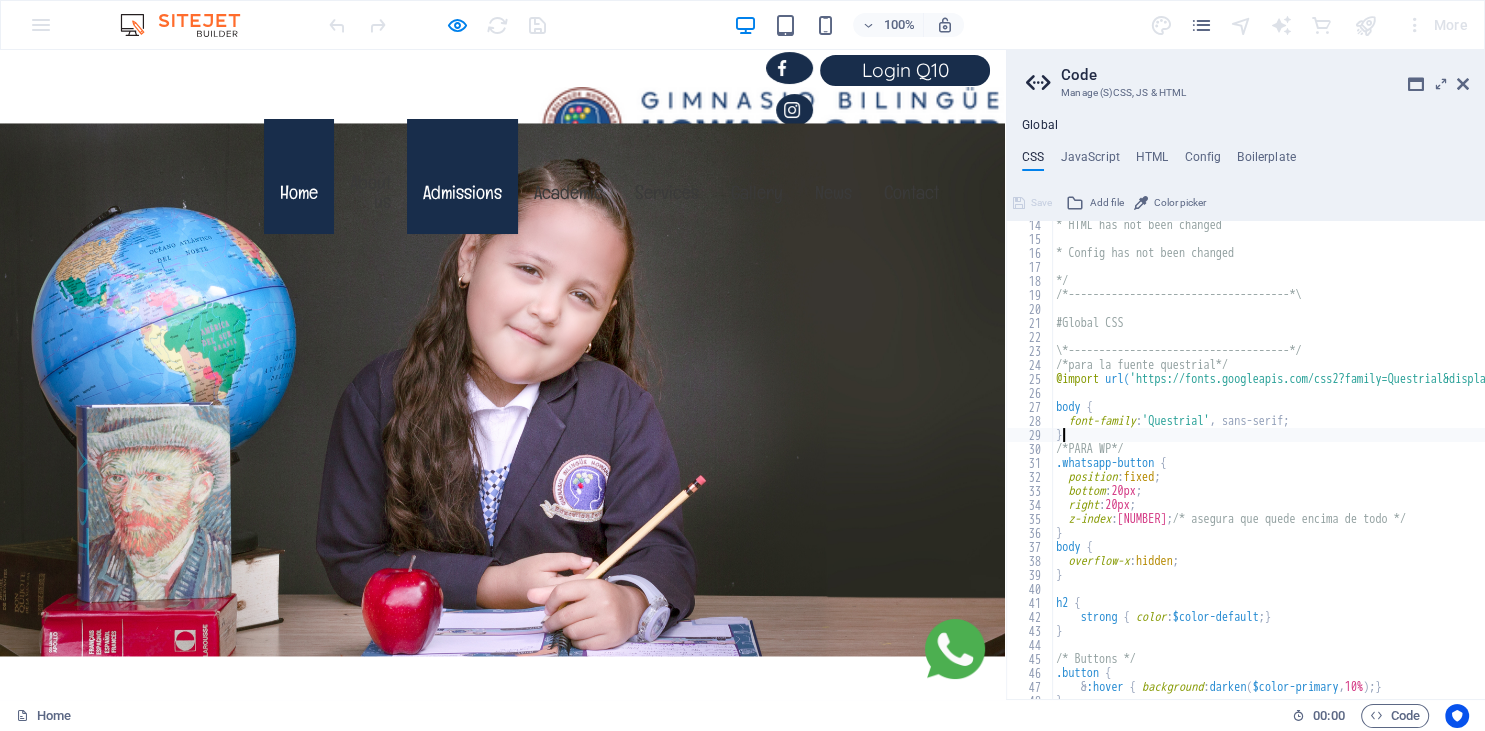 click on "* HTML has not been changed   * Config has not been changed   */ /*------------------------------------*\     #Global CSS \*------------------------------------*/ /*para la fuente questrial*/ @import   url( 'https://fonts.googleapis.com/css2?family=Questrial&display=swap' ) ; body   {    font-family :  'Questrial' , sans-serif; } /*PARA WP*/ .whatsapp-button   {    position :  fixed ;    bottom :  20px ;    right :  20px ;    z-index :  2147483647 ;  /* asegura que quede encima de todo */ } body   {    overflow-x :  hidden ; } h2   {      strong   {   color :  $color-default ;  } } /* Buttons */ .button   {      & :hover   {   background :  darken ( $color-primary ,  10% ) ;  } }" at bounding box center (1376, 471) 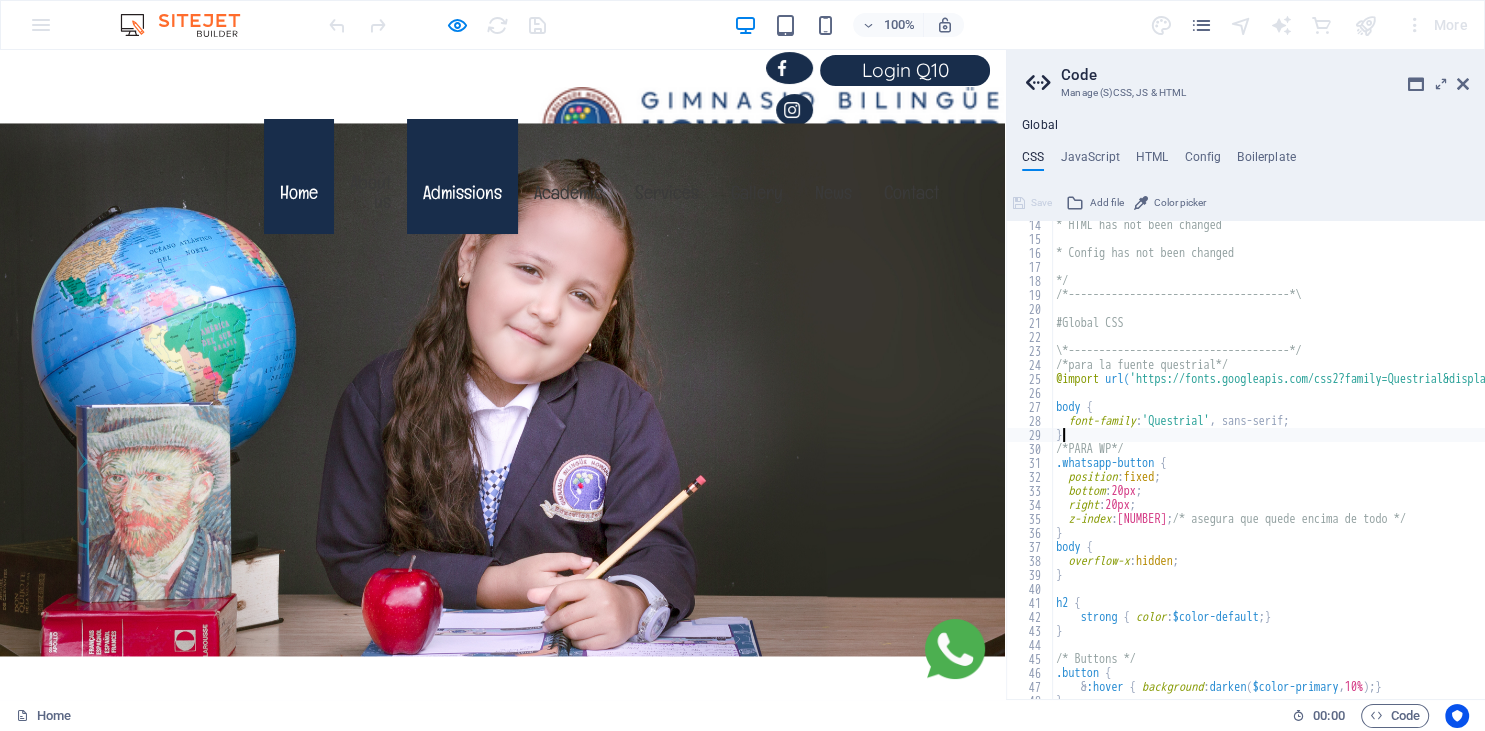 type on "}" 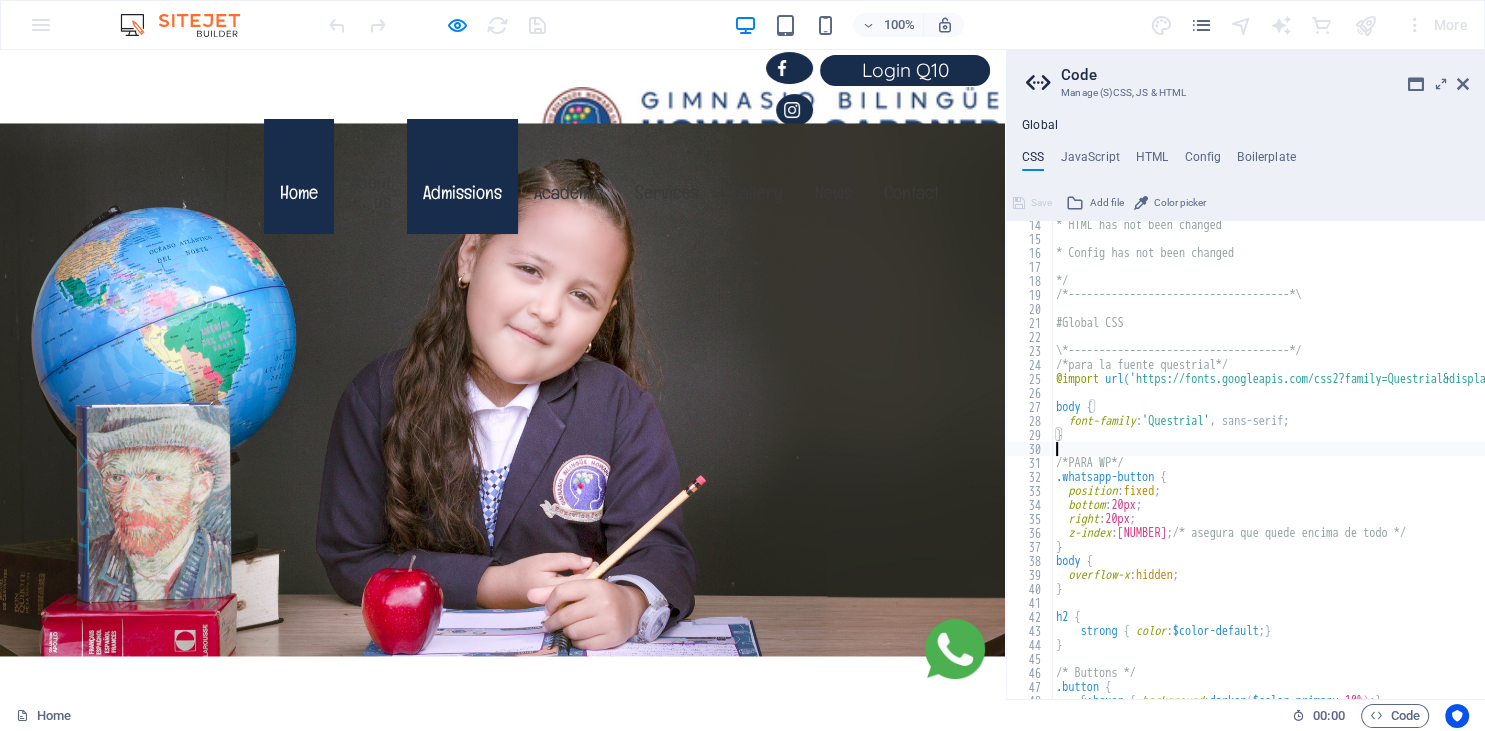 scroll, scrollTop: 184, scrollLeft: 0, axis: vertical 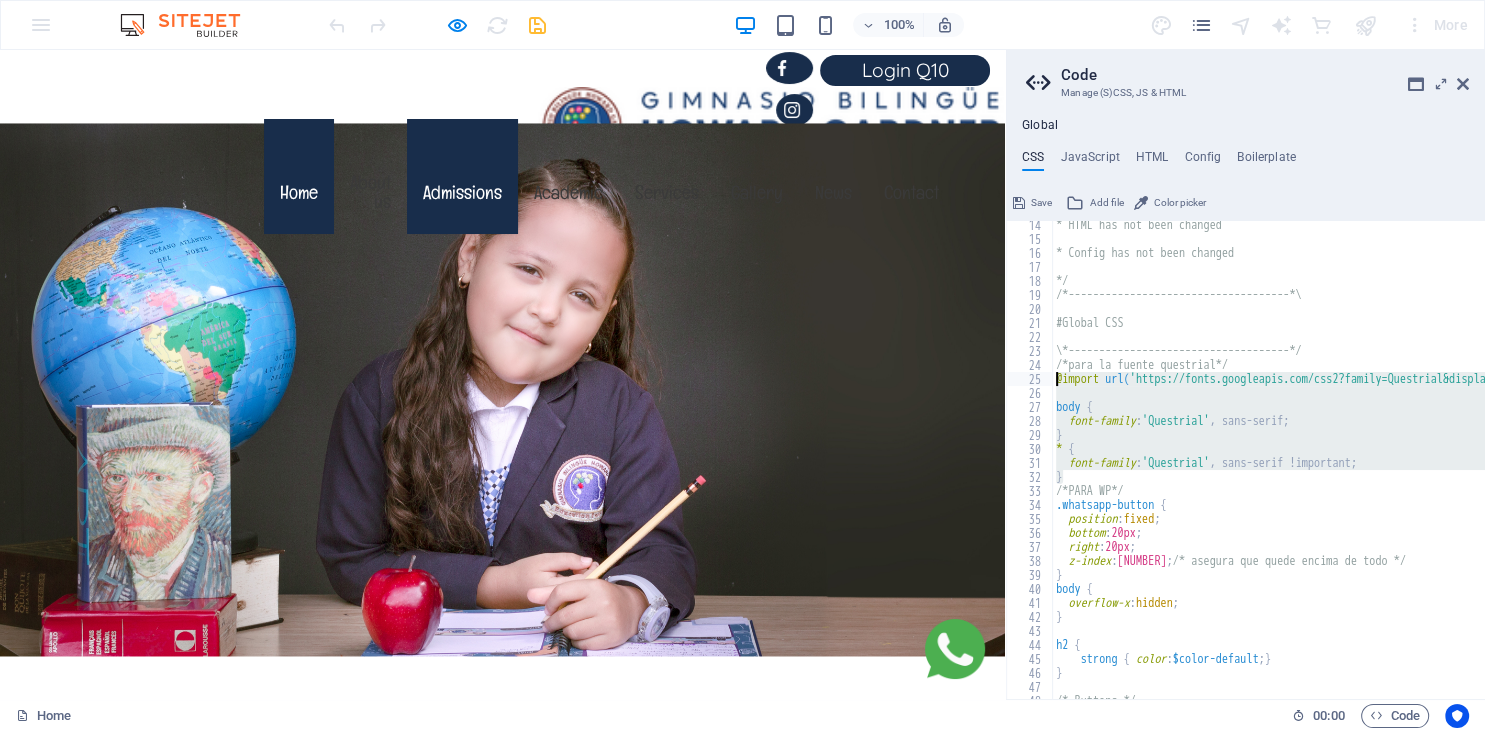 drag, startPoint x: 1069, startPoint y: 476, endPoint x: 1051, endPoint y: 380, distance: 97.67292 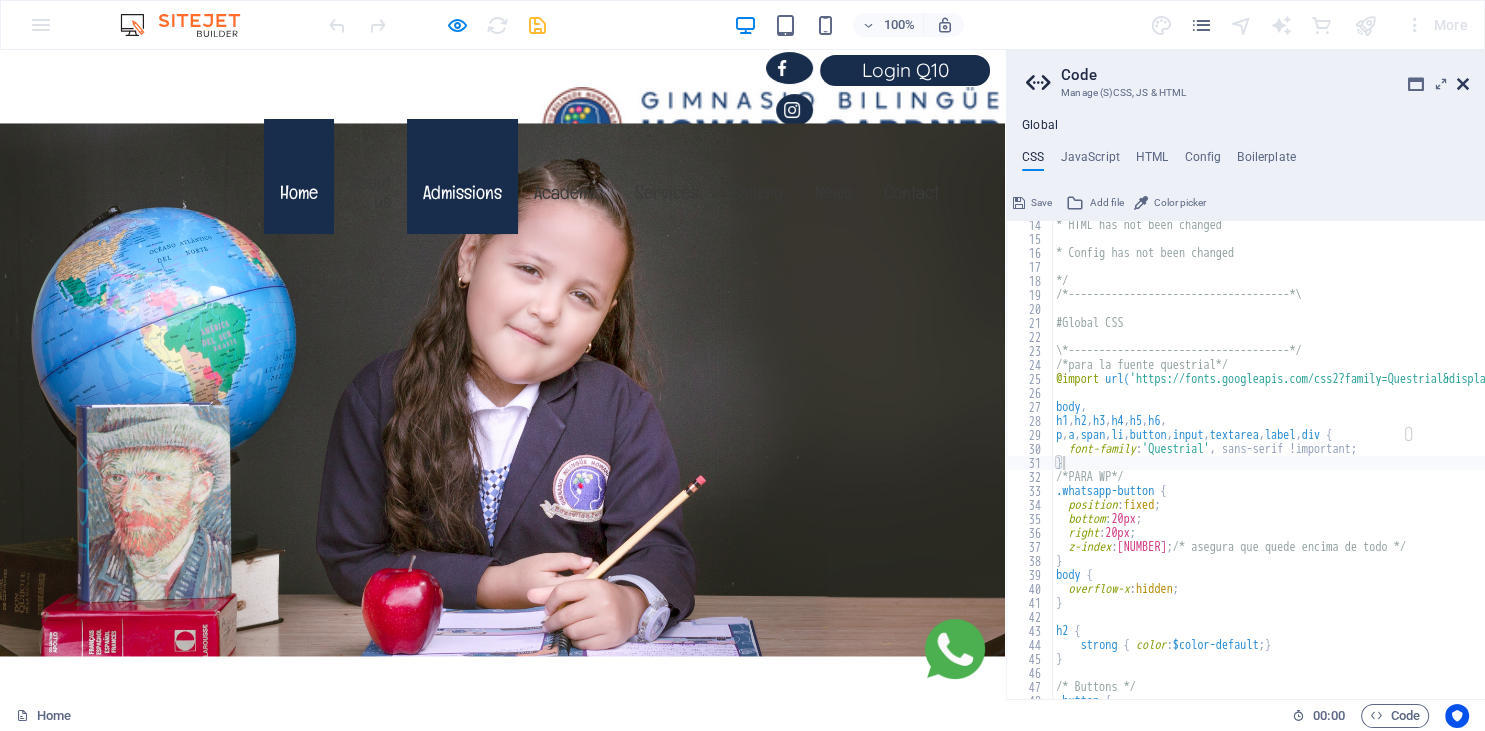 click at bounding box center [1463, 84] 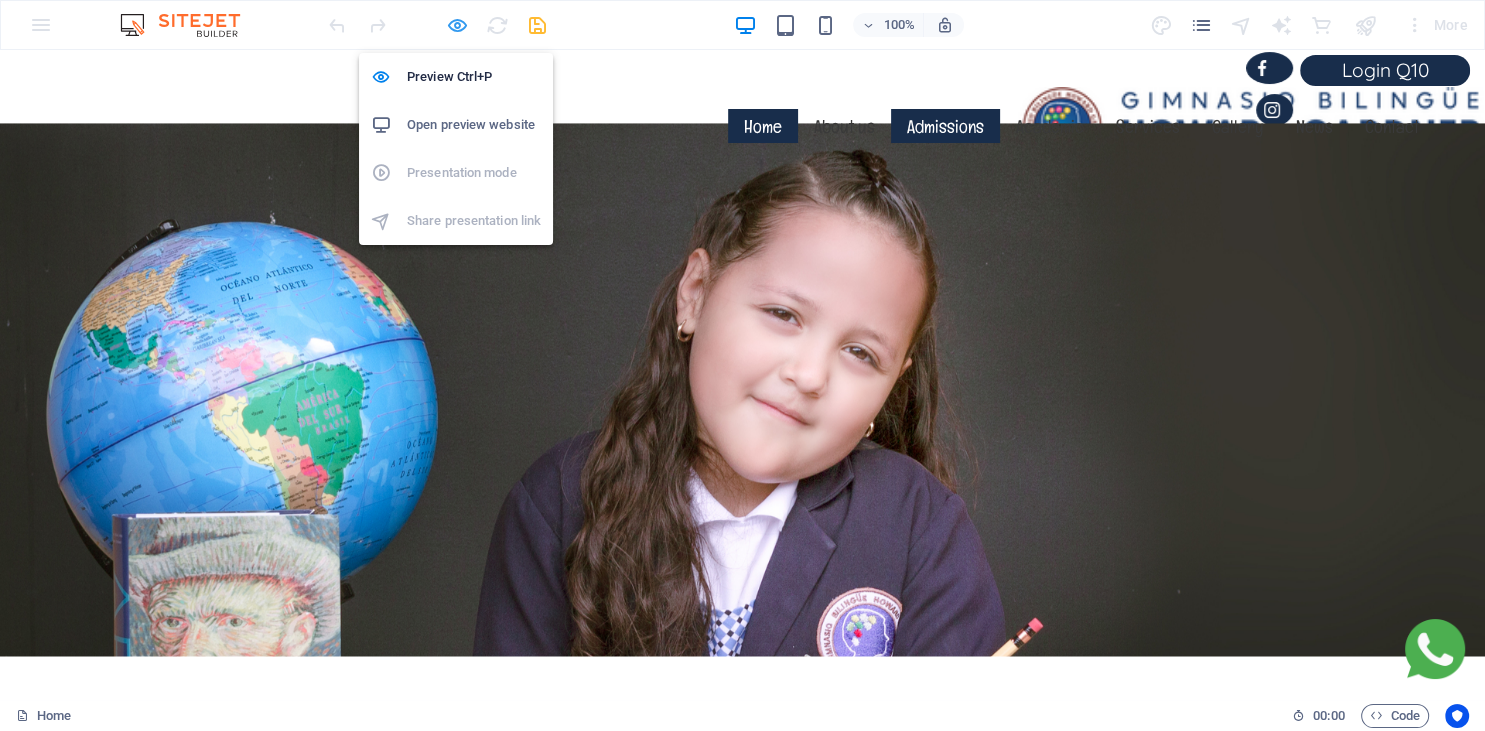 click at bounding box center [457, 25] 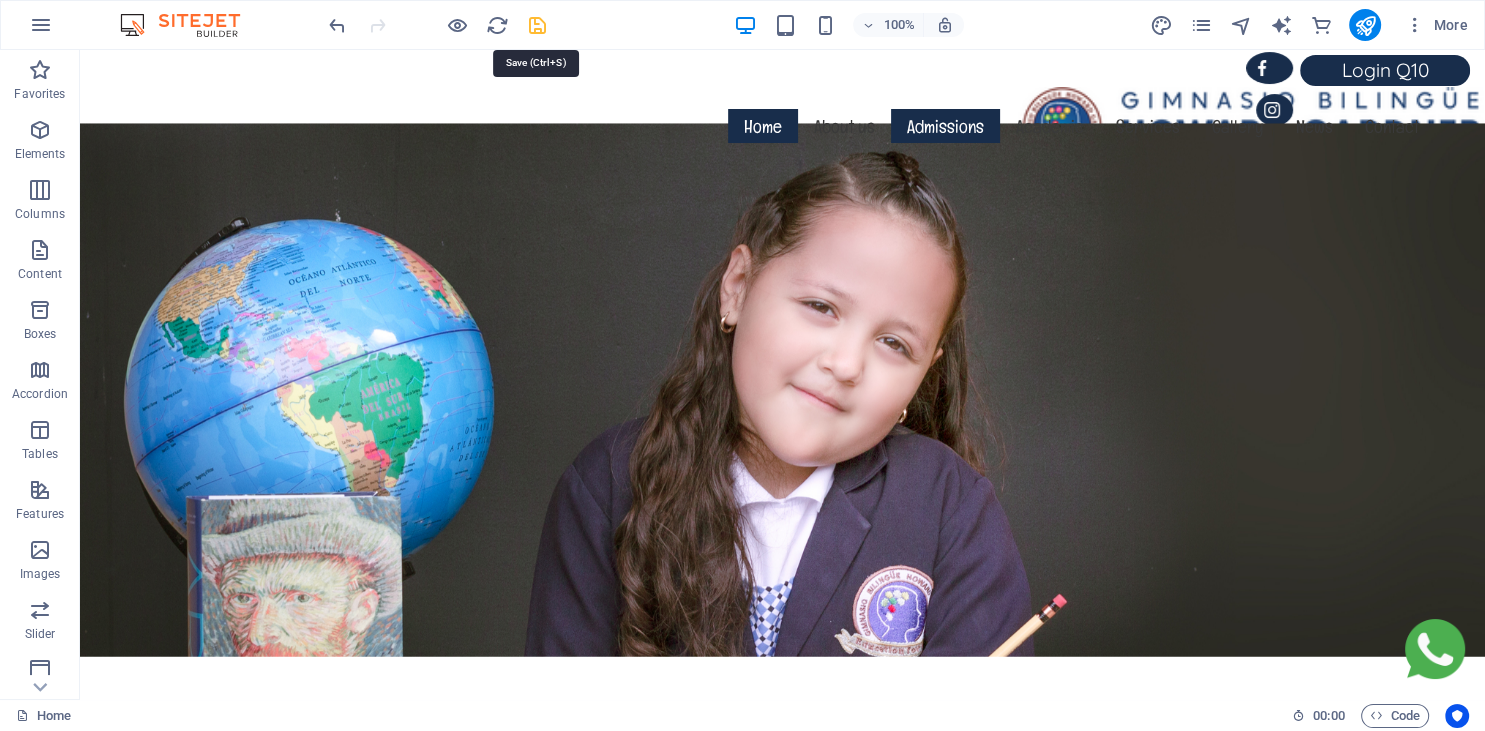 click at bounding box center (537, 25) 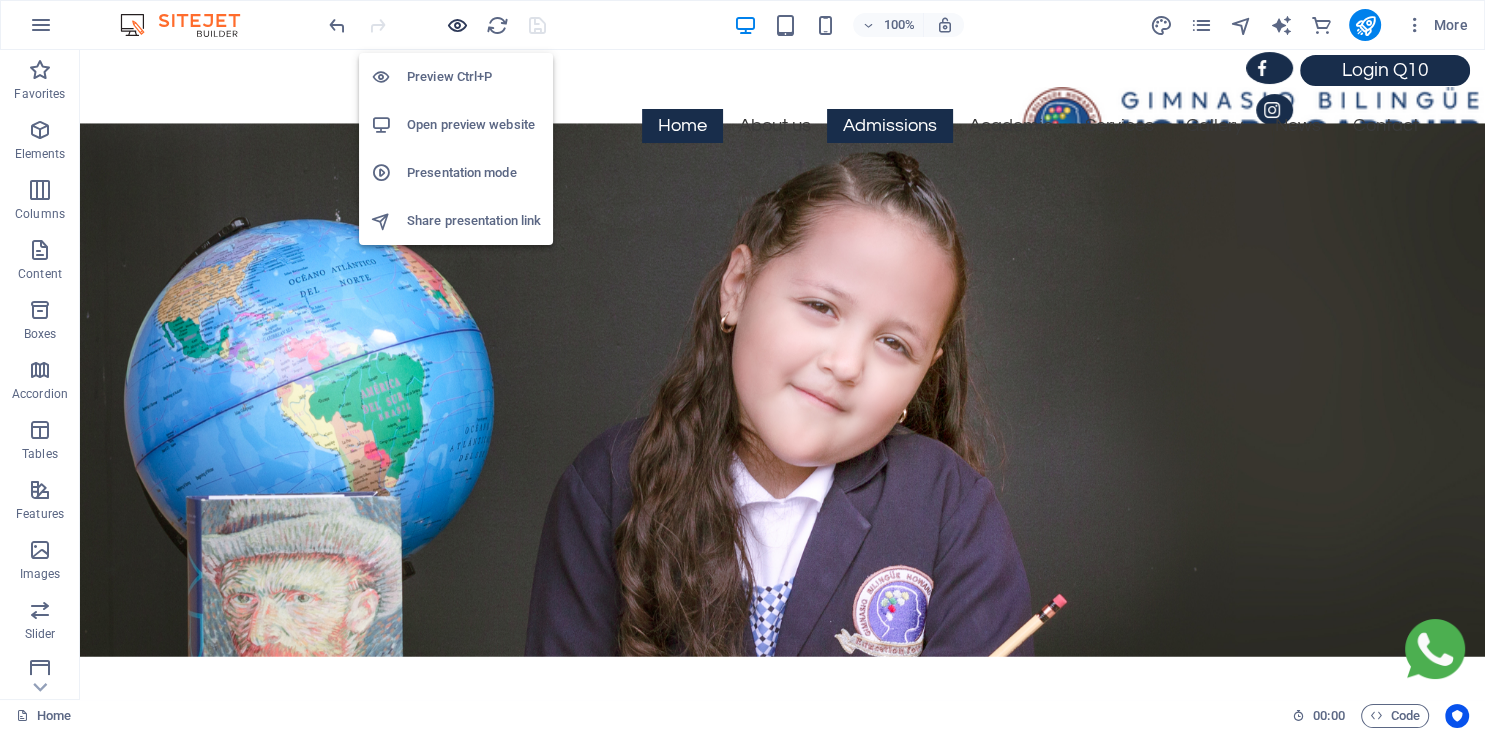 click at bounding box center [457, 25] 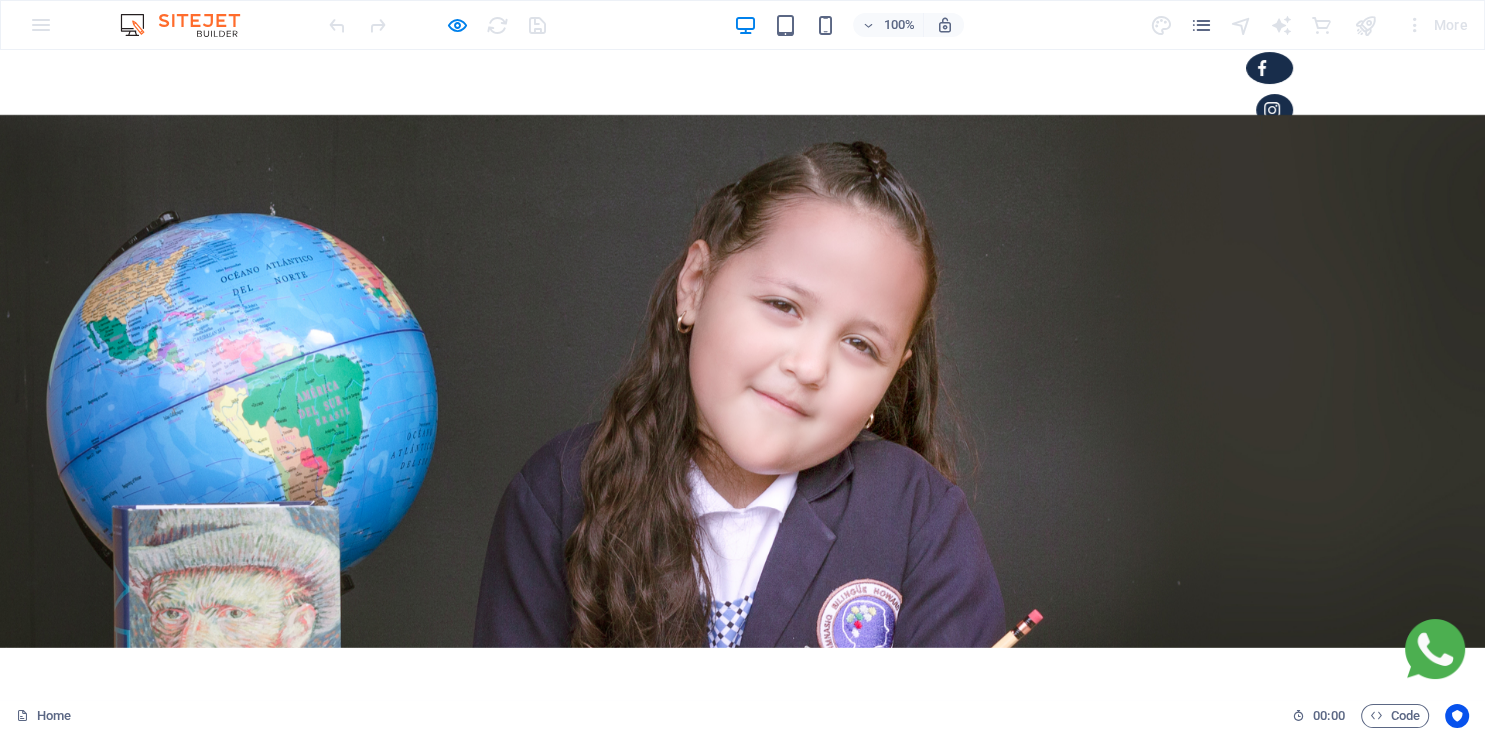 scroll, scrollTop: 0, scrollLeft: 0, axis: both 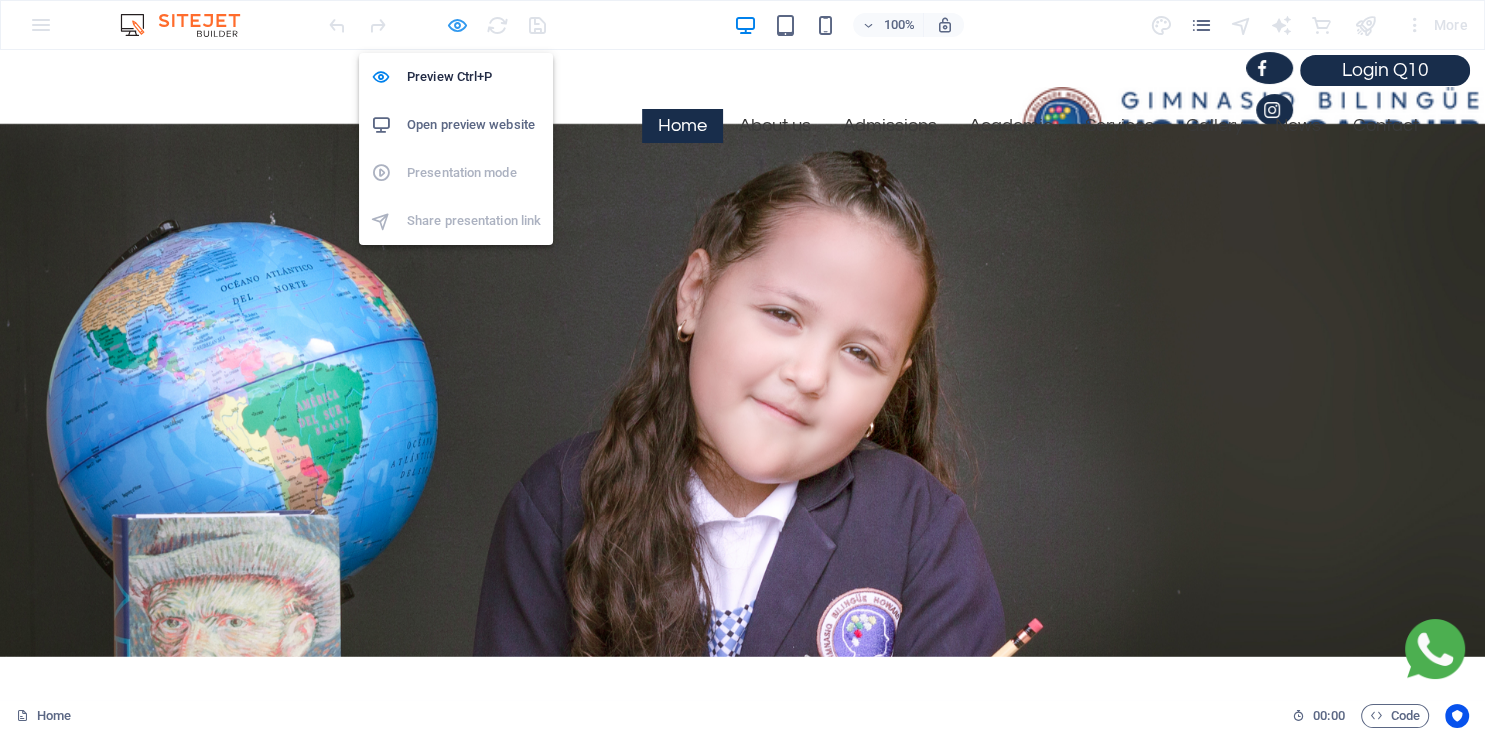 click at bounding box center (457, 25) 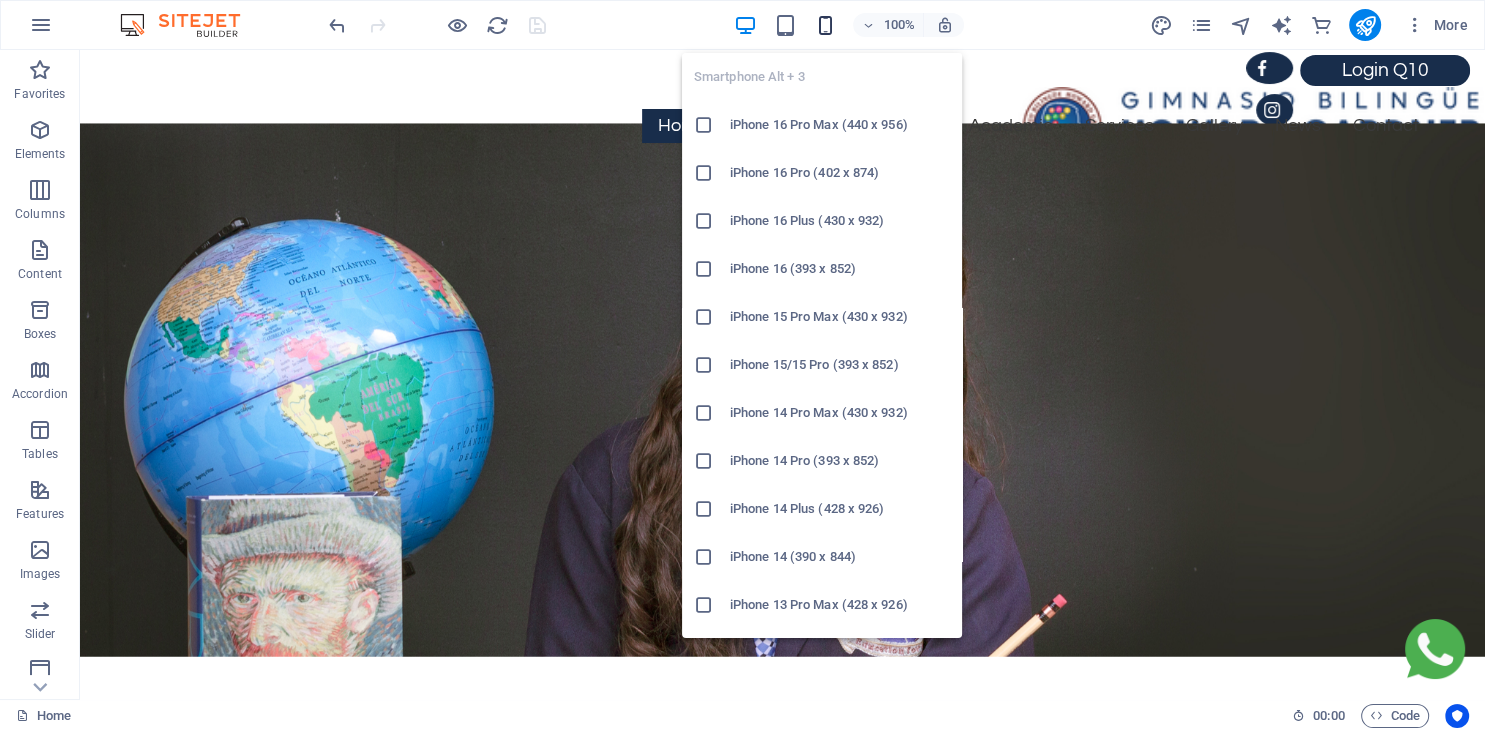 click at bounding box center (825, 25) 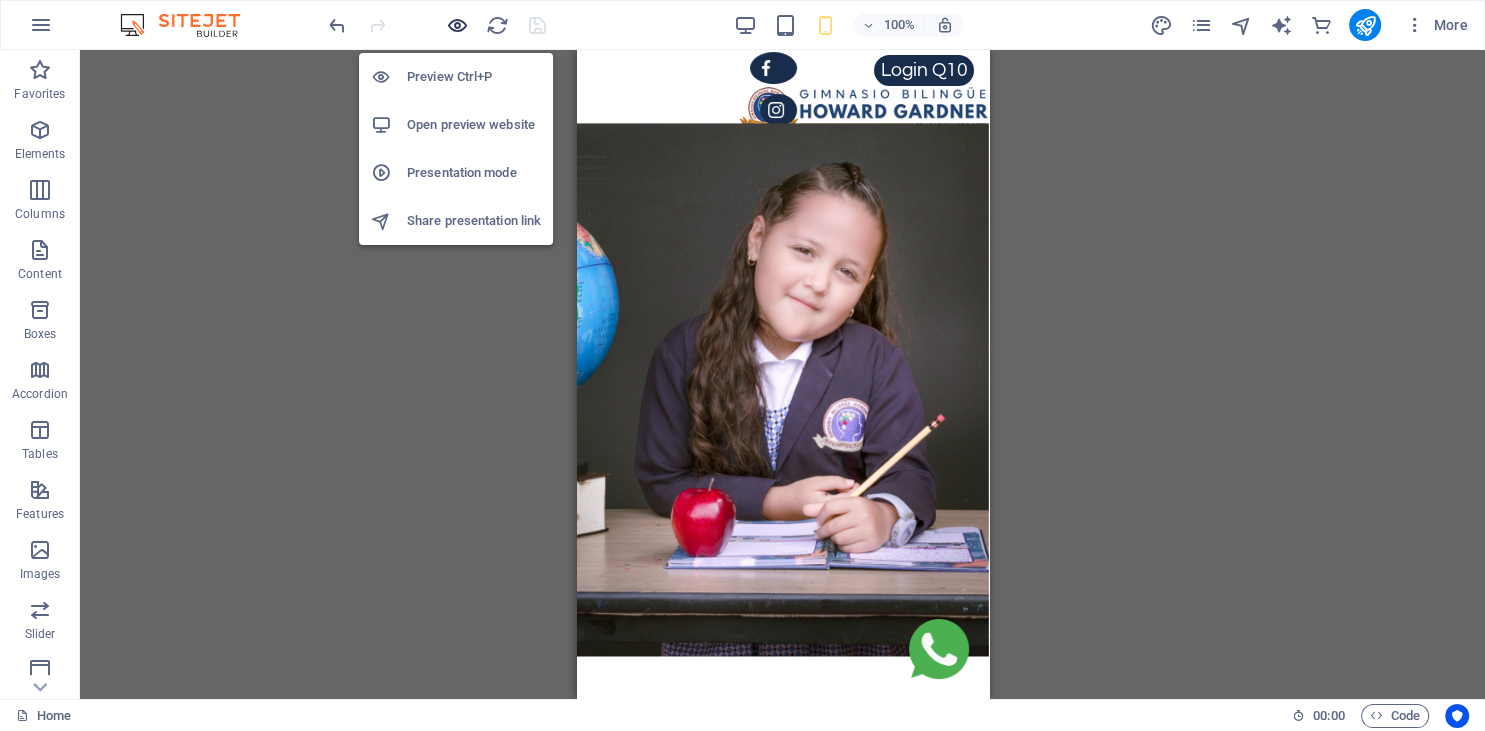 click at bounding box center [457, 25] 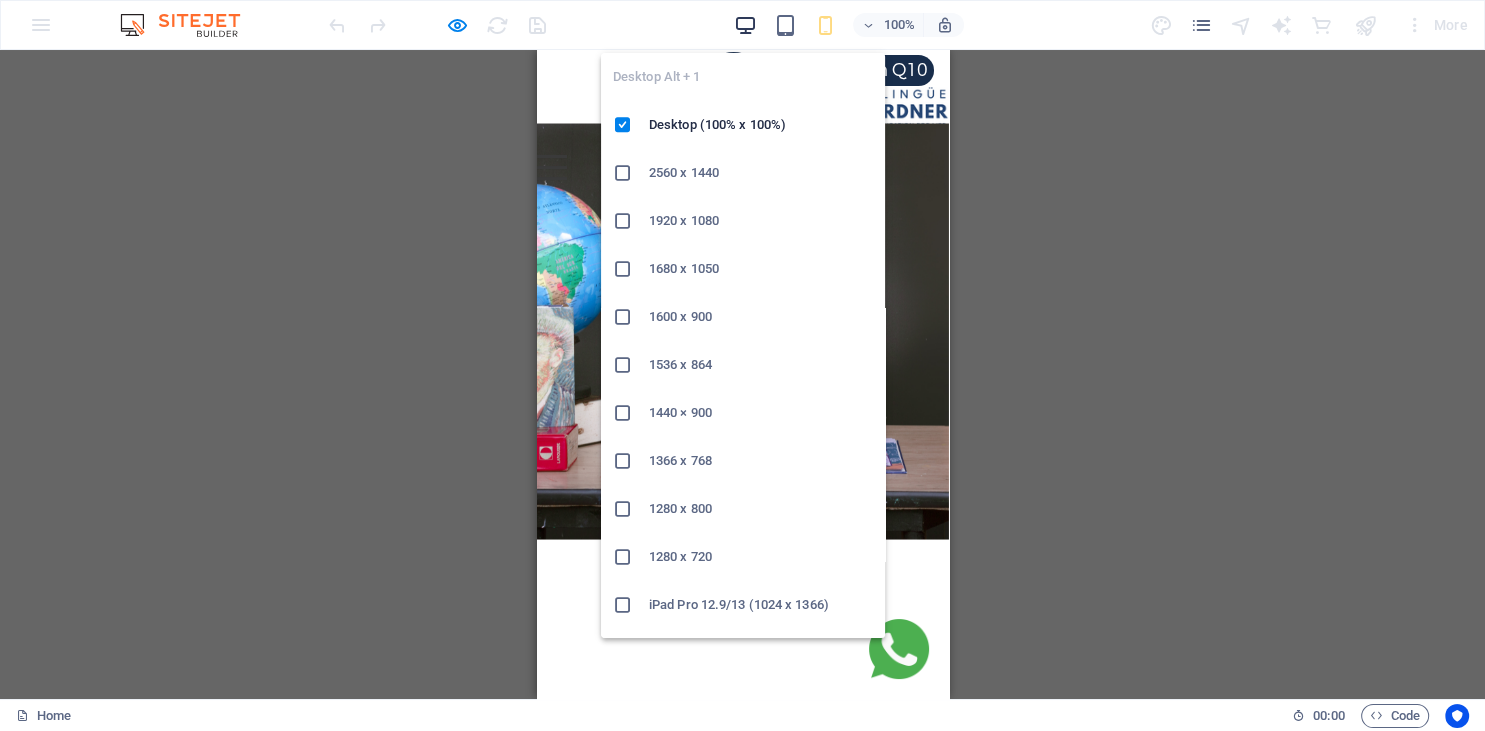 click at bounding box center (745, 25) 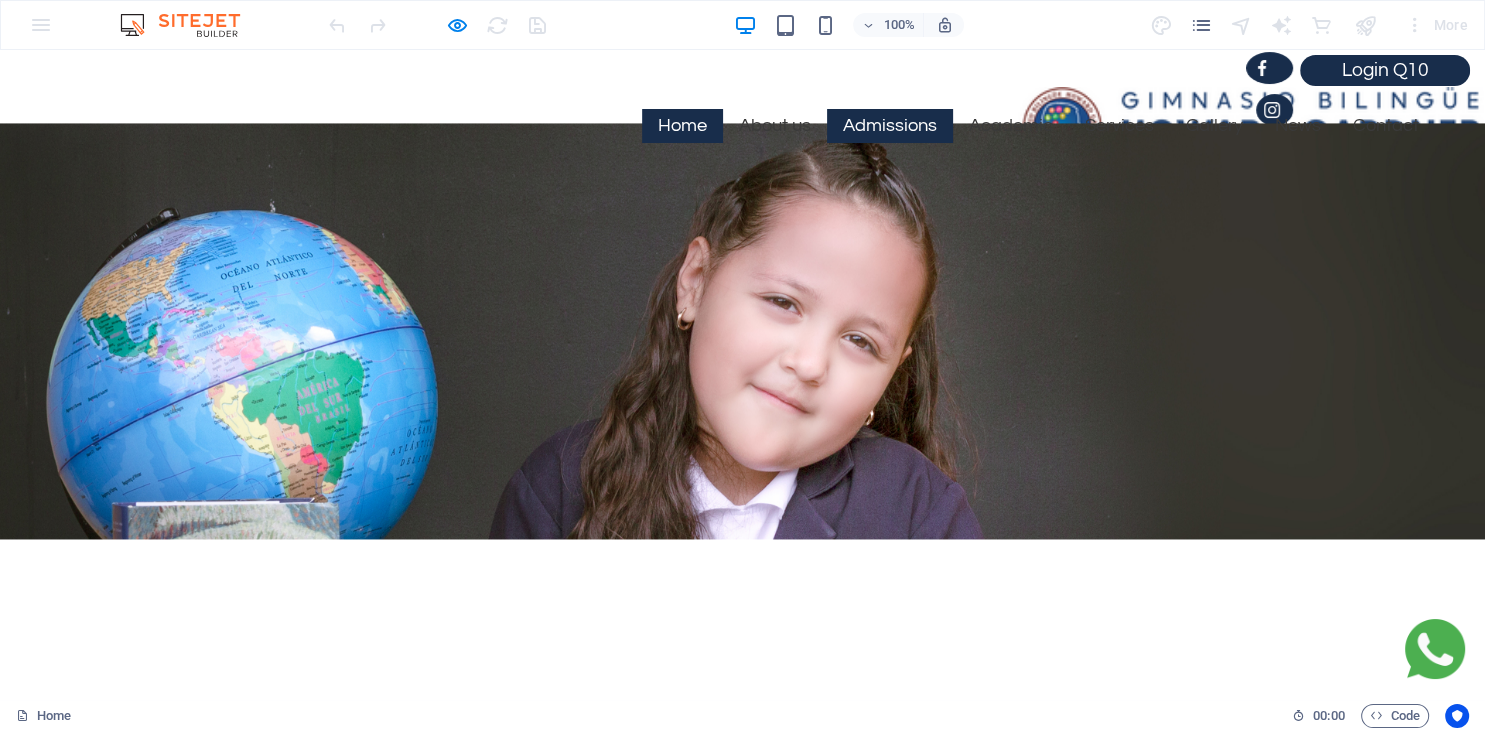 click on "100% More" at bounding box center [900, 25] 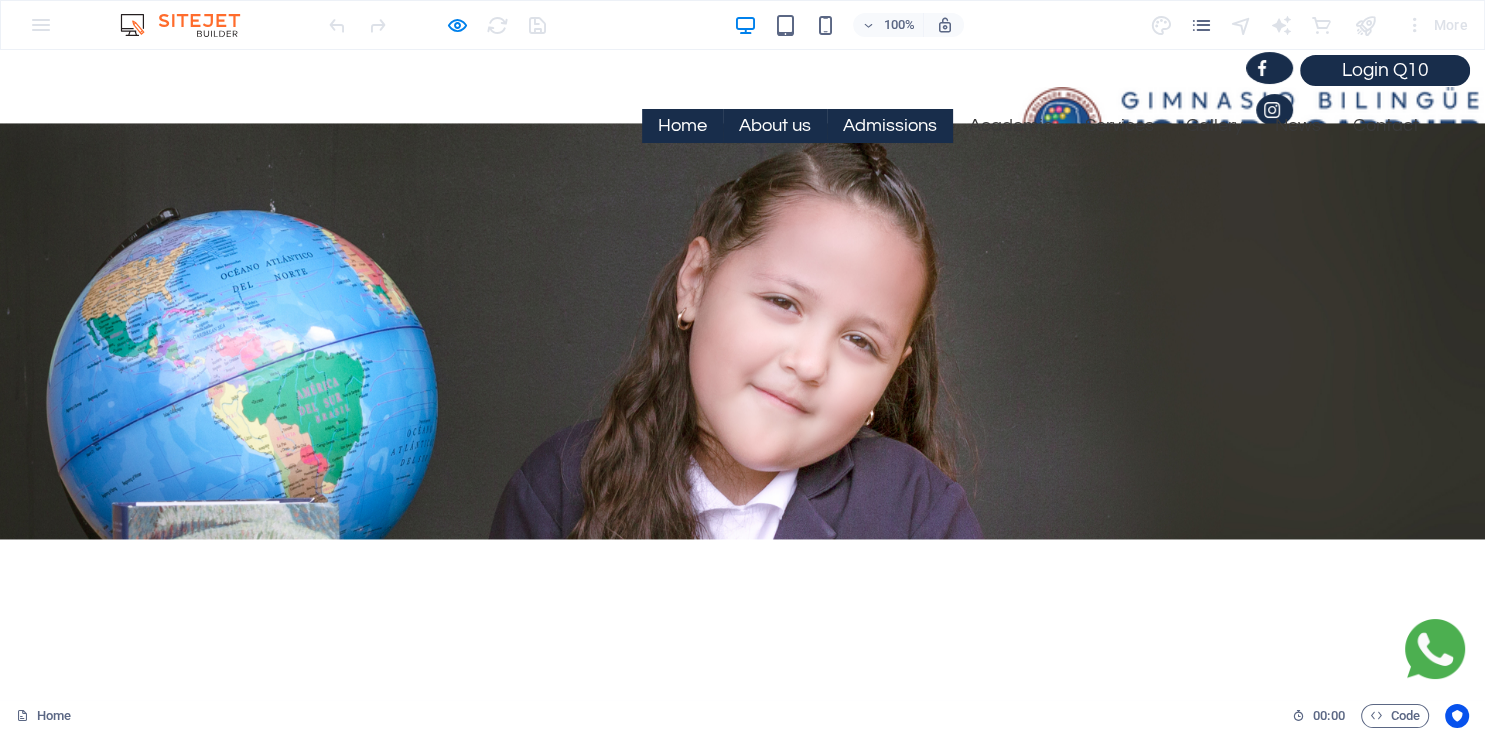 click on "About us" at bounding box center (775, 126) 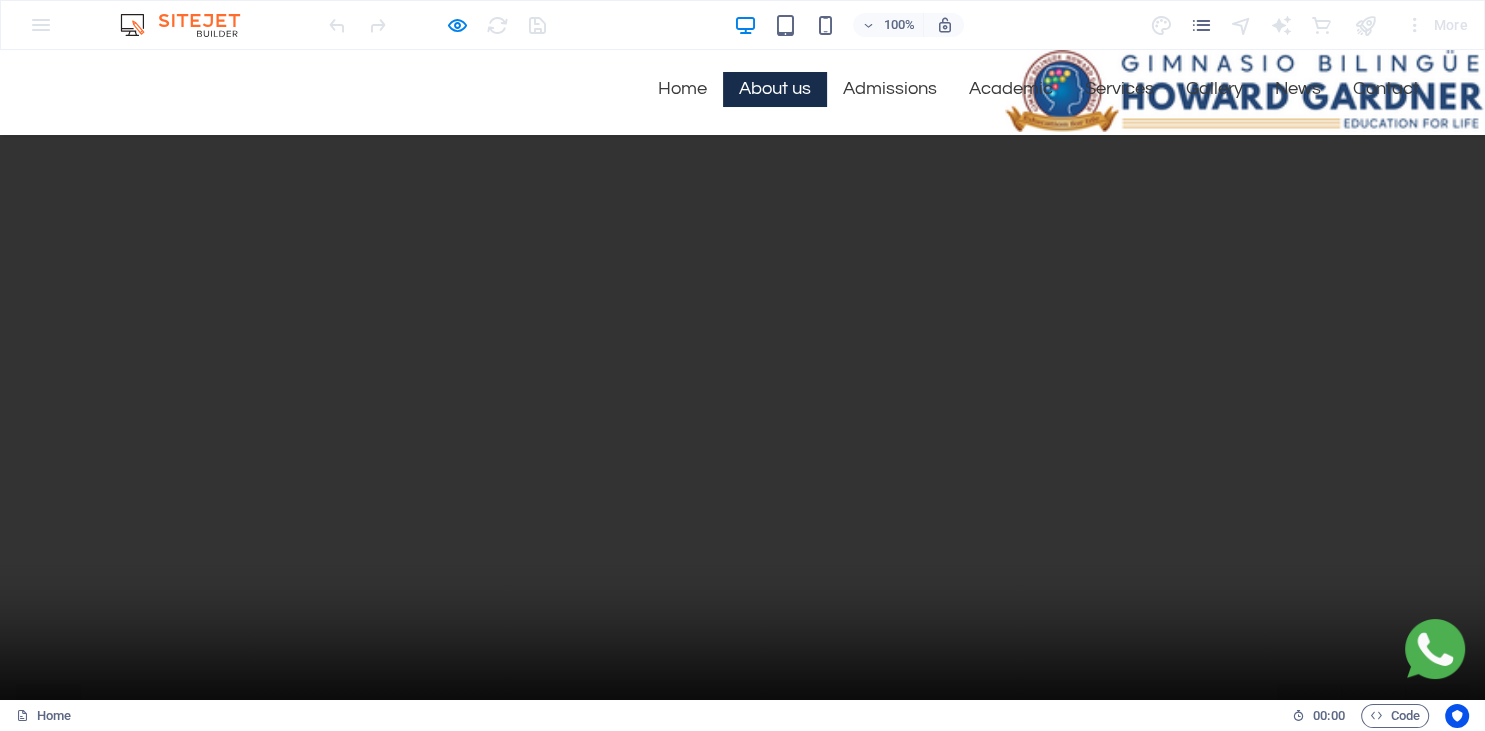 scroll, scrollTop: 1649, scrollLeft: 0, axis: vertical 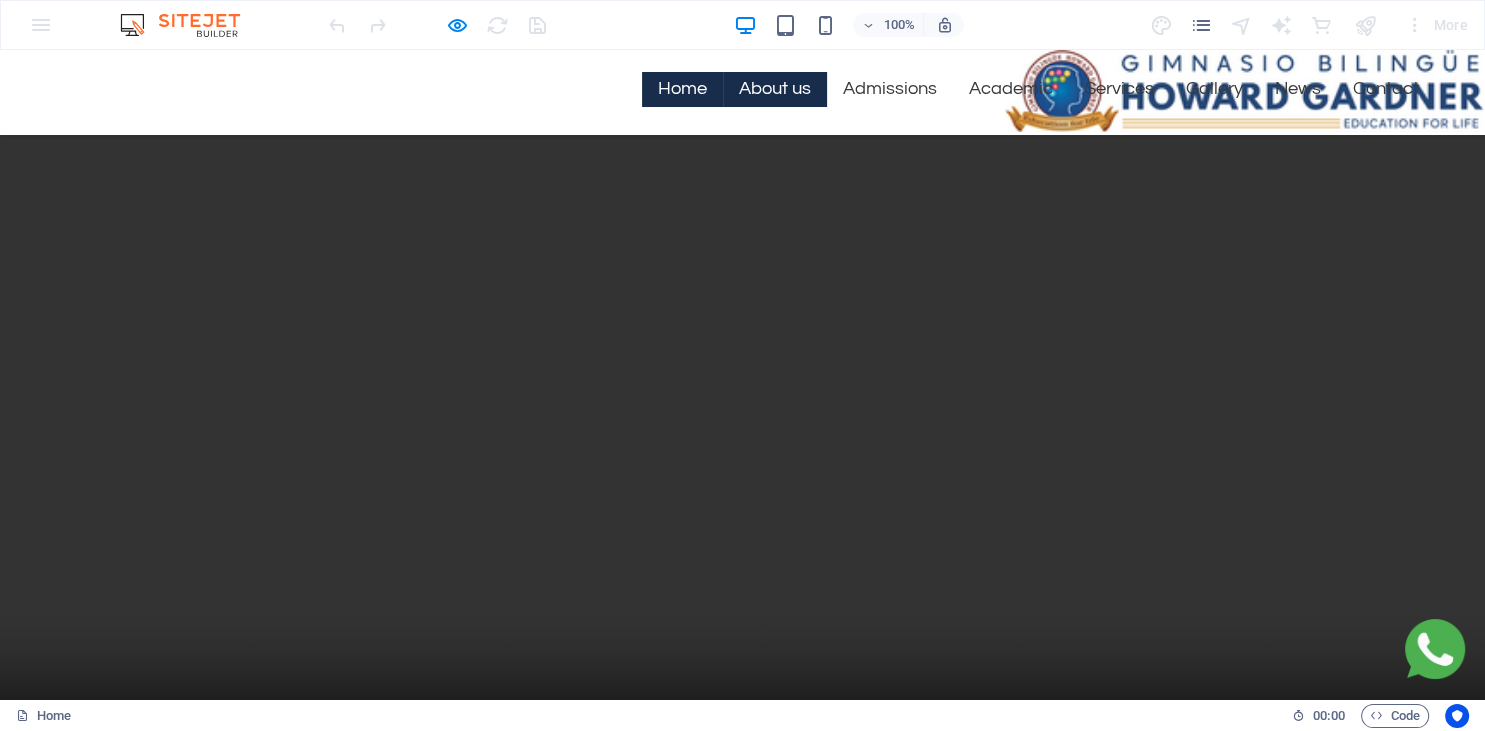 click on "Home" at bounding box center (682, 89) 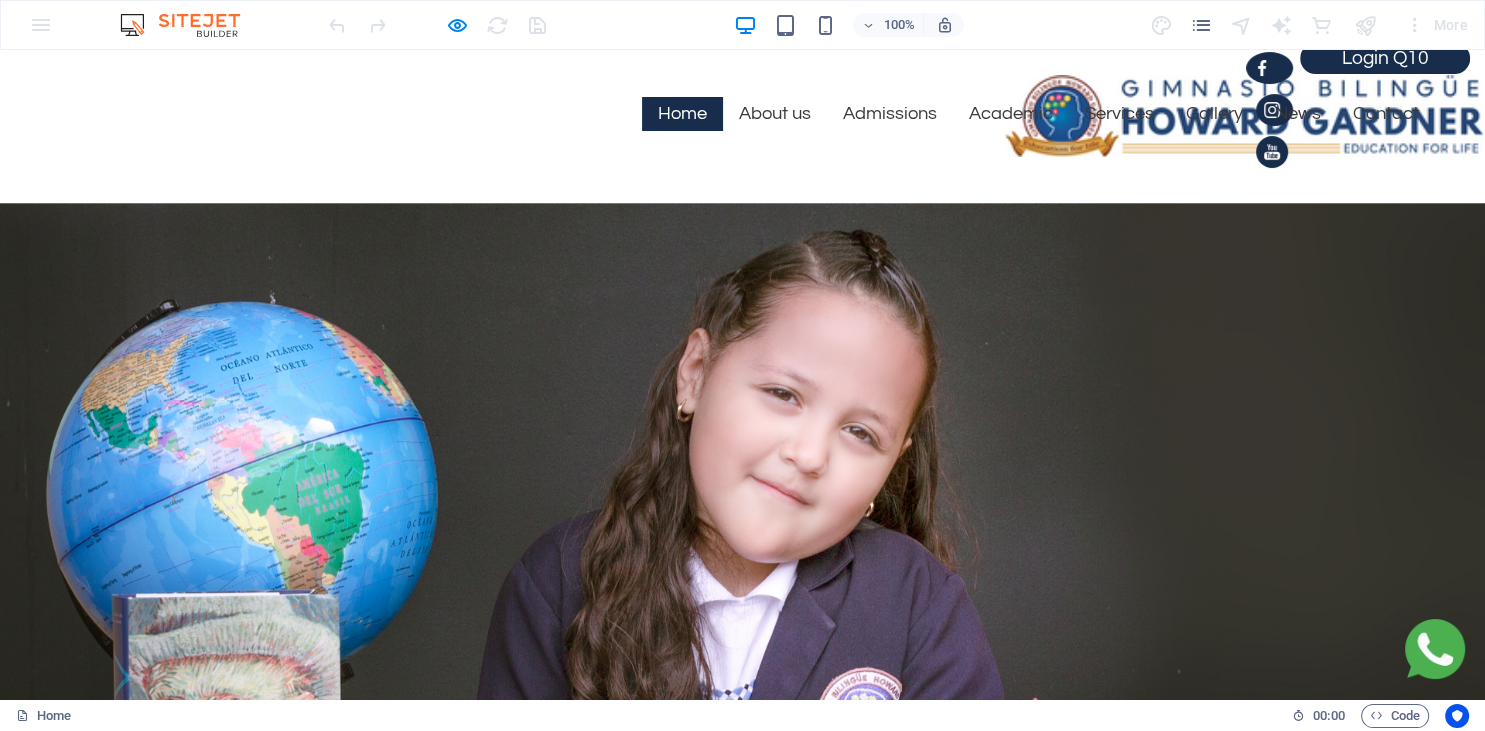 scroll, scrollTop: 4, scrollLeft: 0, axis: vertical 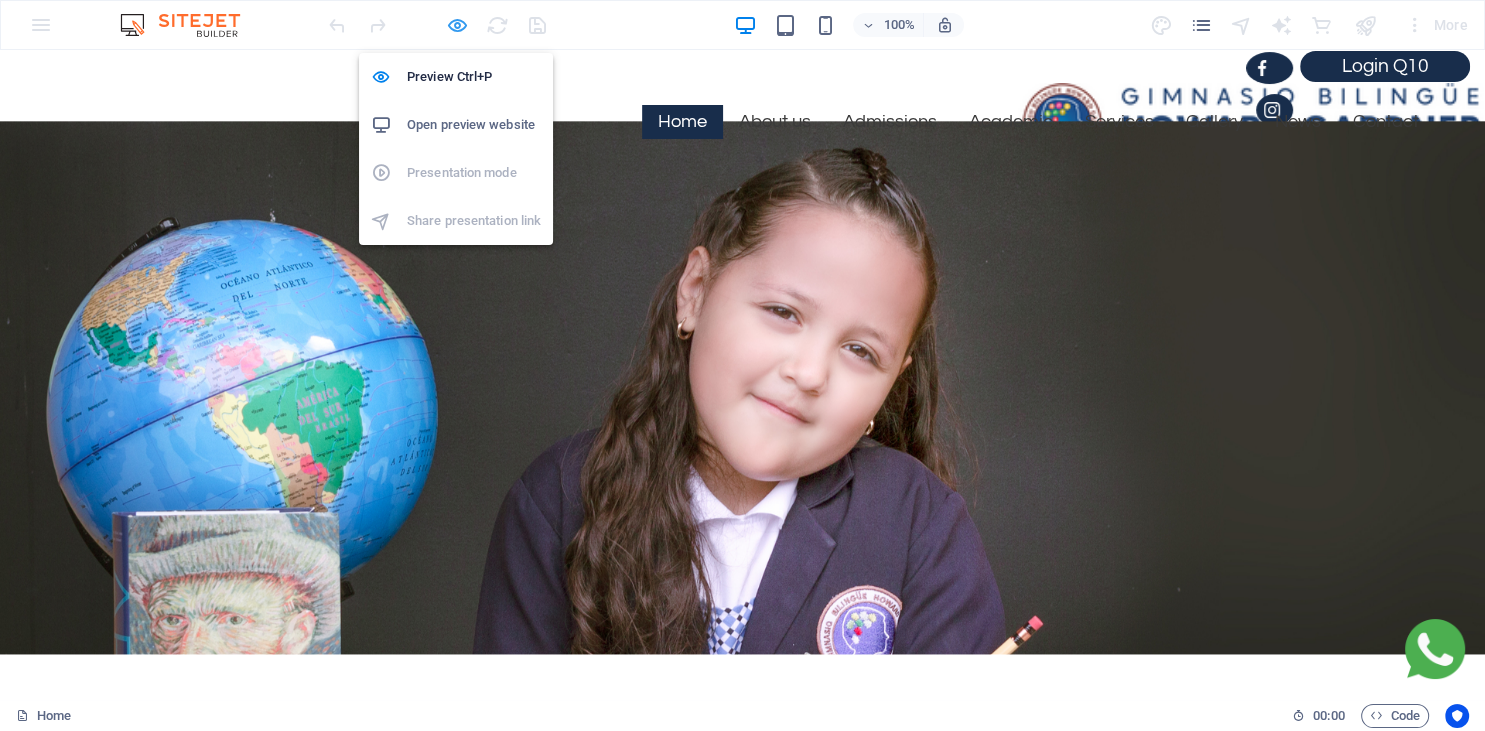 click at bounding box center [457, 25] 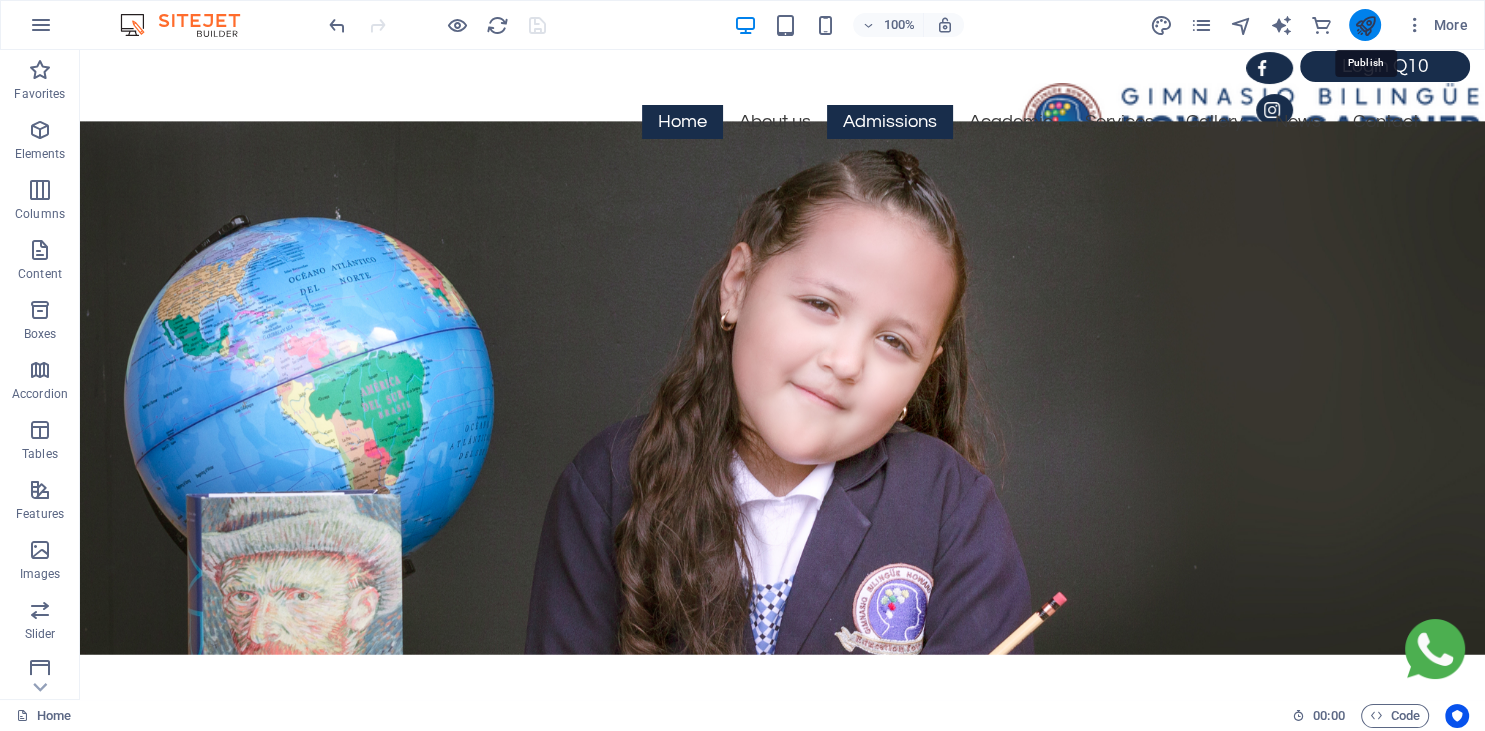 click at bounding box center (1364, 25) 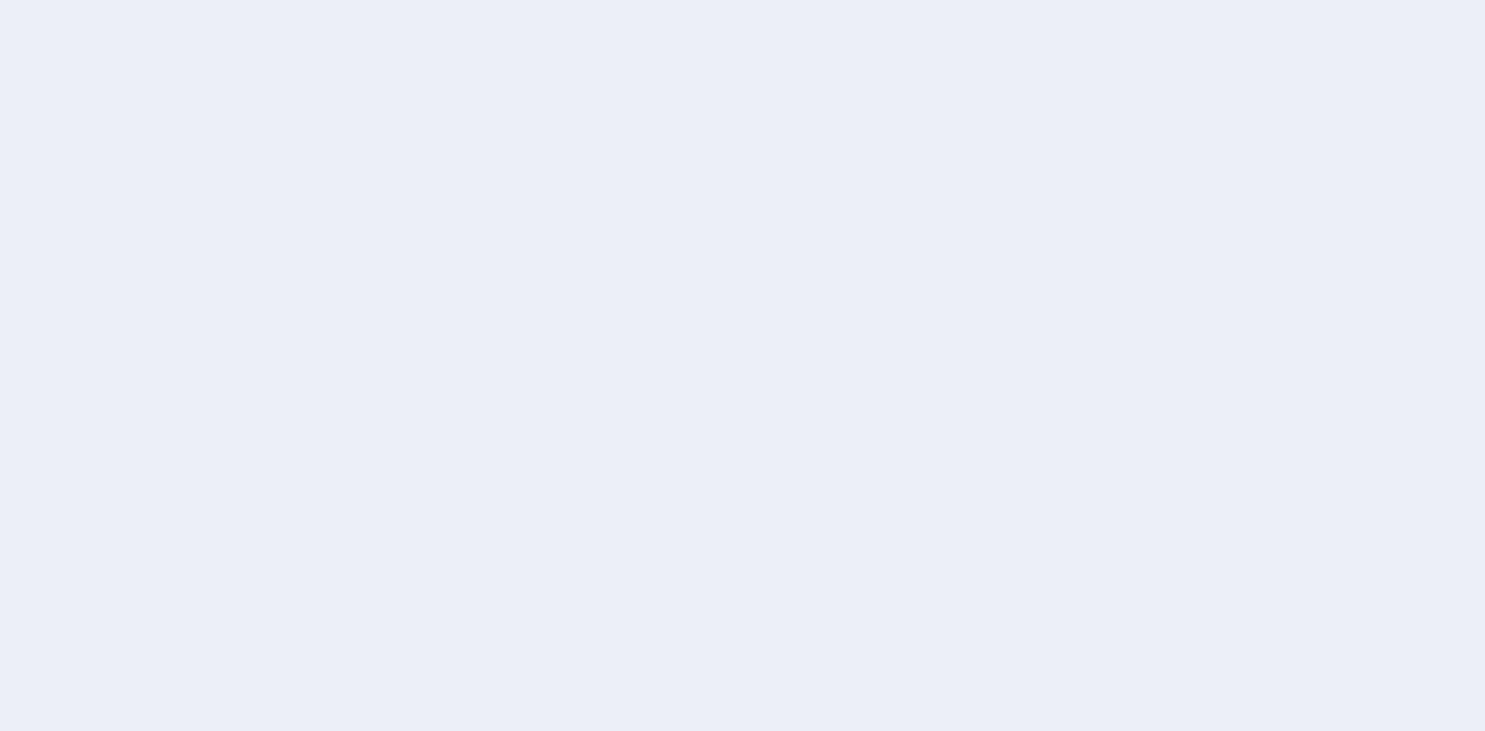 scroll, scrollTop: 0, scrollLeft: 0, axis: both 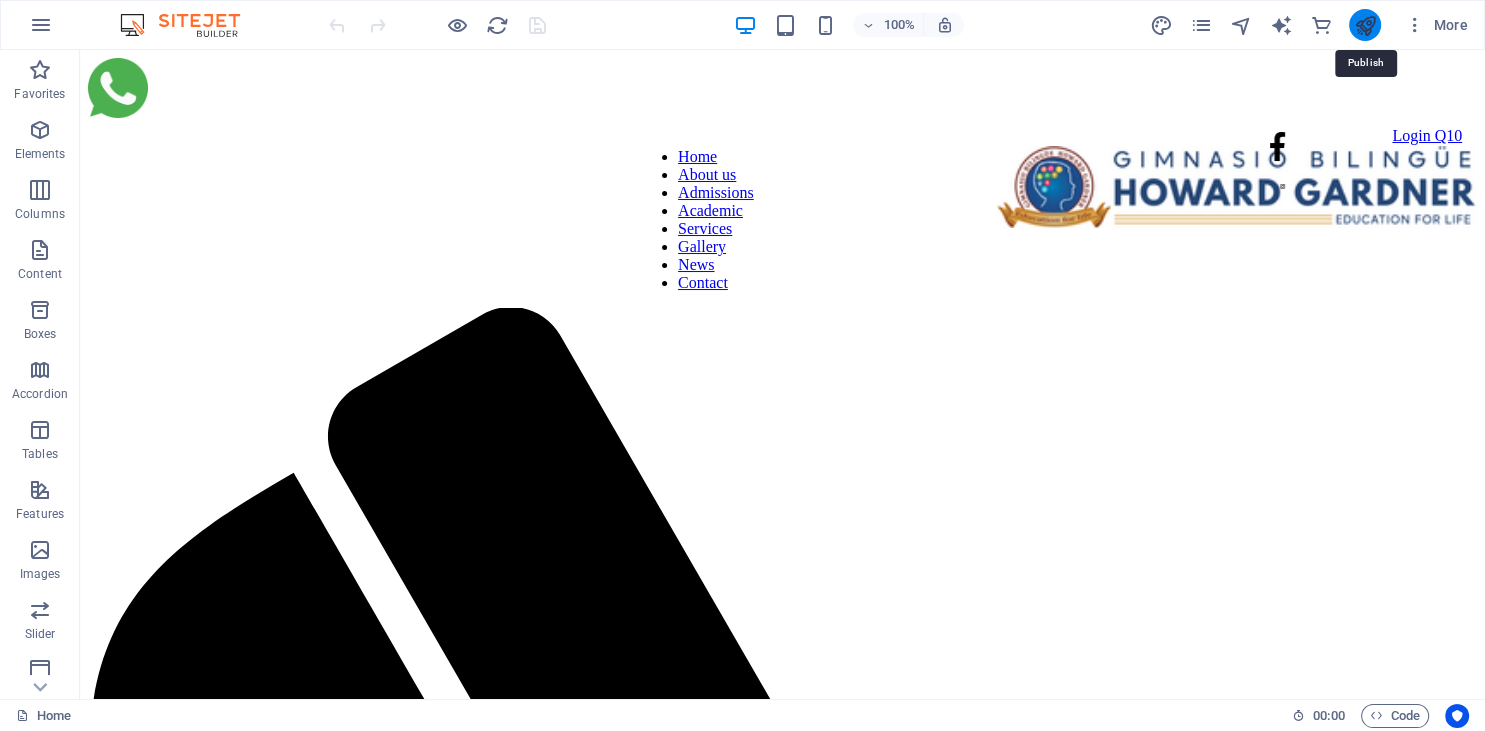 click at bounding box center (1364, 25) 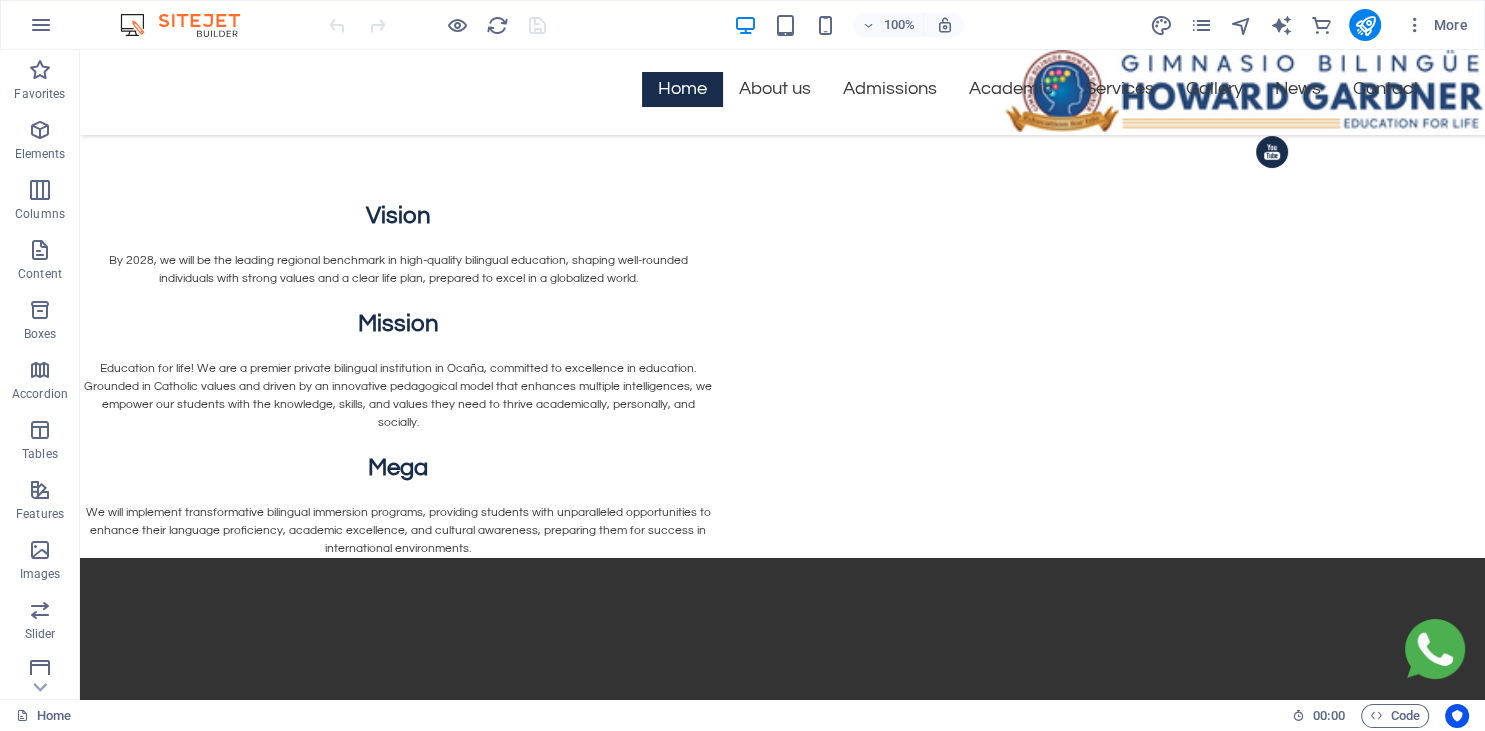 scroll, scrollTop: 1212, scrollLeft: 0, axis: vertical 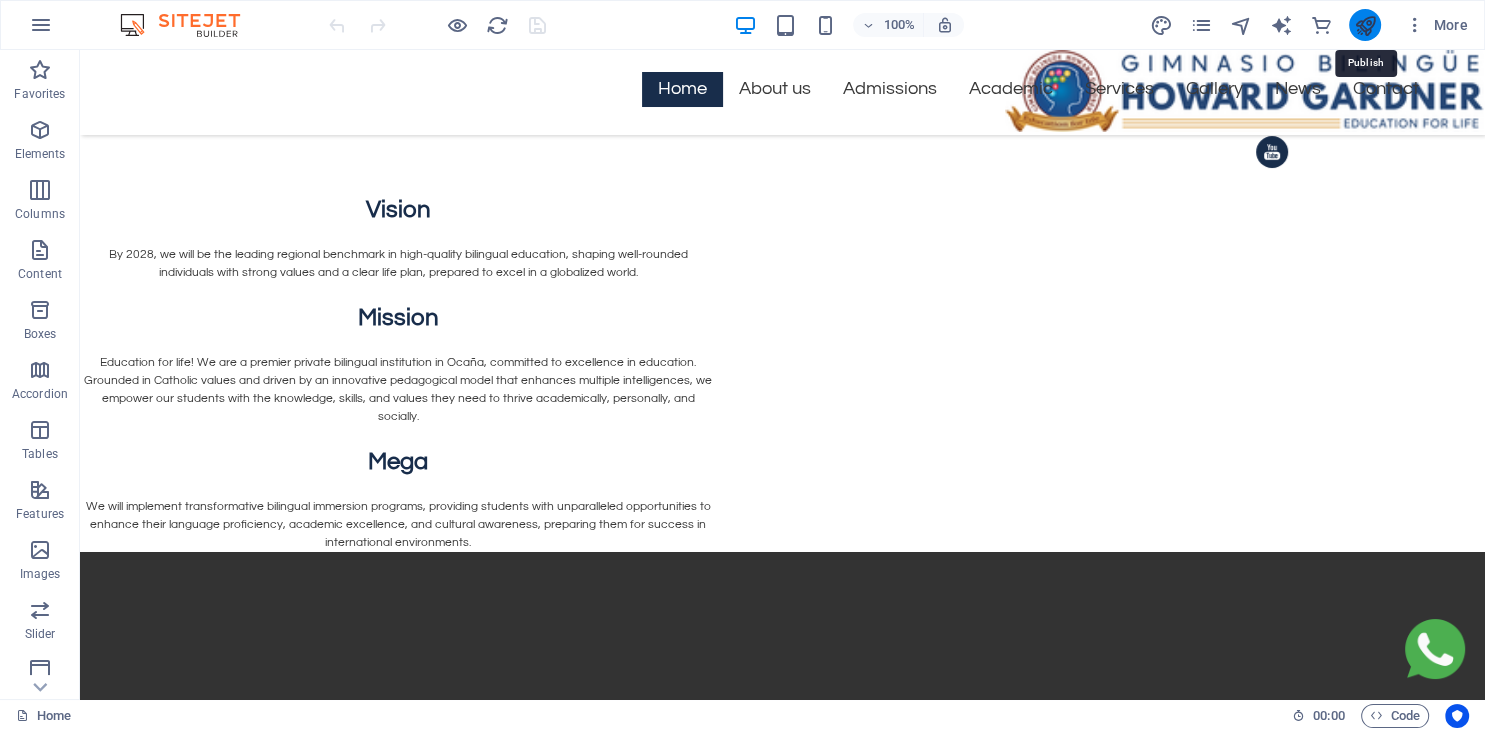 click at bounding box center [1364, 25] 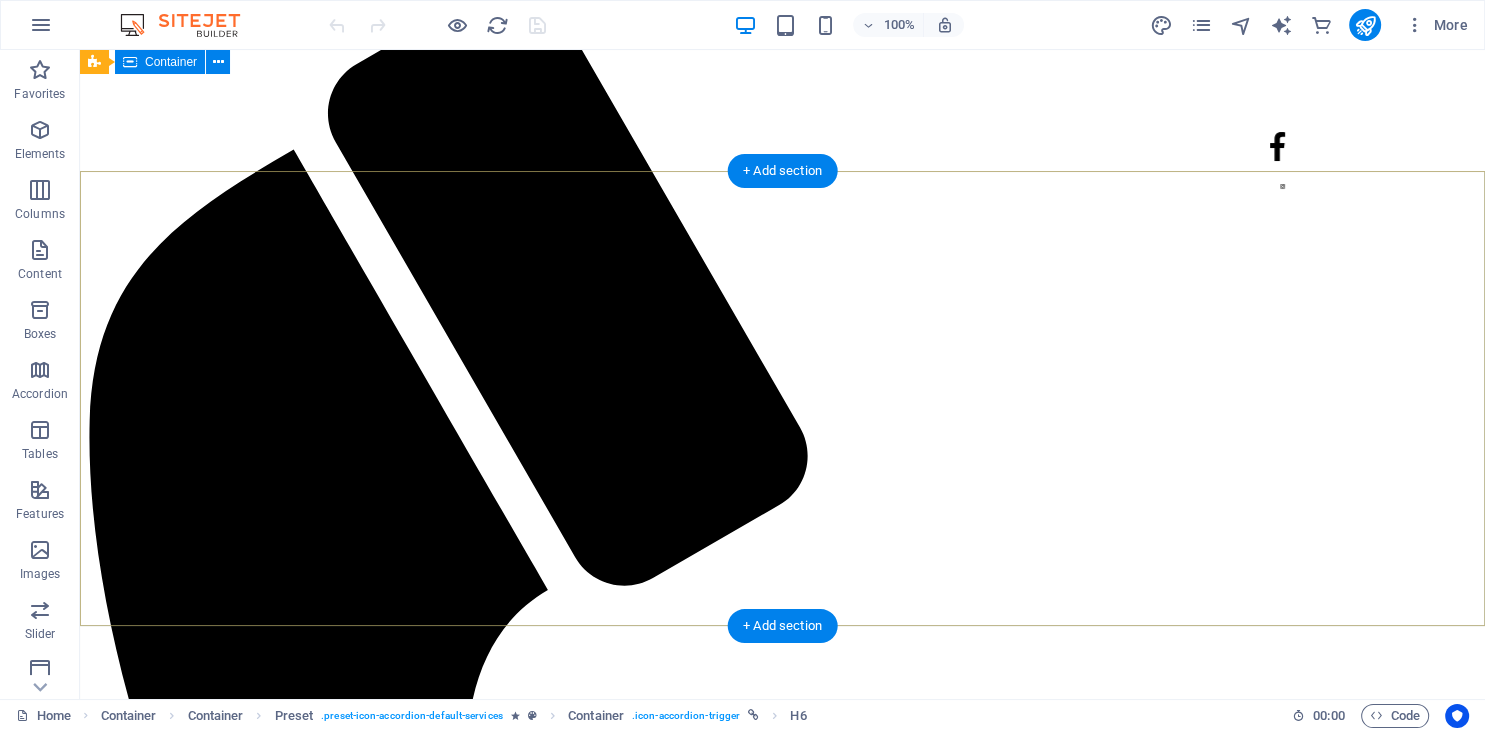 scroll, scrollTop: 0, scrollLeft: 0, axis: both 